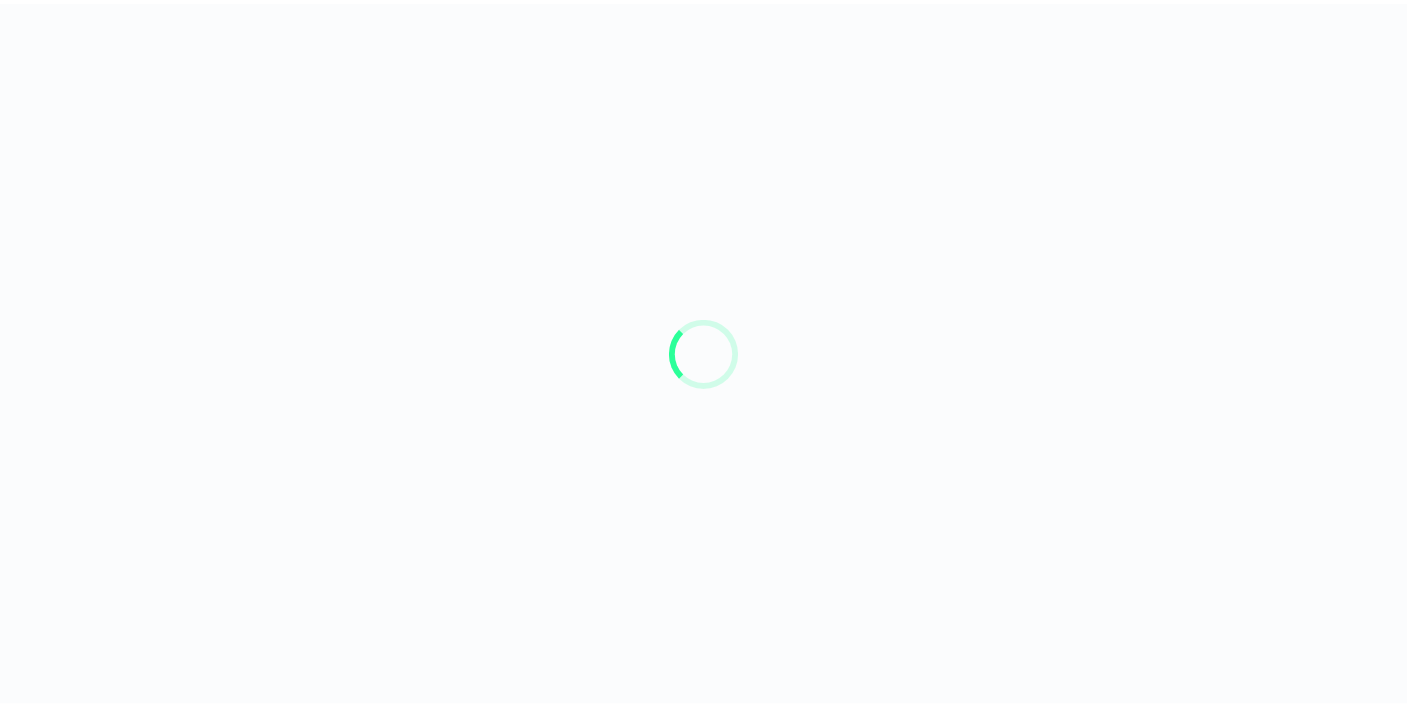scroll, scrollTop: 0, scrollLeft: 0, axis: both 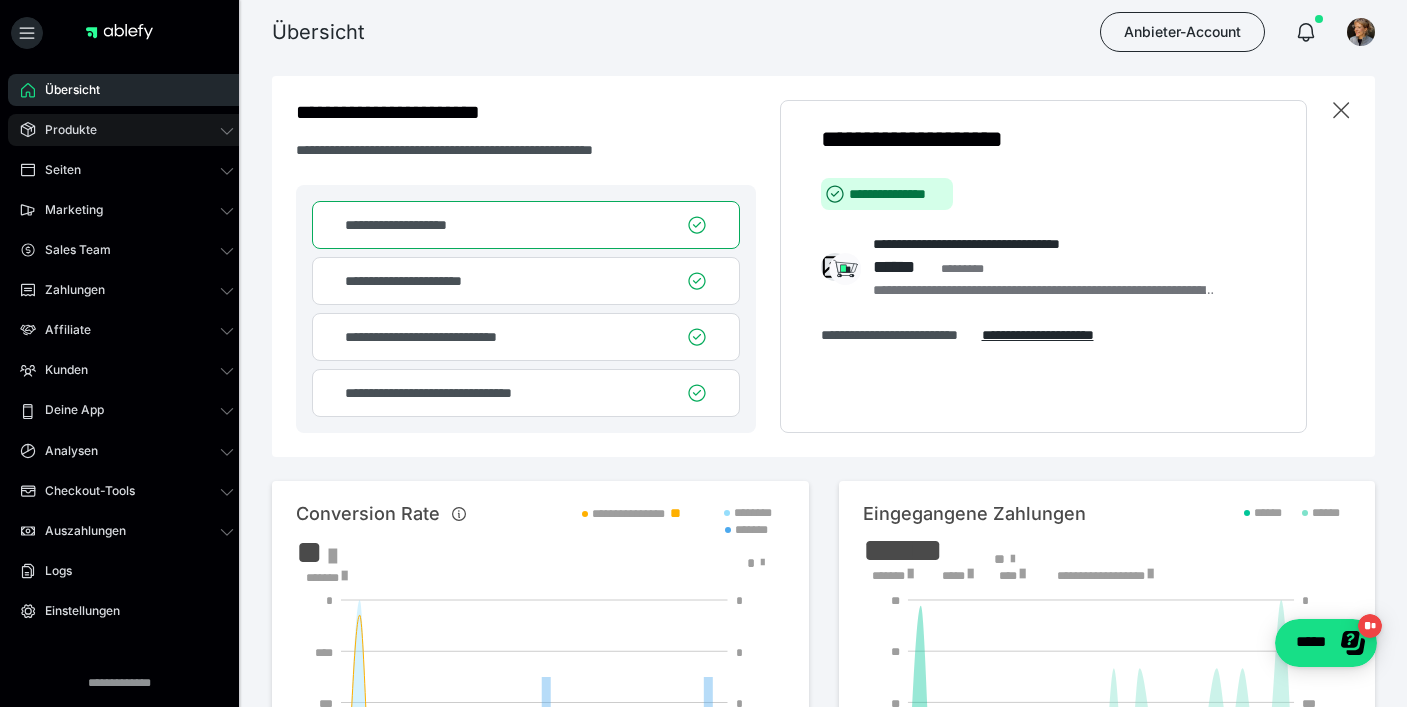 click on "Produkte" at bounding box center (127, 130) 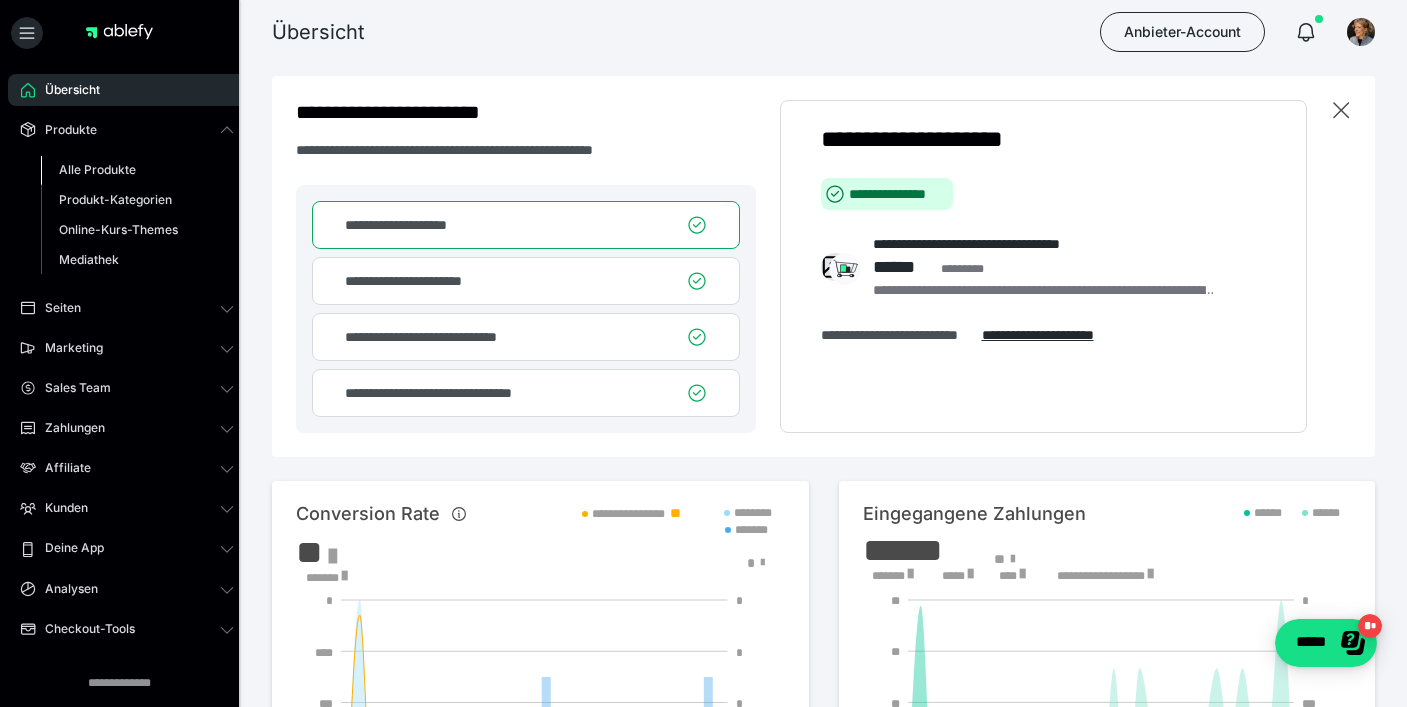 click on "Alle Produkte" at bounding box center [137, 170] 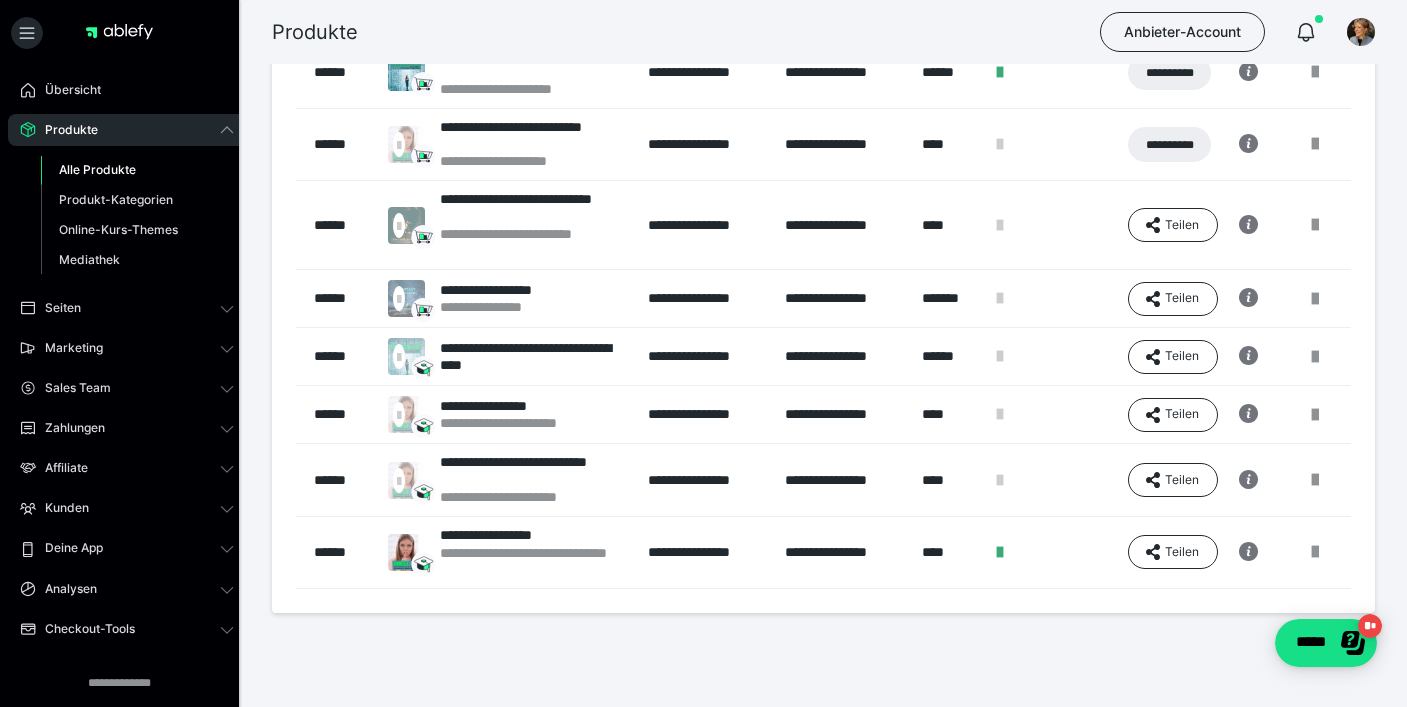 scroll, scrollTop: 308, scrollLeft: 0, axis: vertical 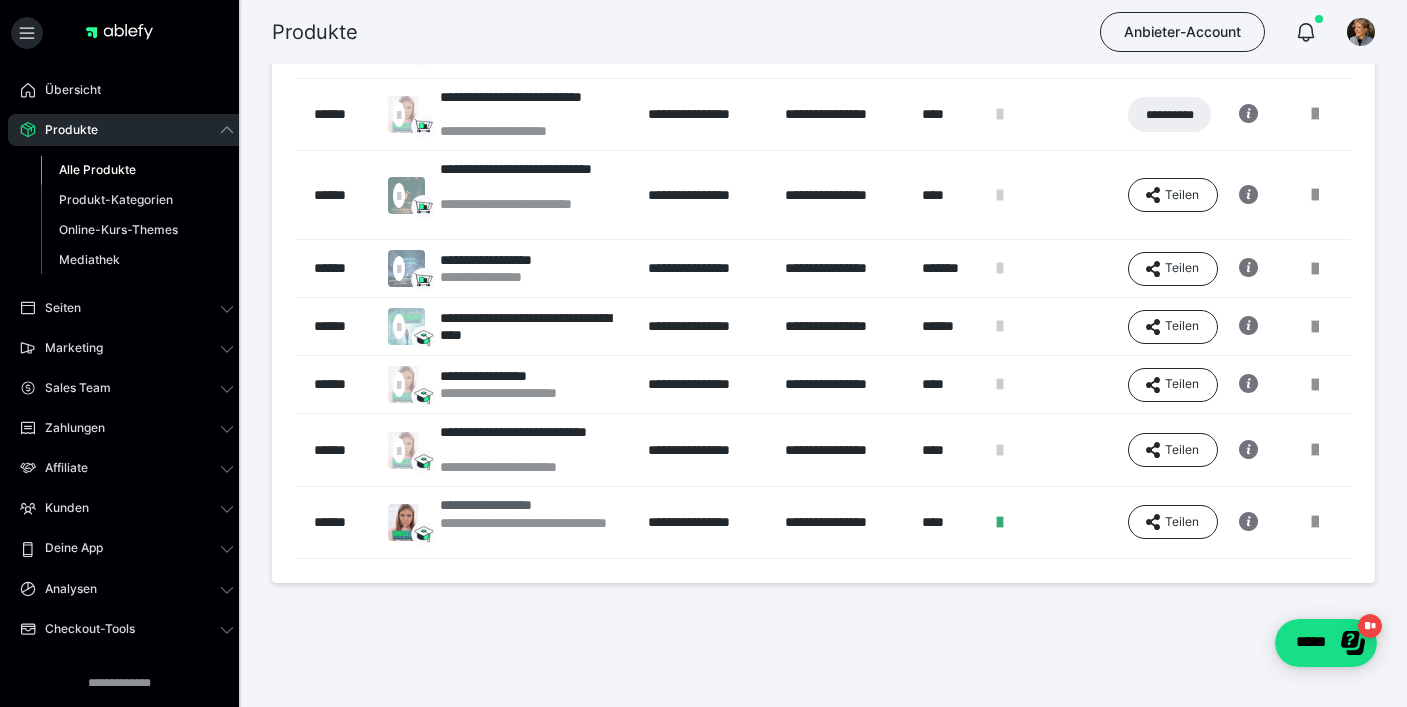 click on "**********" at bounding box center [534, 505] 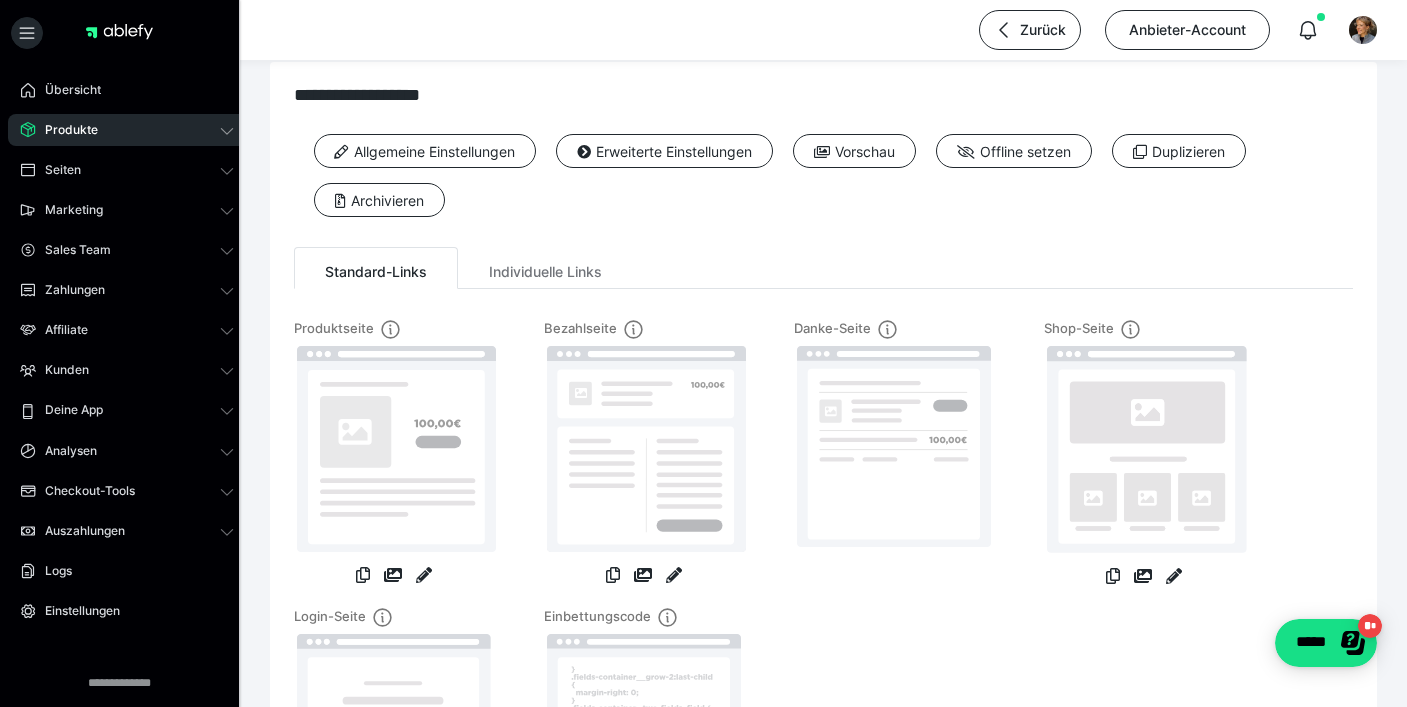 scroll, scrollTop: 0, scrollLeft: 0, axis: both 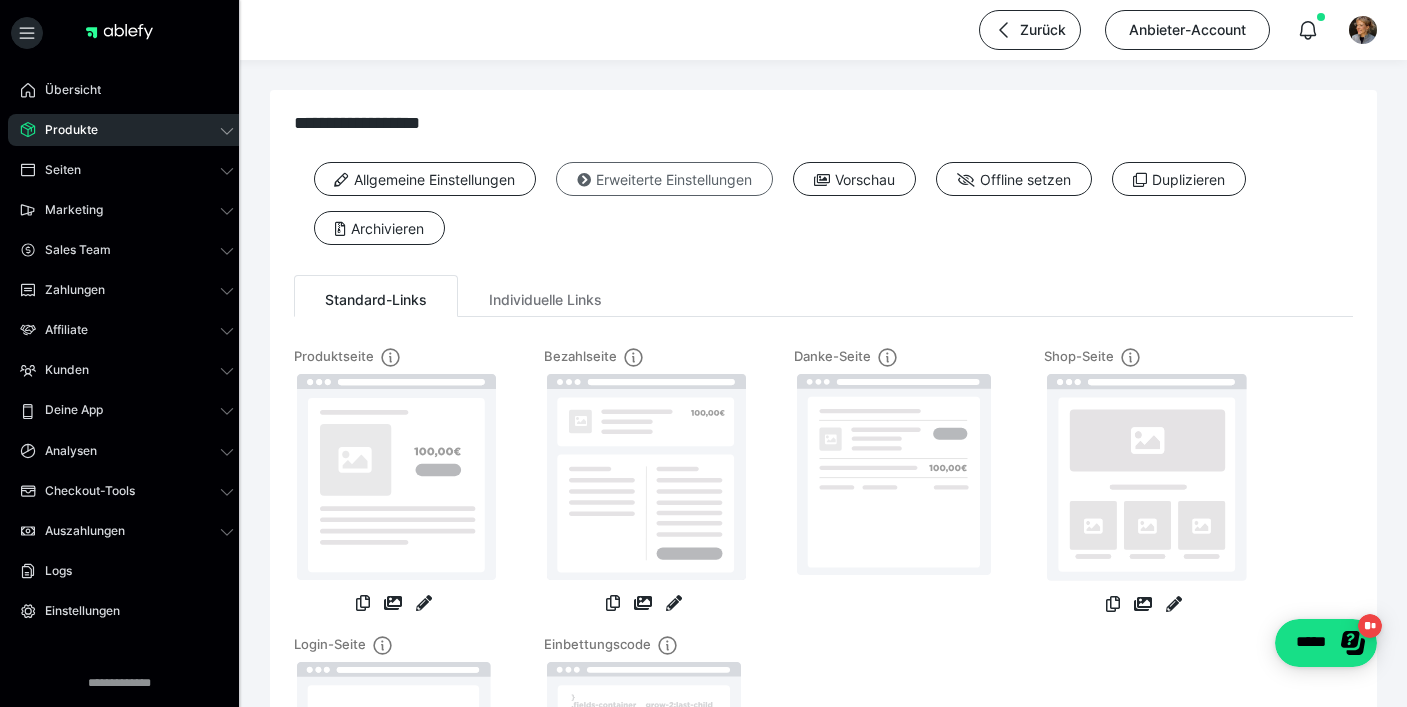 click on "Erweiterte Einstellungen" at bounding box center [664, 179] 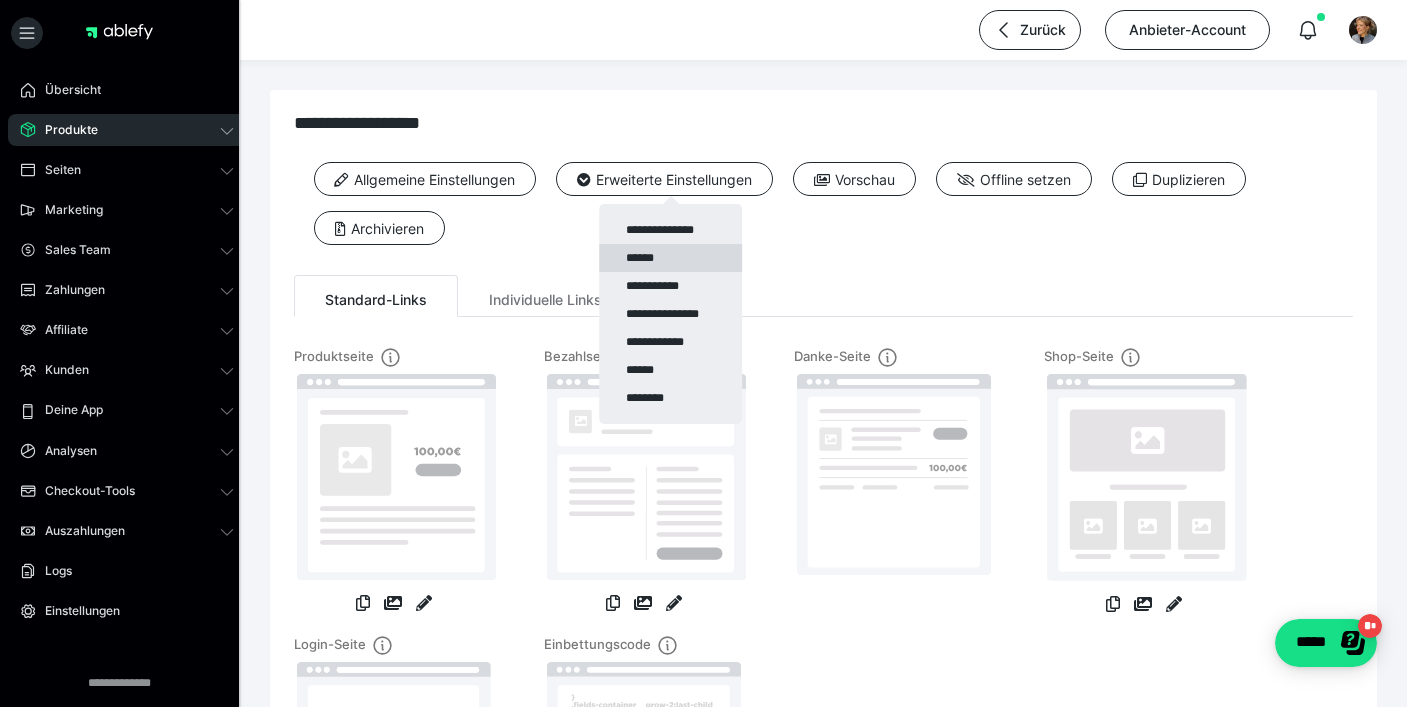 click on "******" at bounding box center (670, 258) 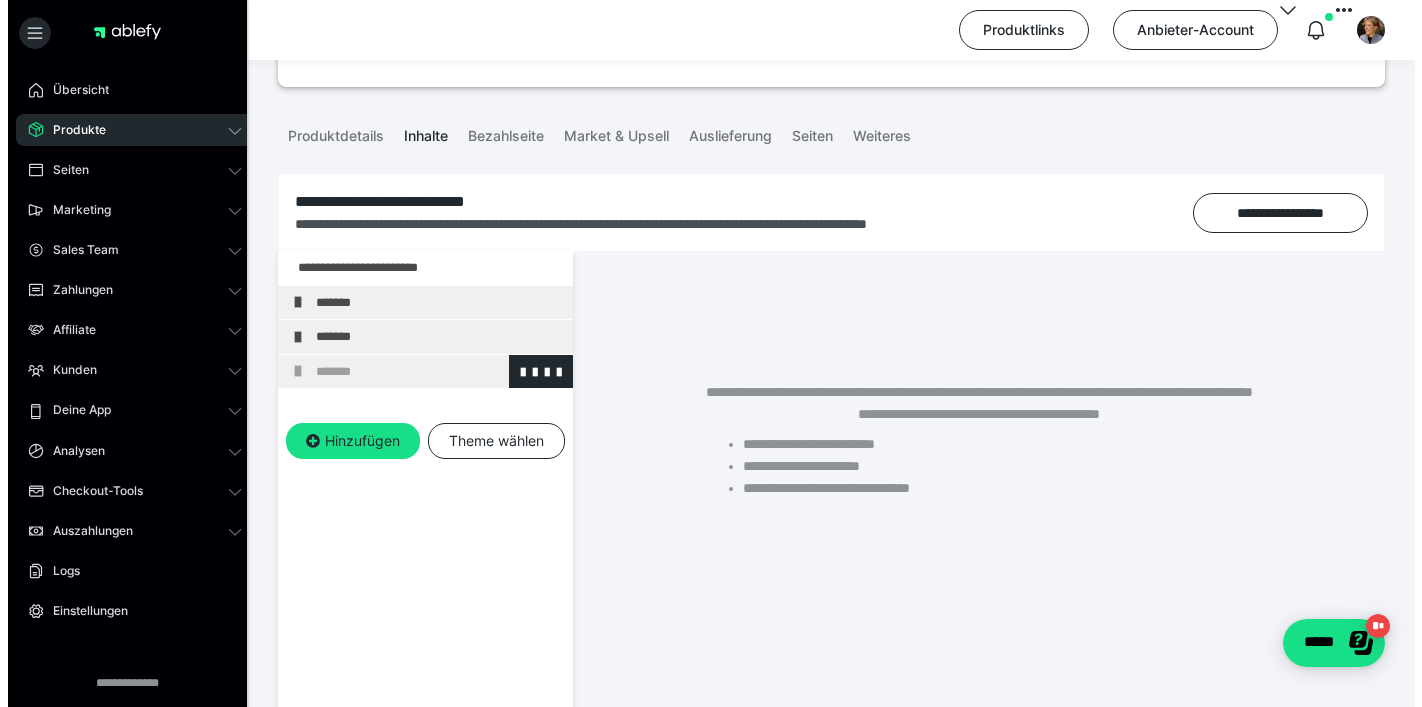 scroll, scrollTop: 167, scrollLeft: 0, axis: vertical 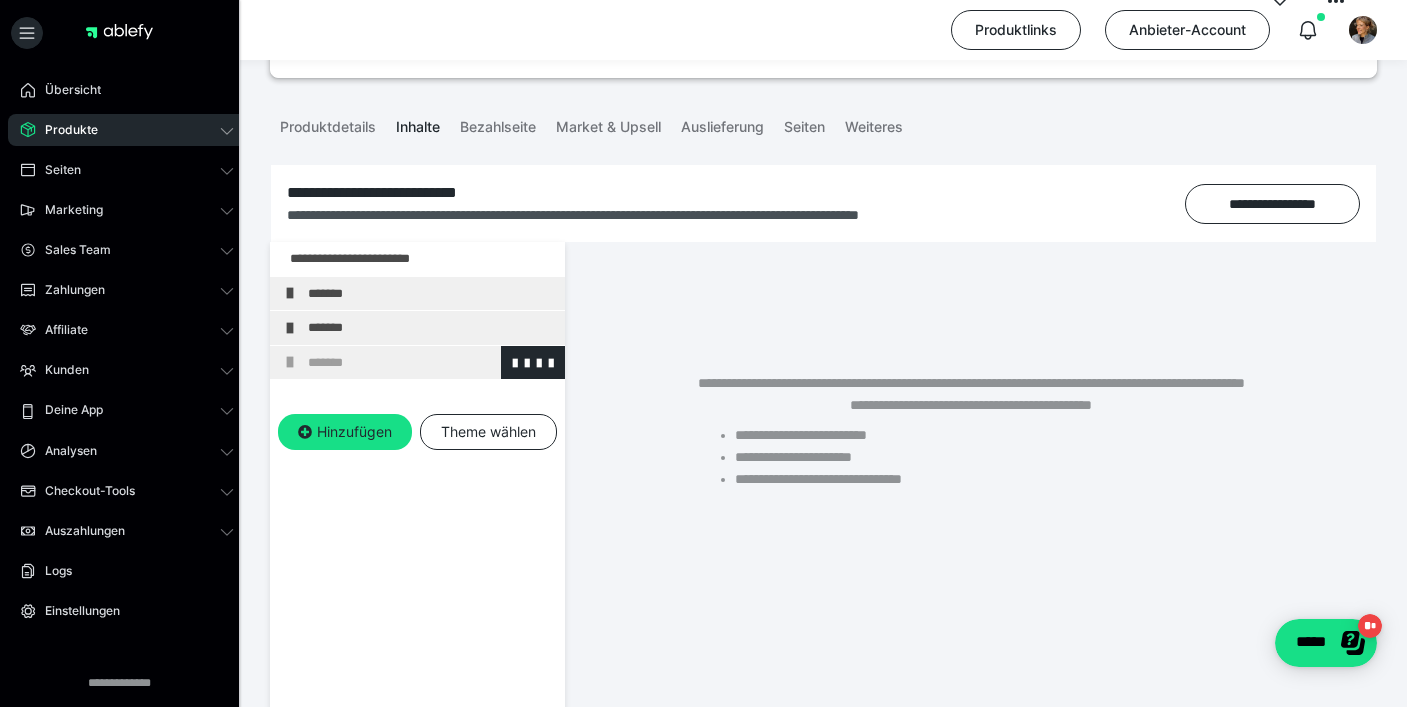 click on "*******" at bounding box center (431, 363) 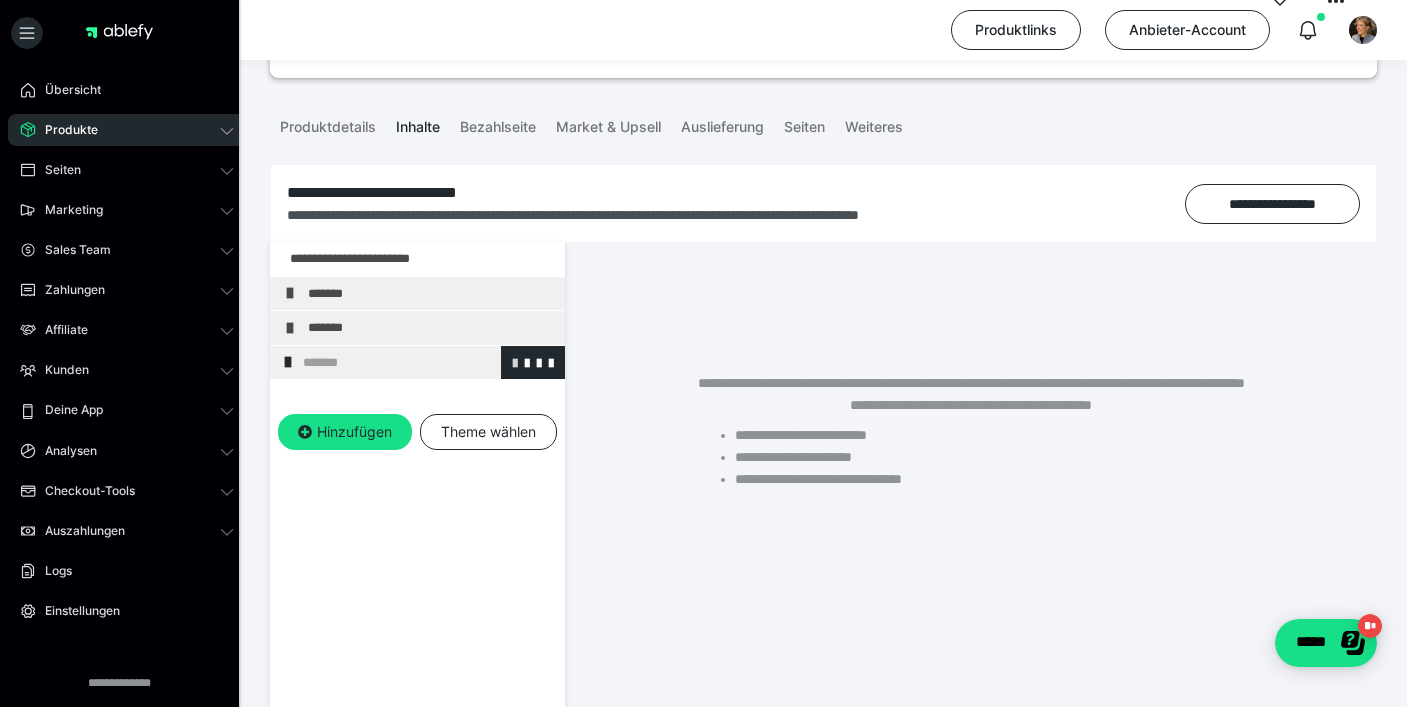 click at bounding box center (515, 362) 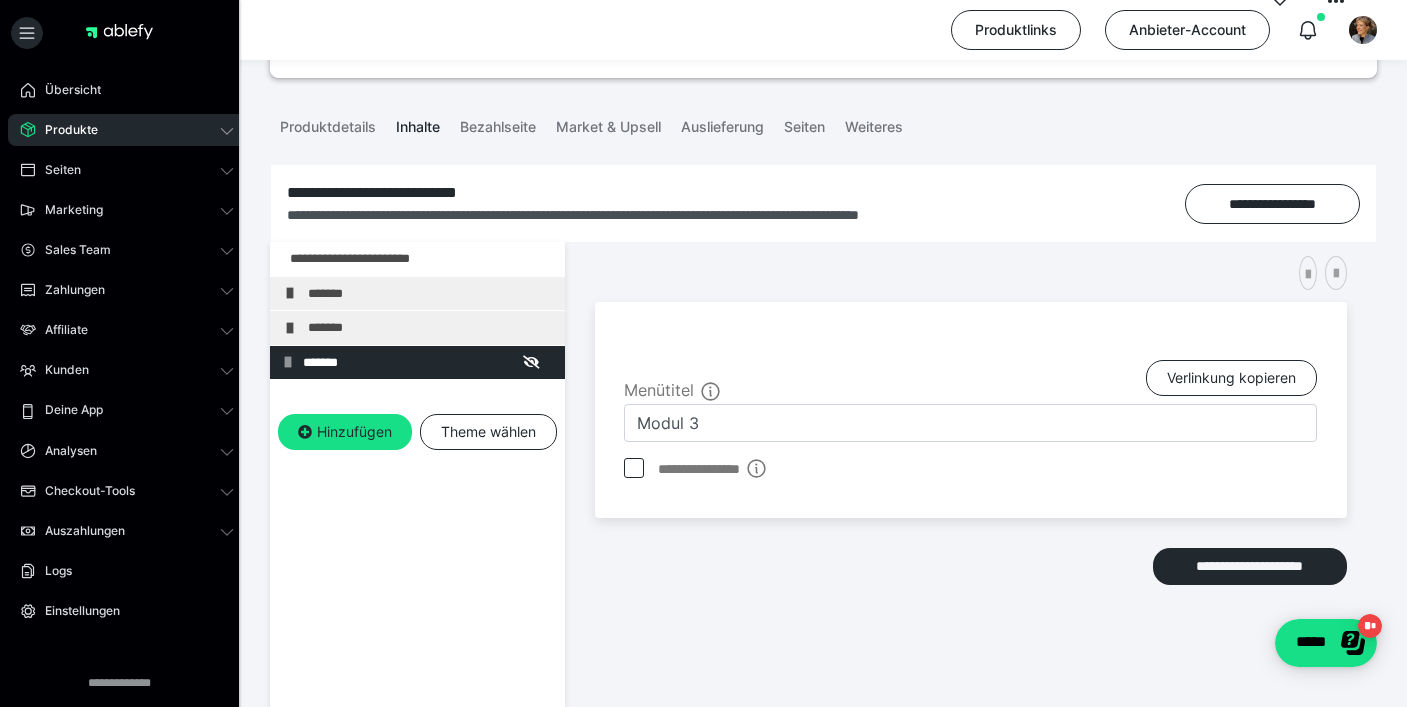 click at bounding box center [634, 468] 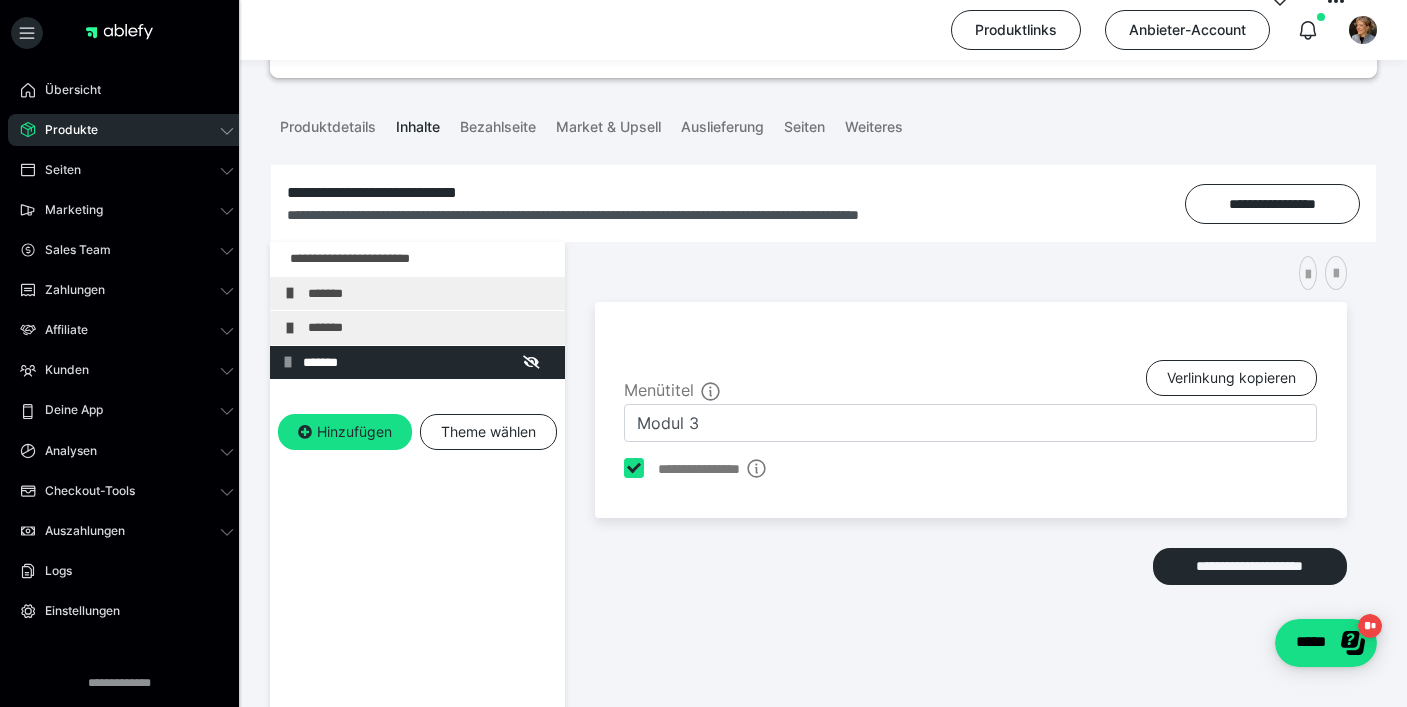 checkbox on "****" 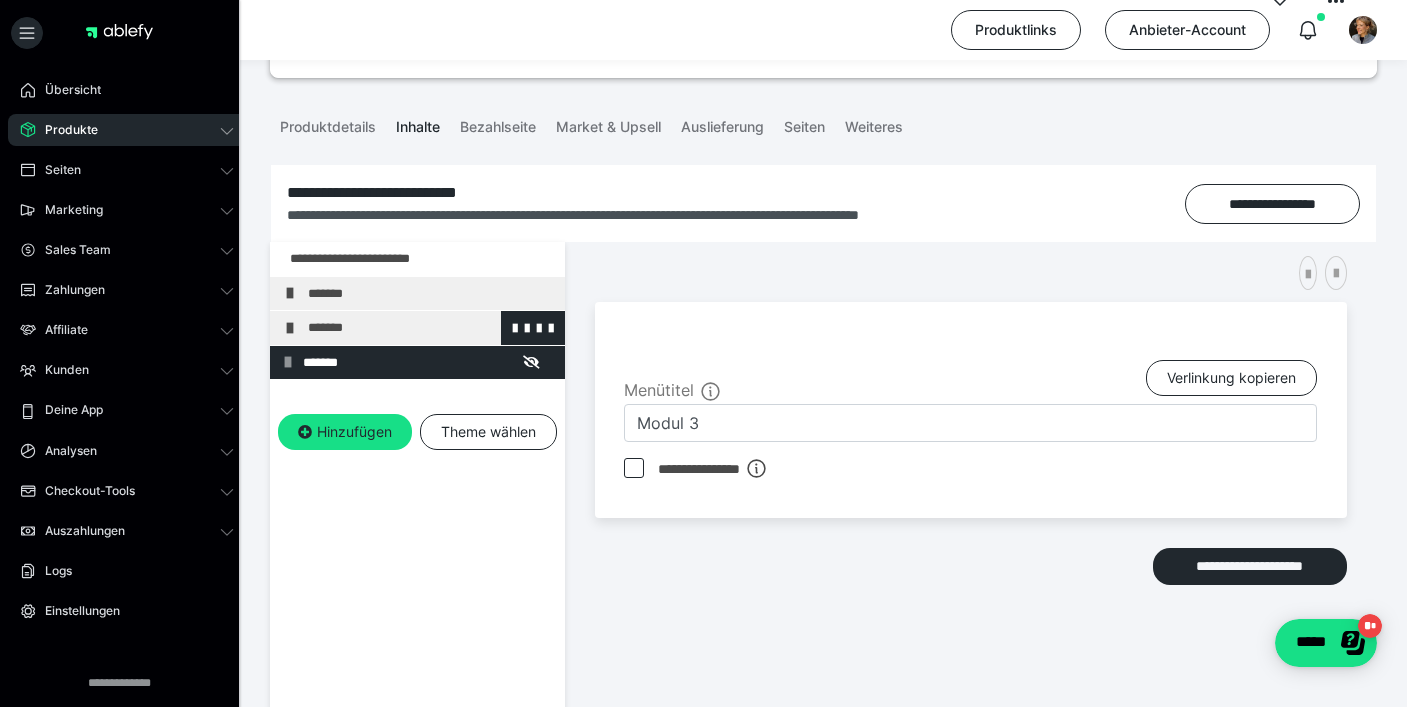 click on "*******" at bounding box center (431, 328) 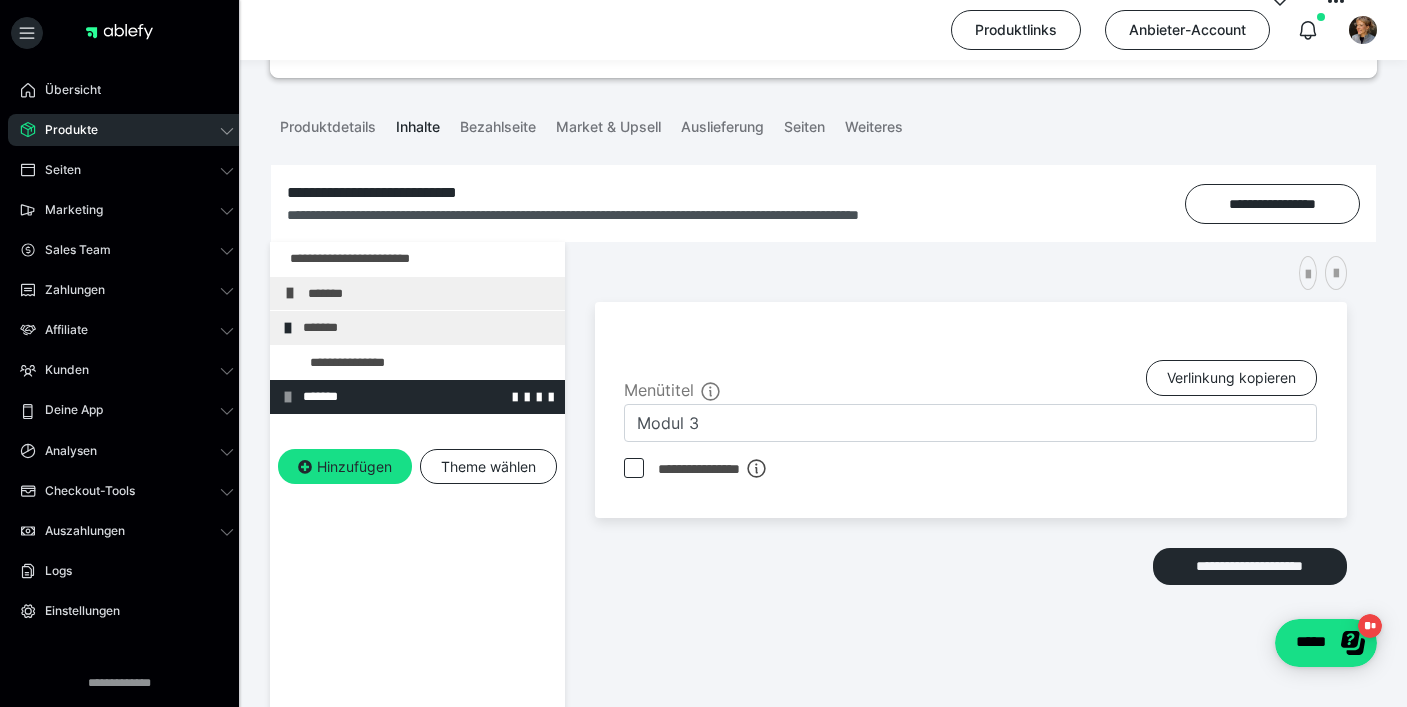 click on "*******" at bounding box center [426, 397] 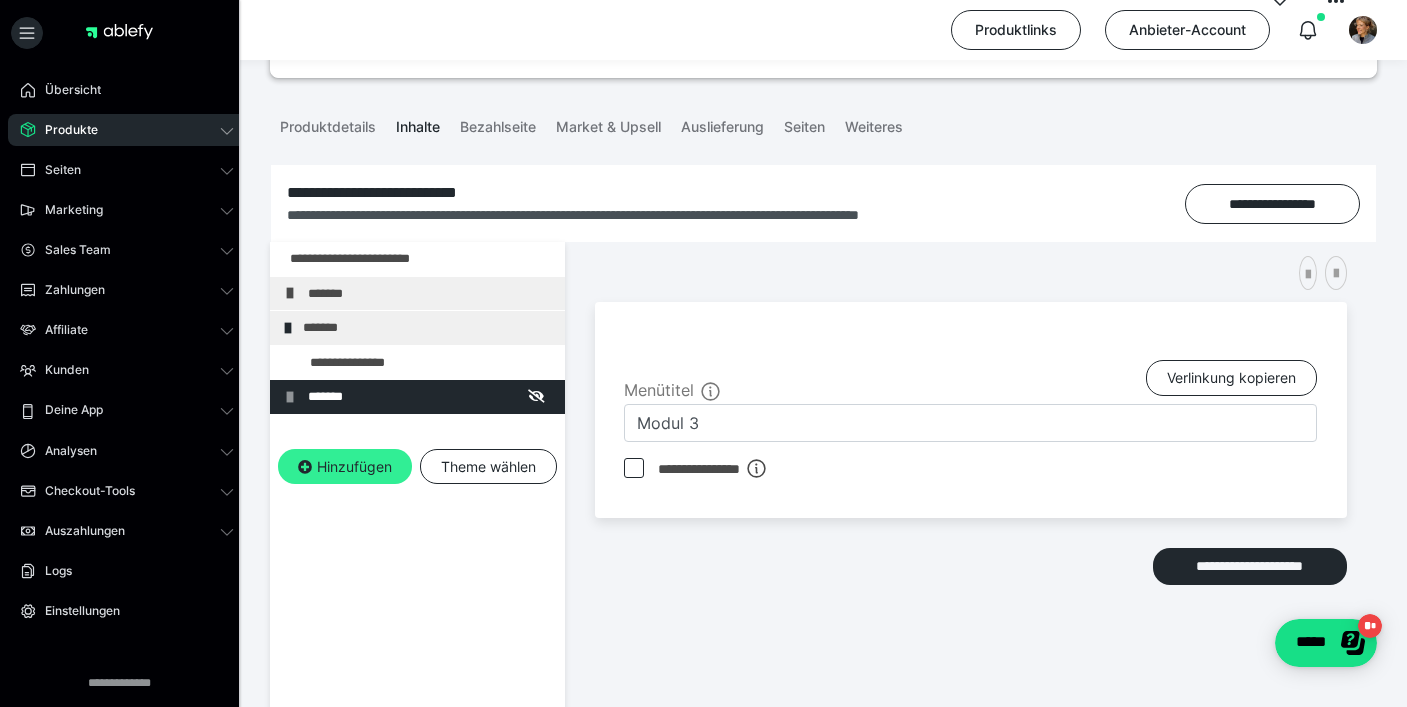 click on "Hinzufügen" at bounding box center (345, 467) 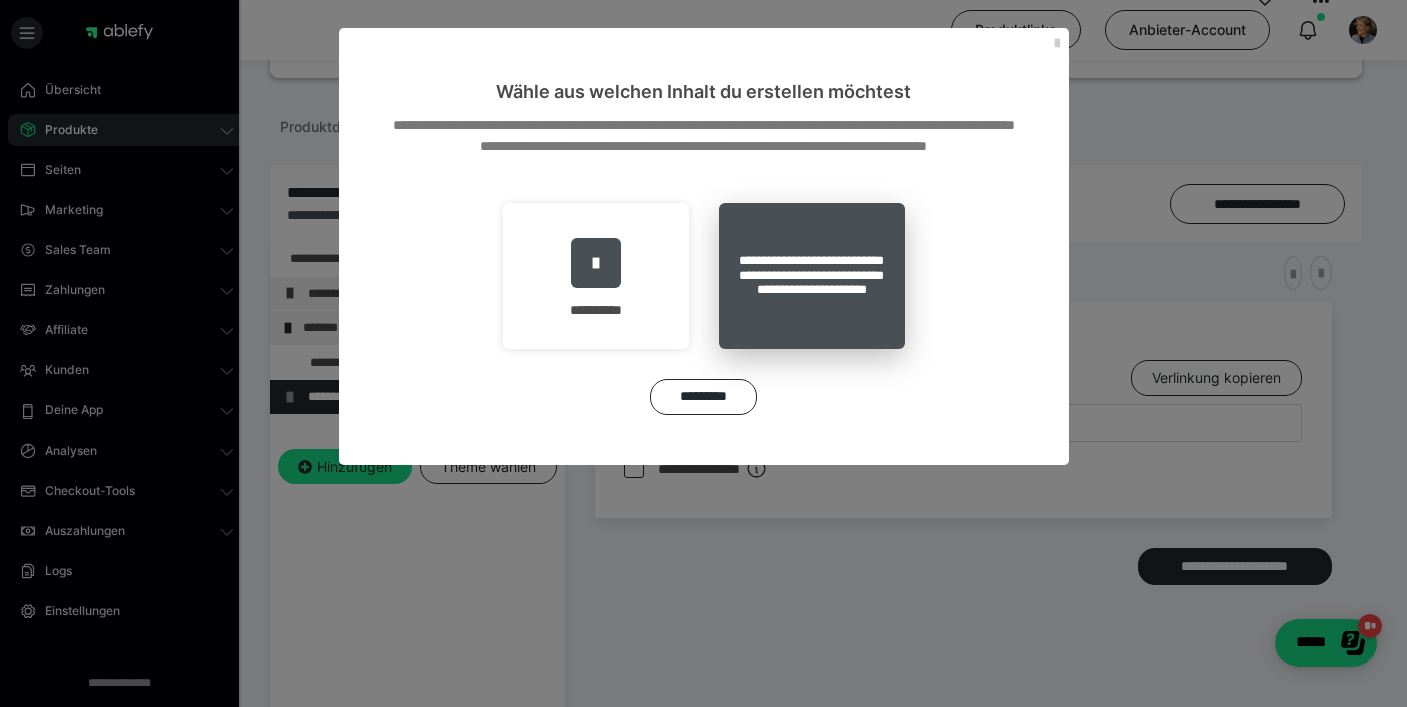 click on "**********" at bounding box center (812, 276) 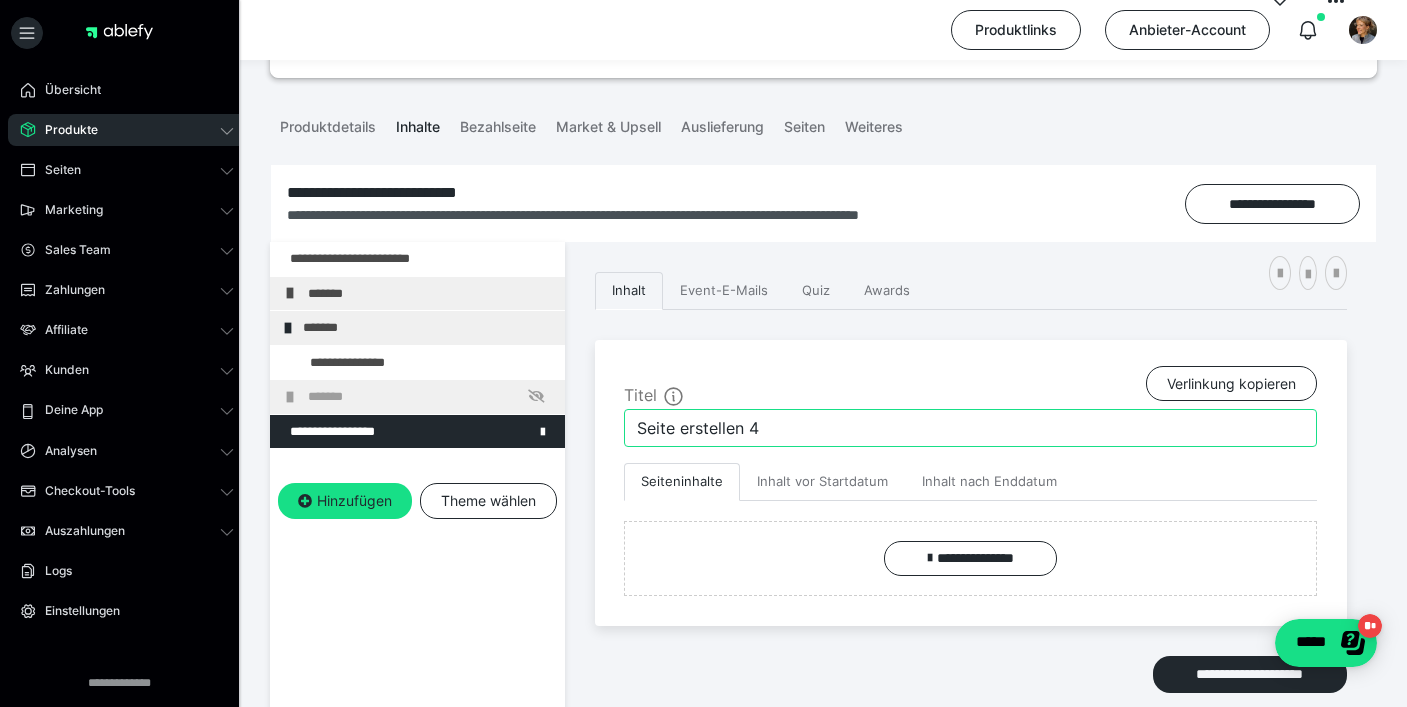 drag, startPoint x: 765, startPoint y: 428, endPoint x: 623, endPoint y: 425, distance: 142.0317 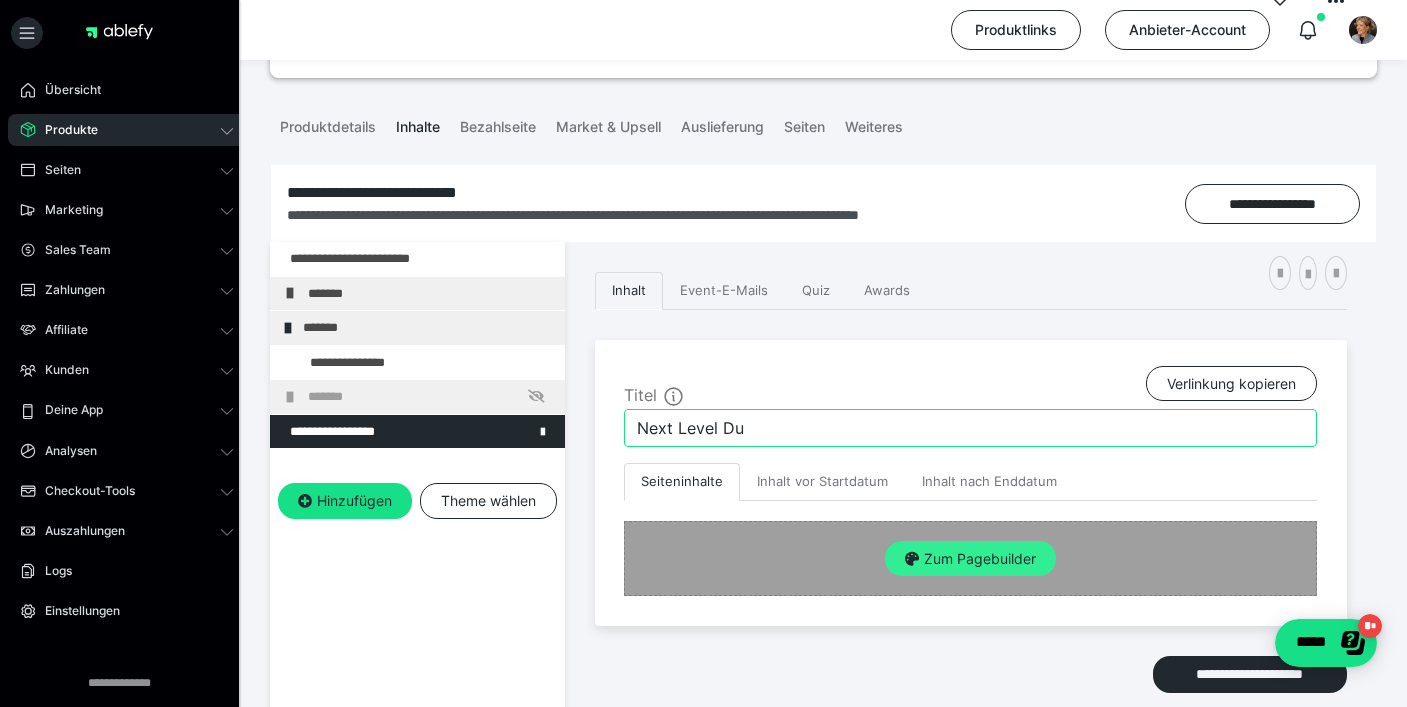 type on "Next Level Du" 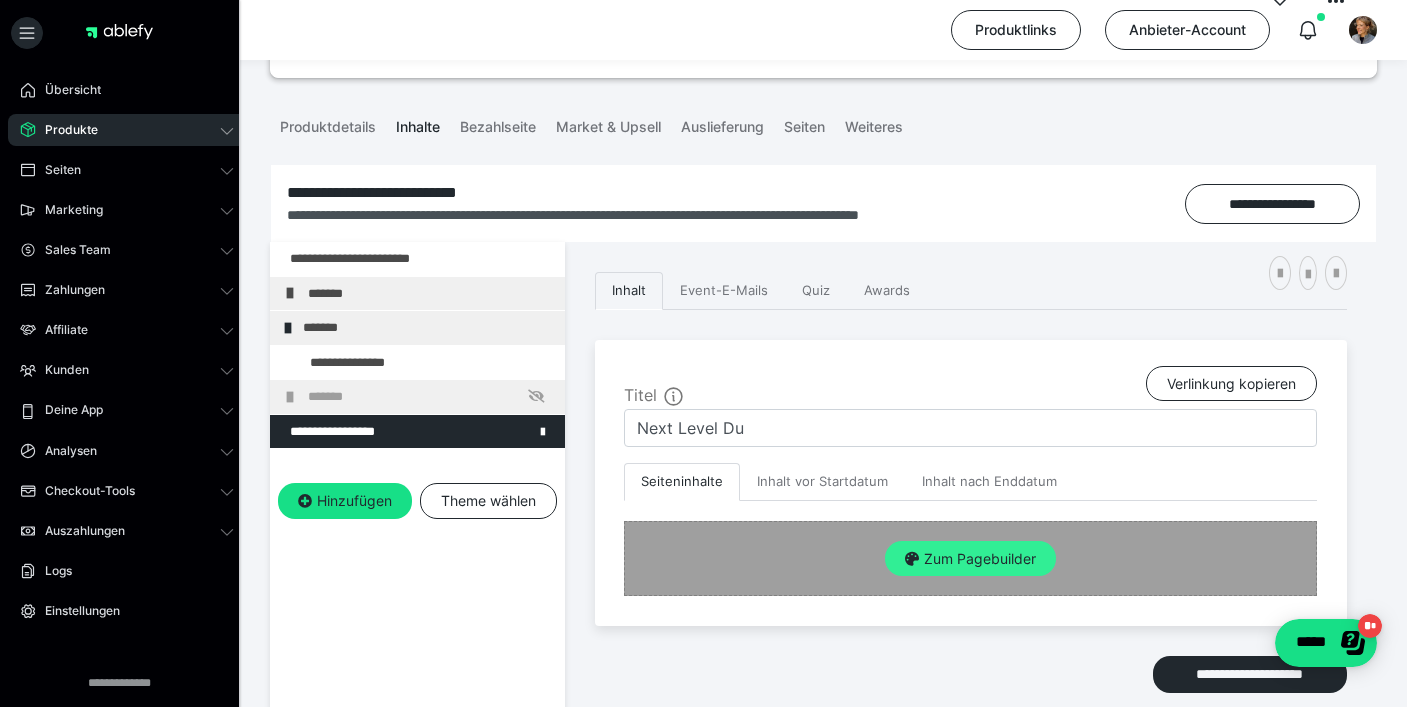 click on "Zum Pagebuilder" at bounding box center [970, 559] 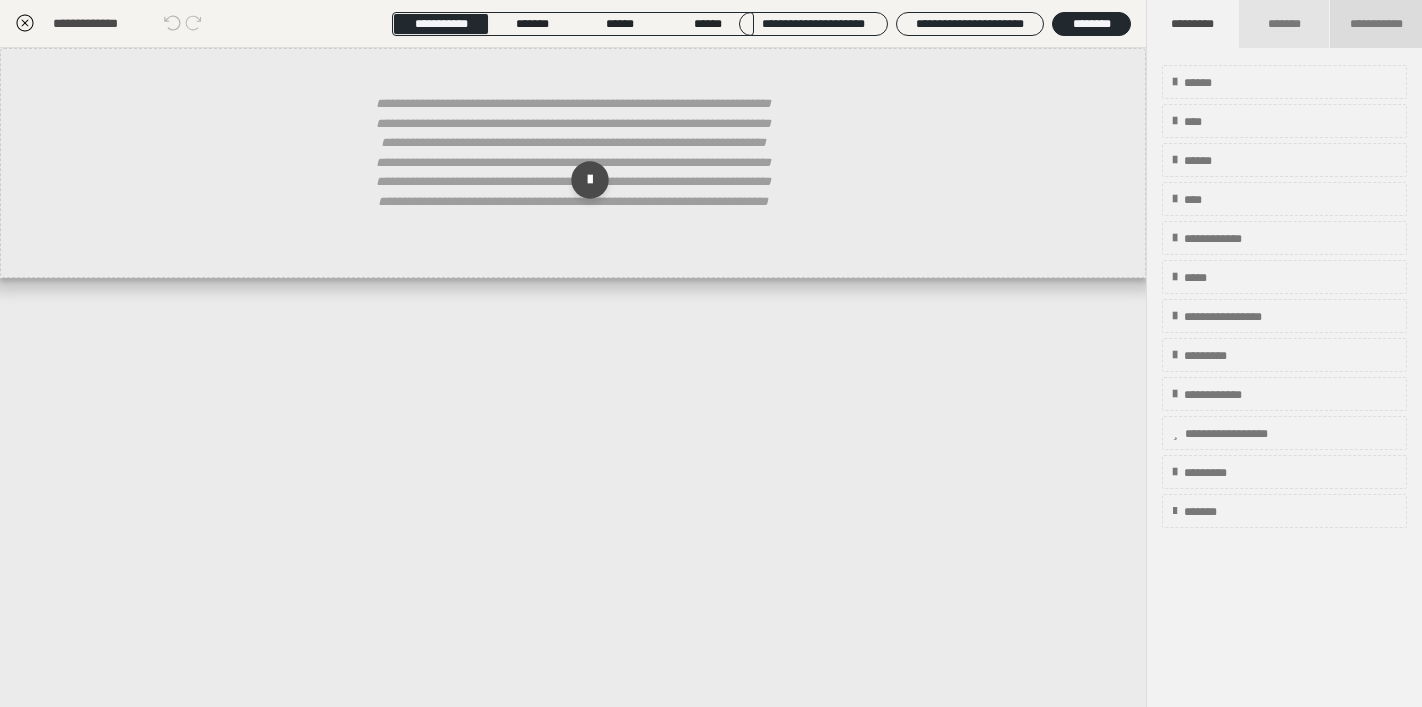 click on "**********" at bounding box center [1376, 24] 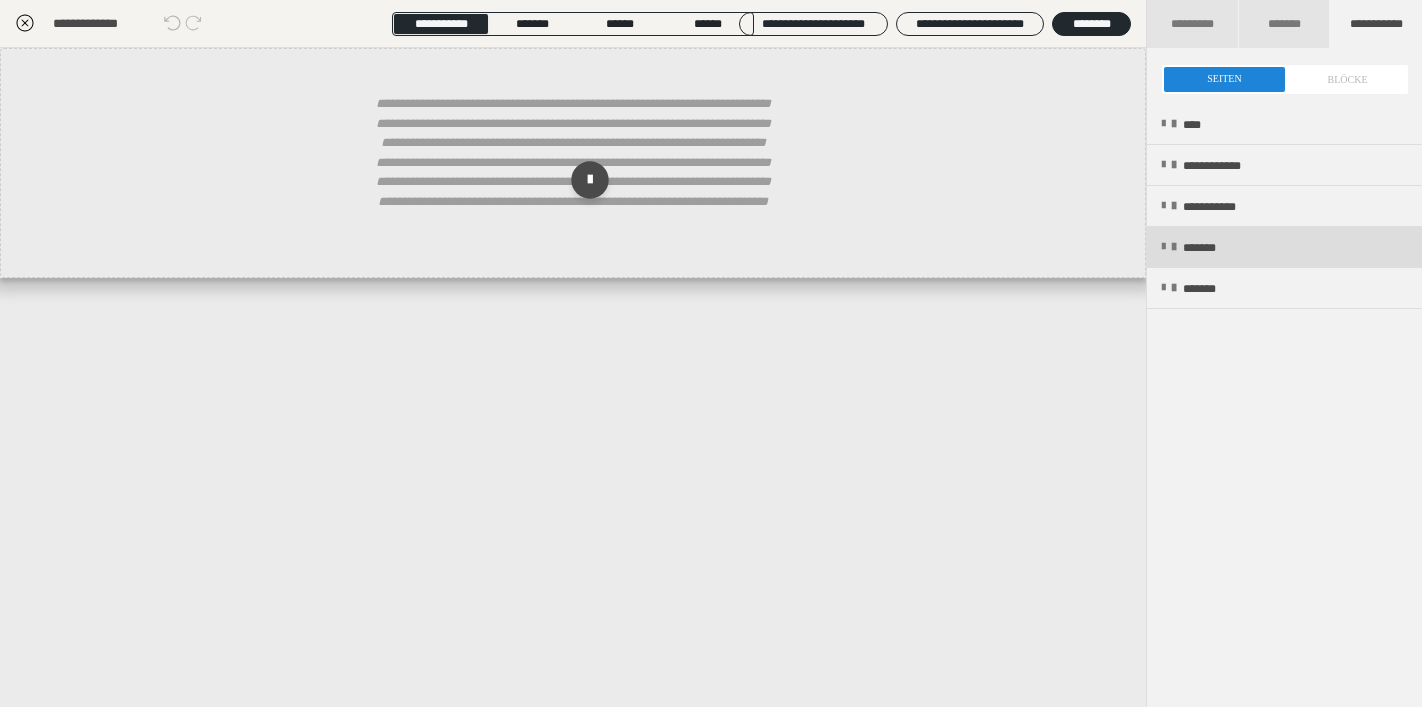 click on "*******" at bounding box center (1213, 248) 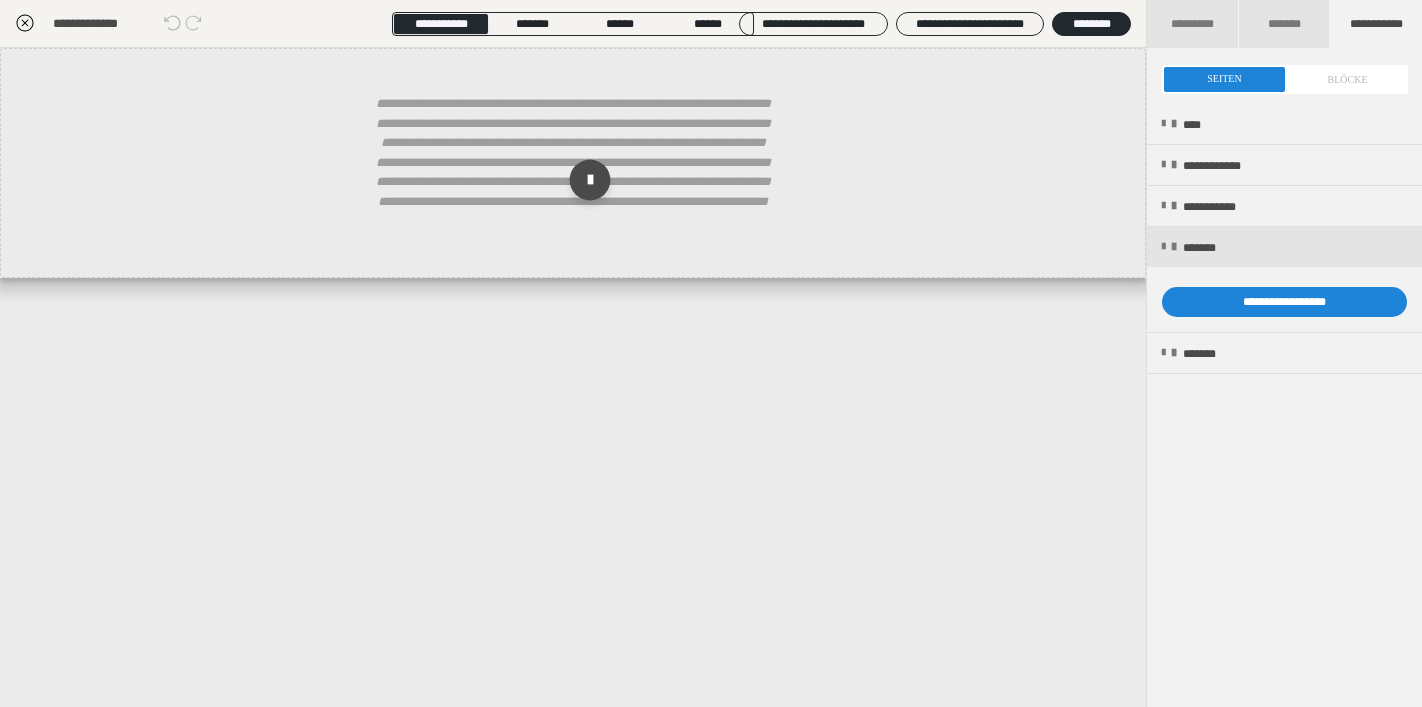 click at bounding box center [590, 180] 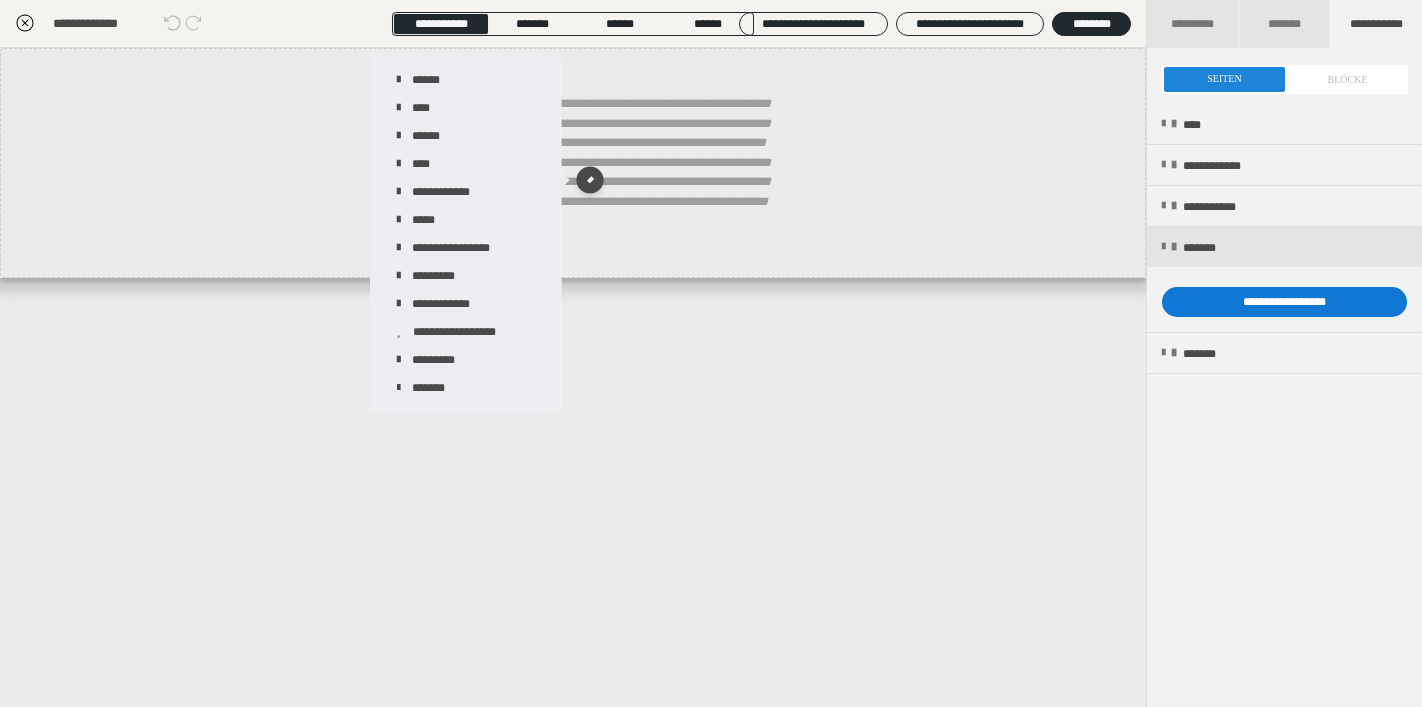 click on "**********" at bounding box center (1284, 302) 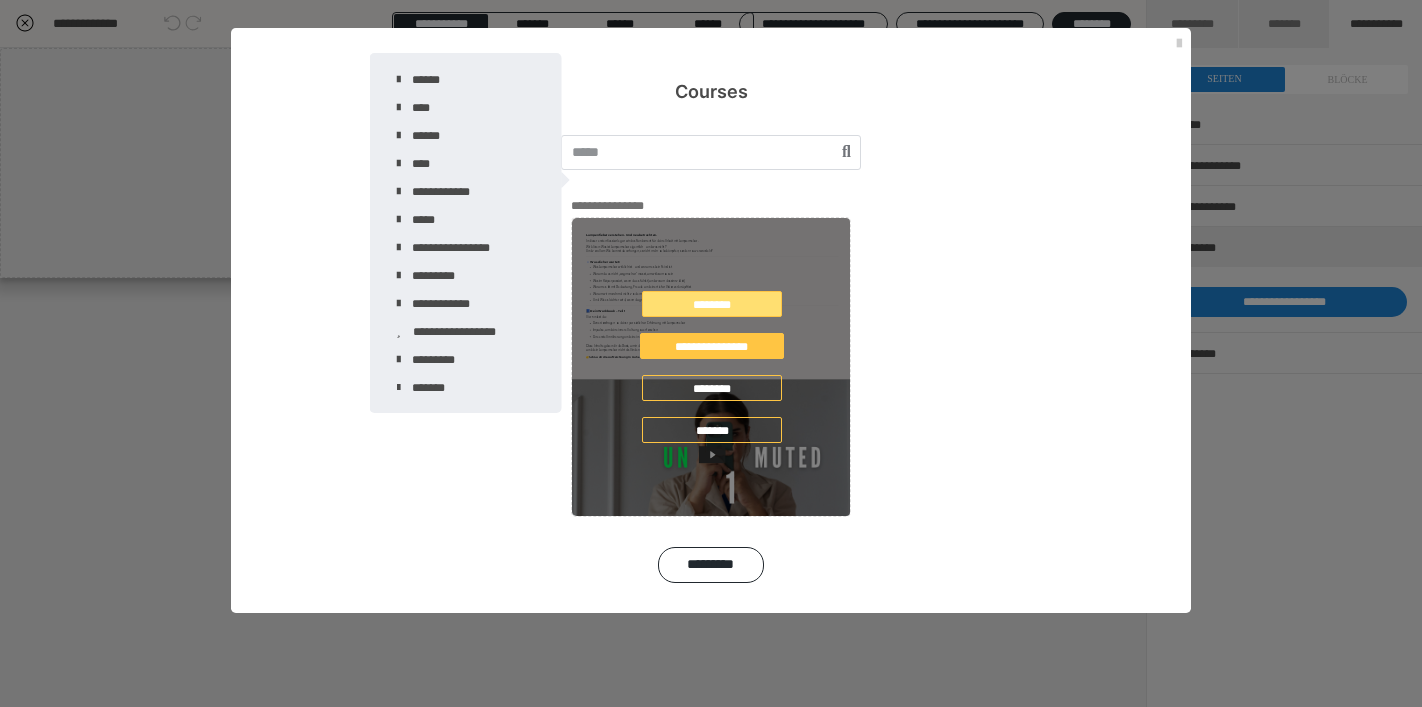 click on "********" at bounding box center (712, 304) 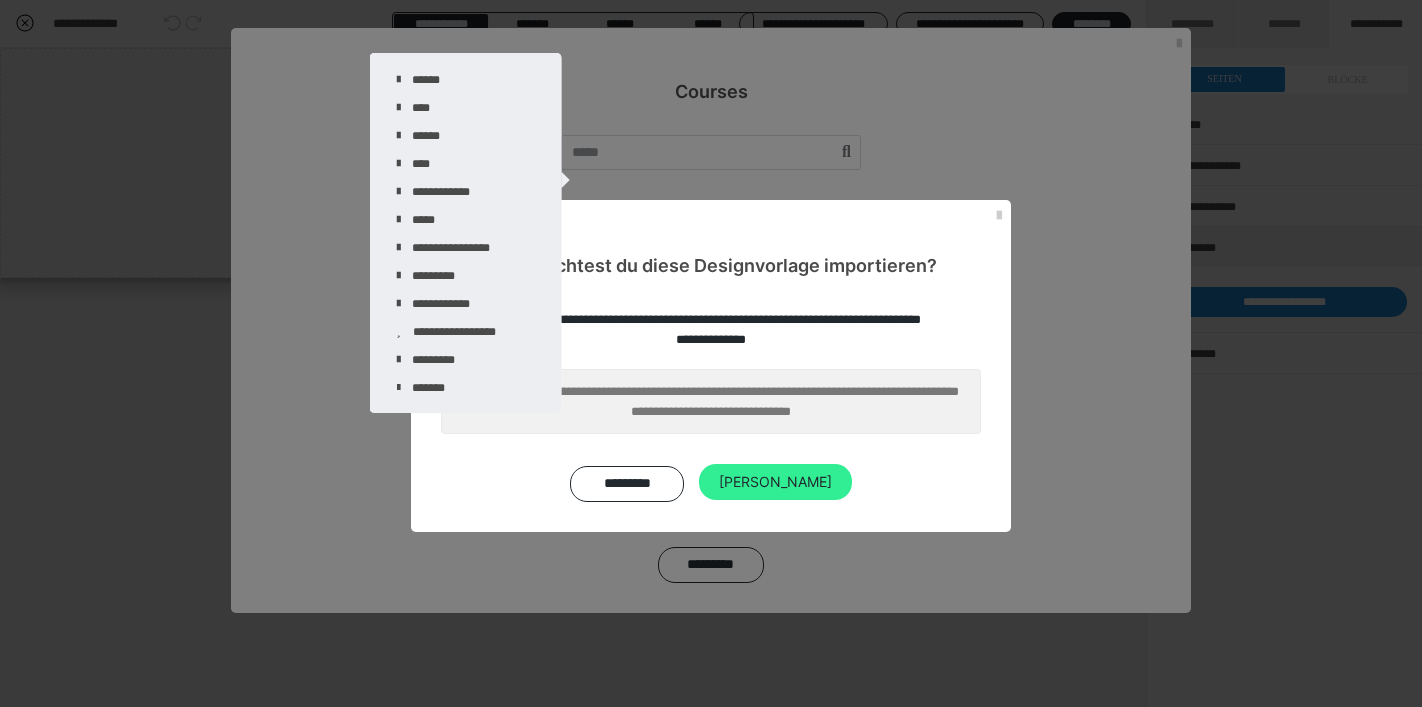 click on "[PERSON_NAME]" at bounding box center (775, 482) 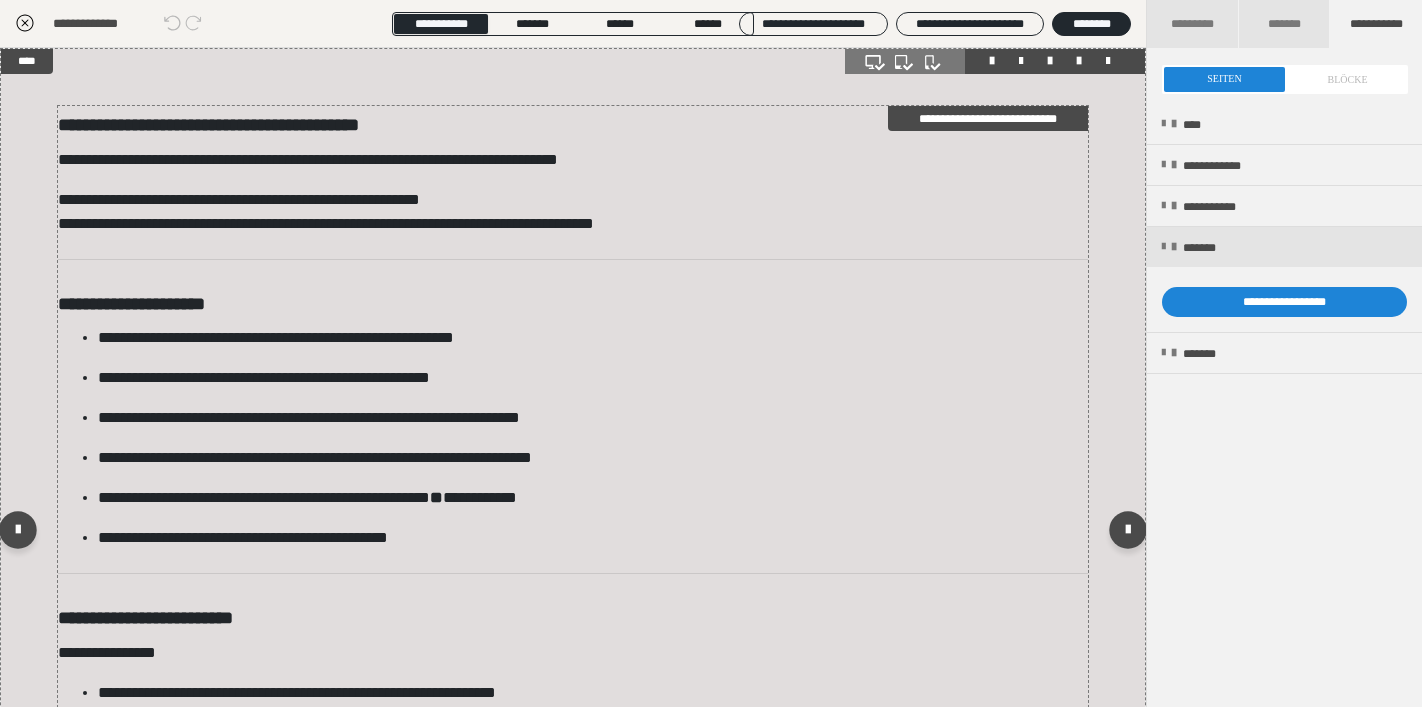 click on "**********" at bounding box center [566, 212] 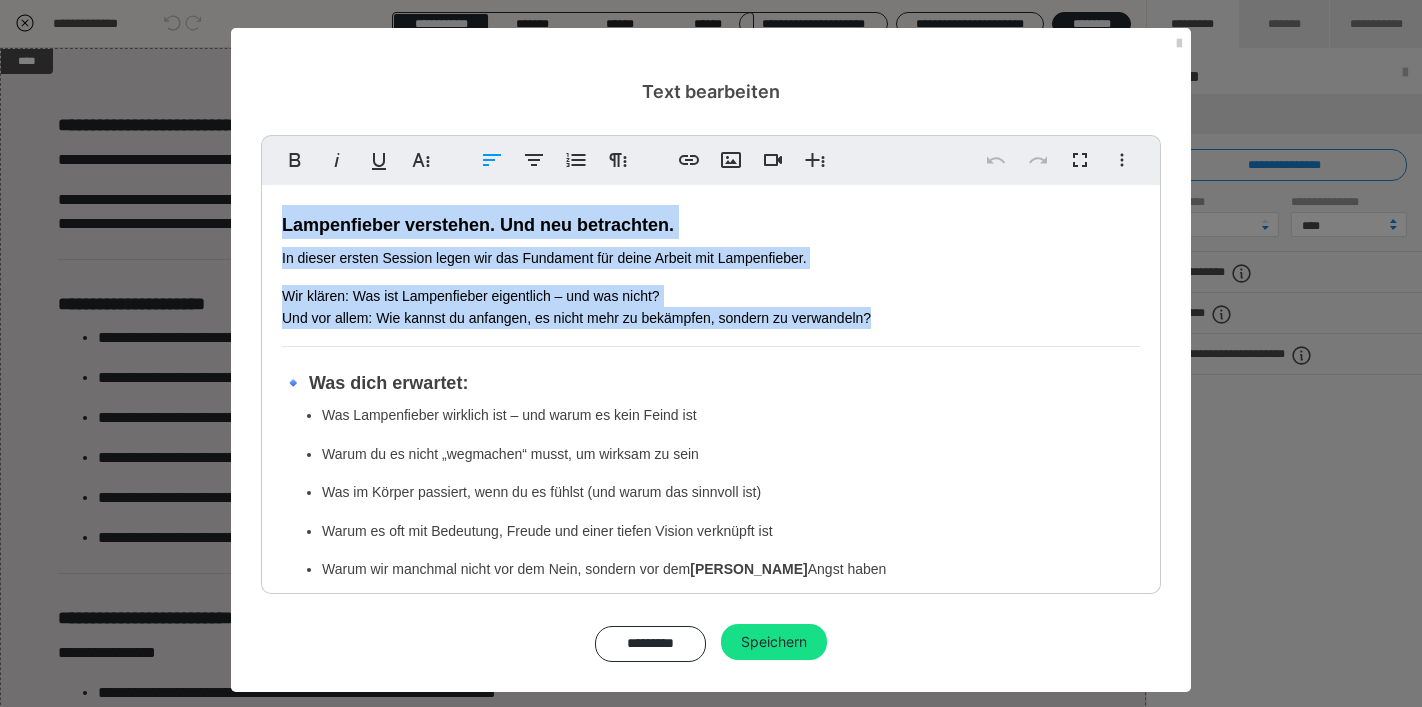drag, startPoint x: 874, startPoint y: 319, endPoint x: 274, endPoint y: 220, distance: 608.1127 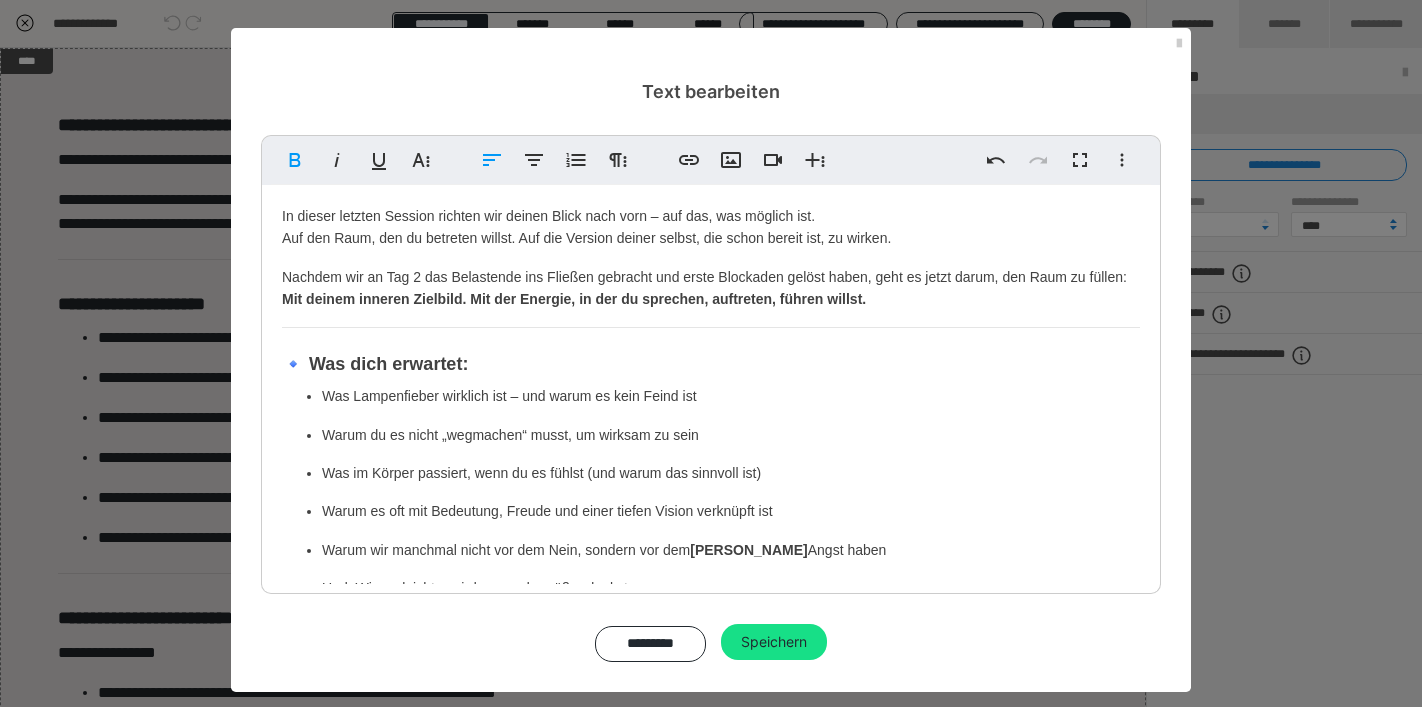 click on "In dieser letzten Session richten wir deinen Blick nach vorn – auf das, was möglich ist. Auf den Raum, den du betreten willst. Auf die Version deiner selbst, die schon bereit ist, zu wirken." at bounding box center [711, 227] 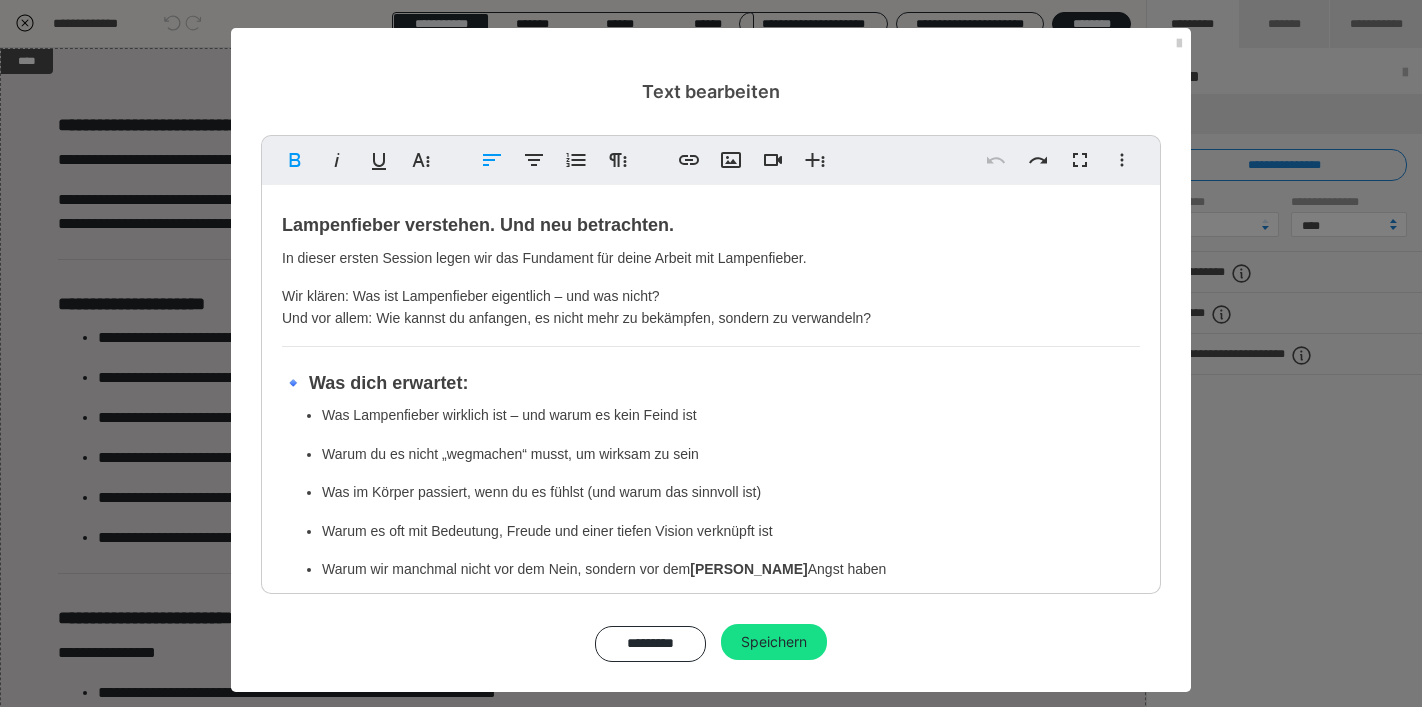 click on "Lampenfieber verstehen. Und neu betrachten." at bounding box center [711, 222] 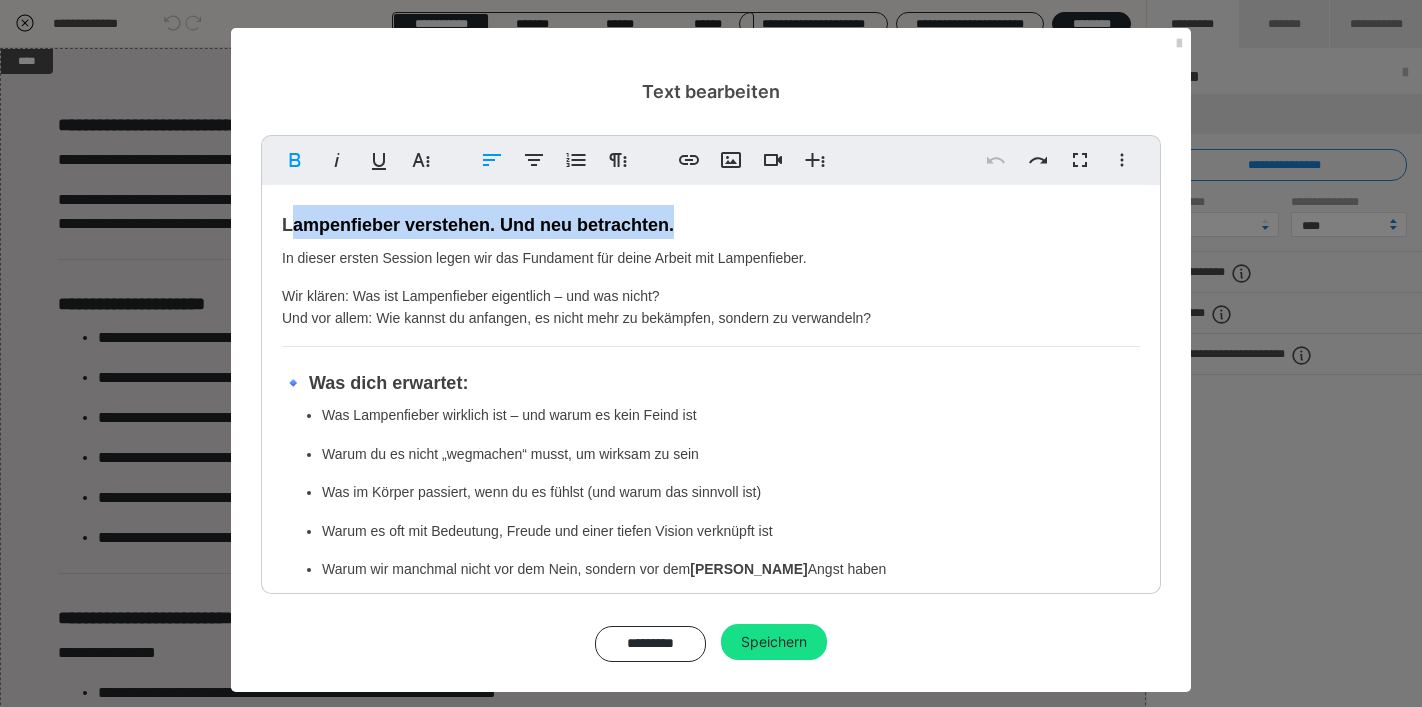 drag, startPoint x: 688, startPoint y: 227, endPoint x: 284, endPoint y: 224, distance: 404.01114 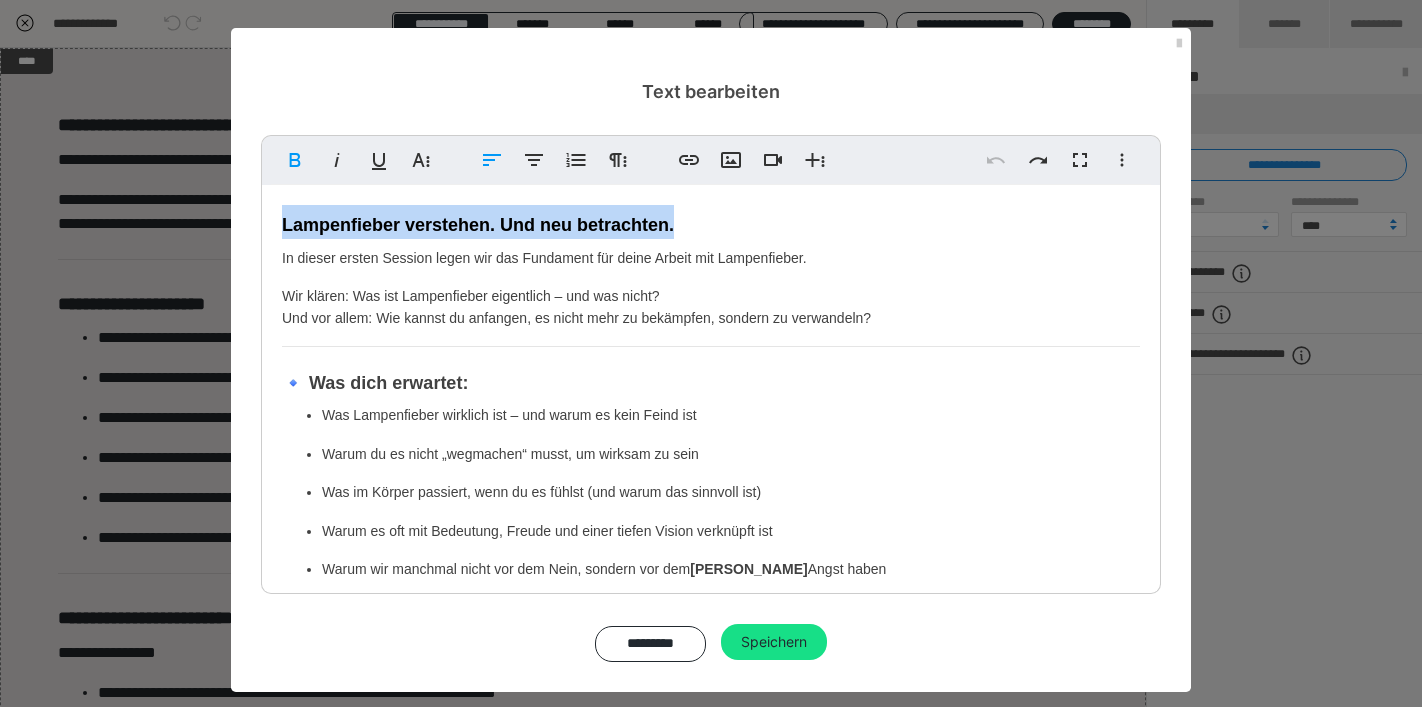 drag, startPoint x: 671, startPoint y: 218, endPoint x: 278, endPoint y: 224, distance: 393.0458 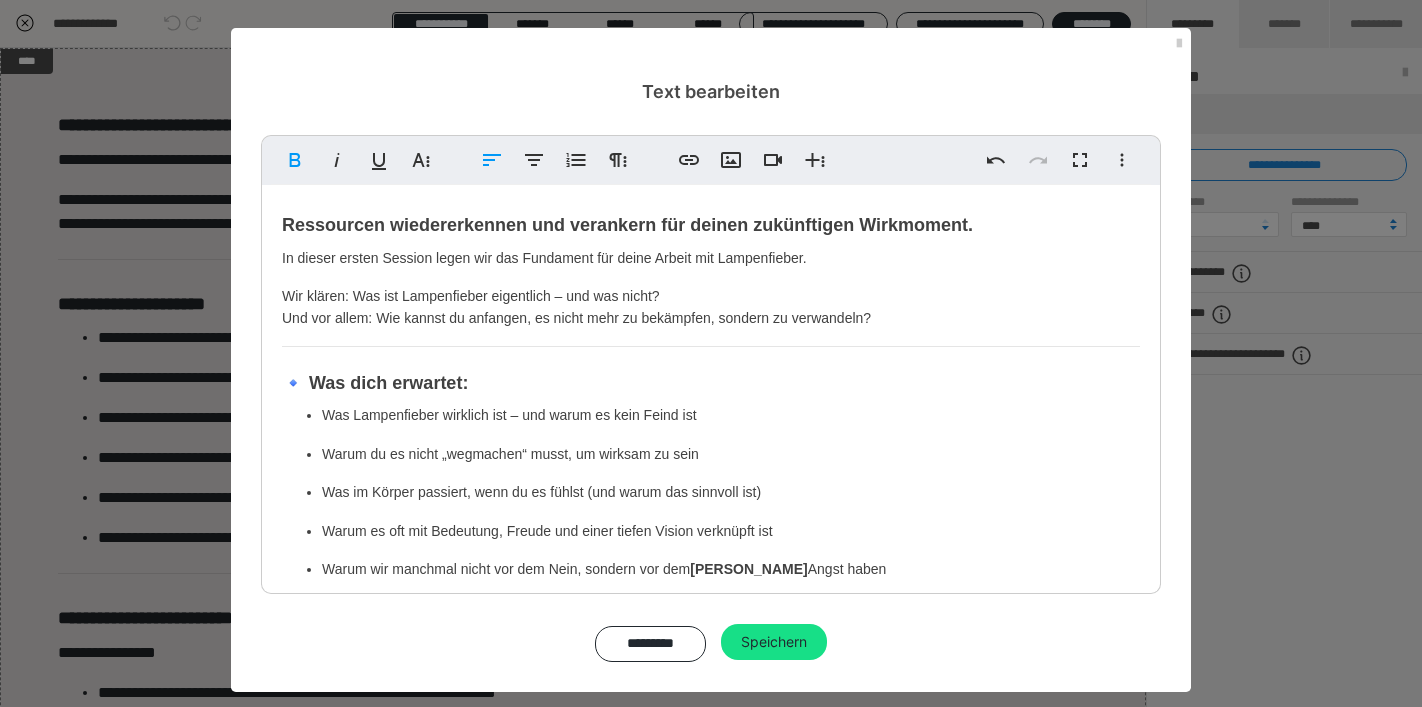 click on "Wir klären: Was ist Lampenfieber eigentlich – und was nicht? Und vor allem: Wie kannst du anfangen, es nicht mehr zu bekämpfen, sondern zu verwandeln?" at bounding box center [711, 307] 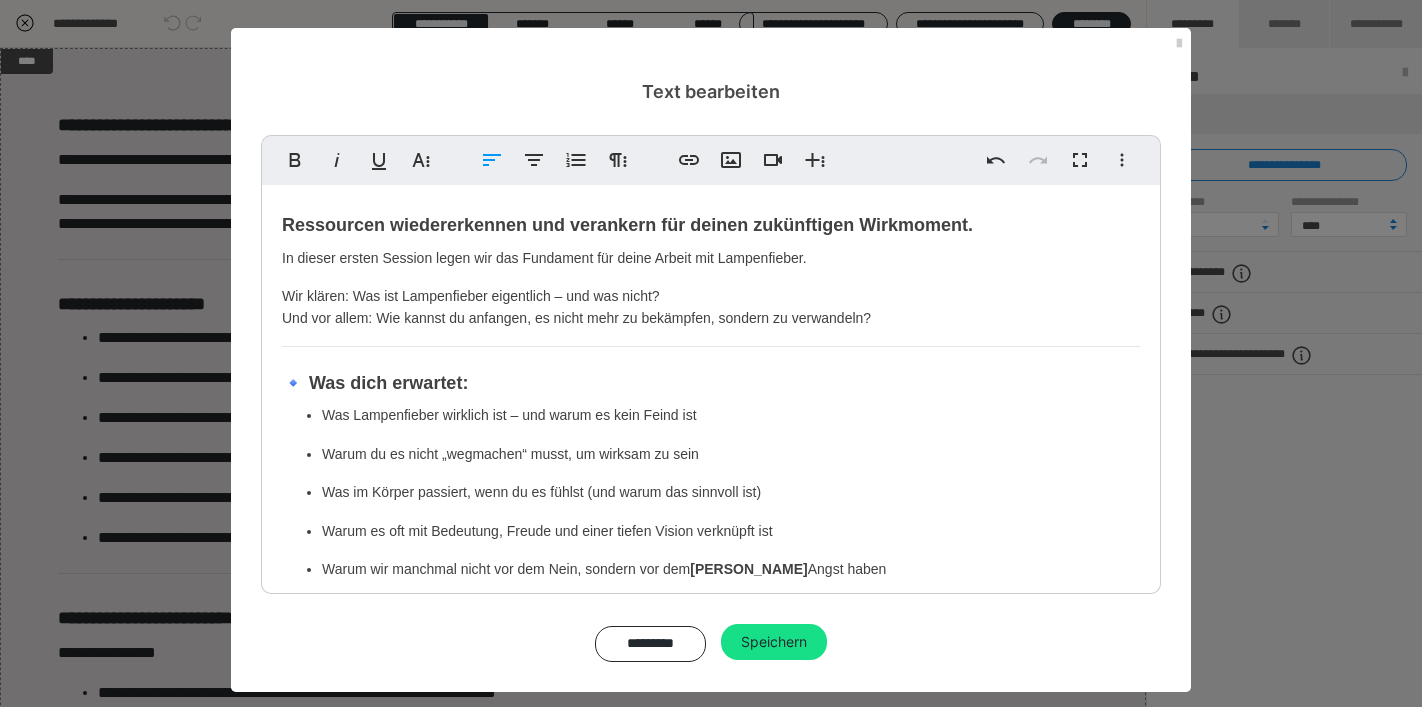 click on "Wir klären: Was ist Lampenfieber eigentlich – und was nicht? Und vor allem: Wie kannst du anfangen, es nicht mehr zu bekämpfen, sondern zu verwandeln?" at bounding box center (711, 307) 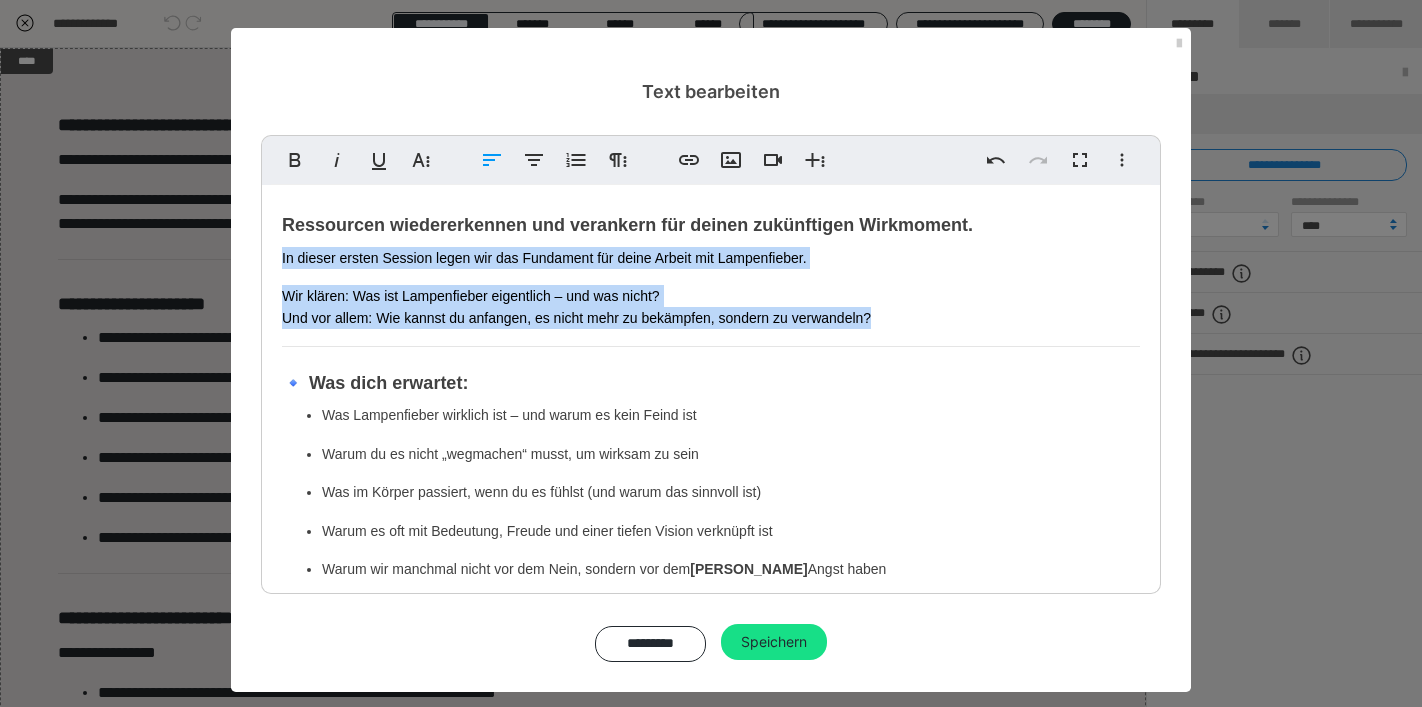drag, startPoint x: 890, startPoint y: 320, endPoint x: 252, endPoint y: 254, distance: 641.4047 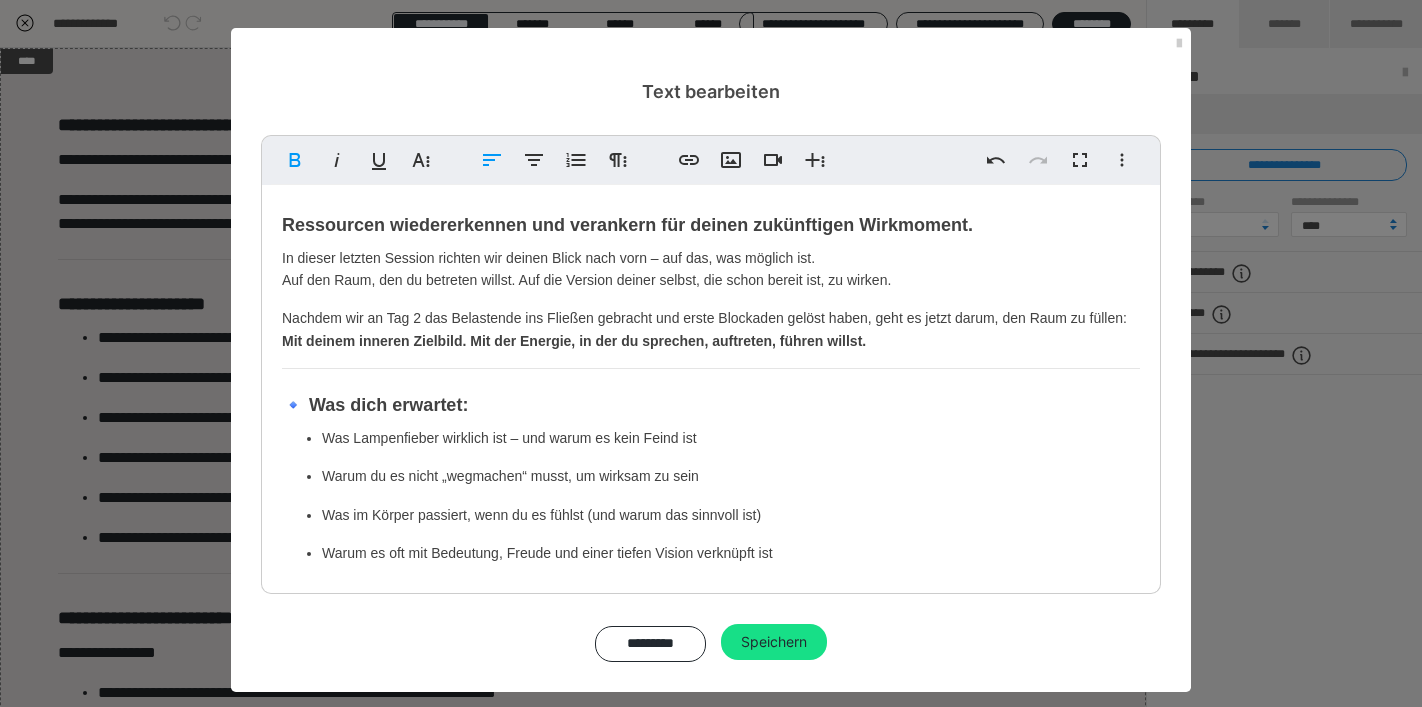 click on "In dieser letzten Session richten wir deinen Blick nach vorn – auf das, was möglich ist. Auf den Raum, den du betreten willst. Auf die Version deiner selbst, die schon bereit ist, zu wirken." at bounding box center (711, 269) 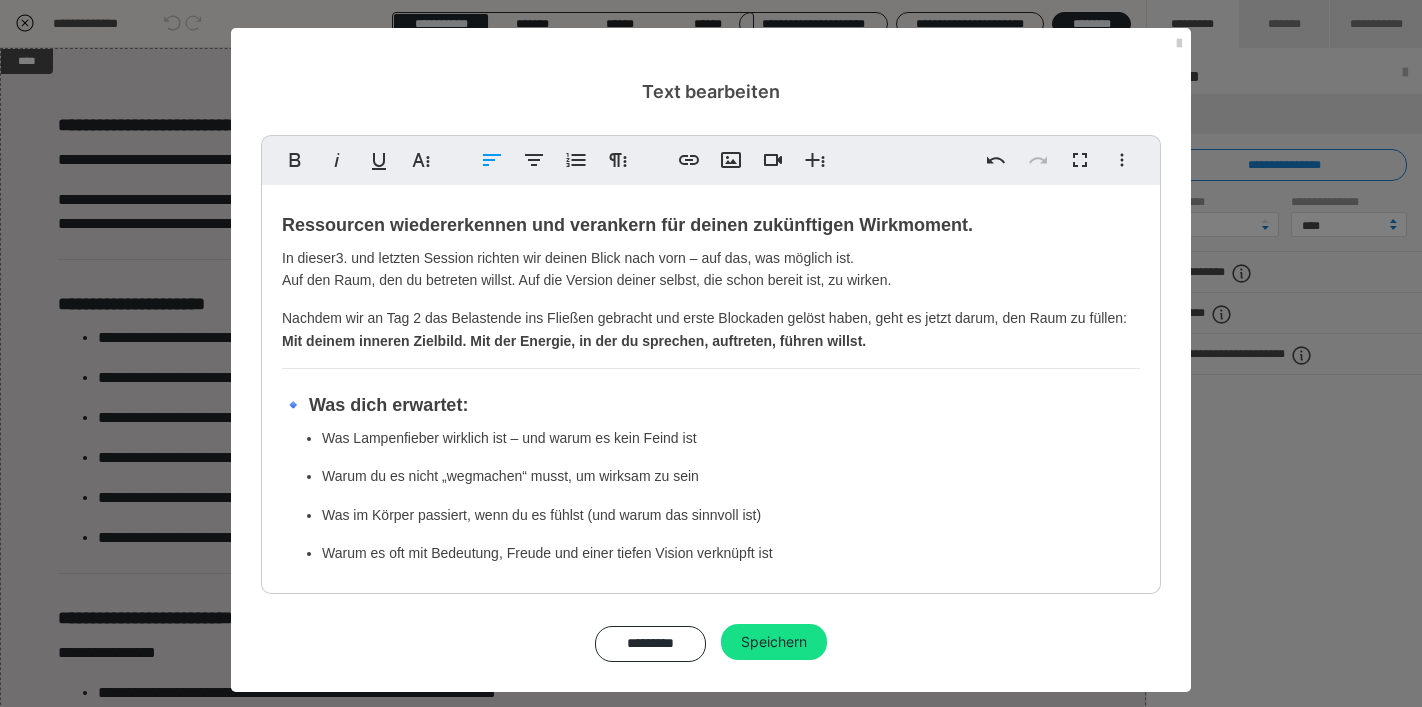 click on "Nachdem wir an Tag 2 das Belastende ins Fließen gebracht und erste Blockaden gelöst haben, geht es jetzt darum, den Raum zu füllen: Mit deinem inneren Zielbild. Mit der Energie, in der du sprechen, auftreten, führen willst." at bounding box center (711, 329) 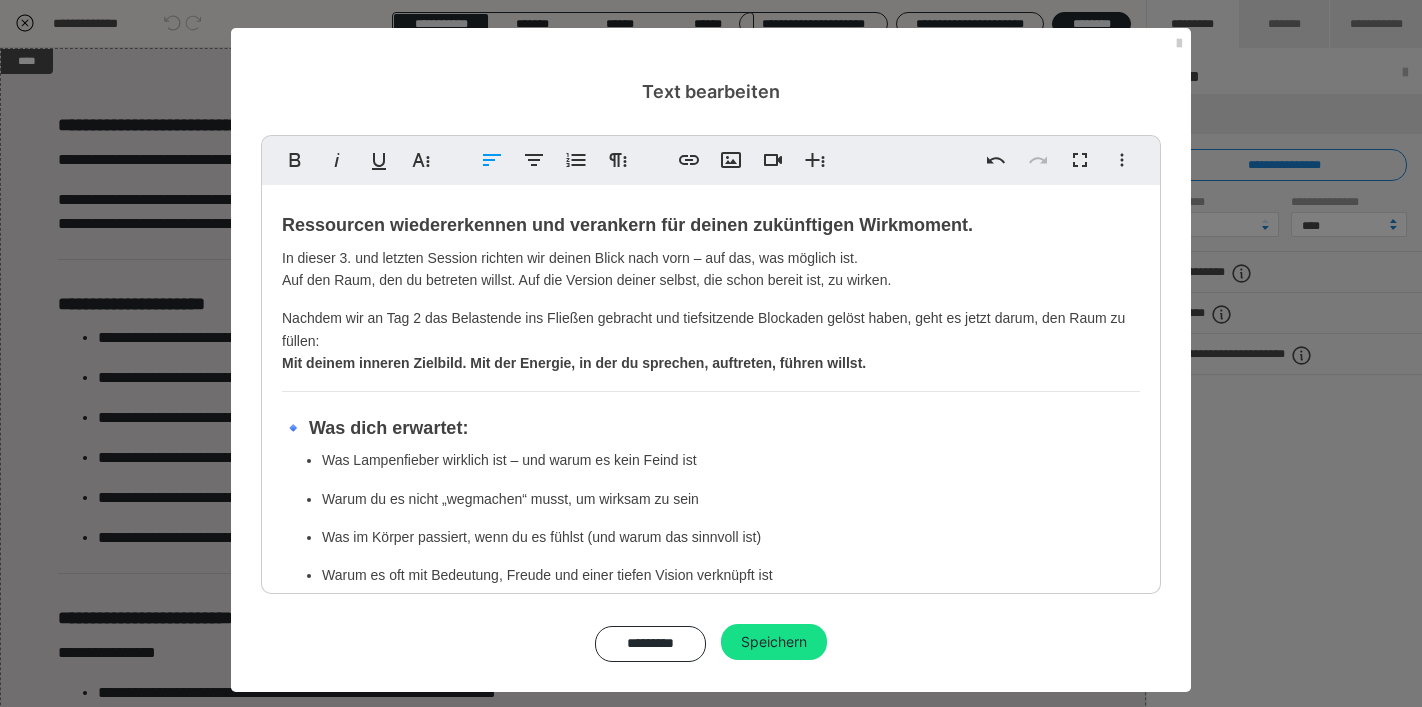 click on "Nachdem wir an Tag 2 das Belastende ins Fließen gebracht und tiefsitzende Blockaden gelöst haben, geht es jetzt darum, den Raum zu füllen: Mit deinem inneren Zielbild. Mit der Energie, in der du sprechen, auftreten, führen willst." at bounding box center [711, 340] 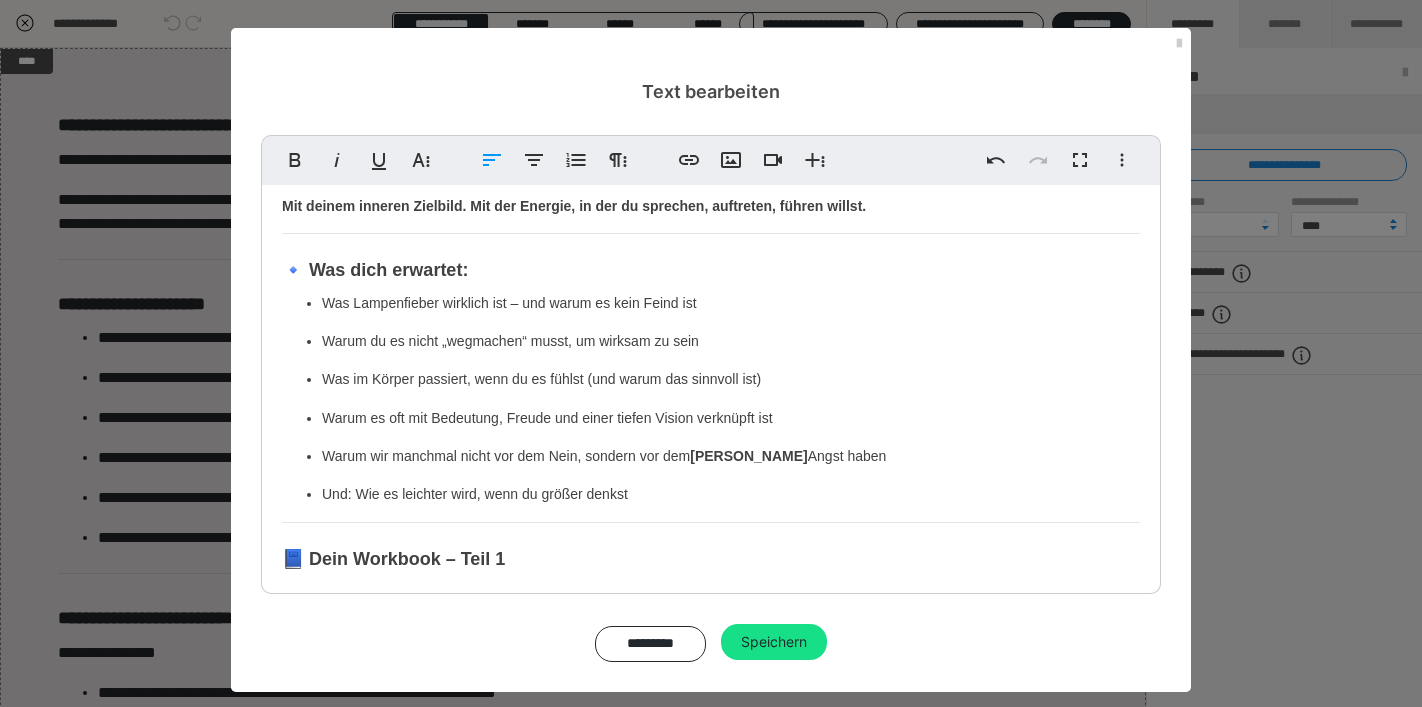 scroll, scrollTop: 192, scrollLeft: 0, axis: vertical 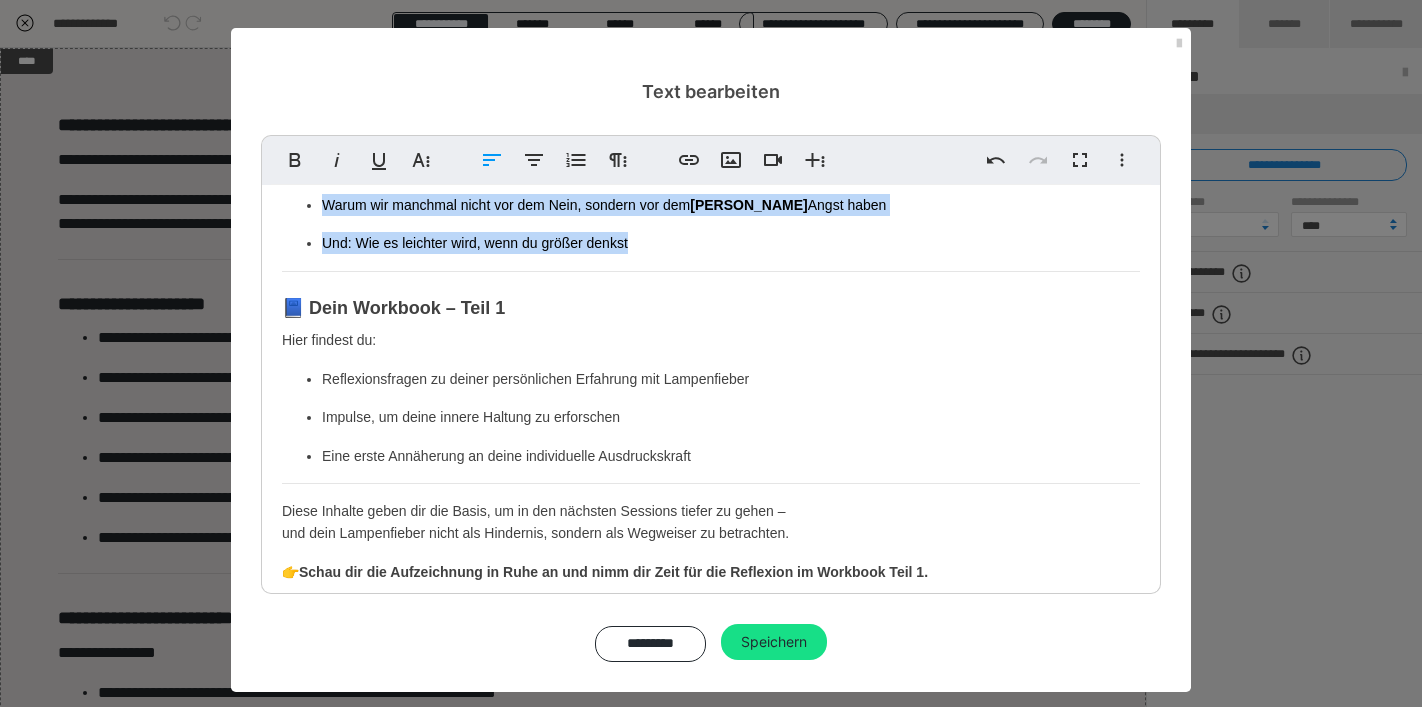 drag, startPoint x: 273, startPoint y: 250, endPoint x: 647, endPoint y: 253, distance: 374.01202 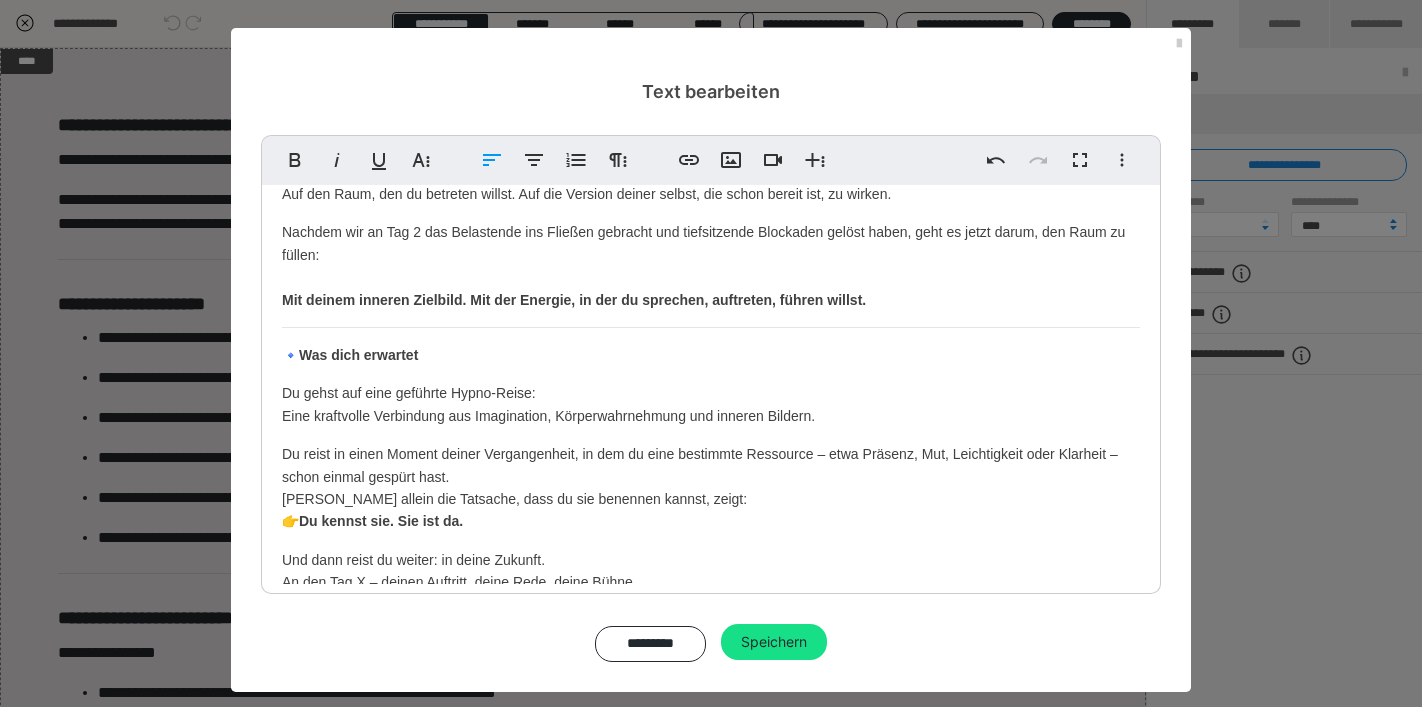 scroll, scrollTop: 0, scrollLeft: 0, axis: both 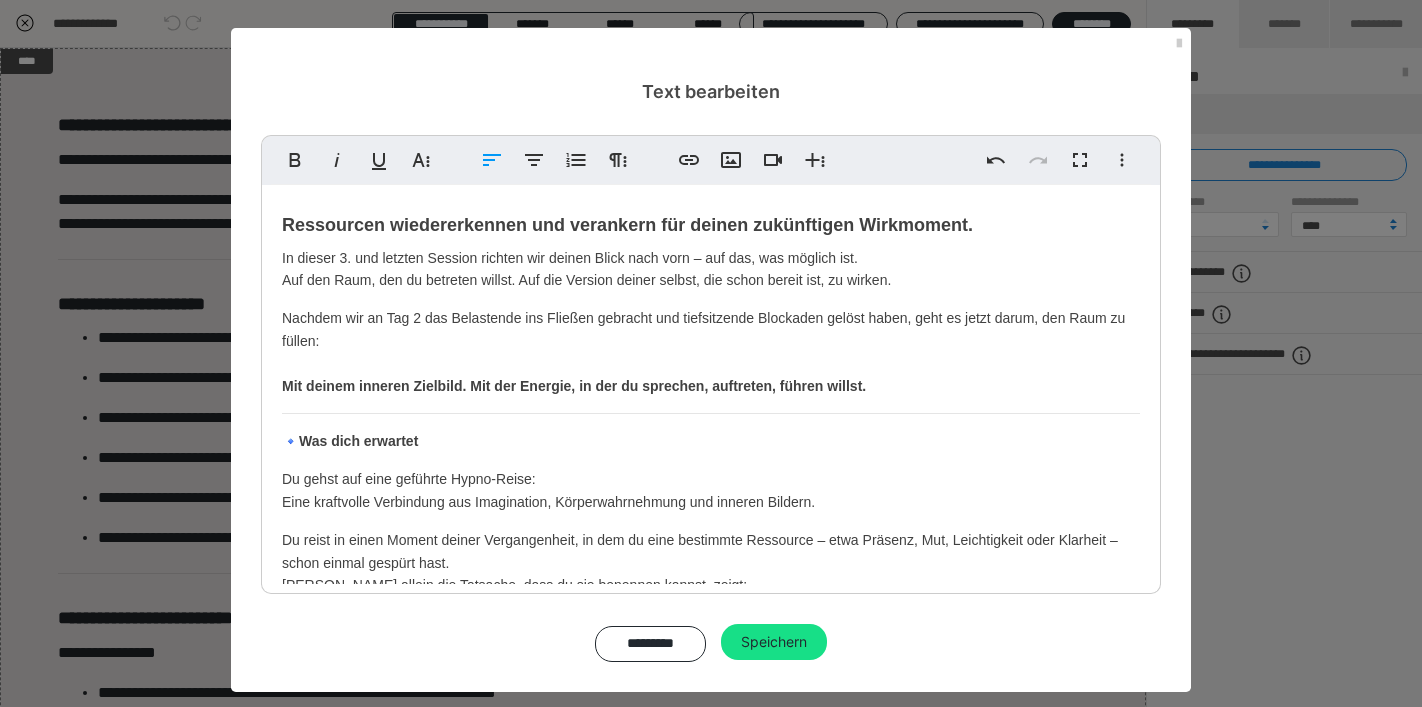 click on "Was dich erwartet" at bounding box center [358, 441] 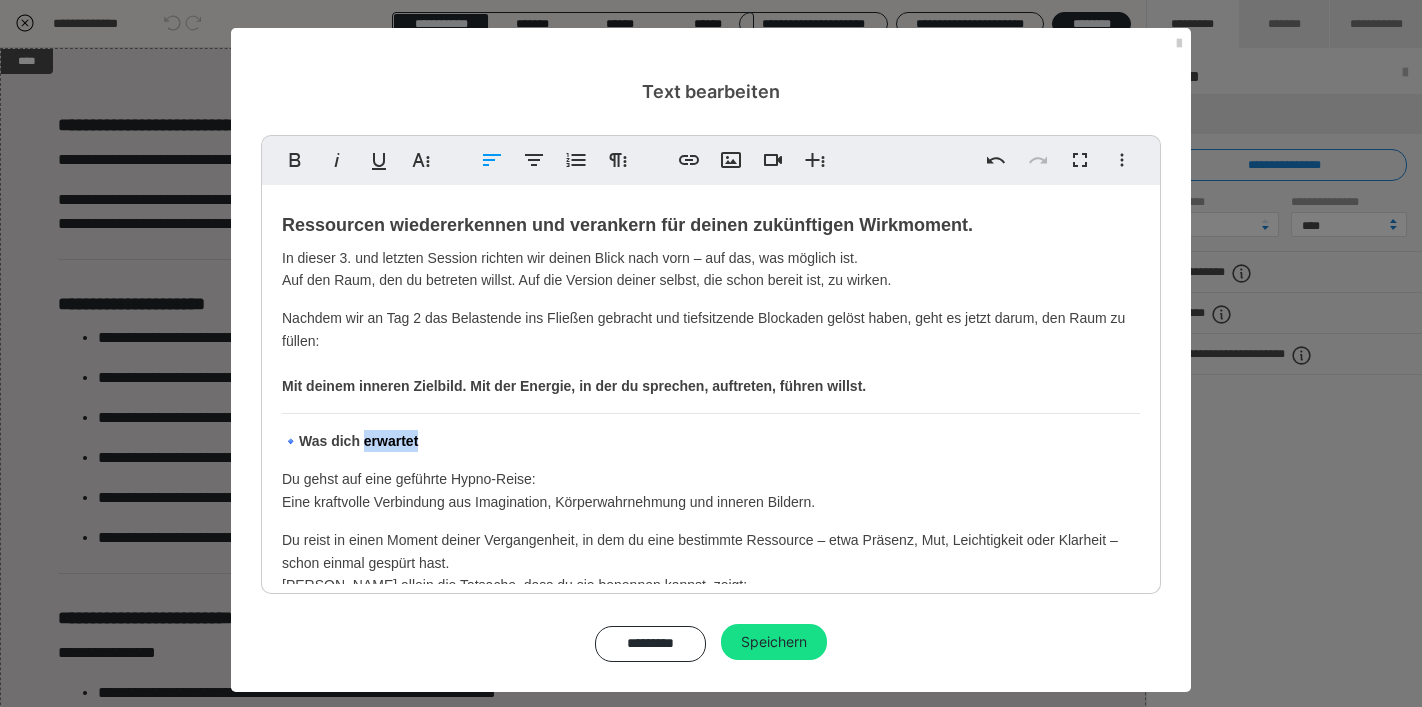 click on "Was dich erwartet" at bounding box center (358, 441) 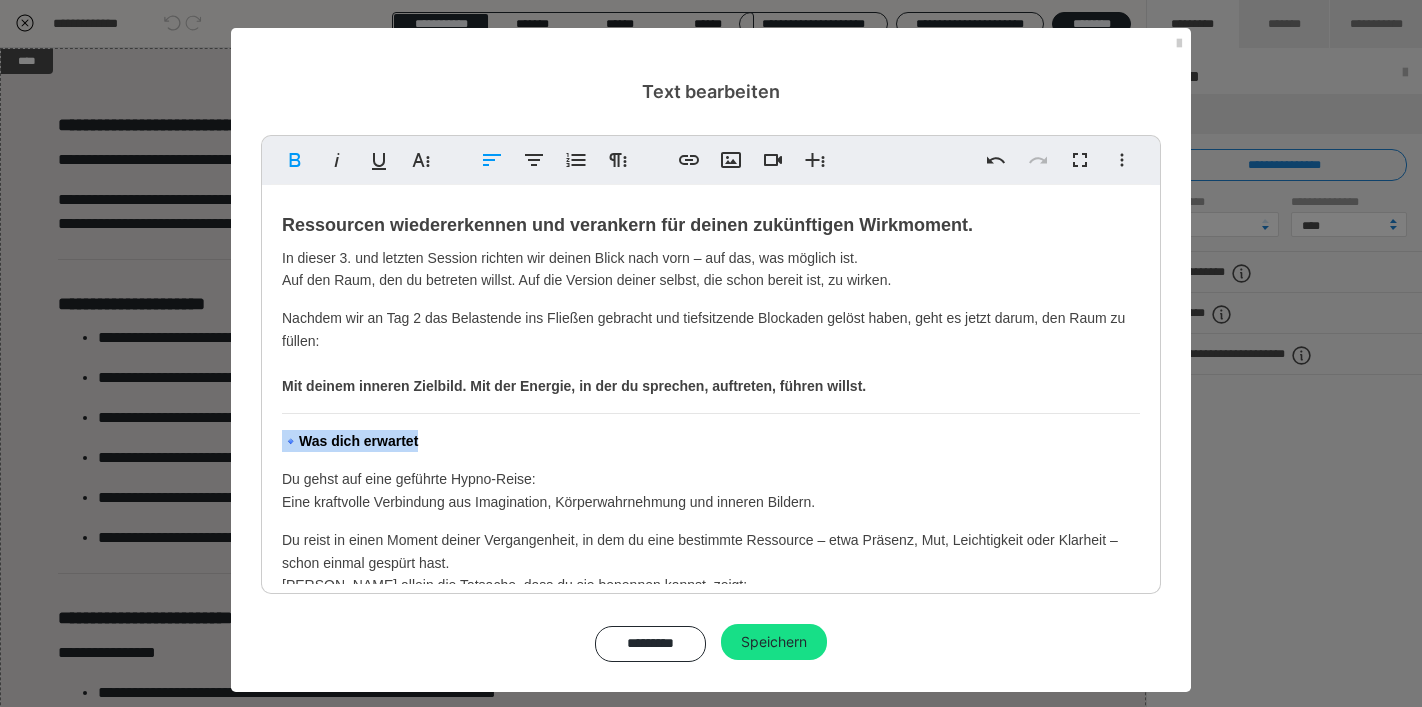 drag, startPoint x: 422, startPoint y: 439, endPoint x: 268, endPoint y: 435, distance: 154.05194 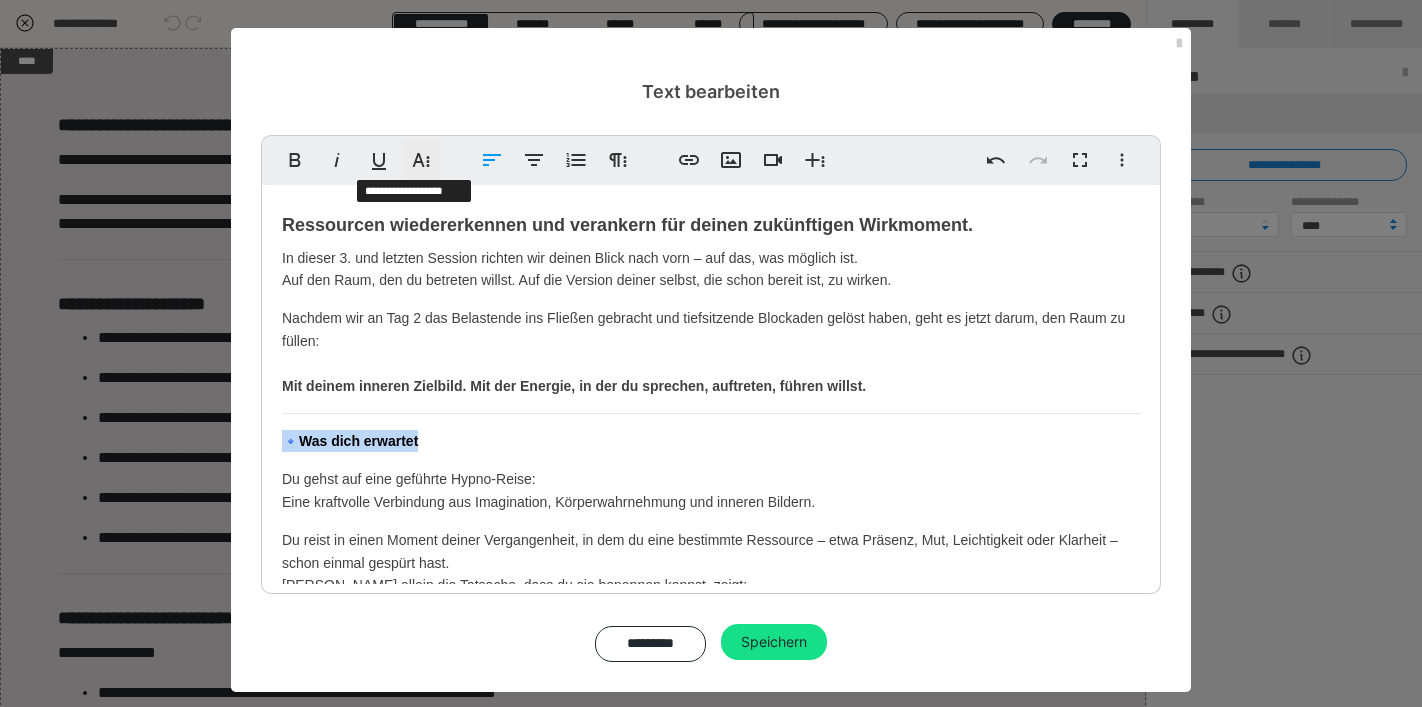 click 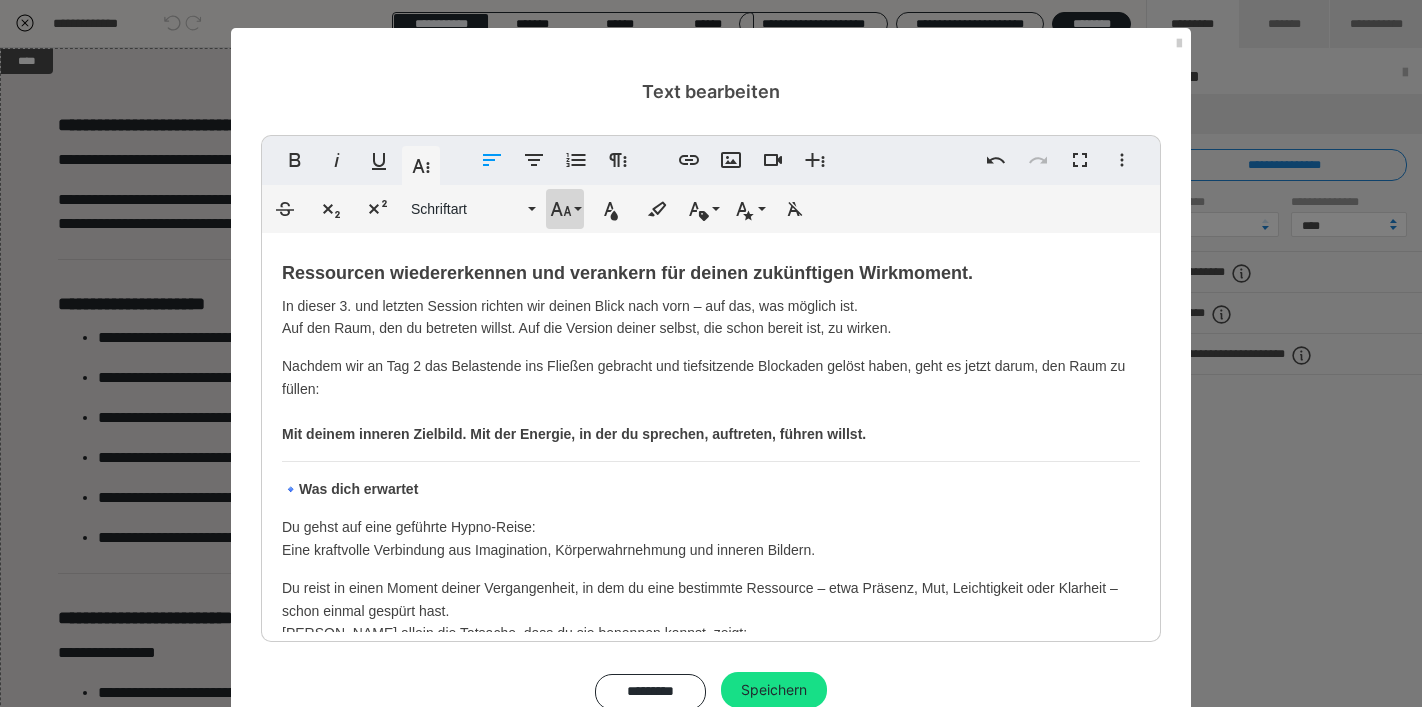 click on "Schriftgröße" at bounding box center [565, 209] 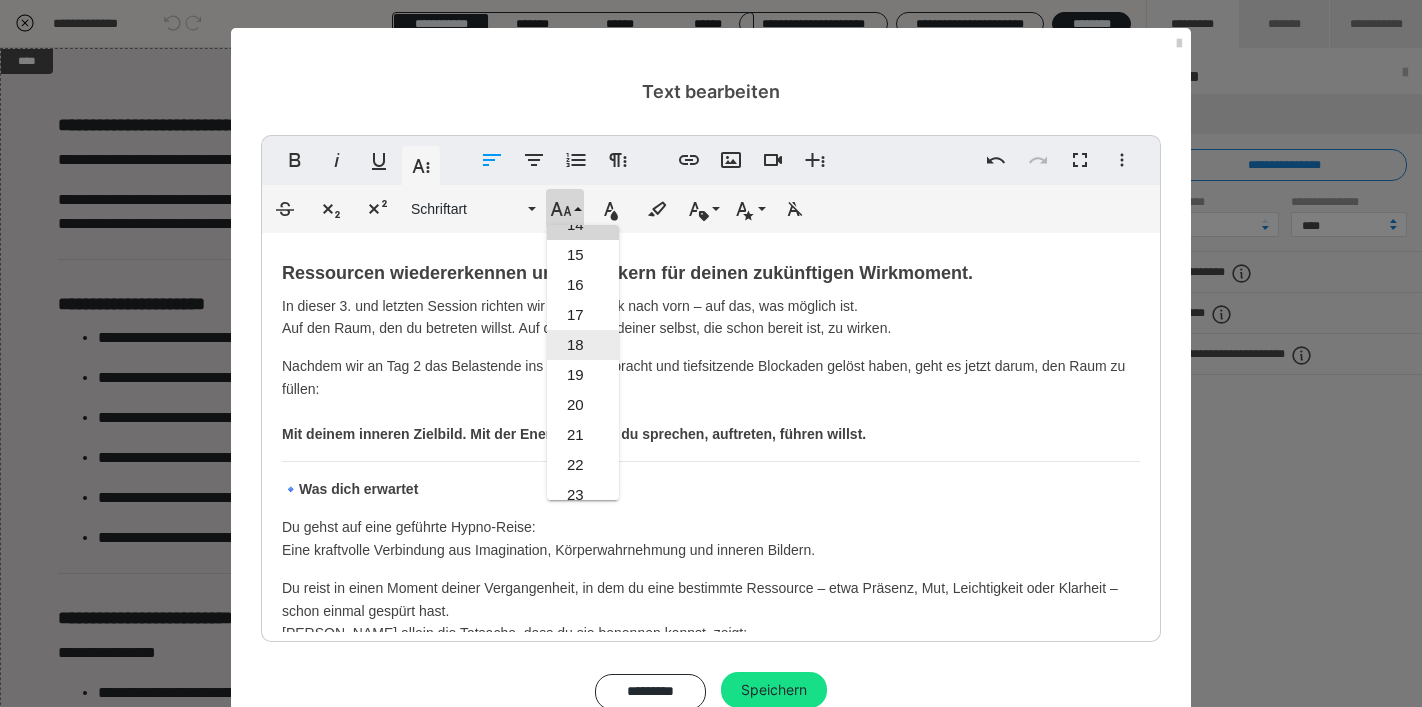 click on "18" at bounding box center (583, 345) 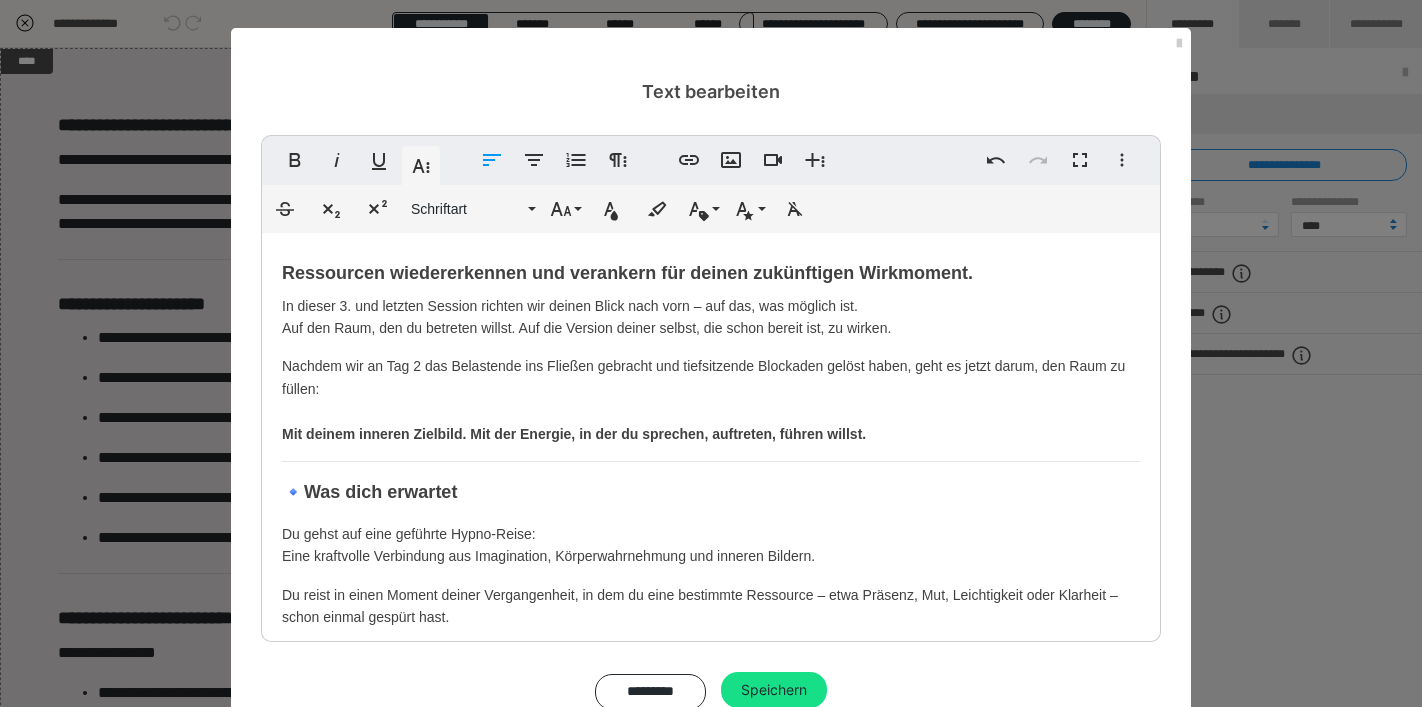 click on "Ressourcen wiedererkennen und verankern für deinen zukünftigen Wirkmoment. In dieser 3. und letzten Session richten wir deinen Blick nach vorn – auf das, was möglich ist. Auf den Raum, den du betreten willst. Auf die Version deiner selbst, die schon bereit ist, zu wirken. Nachdem wir an Tag 2 das Belastende ins Fließen gebracht und tiefsitzende Blockaden gelöst haben, geht es jetzt darum, den Raum zu füllen: Mit deinem inneren Zielbild. Mit der Energie, in der du sprechen, auftreten, führen willst. 🔹  Was dich erwartet Du gehst auf eine geführte Hypno-Reise: Eine kraftvolle Verbindung aus Imagination, Körperwahrnehmung und inneren Bildern. Du reist in einen Moment deiner Vergangenheit, in dem du eine bestimmte Ressource – etwa Präsenz, Mut, Leichtigkeit oder Klarheit – schon einmal gespürt hast. Denn allein die Tatsache, dass du sie benennen kannst, zeigt: 👉  Du kennst sie. Sie ist da. Und dann reist du weiter: in deine Zukunft. Und du wirst erleben: Dein Körper erinnert sich. 🔹" at bounding box center [711, 815] 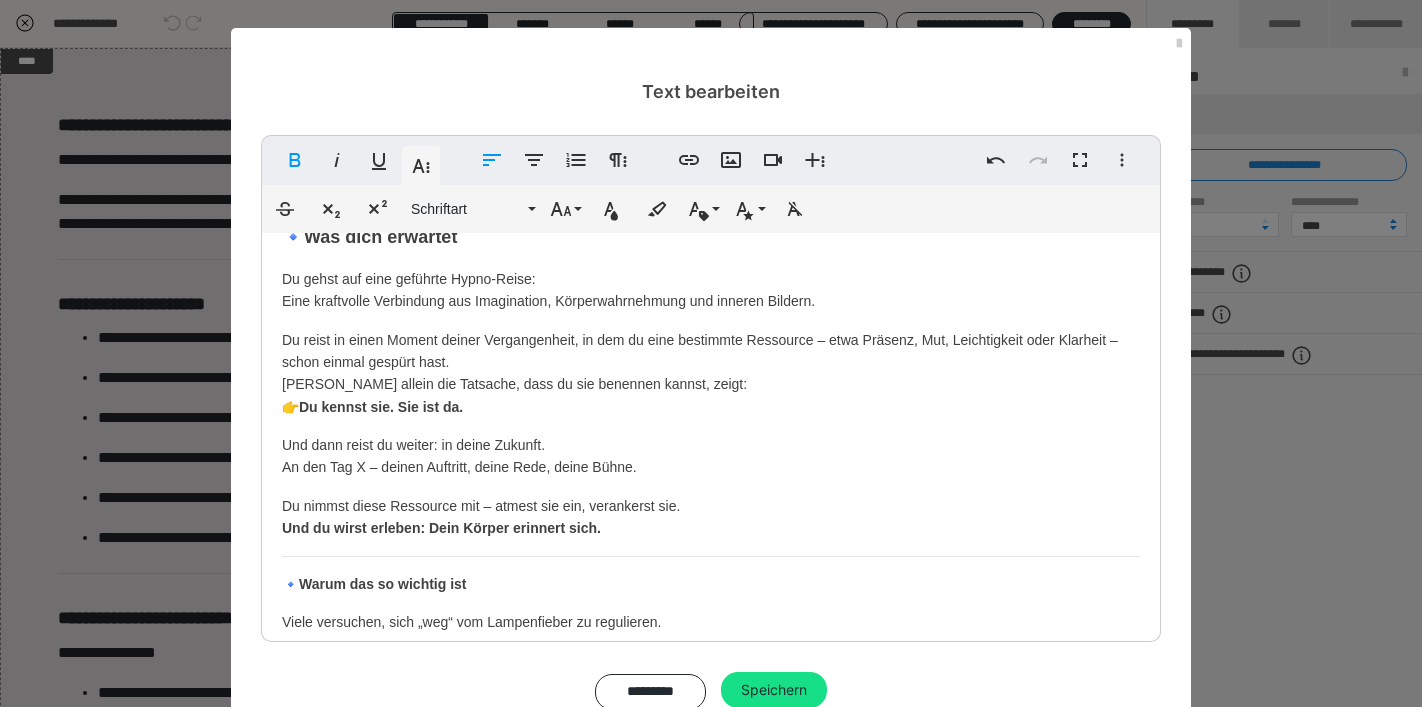 scroll, scrollTop: 259, scrollLeft: 0, axis: vertical 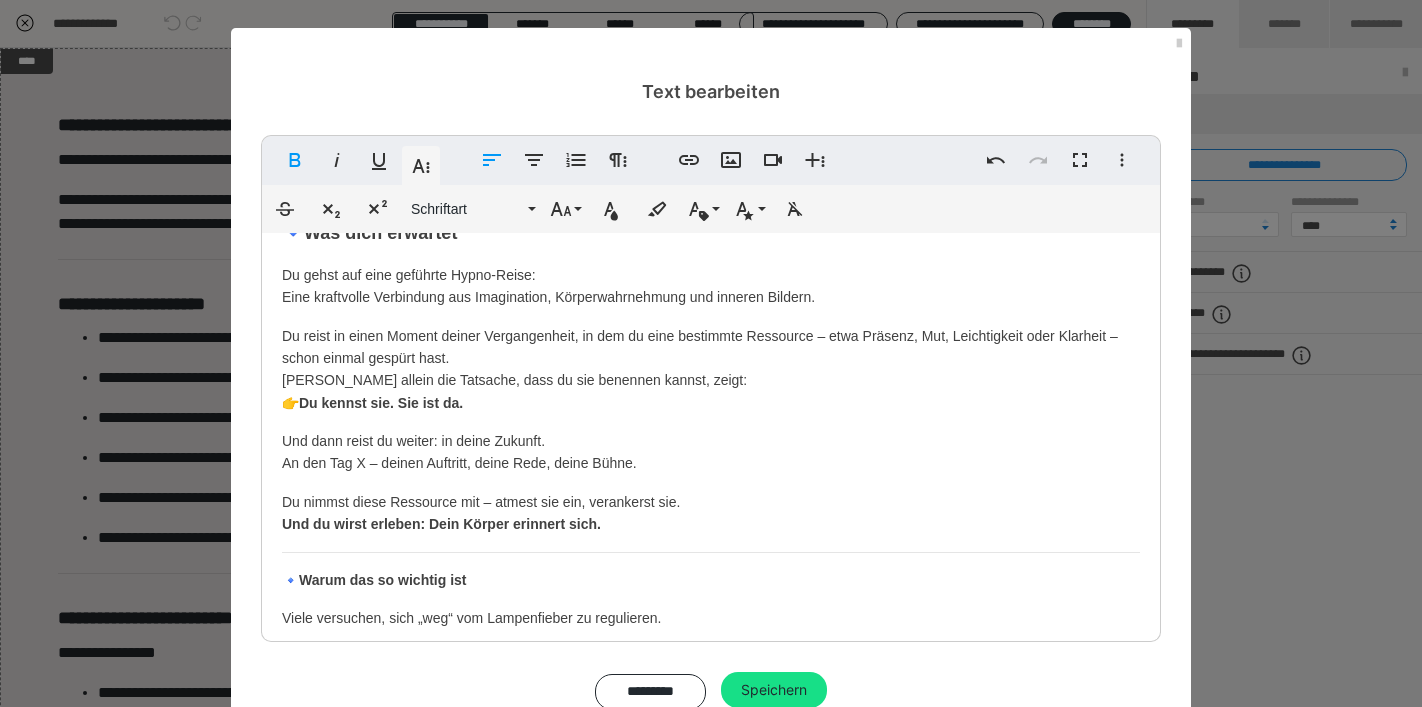 click on "Du gehst auf eine geführte Hypno-Reise: Eine kraftvolle Verbindung aus Imagination, Körperwahrnehmung und inneren Bildern." at bounding box center (711, 286) 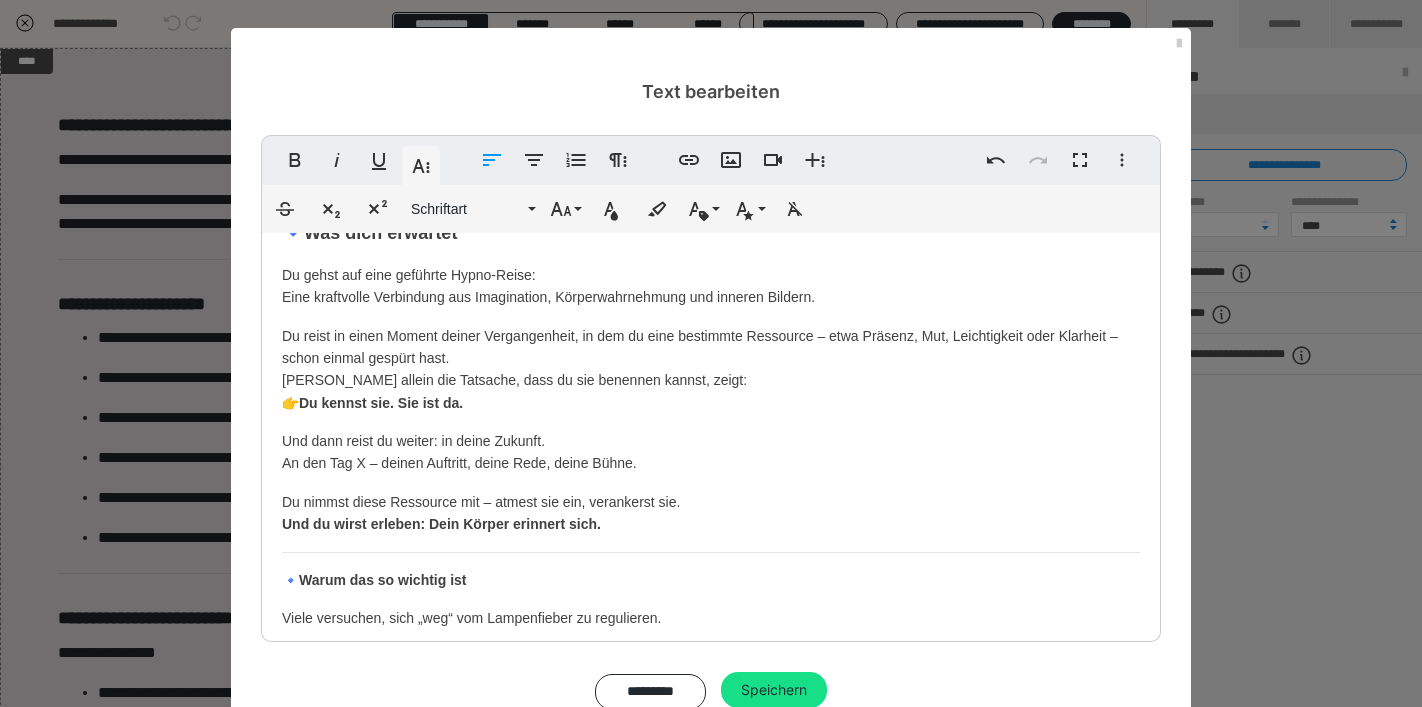 click on "Du reist in einen Moment deiner Vergangenheit, in dem du eine bestimmte Ressource – etwa Präsenz, Mut, Leichtigkeit oder Klarheit – schon einmal gespürt hast. Denn allein die Tatsache, dass du sie benennen kannst, zeigt: 👉  Du kennst sie. Sie ist da." at bounding box center (711, 370) 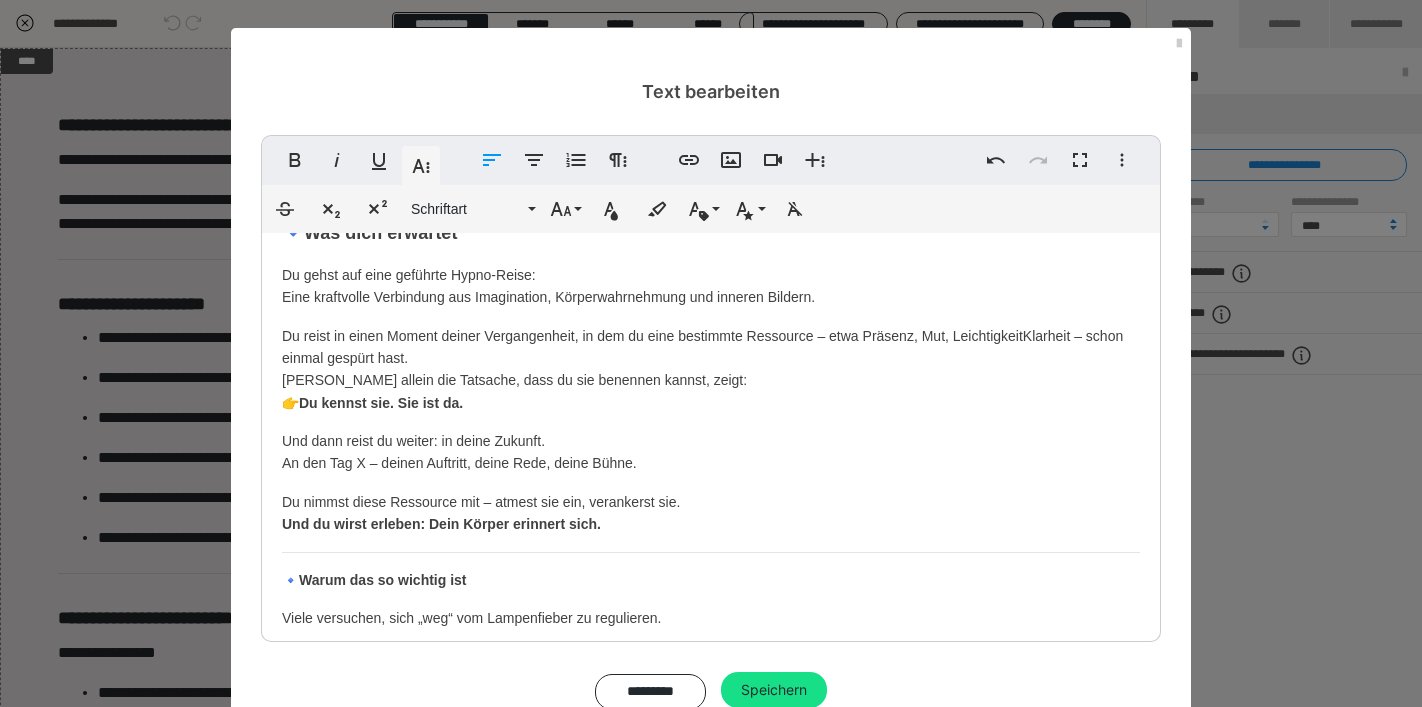 type 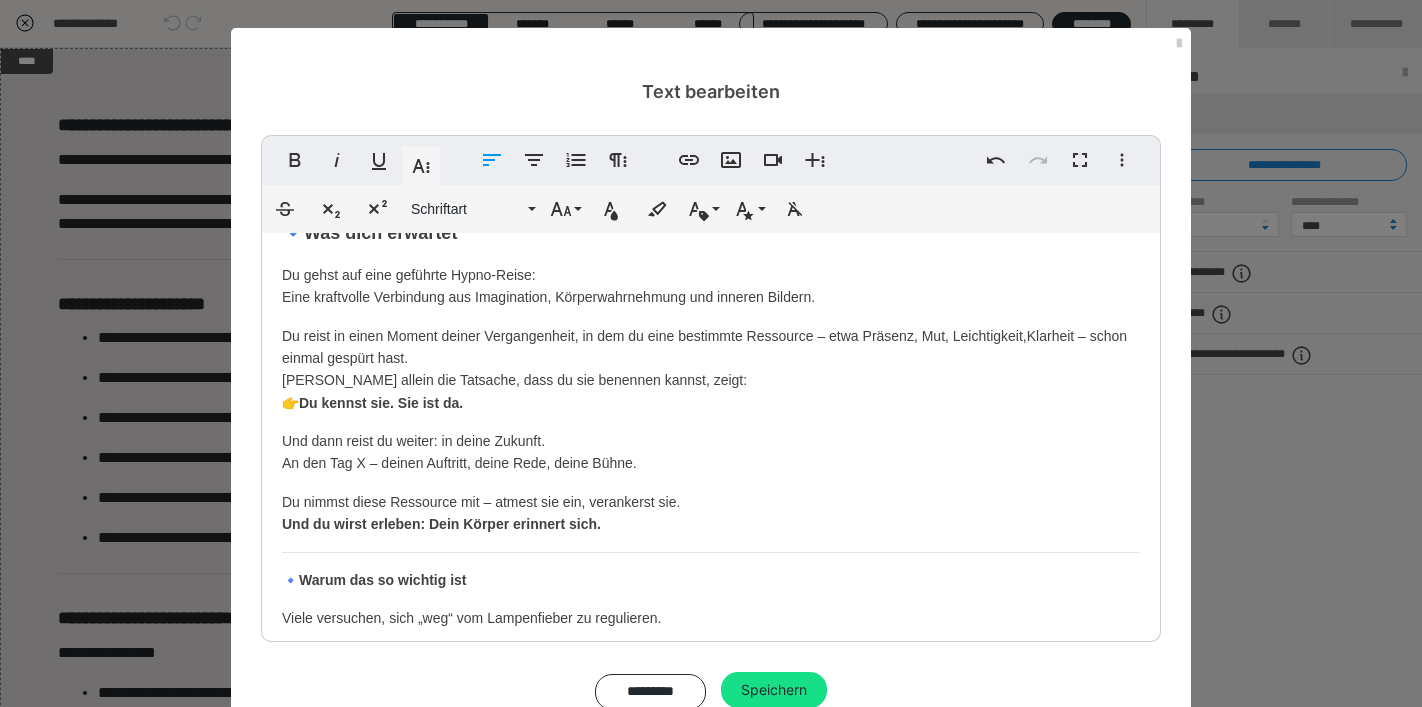 click on "Du reist in einen Moment deiner Vergangenheit, in dem du eine bestimmte Ressource – etwa Präsenz, Mut, Leichtigkeit,  Klarheit – schon einmal gespürt hast. Denn allein die Tatsache, dass du sie benennen kannst, zeigt: 👉  Du kennst sie. Sie ist da." at bounding box center (711, 370) 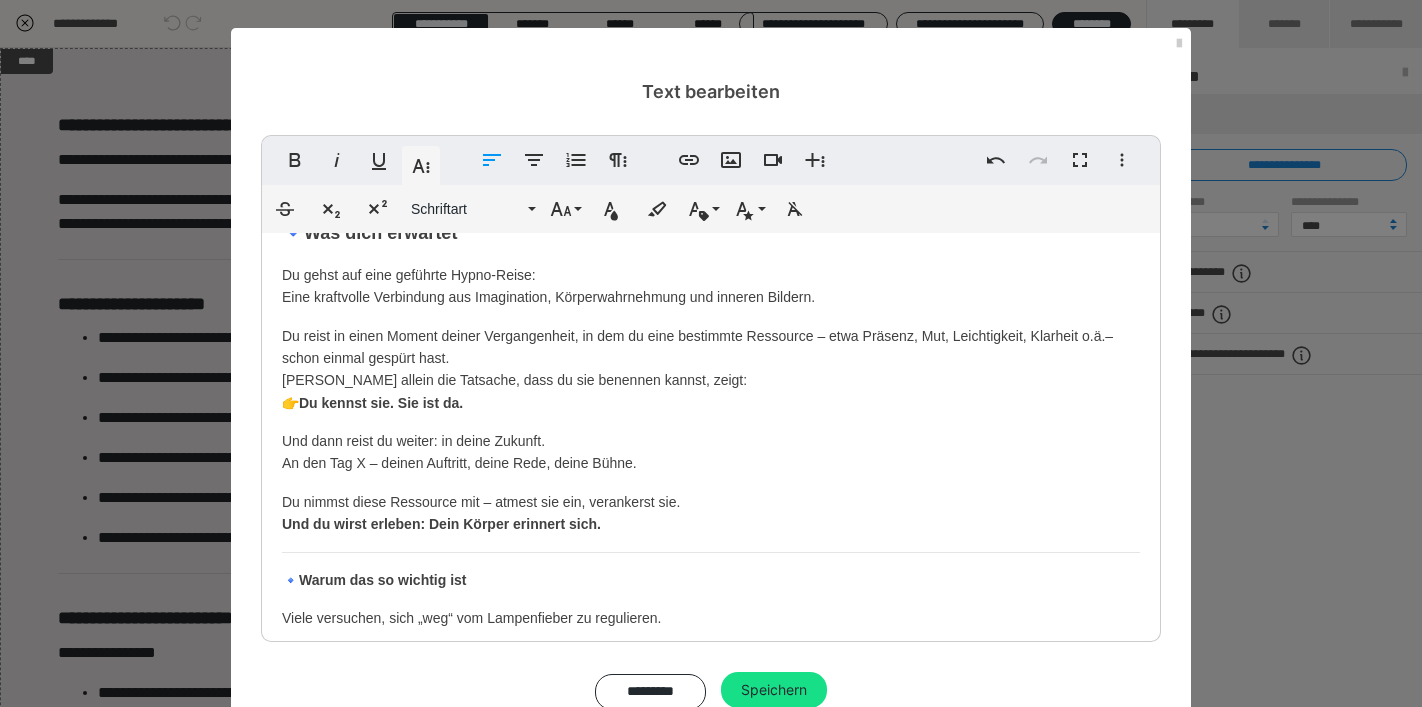click on "Du reist in einen Moment deiner Vergangenheit, in dem du eine bestimmte Ressource – etwa Präsenz, Mut, Leichtigkeit, Klarheit o.ä.  – schon einmal gespürt hast. Denn allein die Tatsache, dass du sie benennen kannst, zeigt: 👉  Du kennst sie. Sie ist da." at bounding box center (711, 370) 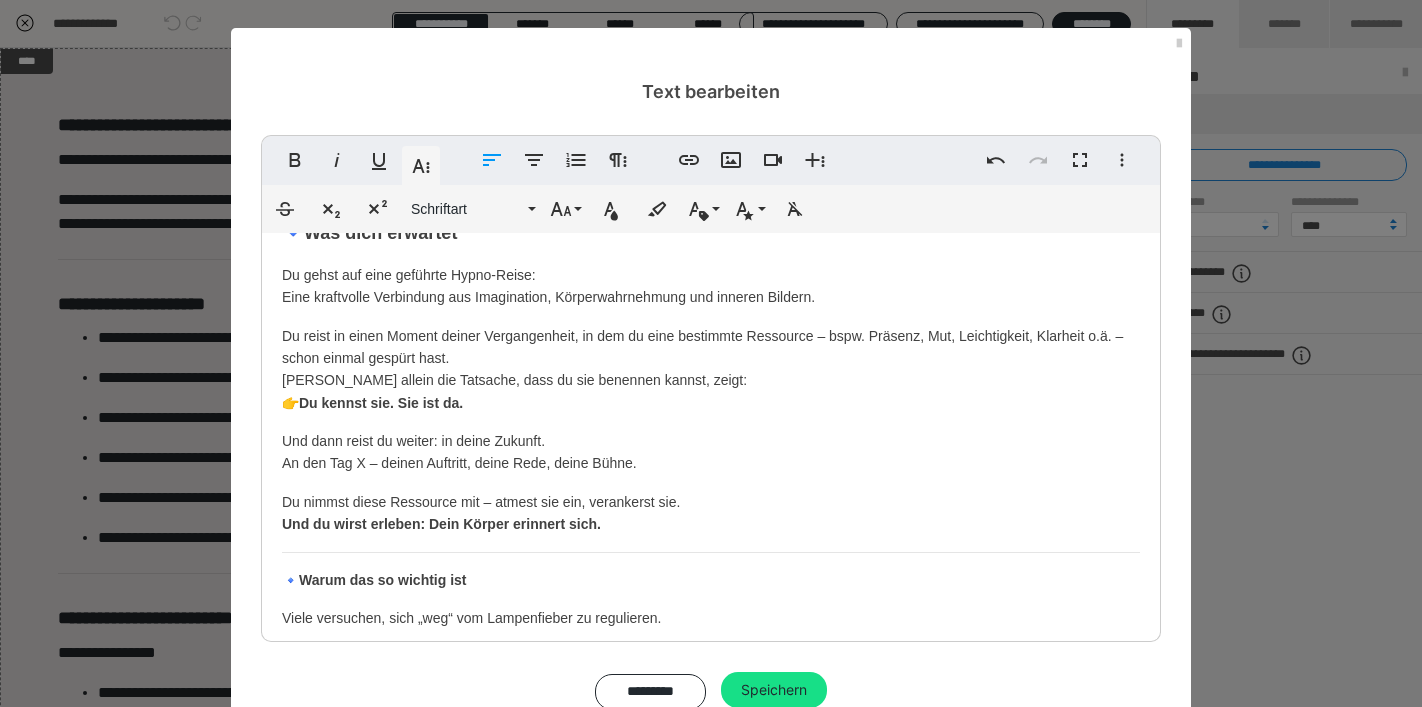 click on "Du reist in einen Moment deiner Vergangenheit, in dem du eine bestimmte Ressource – bspw. Präsenz, Mut, Leichtigkeit, Klarheit o.ä. – schon einmal gespürt hast. Denn allein die Tatsache, dass du sie benennen kannst, zeigt: 👉  Du kennst sie. Sie ist da." at bounding box center [711, 370] 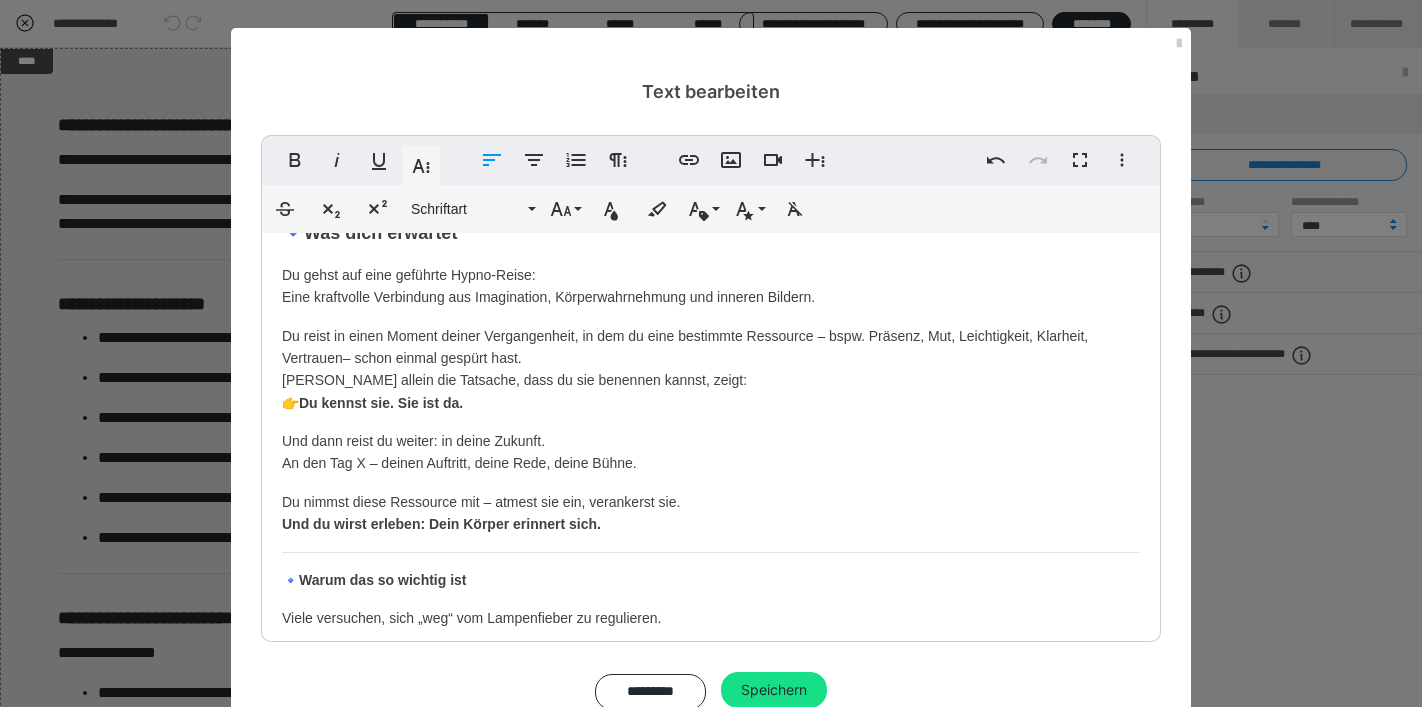 click on "Du reist in einen Moment deiner Vergangenheit, in dem du eine bestimmte Ressource – bspw. Präsenz, Mut, Leichtigkeit, Klarheit, Vertrauen  – schon einmal gespürt hast. Denn allein die Tatsache, dass du sie benennen kannst, zeigt: 👉  Du kennst sie. Sie ist da." at bounding box center [711, 370] 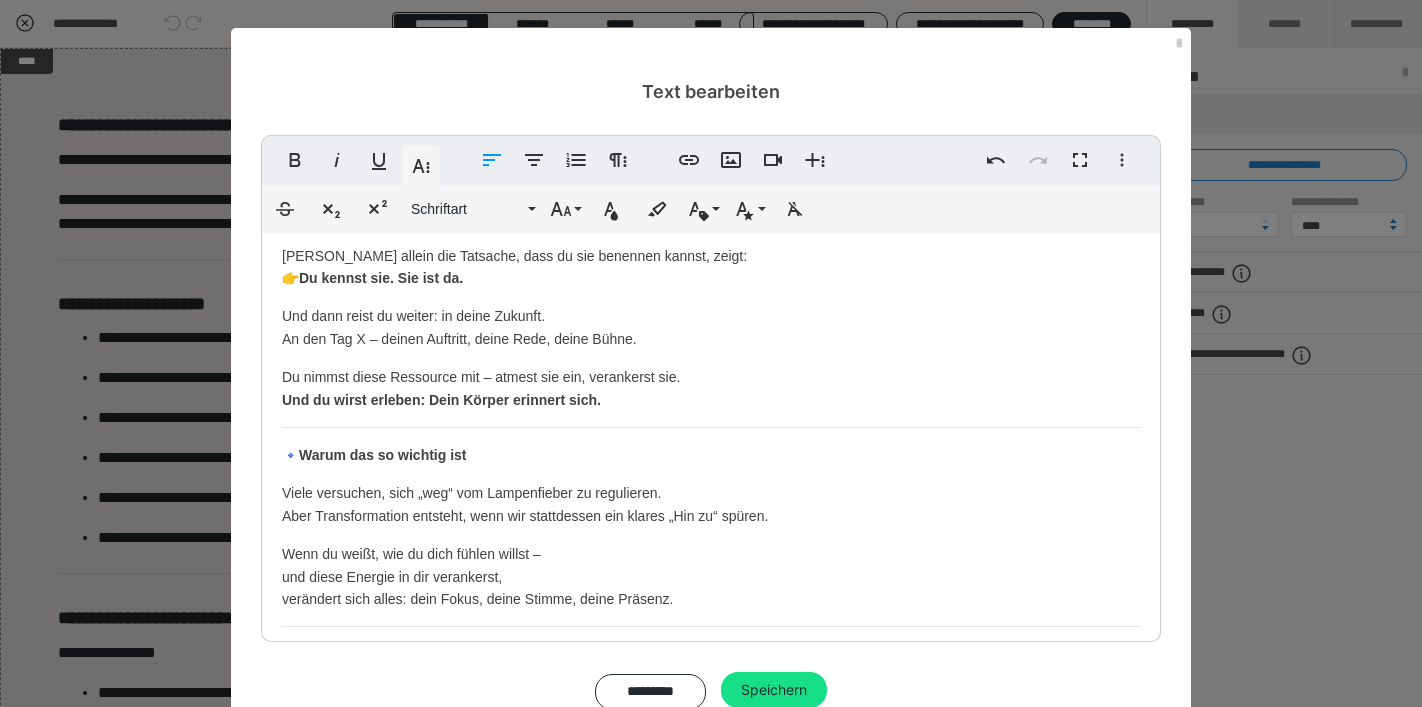 scroll, scrollTop: 368, scrollLeft: 0, axis: vertical 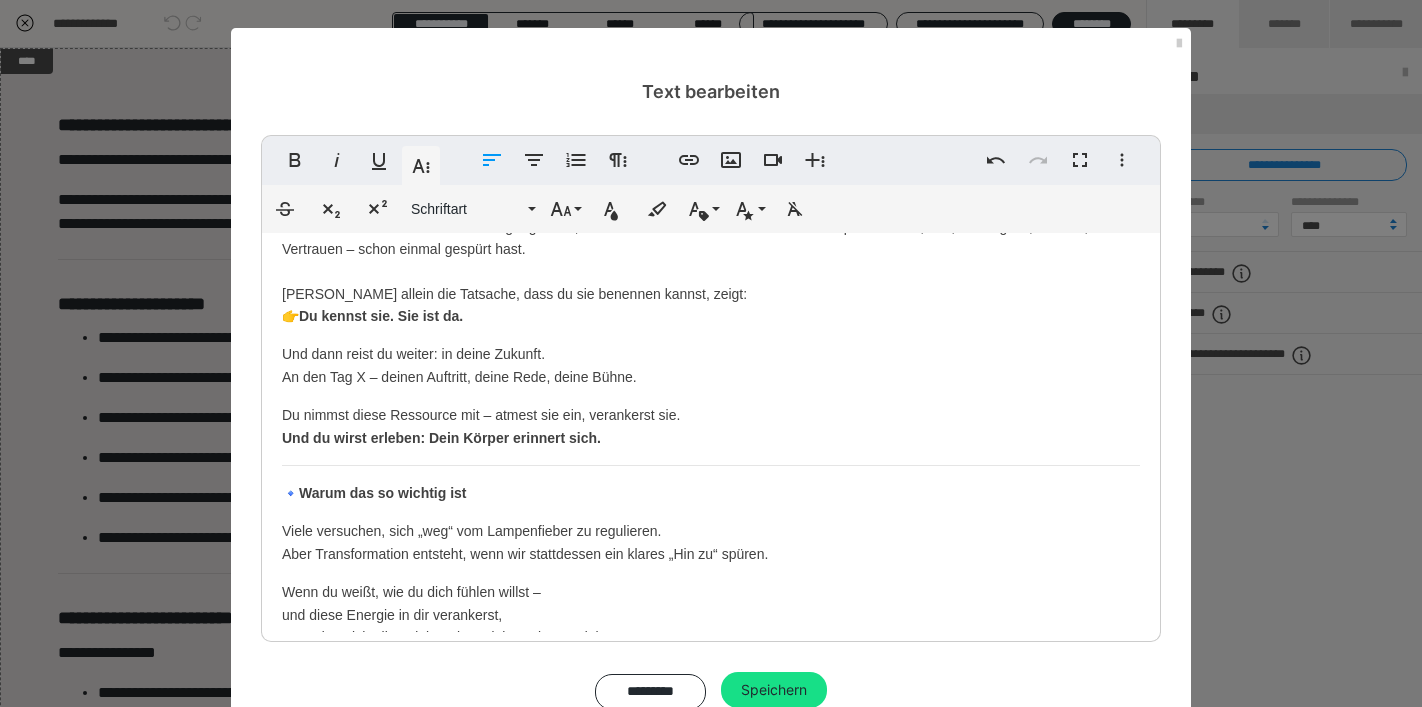 click on "Du kennst sie. Sie ist da." at bounding box center [381, 316] 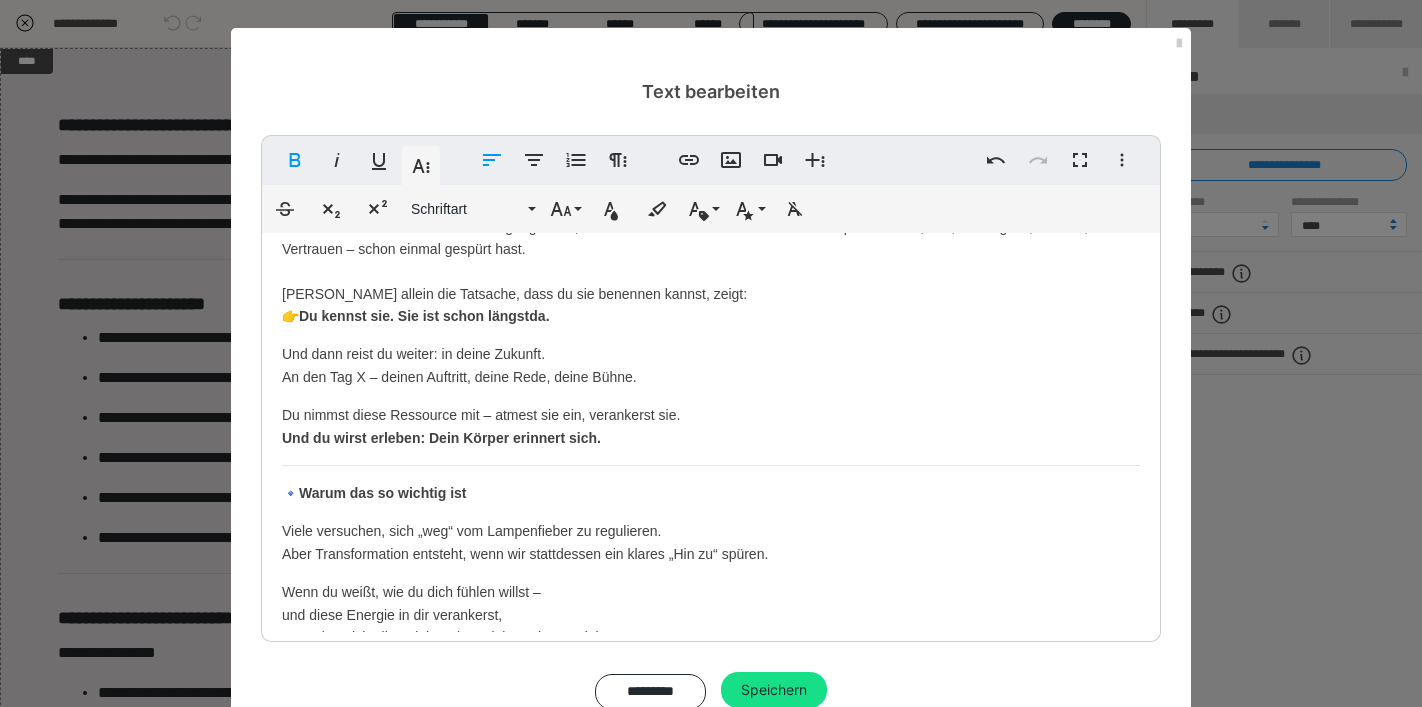 scroll, scrollTop: 390, scrollLeft: 0, axis: vertical 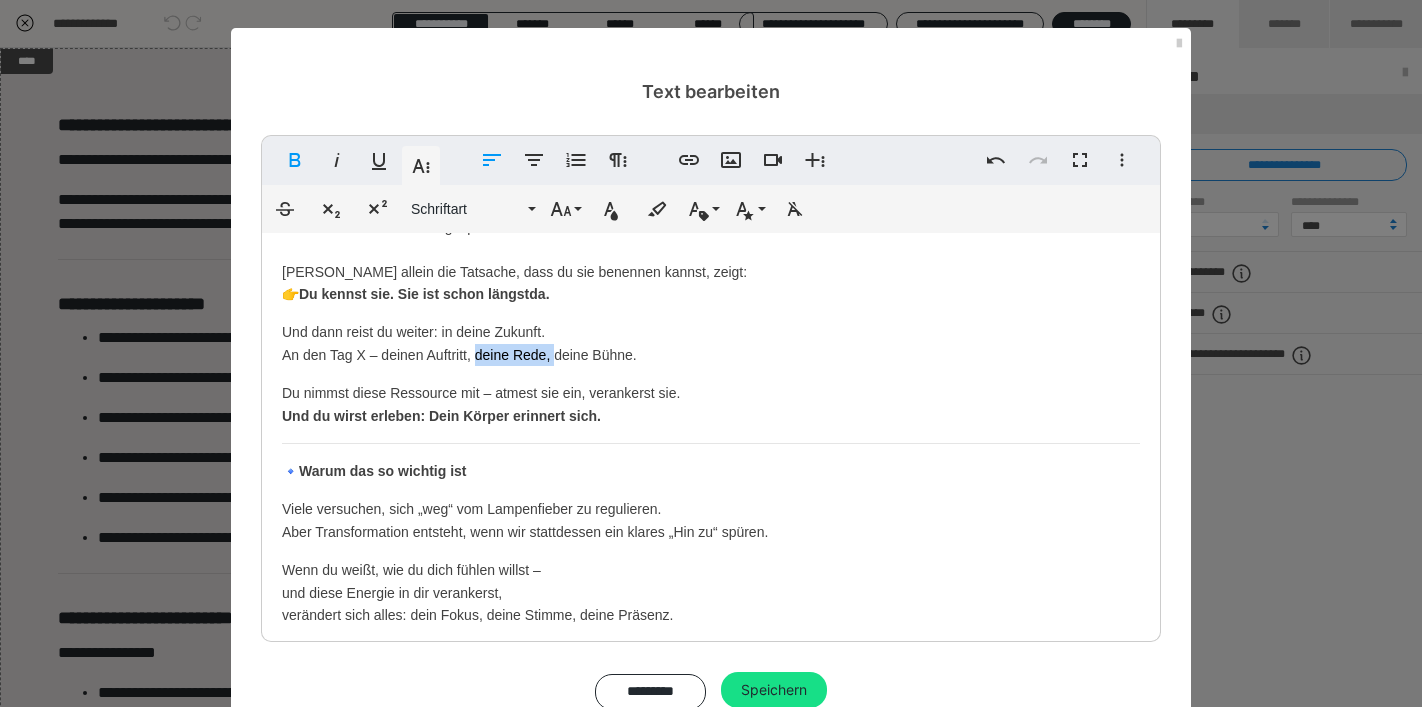 drag, startPoint x: 547, startPoint y: 361, endPoint x: 472, endPoint y: 362, distance: 75.00667 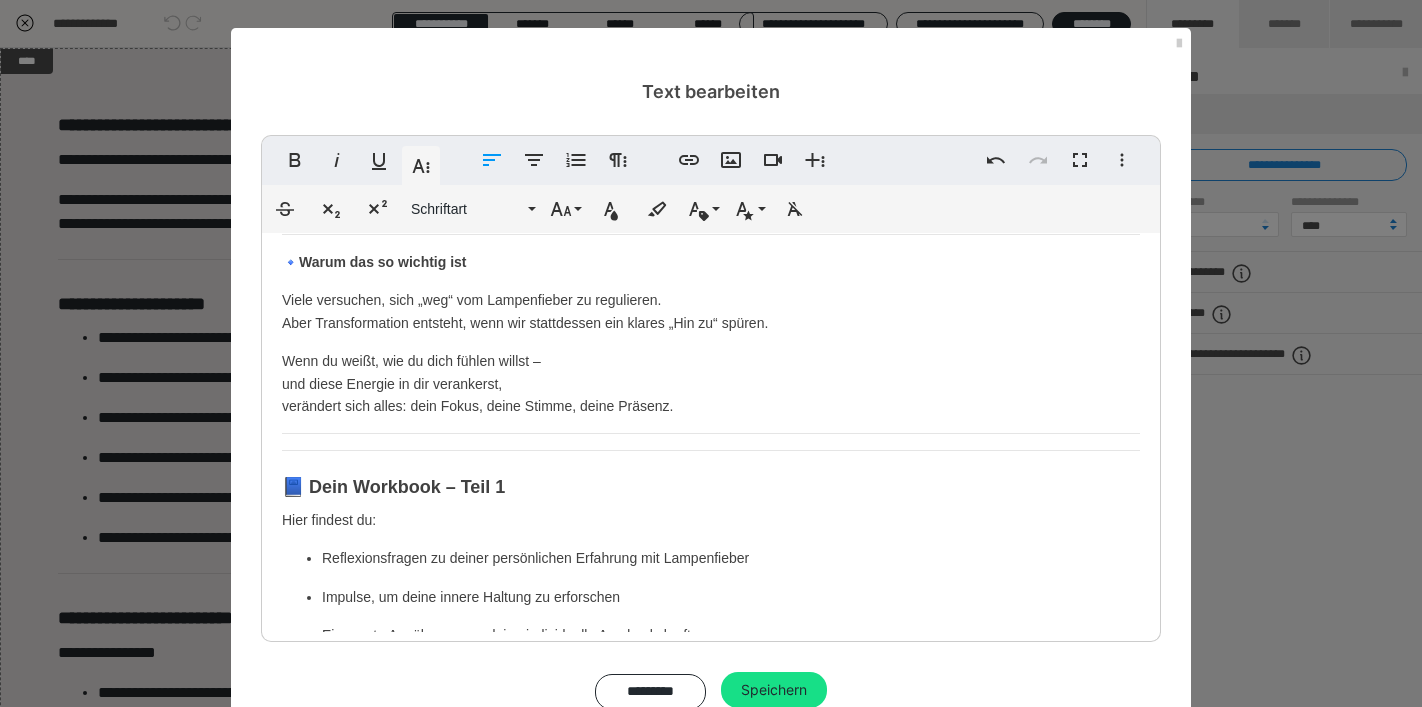 scroll, scrollTop: 605, scrollLeft: 0, axis: vertical 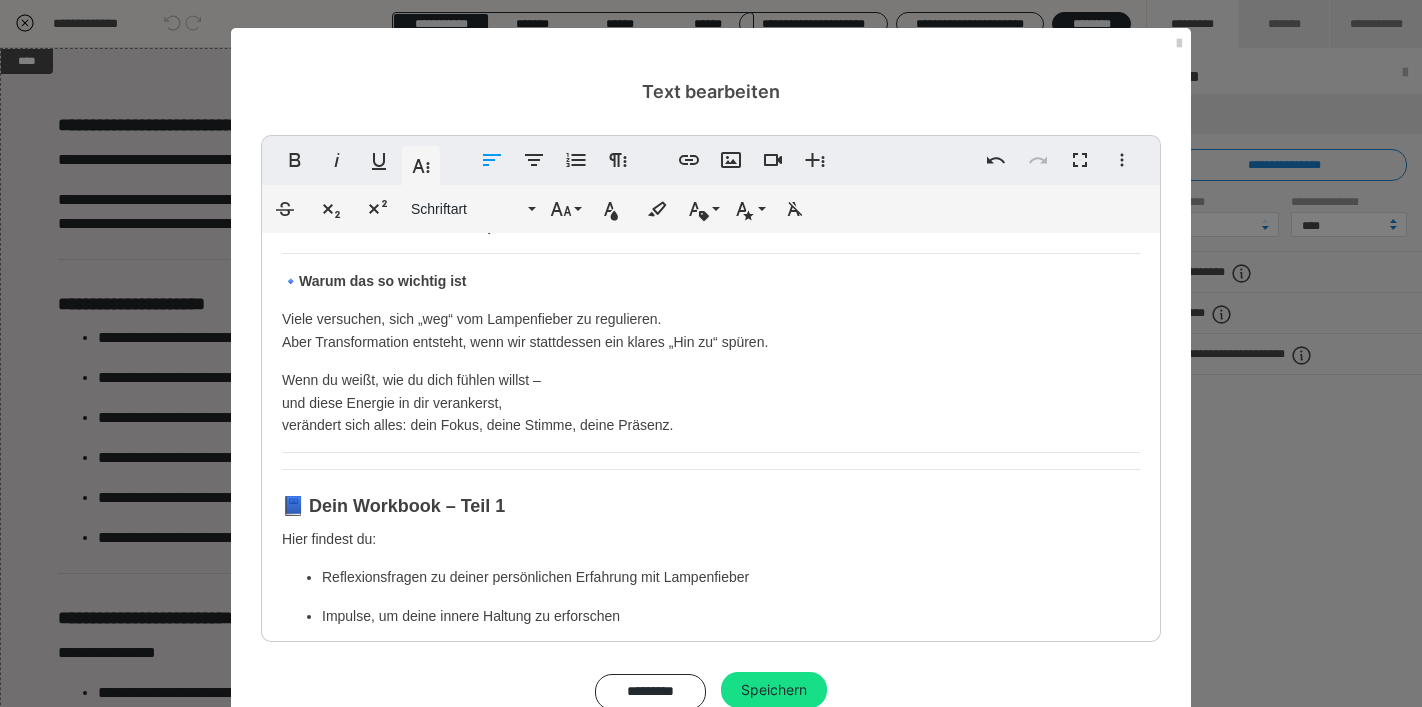 click on "Wenn du weißt, wie du dich fühlen willst – und diese Energie in dir verankerst, verändert sich alles: dein Fokus, deine Stimme, deine Präsenz." at bounding box center (711, 402) 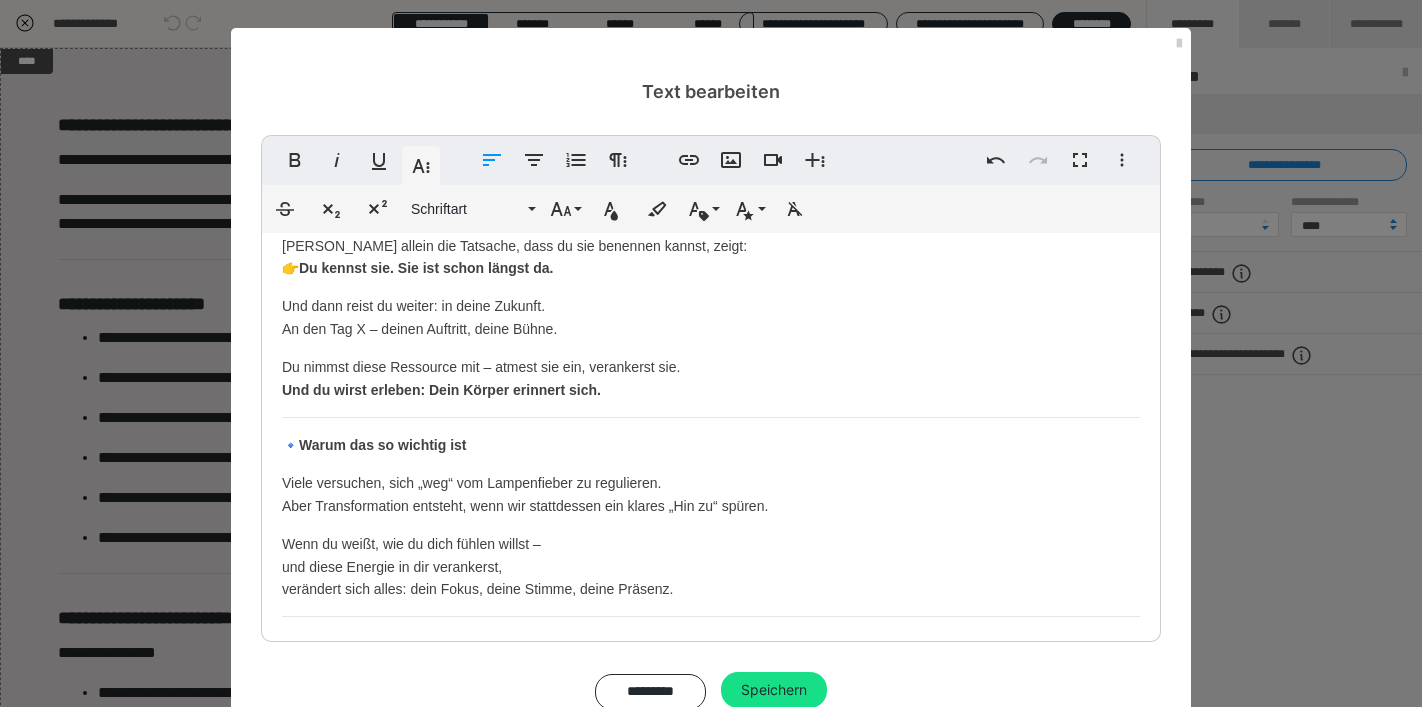 scroll, scrollTop: 422, scrollLeft: 0, axis: vertical 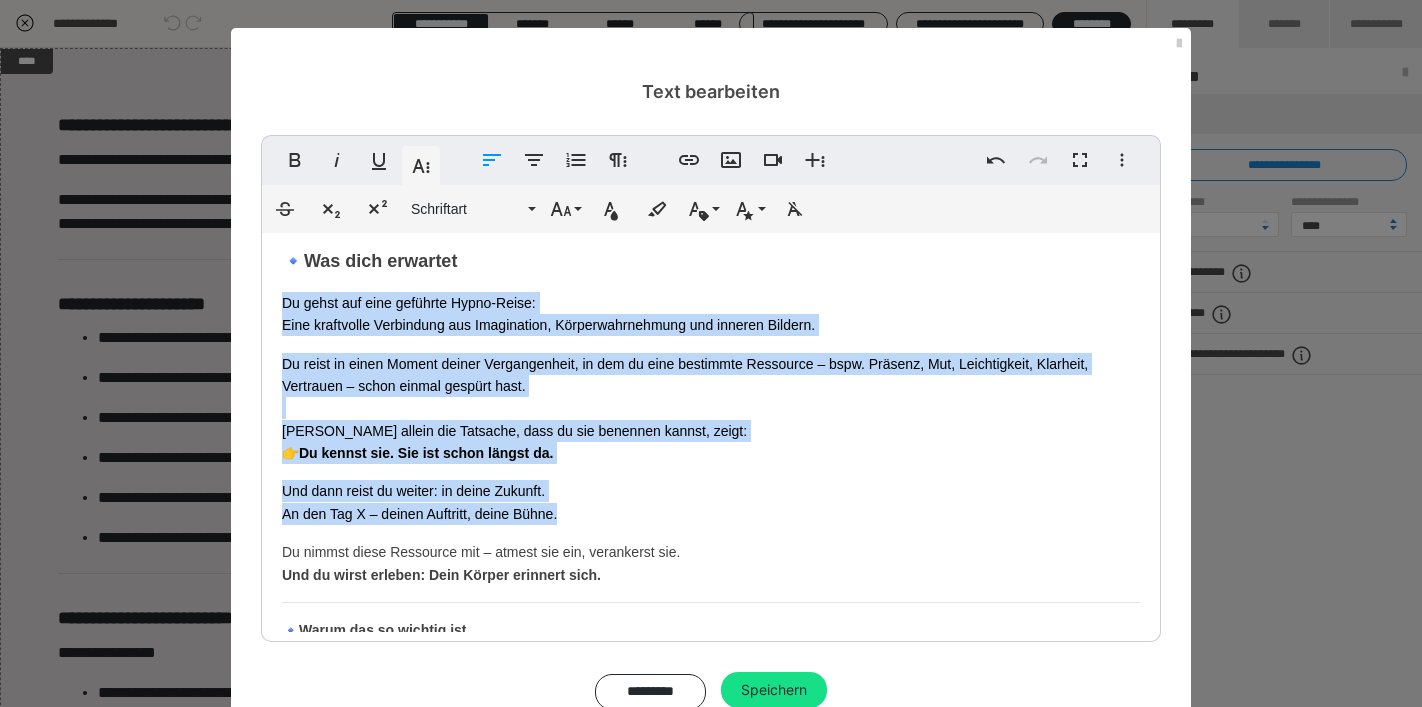 drag, startPoint x: 279, startPoint y: 299, endPoint x: 577, endPoint y: 503, distance: 361.1371 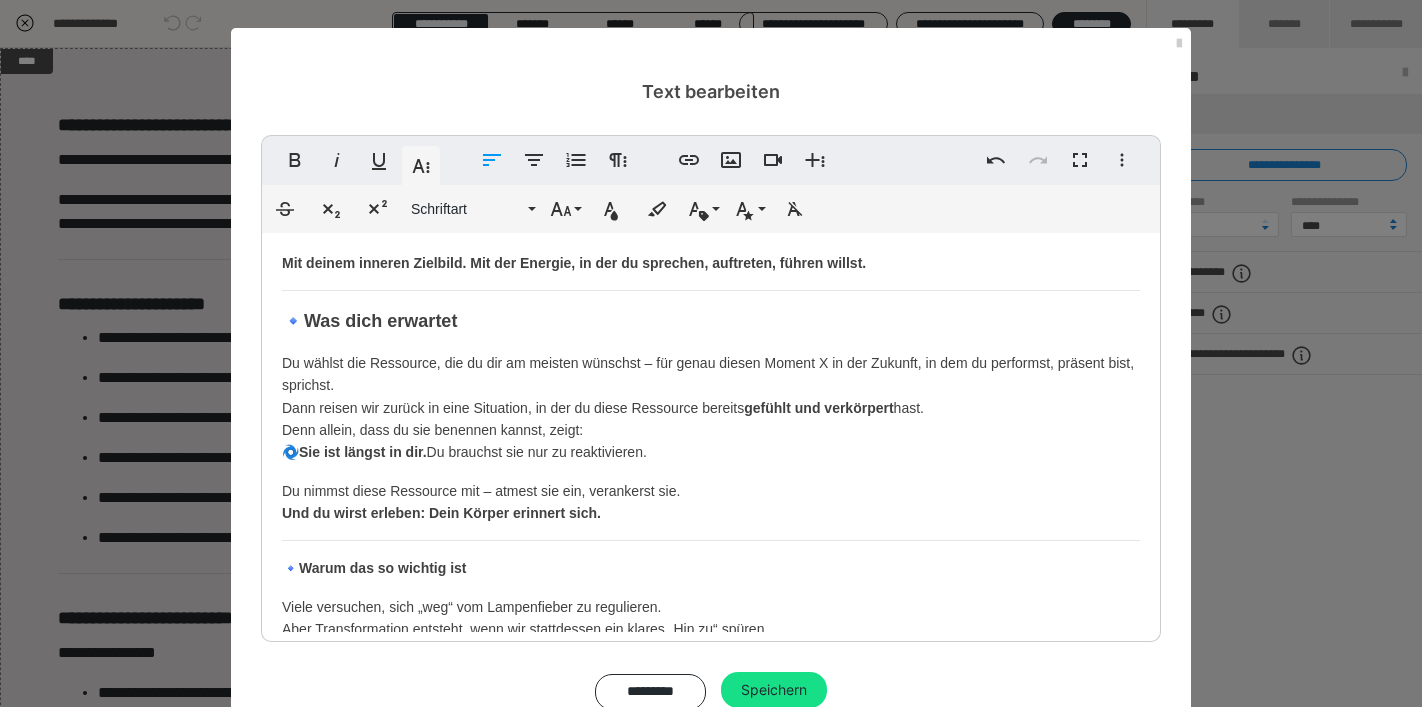 scroll, scrollTop: 172, scrollLeft: 0, axis: vertical 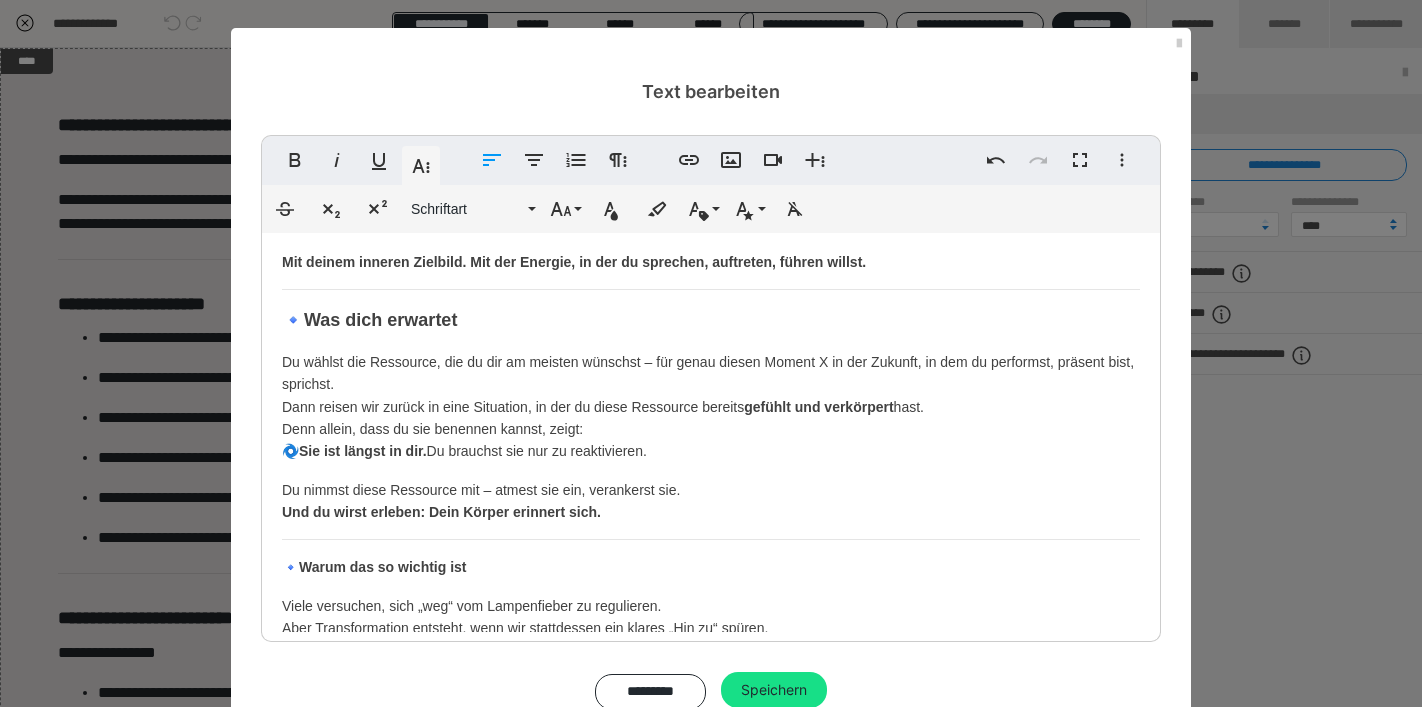 click on "Du wählst die Ressource, die du dir am meisten wünschst – für genau diesen Moment X in der Zukunft, in dem du performst, präsent bist, sprichst. Dann reisen wir zurück in eine Situation, in der du diese Ressource bereits  gefühlt und verkörpert  hast. Denn allein, dass du sie benennen kannst, zeigt: 🌀  Sie ist längst in dir.  Du brauchst sie nur zu reaktivieren." at bounding box center [711, 407] 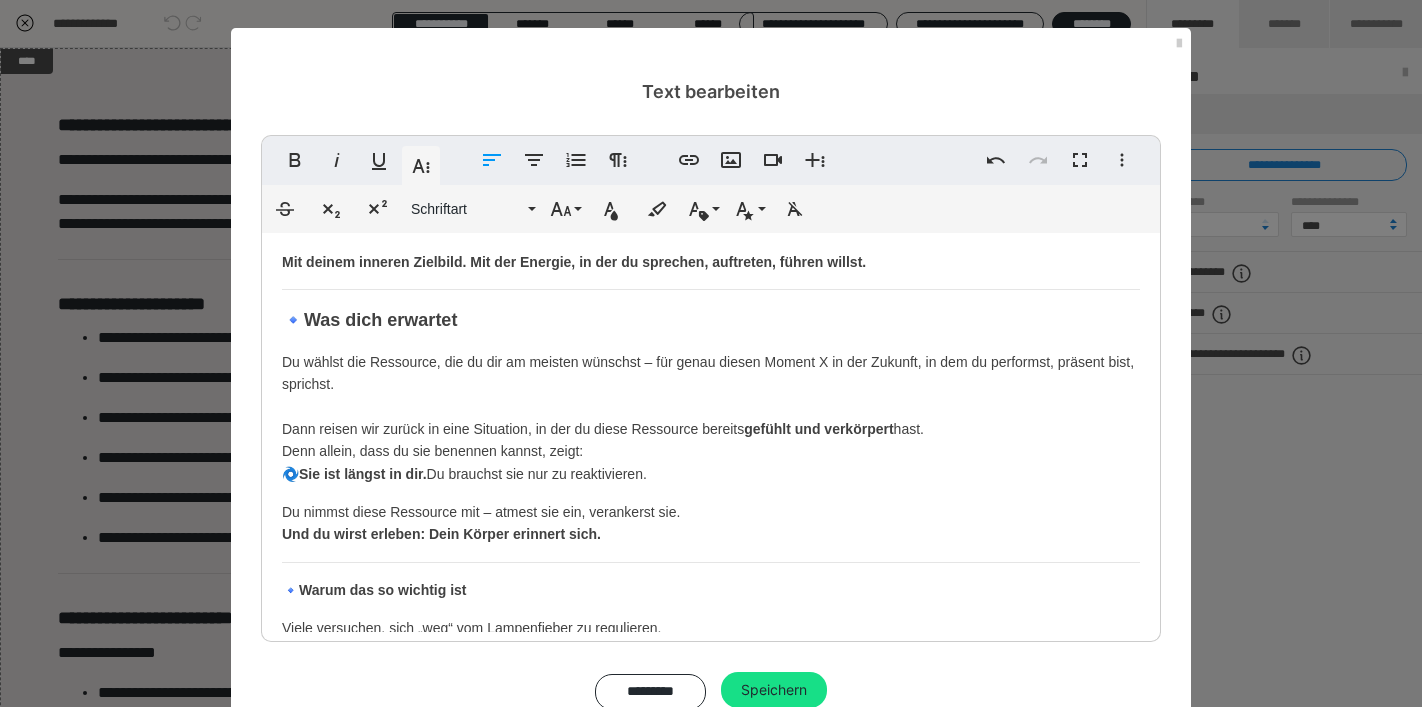 click on "Du wählst die Ressource, die du dir am meisten wünschst – für genau diesen Moment X in der Zukunft, in dem du performst, präsent bist, sprichst. Dann reisen wir zurück in eine Situation, in der du diese Ressource bereits  gefühlt und verkörpert  hast. Denn allein, dass du sie benennen kannst, zeigt: 🌀  Sie ist längst in dir.  Du brauchst sie nur zu reaktivieren." at bounding box center [711, 418] 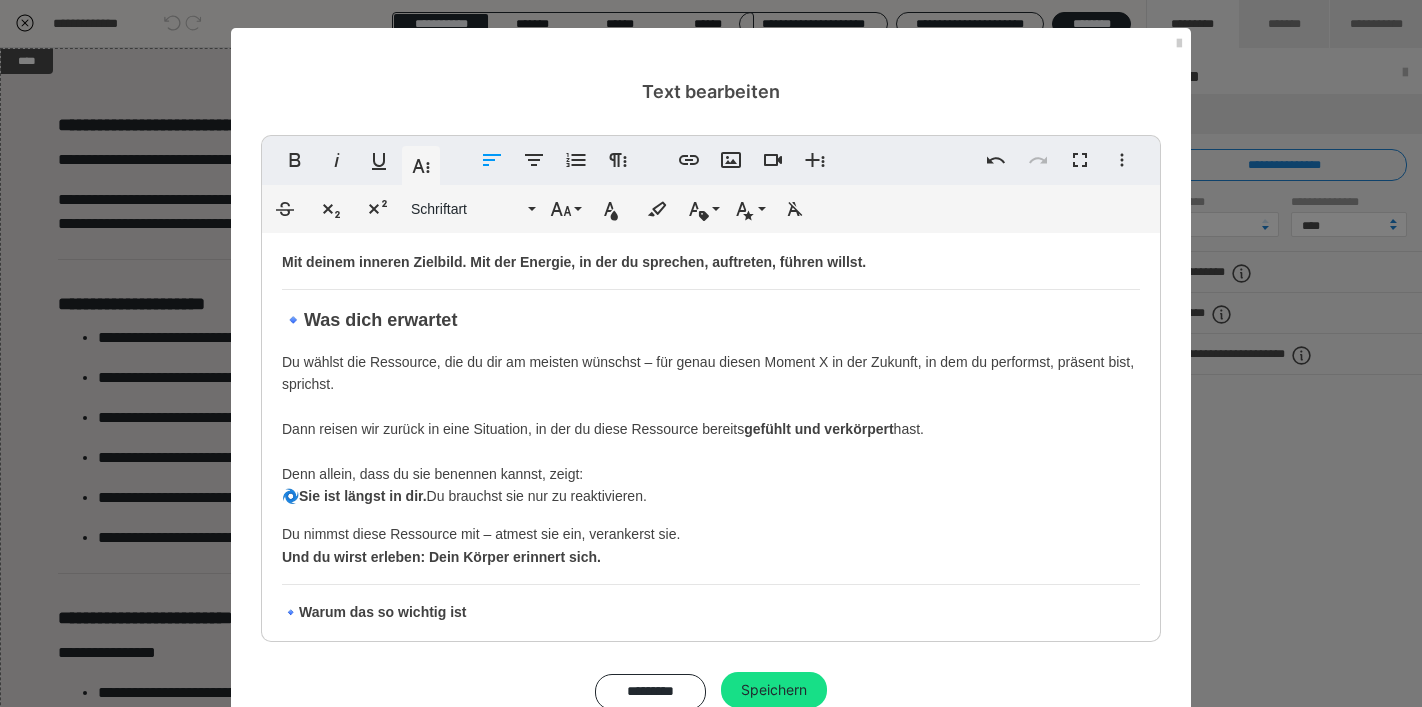 scroll, scrollTop: 220, scrollLeft: 0, axis: vertical 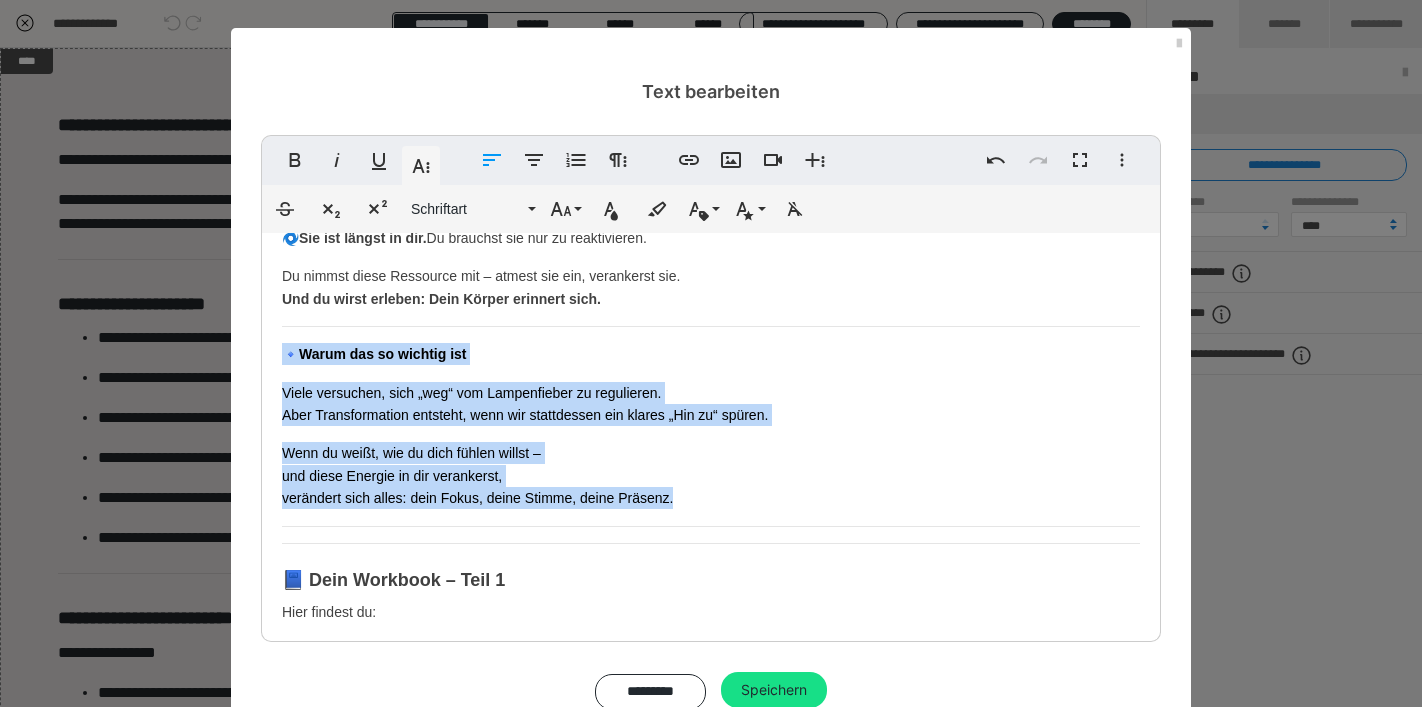 drag, startPoint x: 272, startPoint y: 345, endPoint x: 720, endPoint y: 515, distance: 479.1701 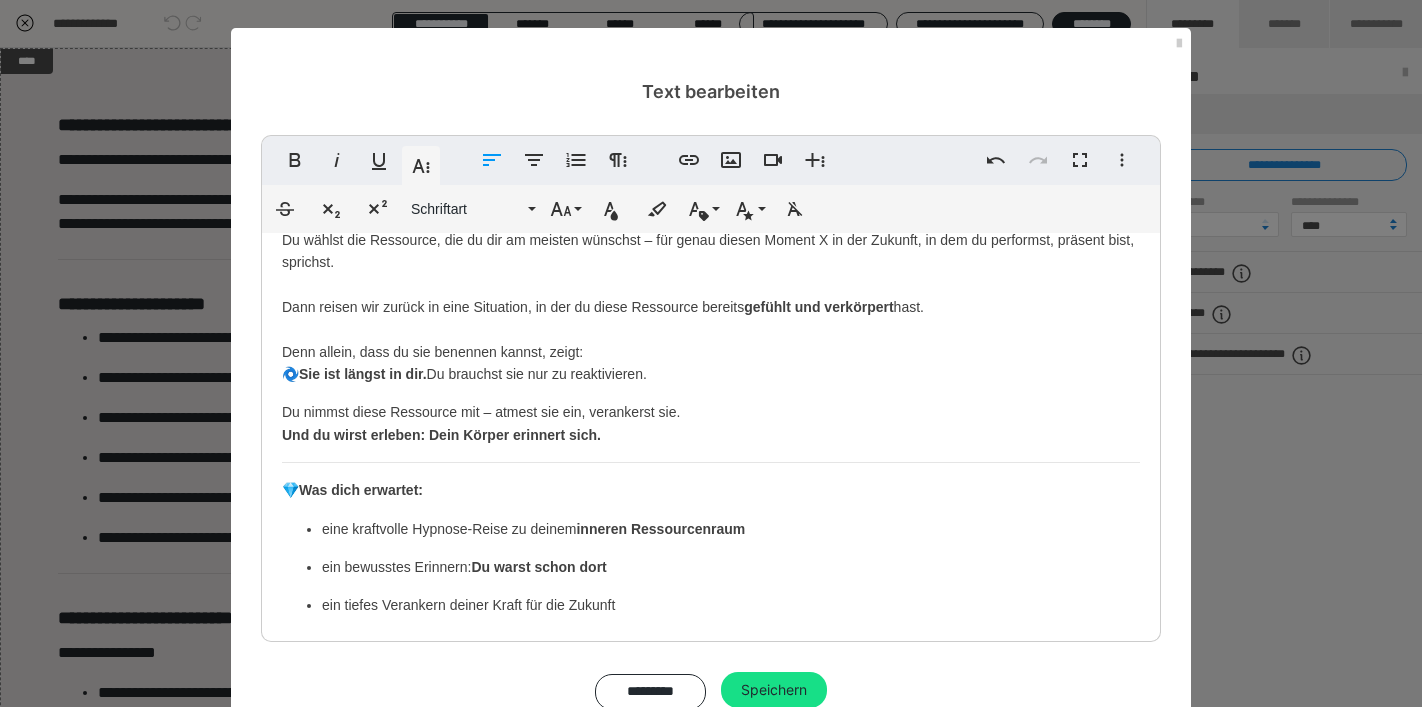 scroll, scrollTop: 289, scrollLeft: 0, axis: vertical 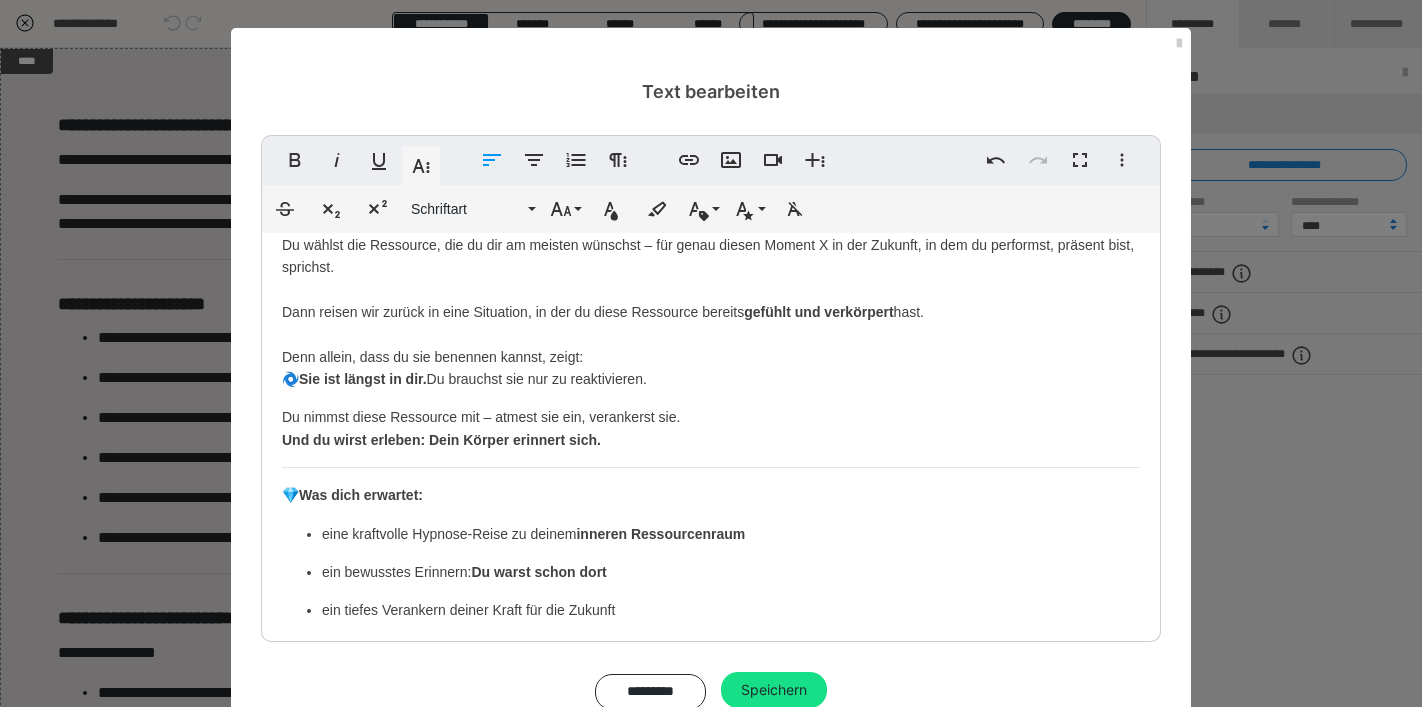 click on "Ressourcen wiedererkennen und verankern für deinen zukünftigen Wirkmoment. In dieser 3. und letzten Session richten wir deinen Blick nach vorn – auf das, was möglich ist. Auf den Raum, den du betreten willst. Auf die Version deiner selbst, die schon bereit ist, zu wirken. Nachdem wir an Tag 2 das Belastende ins Fließen gebracht und tiefsitzende Blockaden gelöst haben, geht es jetzt darum, den Raum zu füllen: Mit deinem inneren Zielbild. Mit der Energie, in der du sprechen, auftreten, führen willst. 🔹  Was dich erwartet Du wählst die Ressource, die du dir am meisten wünschst – für genau diesen Moment X in der Zukunft, in dem du performst, präsent bist, sprichst. Dann reisen wir zurück in eine Situation, in der du diese Ressource bereits  gefühlt und verkörpert  hast. Denn allein, dass du sie benennen kannst, zeigt: 🌀  Sie ist längst in dir.  Du brauchst sie nur zu reaktivieren. Du nimmst diese Ressource mit – atmest sie ein, verankerst sie. 💎  Was dich erwartet: 🔵  👉" at bounding box center [711, 608] 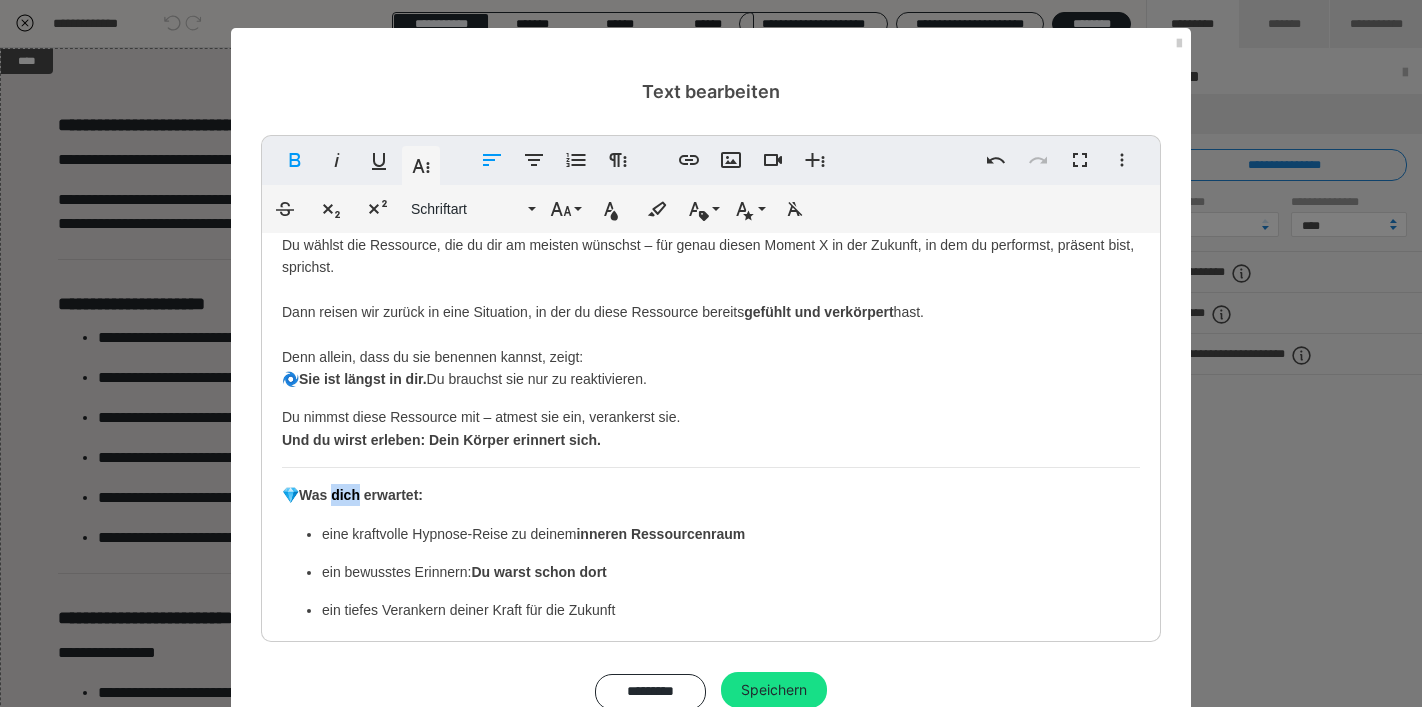 click on "Was dich erwartet:" at bounding box center [361, 495] 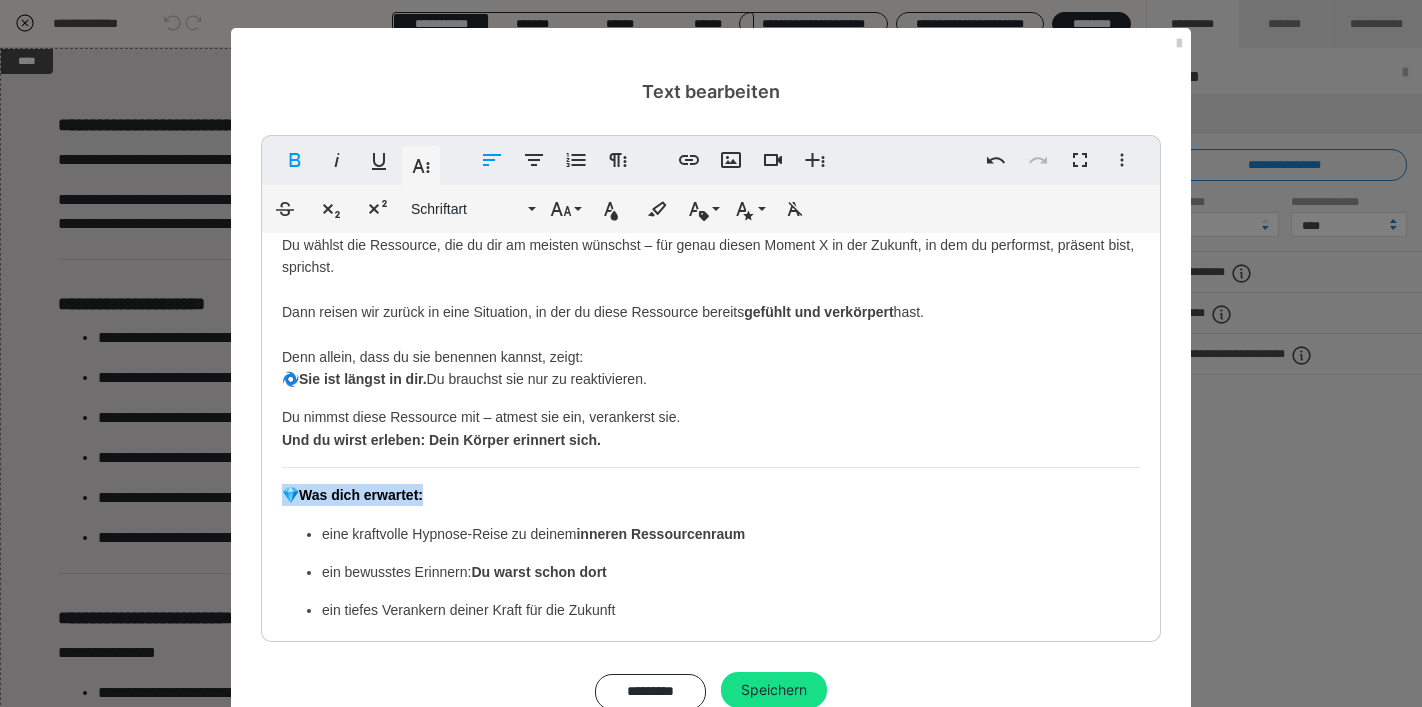 drag, startPoint x: 426, startPoint y: 502, endPoint x: 244, endPoint y: 500, distance: 182.01099 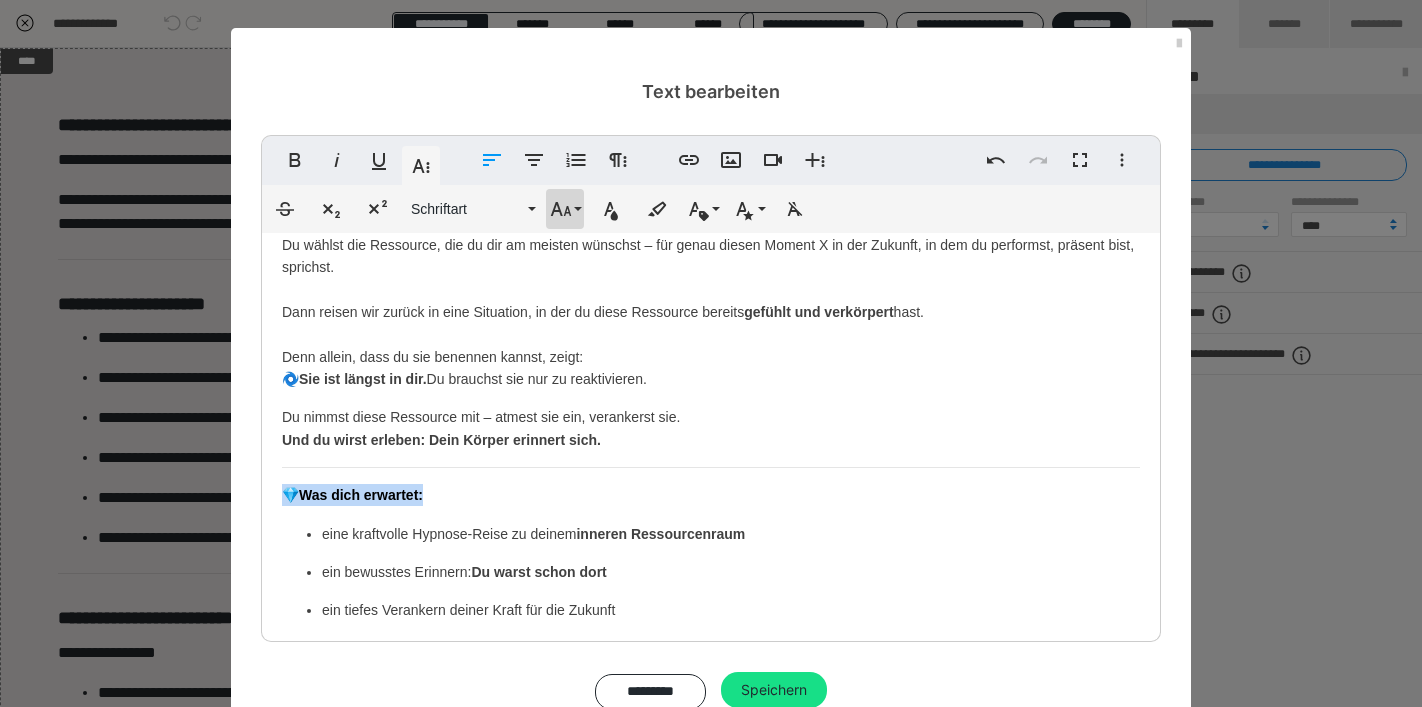 click on "Schriftgröße" at bounding box center (565, 209) 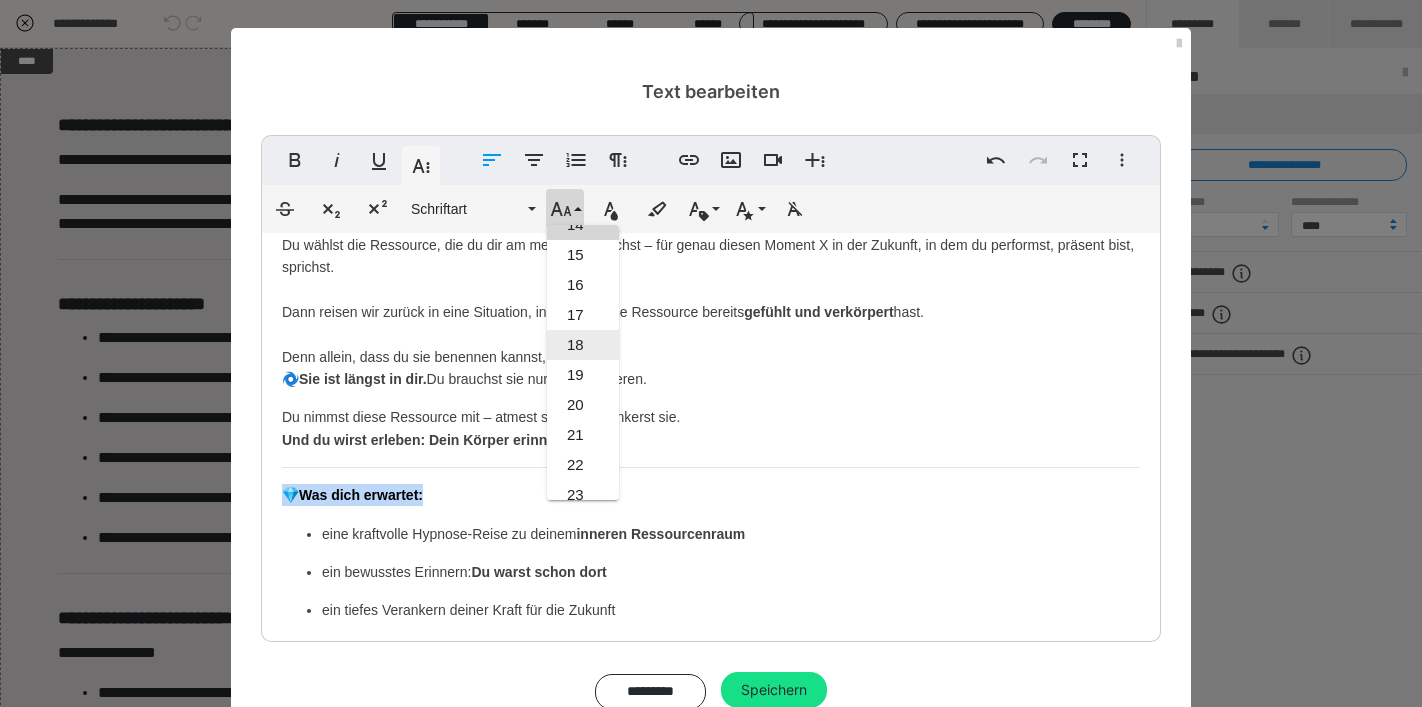 click on "18" at bounding box center (583, 345) 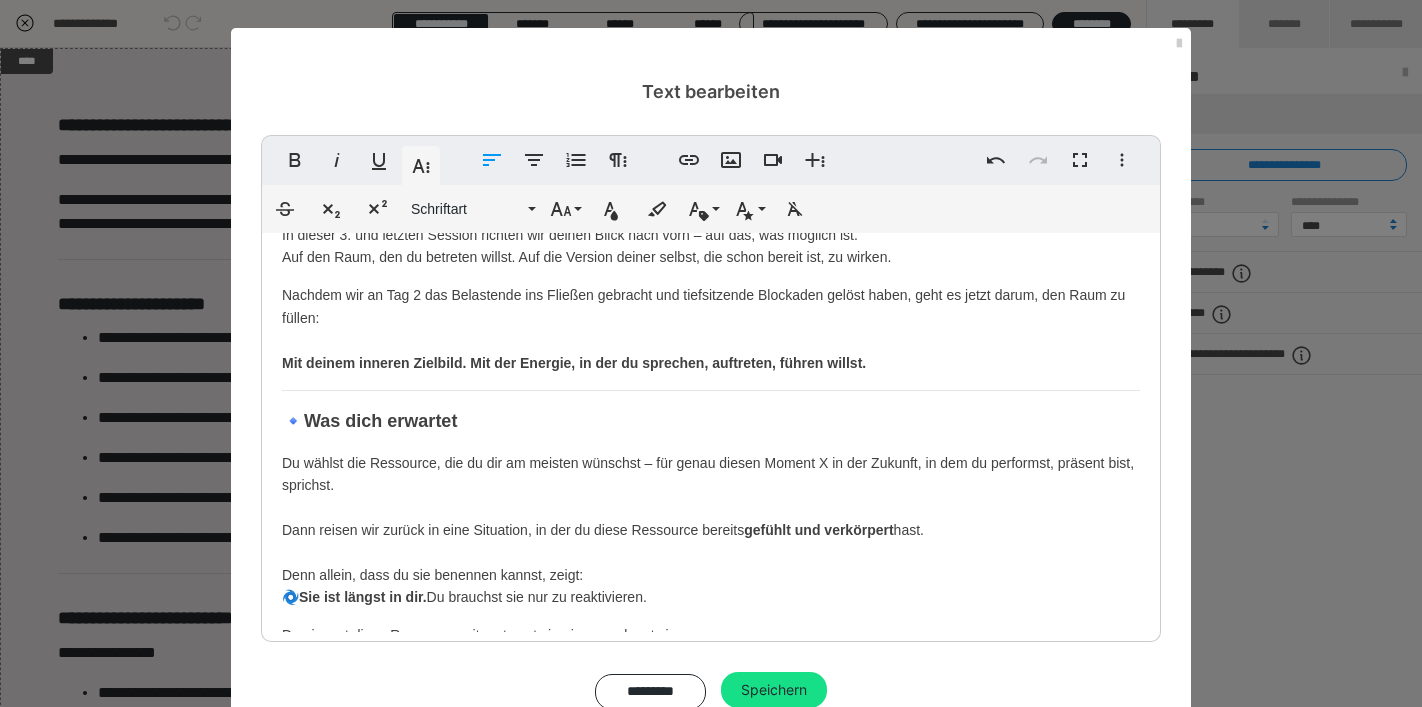 scroll, scrollTop: 70, scrollLeft: 0, axis: vertical 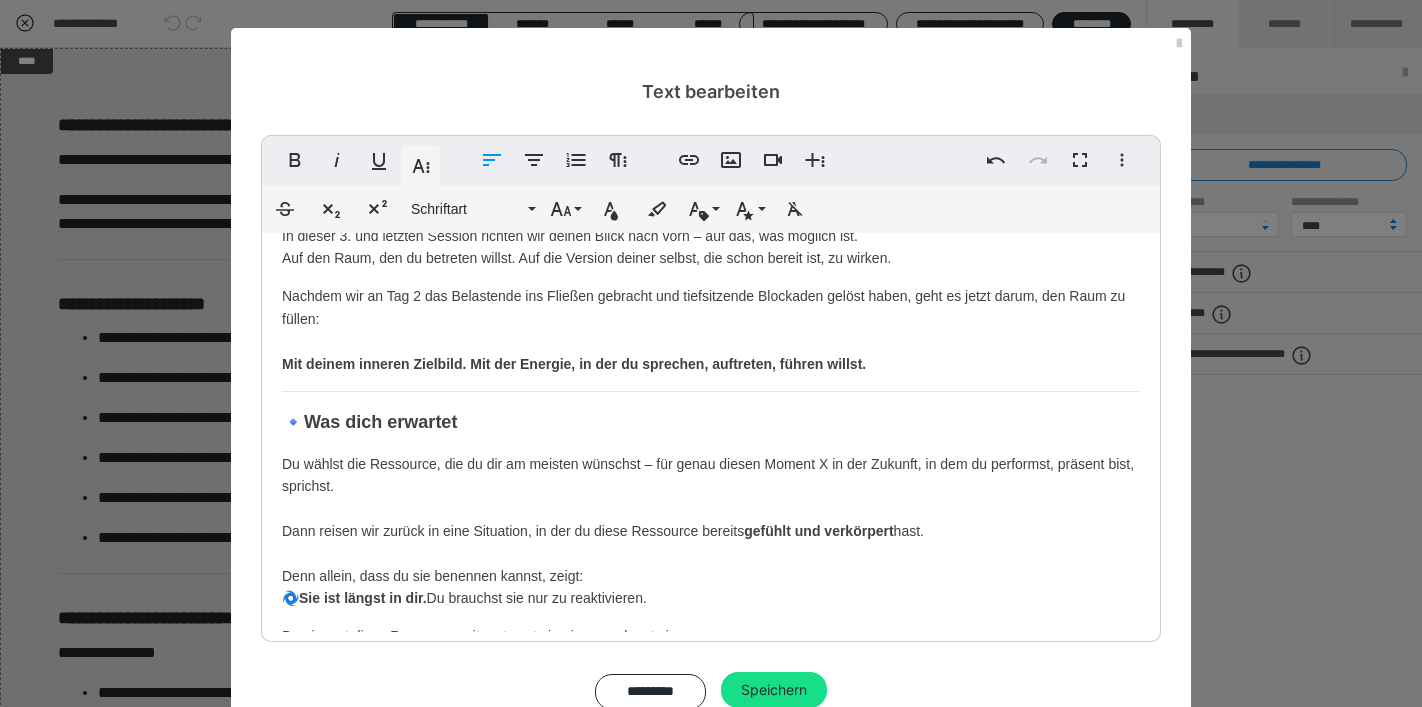 click on "Was dich erwartet" at bounding box center (380, 422) 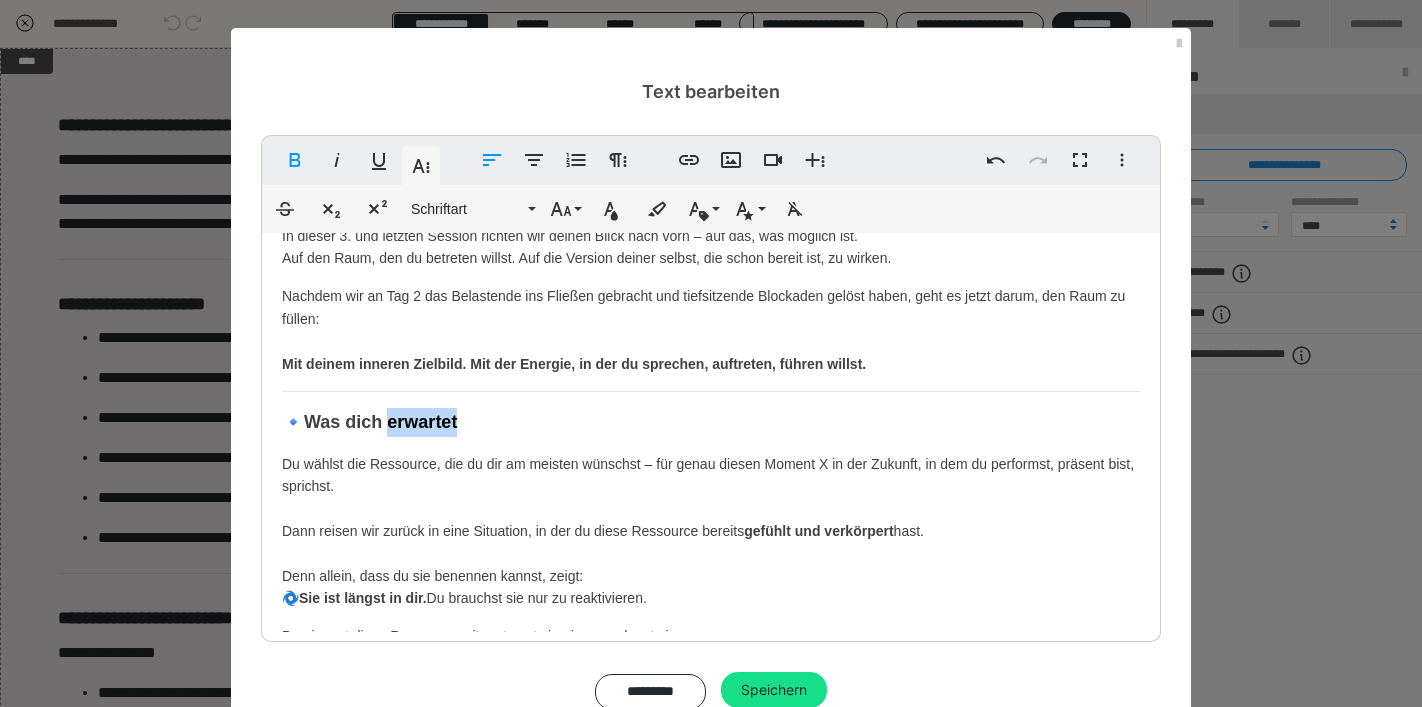 click on "Was dich erwartet" at bounding box center (380, 422) 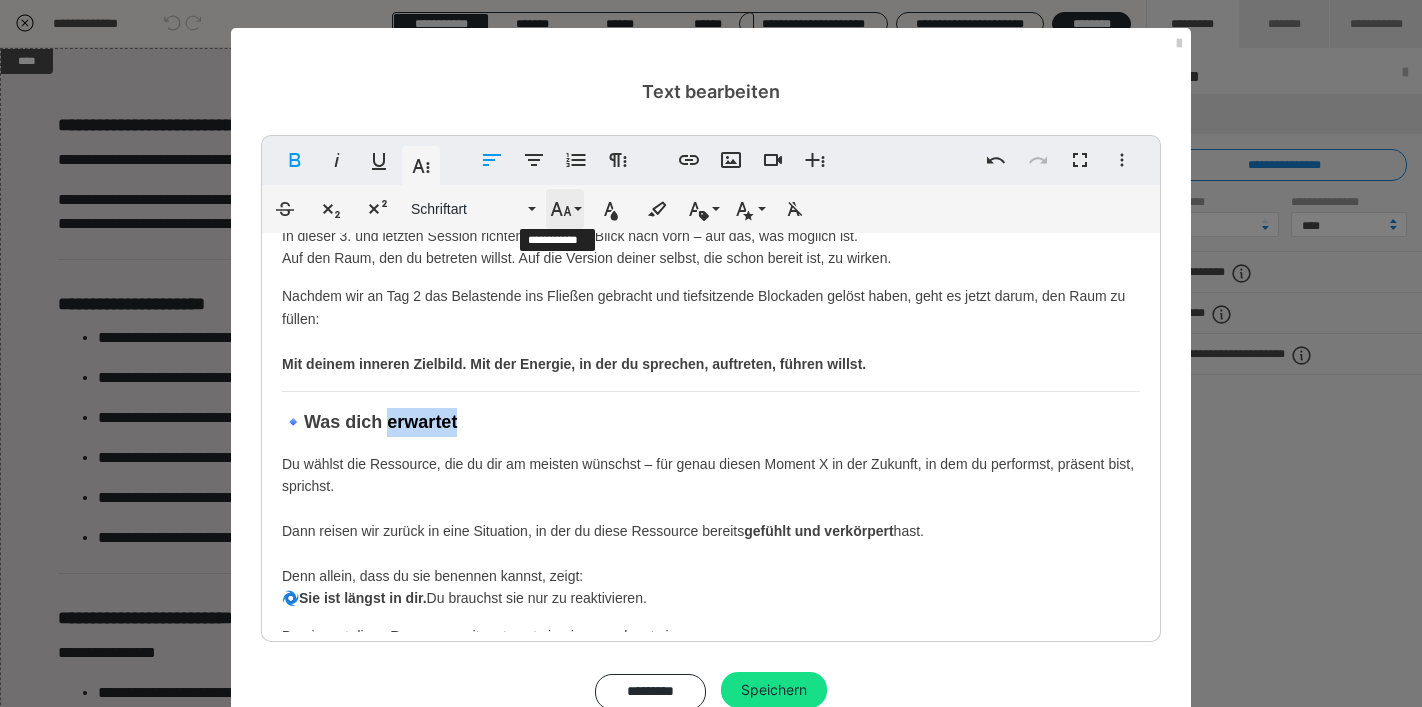 click on "Schriftgröße" at bounding box center (565, 209) 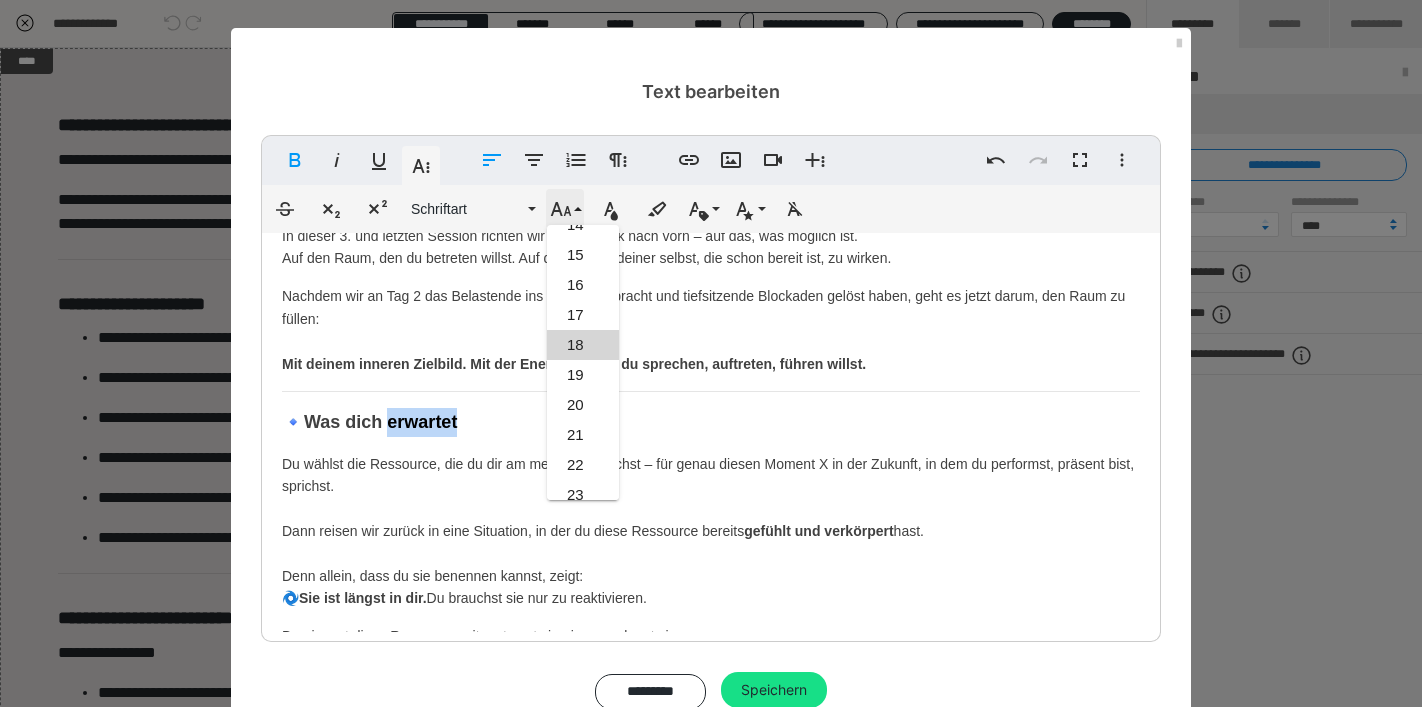 scroll, scrollTop: 533, scrollLeft: 0, axis: vertical 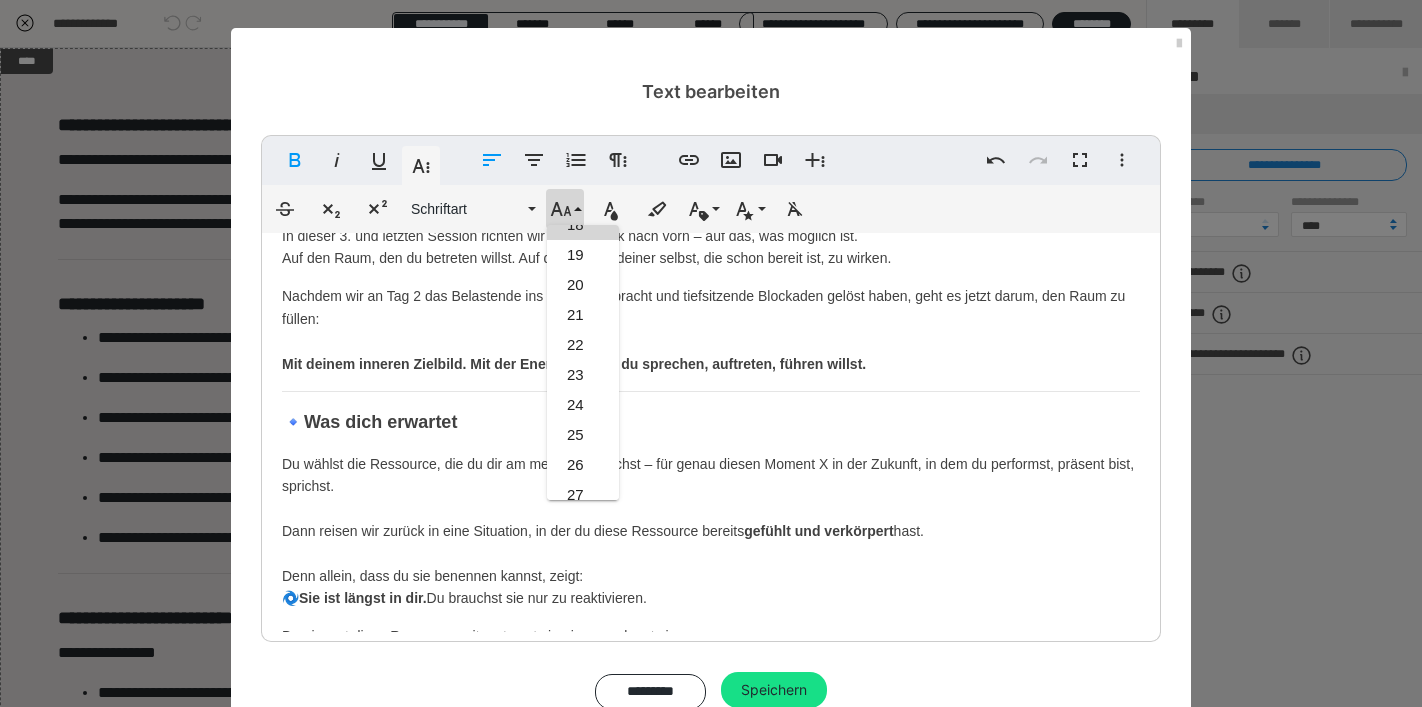 click on "Du wählst die Ressource, die du dir am meisten wünschst – für genau diesen Moment X in der Zukunft, in dem du performst, präsent bist, sprichst. Dann reisen wir zurück in eine Situation, in der du diese Ressource bereits  gefühlt und verkörpert  hast. Denn allein, dass du sie benennen kannst, zeigt: 🌀  Sie ist längst in dir.  Du brauchst sie nur zu reaktivieren." at bounding box center (711, 531) 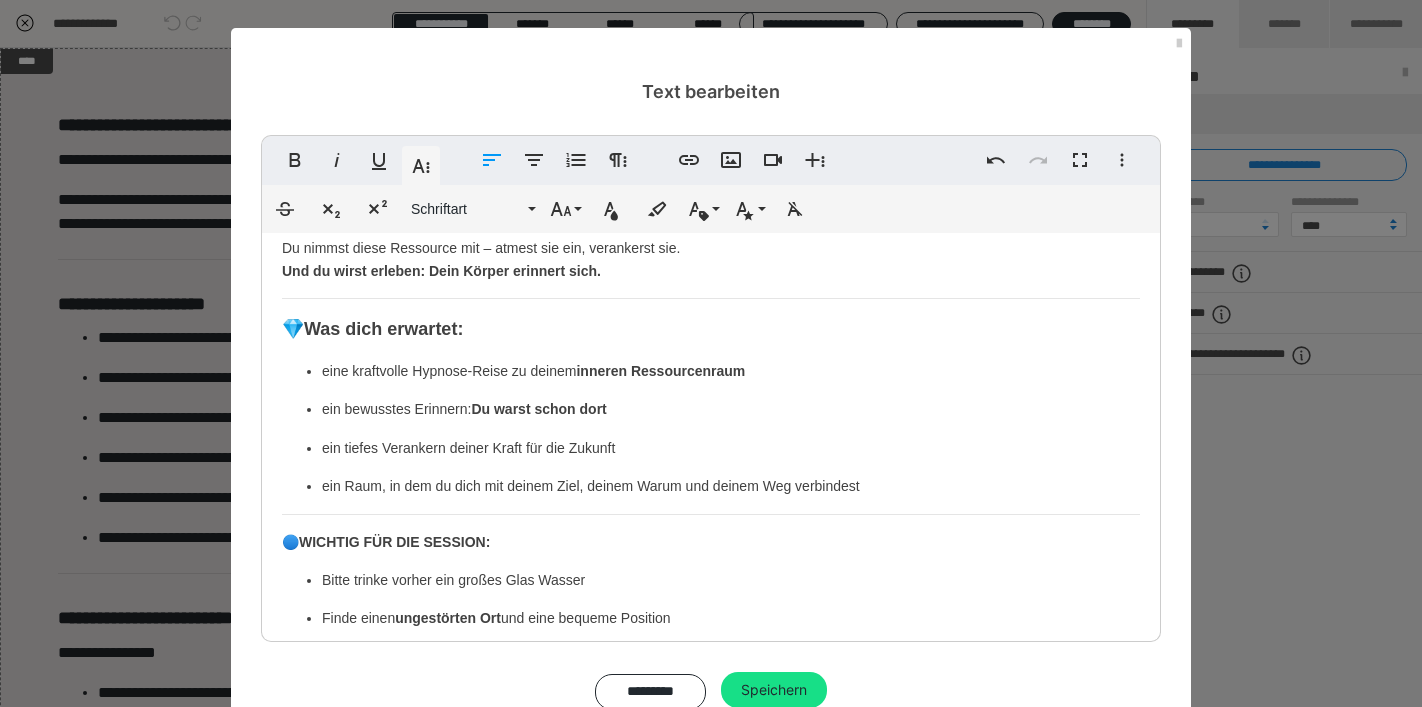 scroll, scrollTop: 518, scrollLeft: 0, axis: vertical 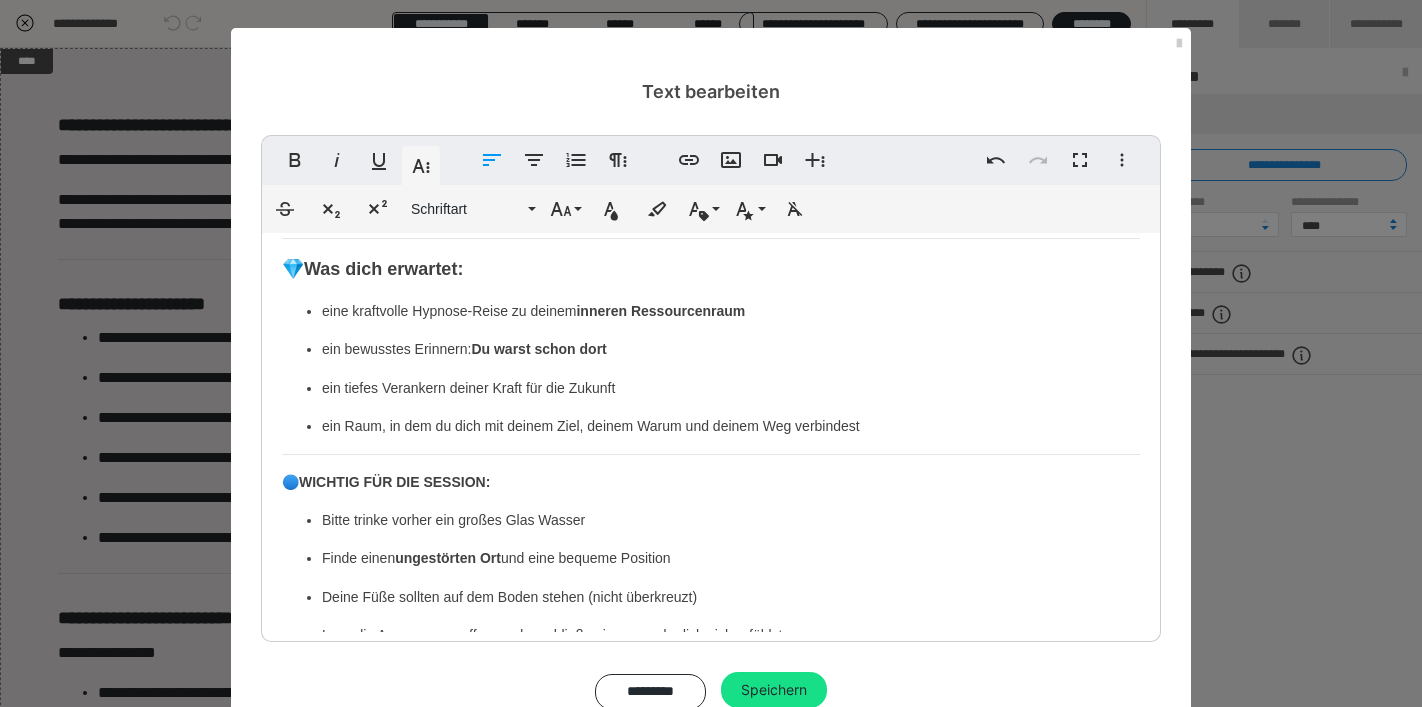 click on "WICHTIG FÜR DIE SESSION:" at bounding box center (394, 482) 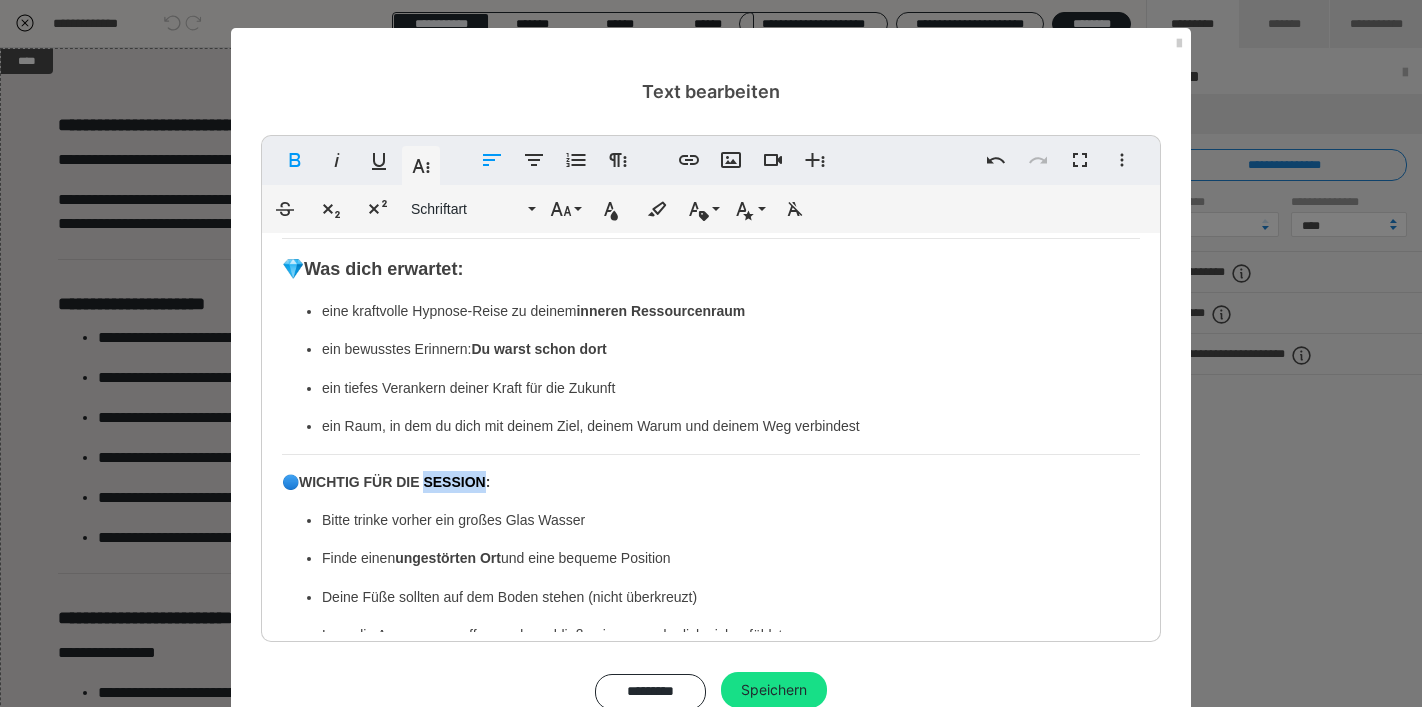 click on "WICHTIG FÜR DIE SESSION:" at bounding box center [394, 482] 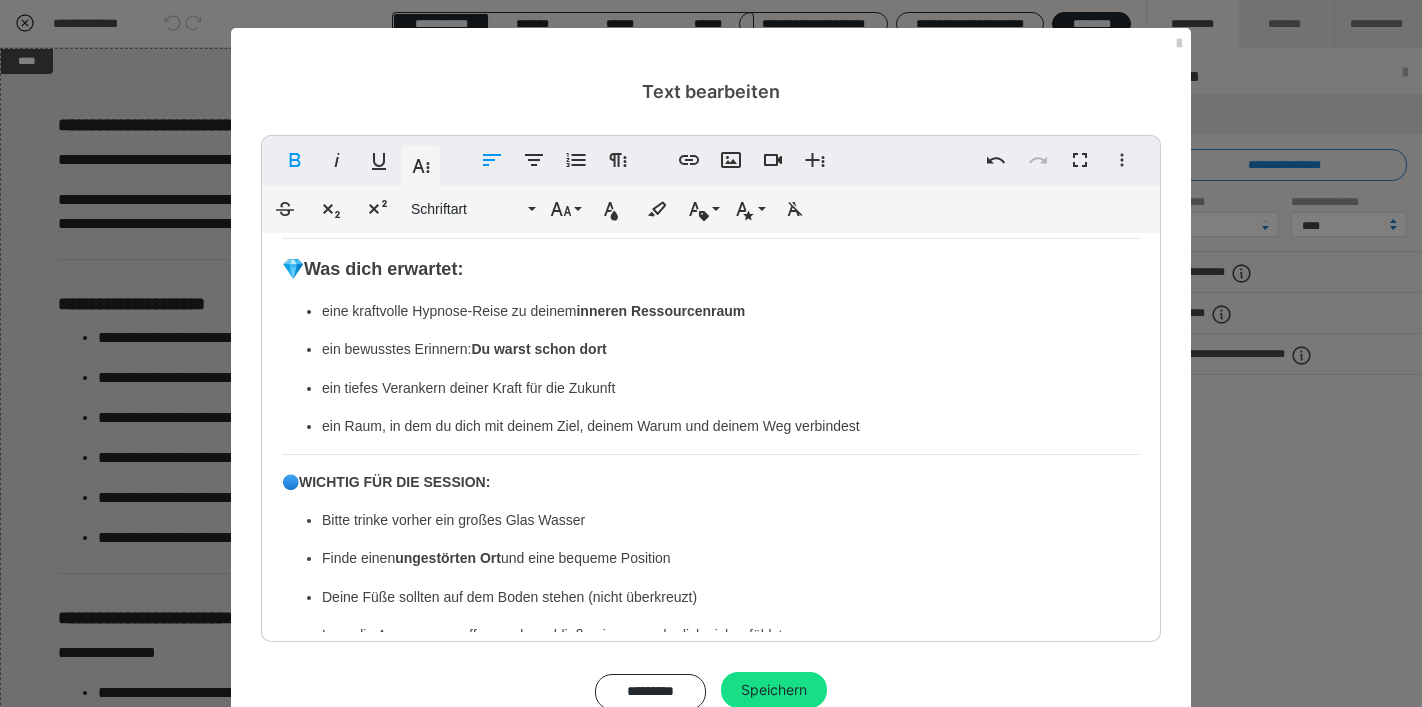 click on "🔵  WICHTIG FÜR DIE SESSION:" at bounding box center [711, 482] 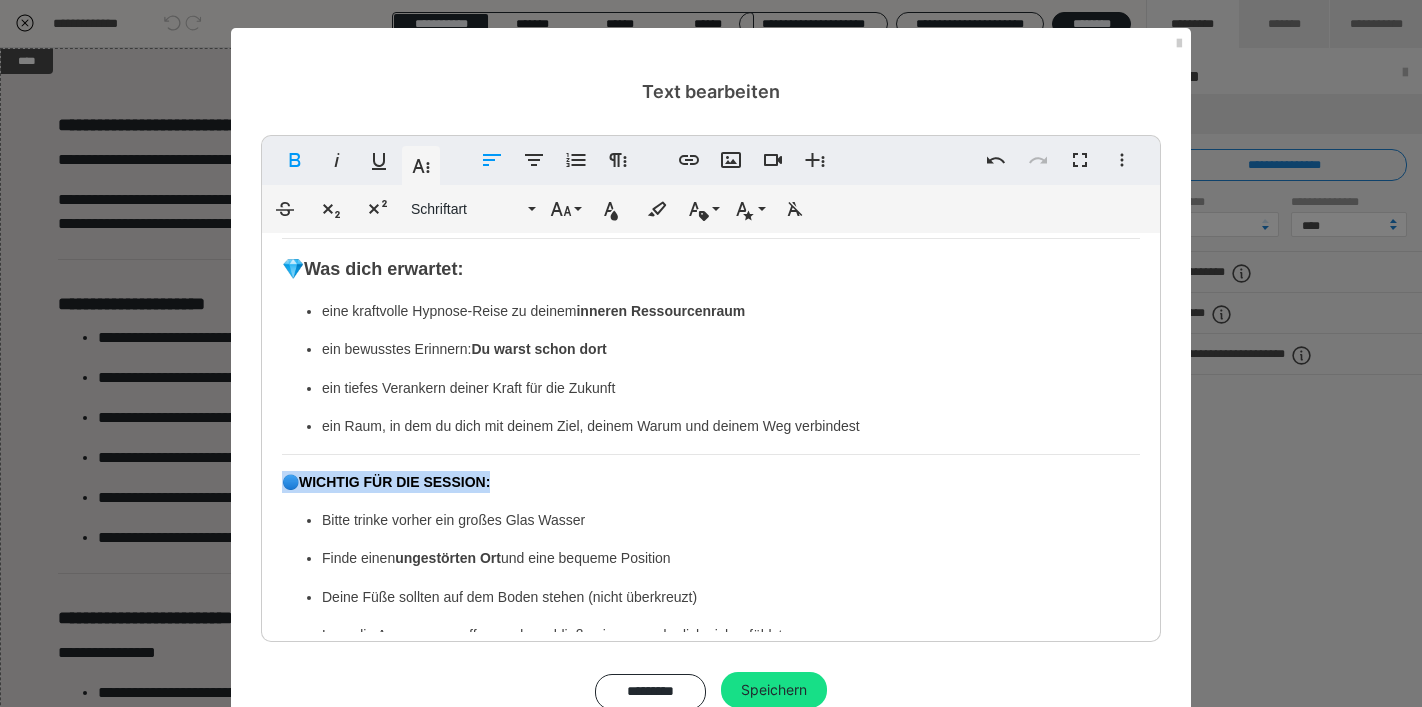 drag, startPoint x: 497, startPoint y: 478, endPoint x: 262, endPoint y: 478, distance: 235 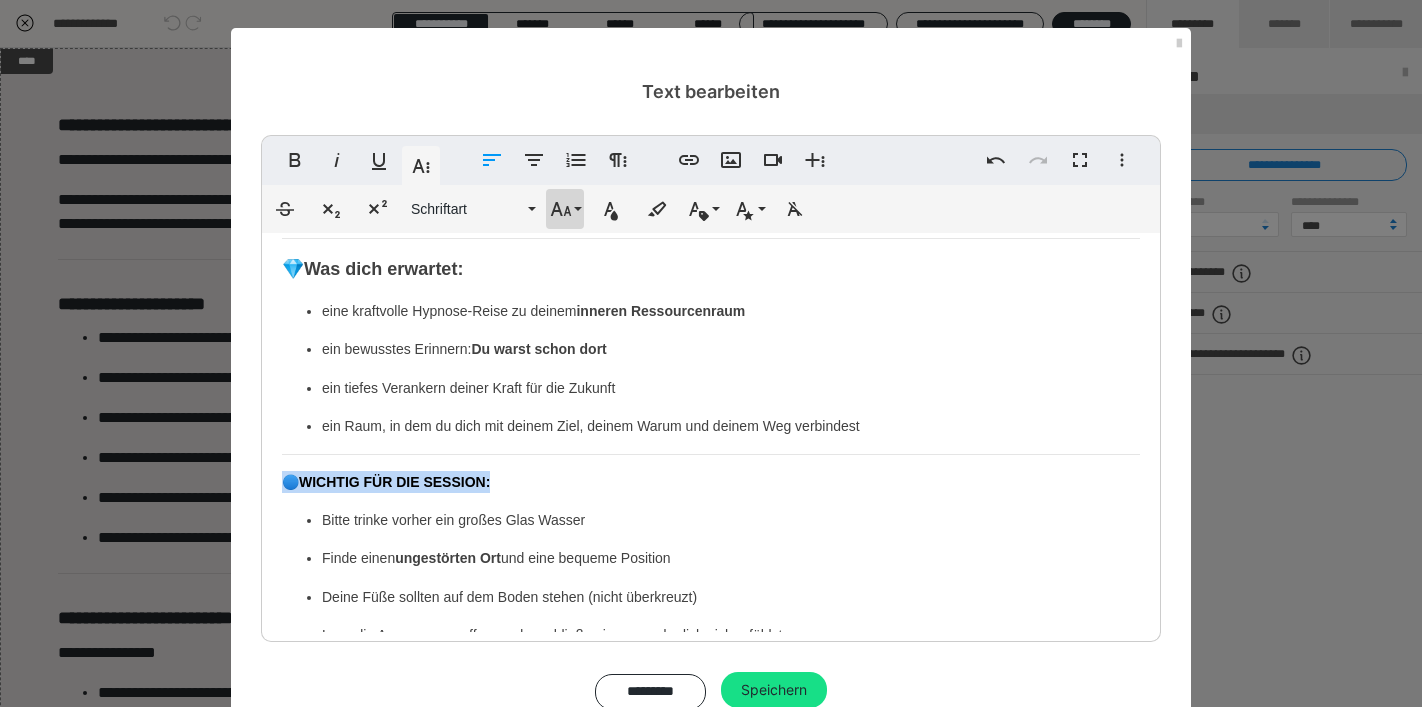 click on "Schriftgröße" at bounding box center (565, 209) 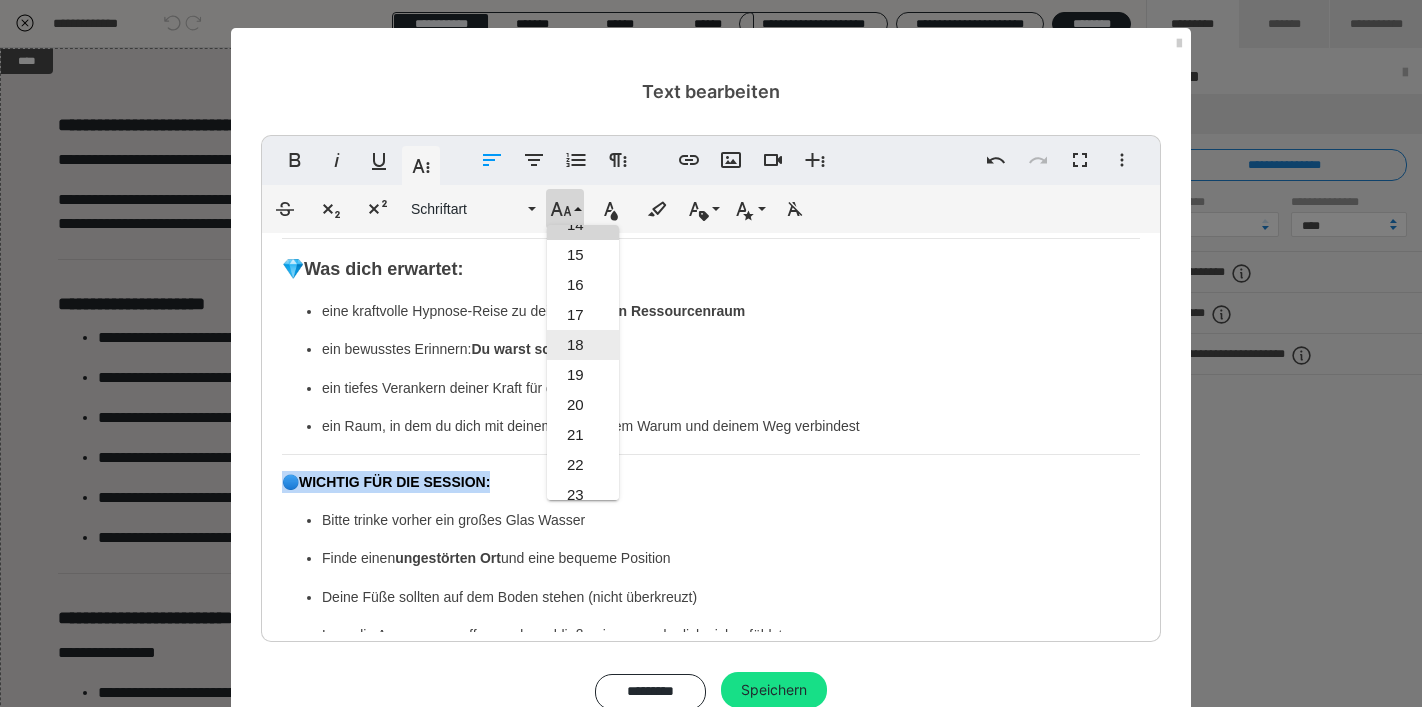 click on "18" at bounding box center (583, 345) 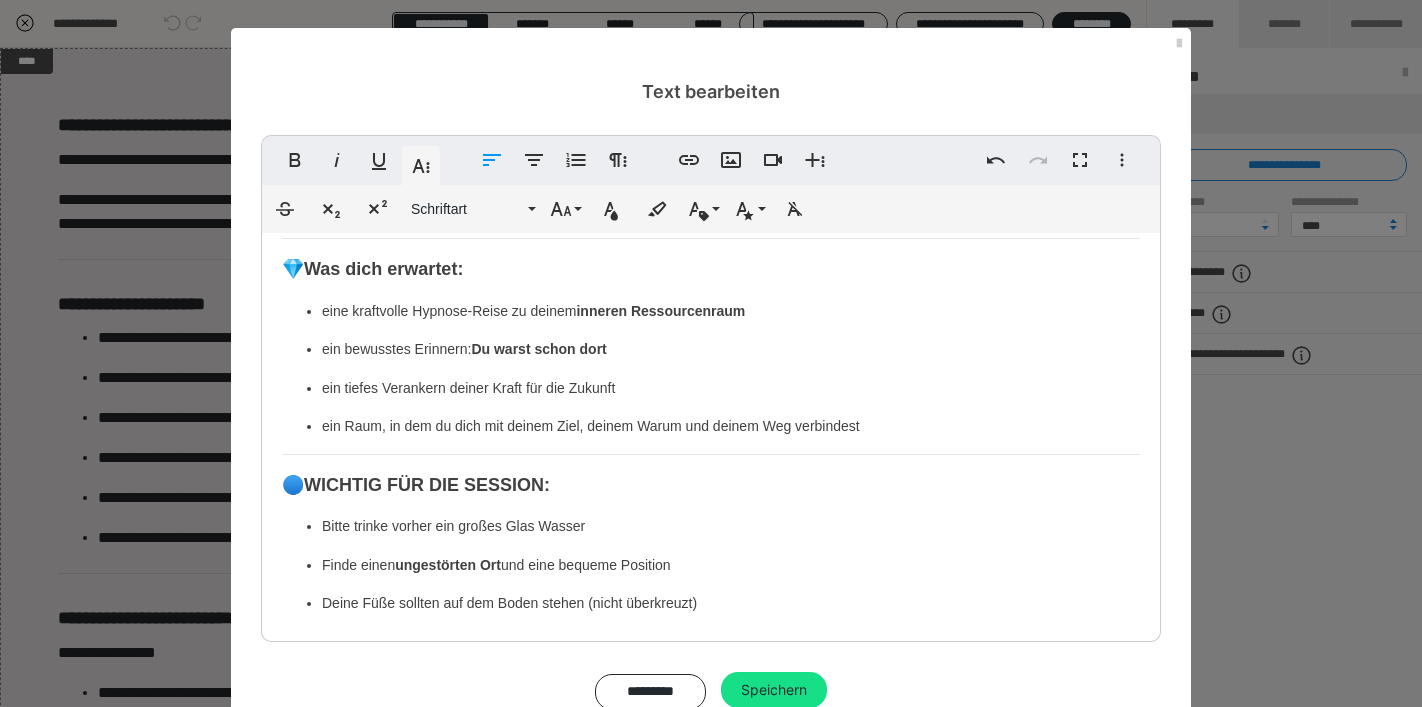 click on "Finde einen  ungestörten Ort  und eine bequeme Position" at bounding box center (731, 565) 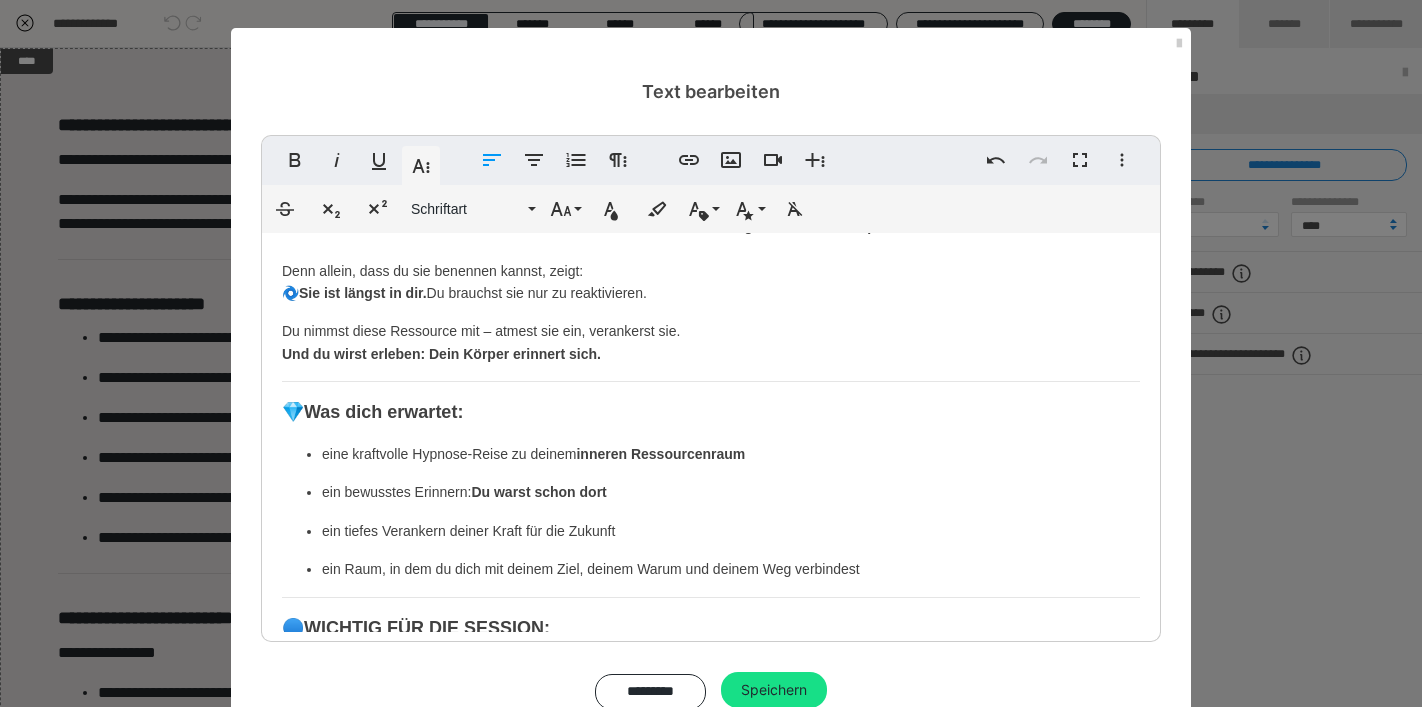 scroll, scrollTop: 377, scrollLeft: 0, axis: vertical 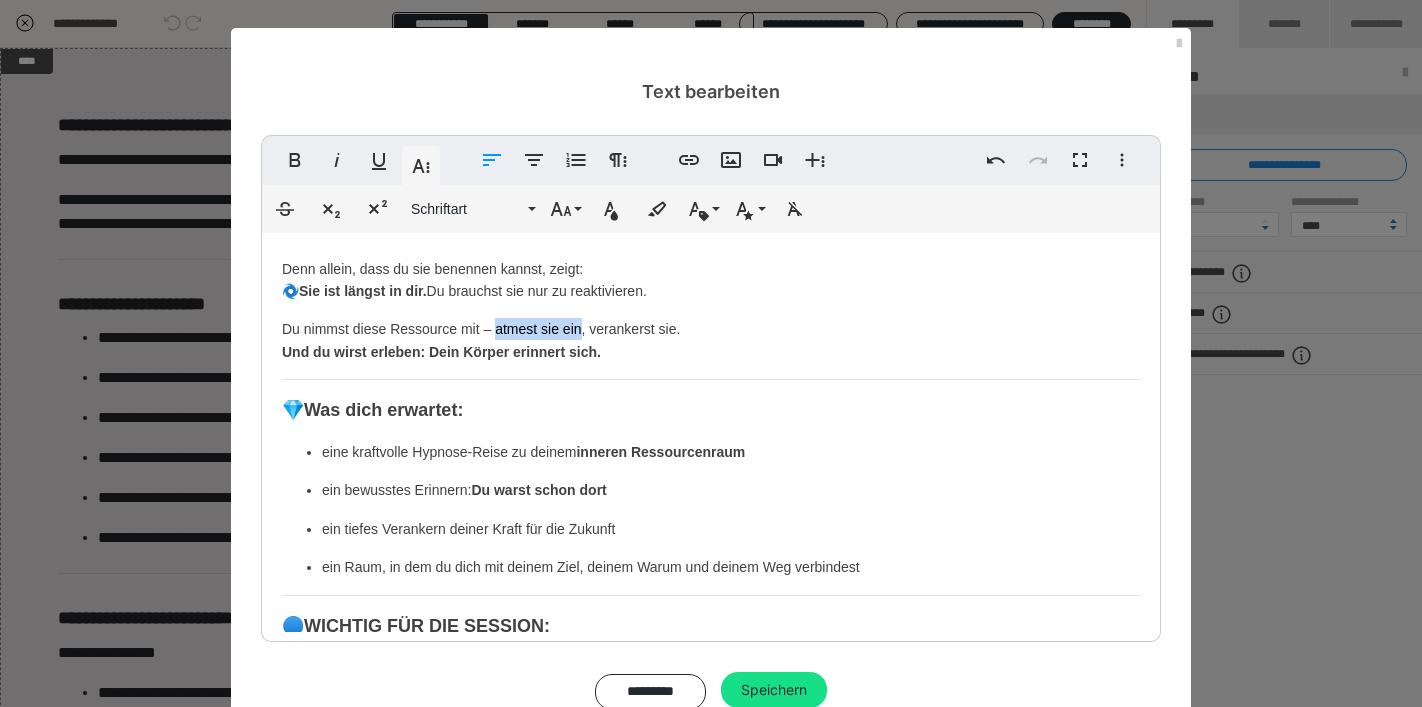 drag, startPoint x: 575, startPoint y: 329, endPoint x: 492, endPoint y: 328, distance: 83.00603 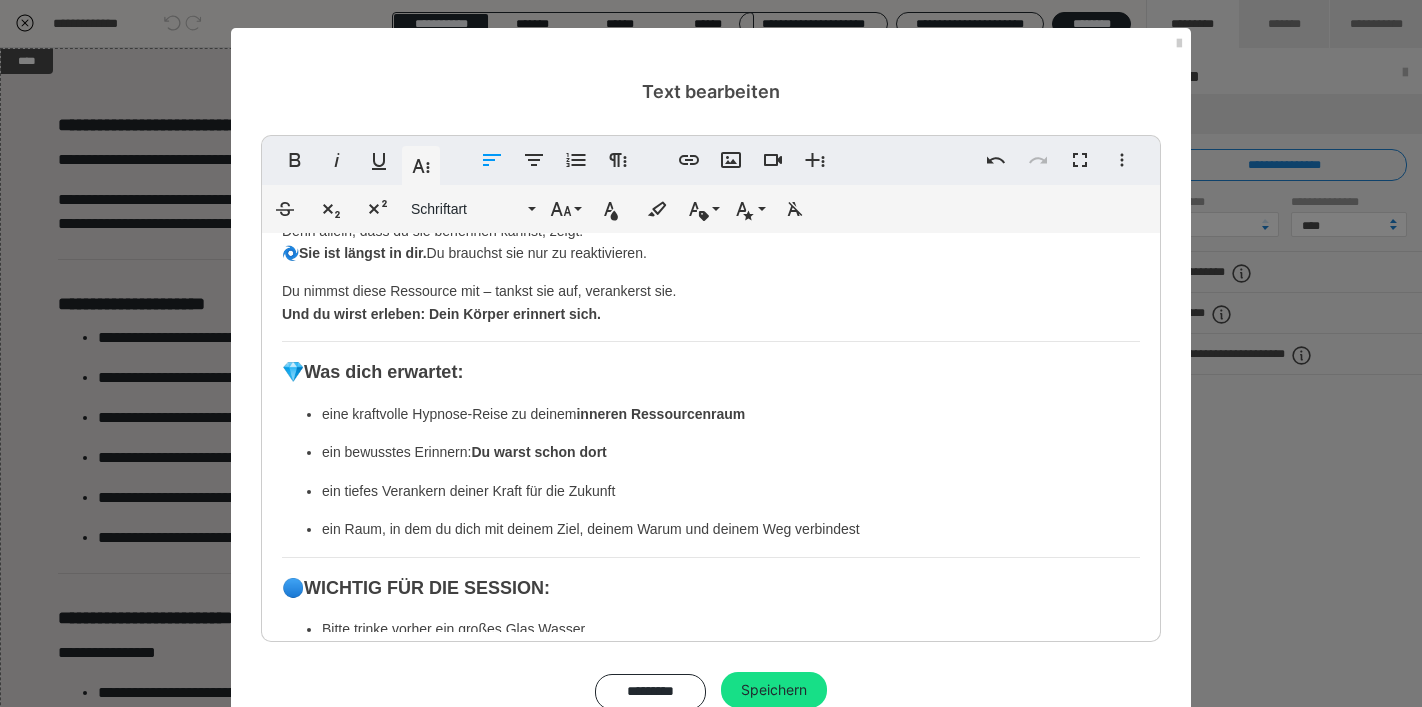 scroll, scrollTop: 422, scrollLeft: 0, axis: vertical 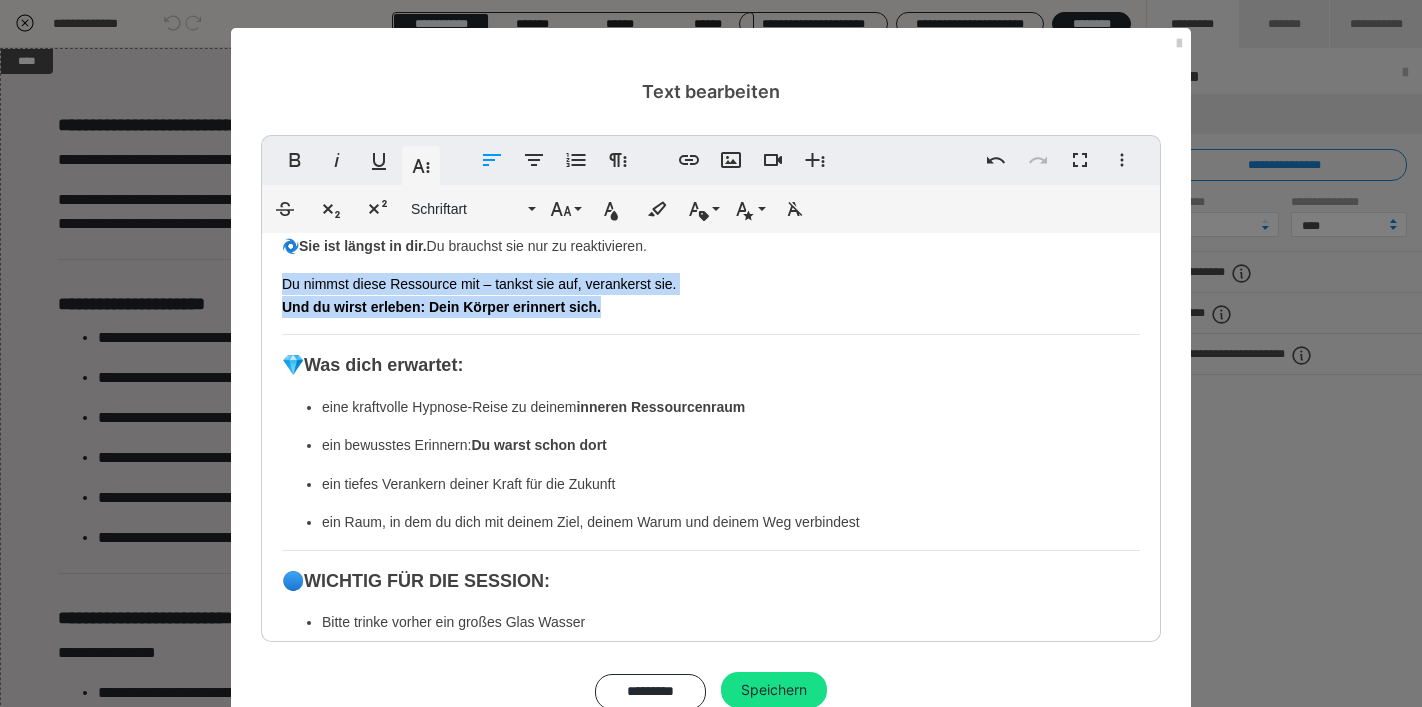drag, startPoint x: 603, startPoint y: 306, endPoint x: 271, endPoint y: 280, distance: 333.0165 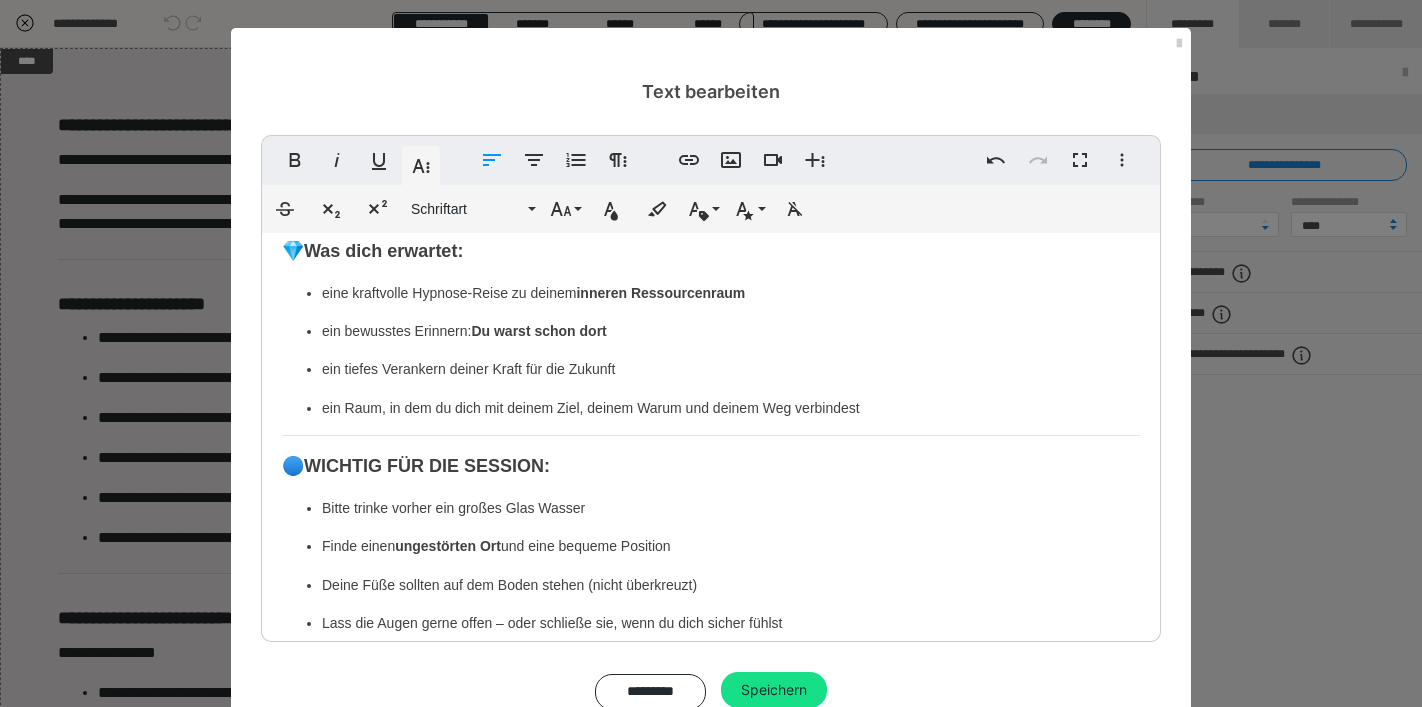 scroll, scrollTop: 519, scrollLeft: 0, axis: vertical 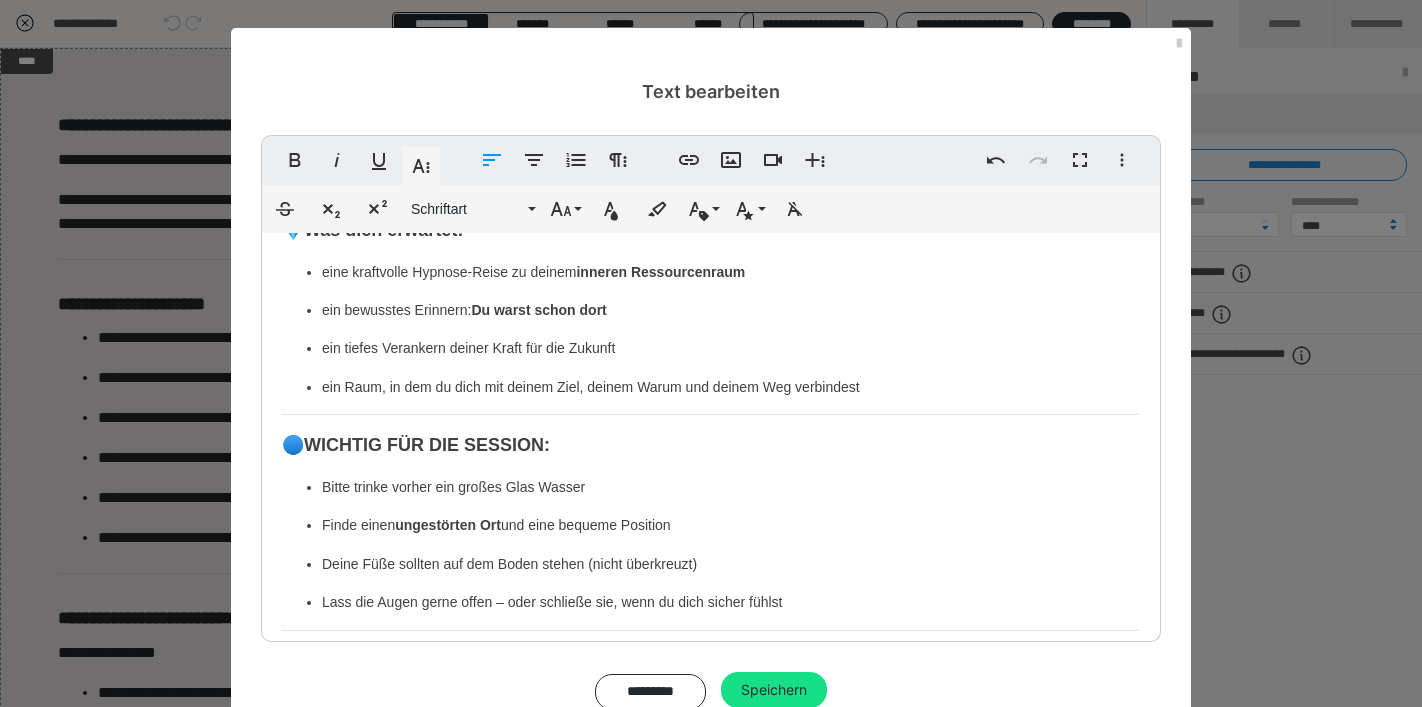 click on "WICHTIG FÜR DIE SESSION:" at bounding box center [427, 445] 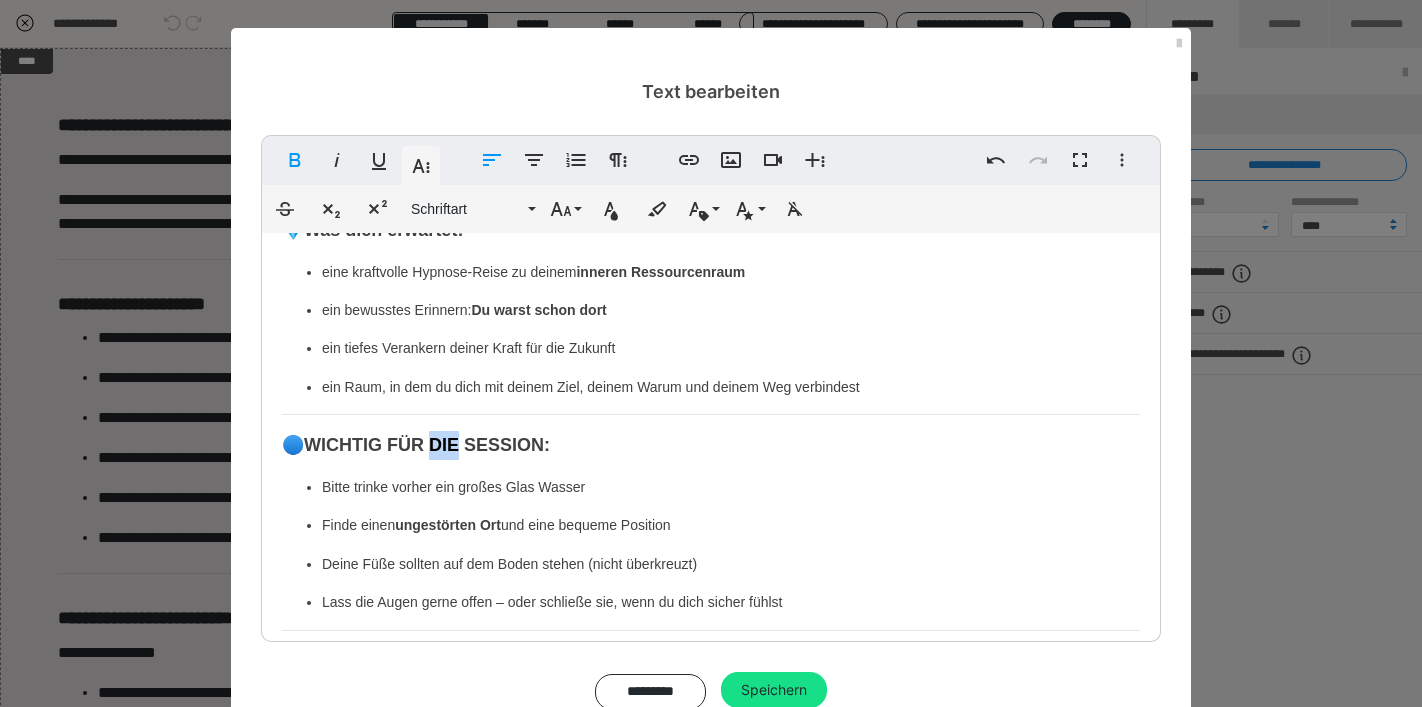click on "WICHTIG FÜR DIE SESSION:" at bounding box center [427, 445] 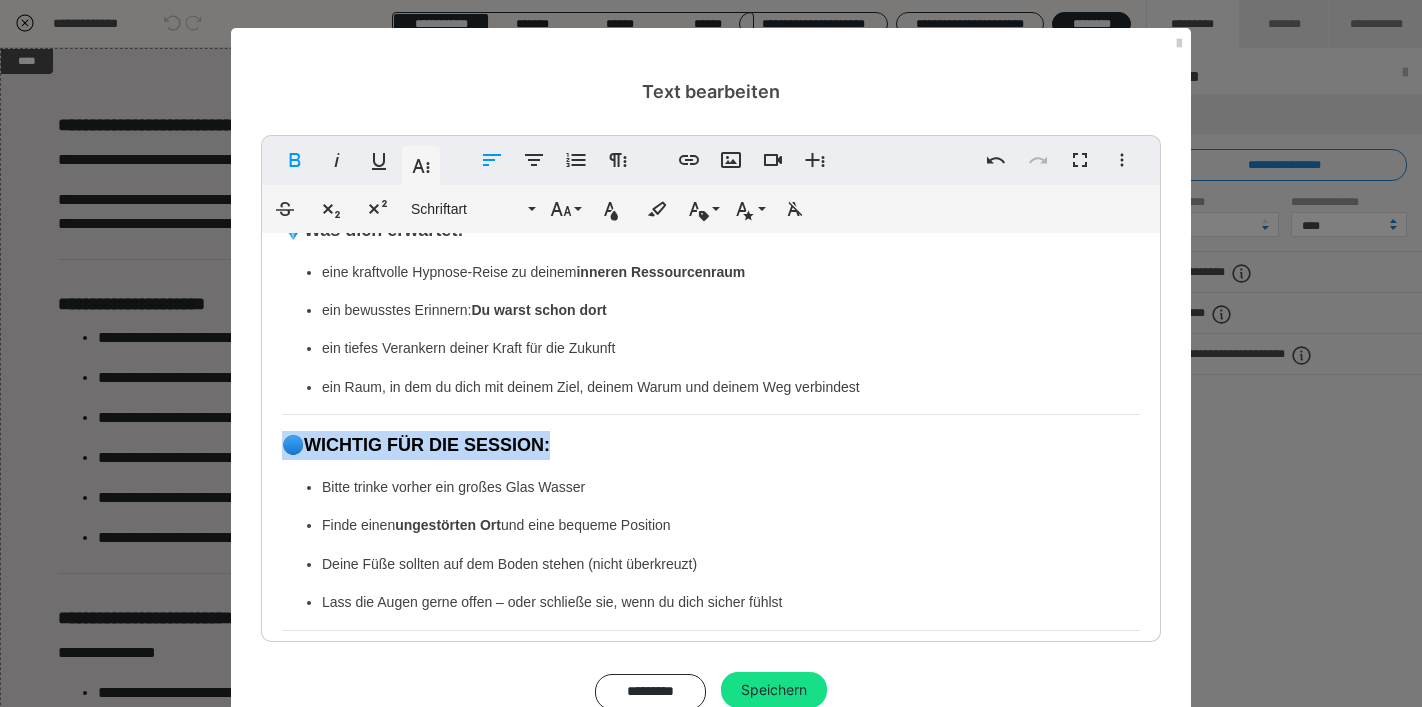 drag, startPoint x: 545, startPoint y: 439, endPoint x: 245, endPoint y: 434, distance: 300.04166 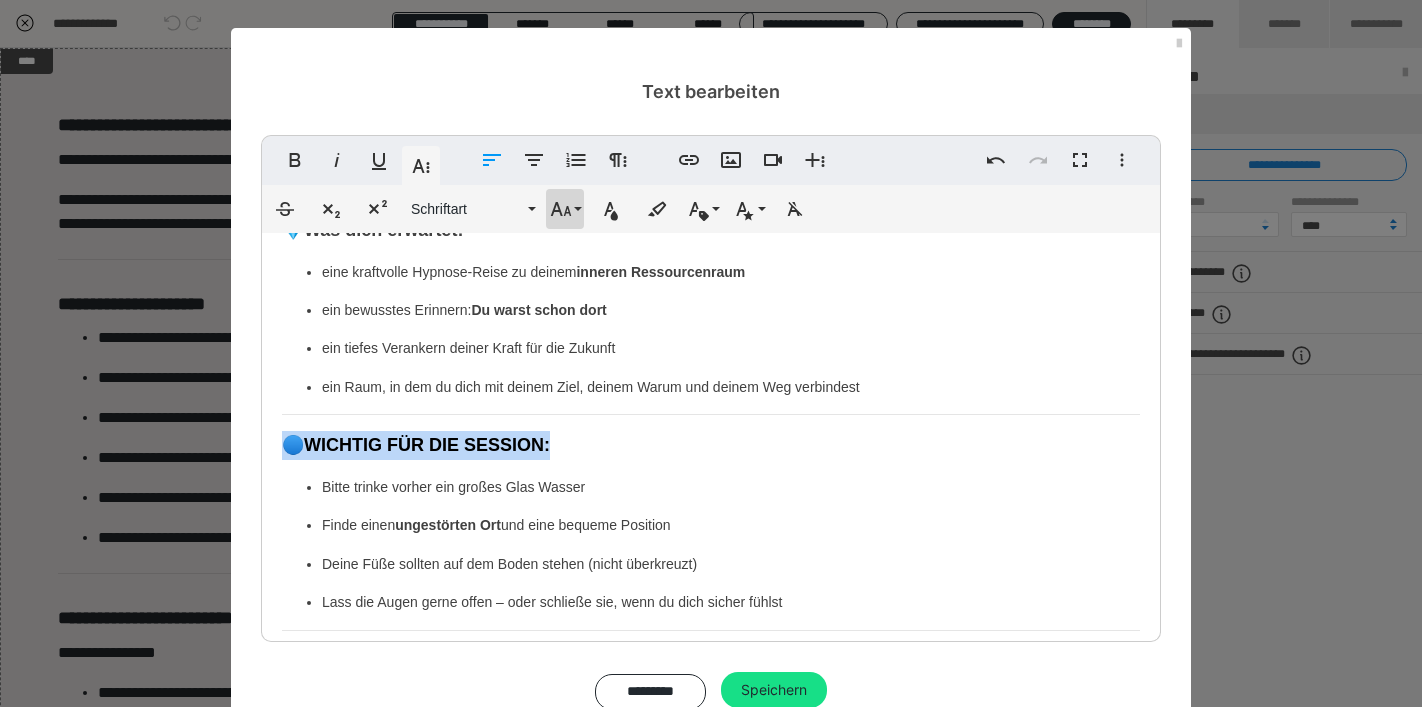 click on "Schriftgröße" at bounding box center (565, 209) 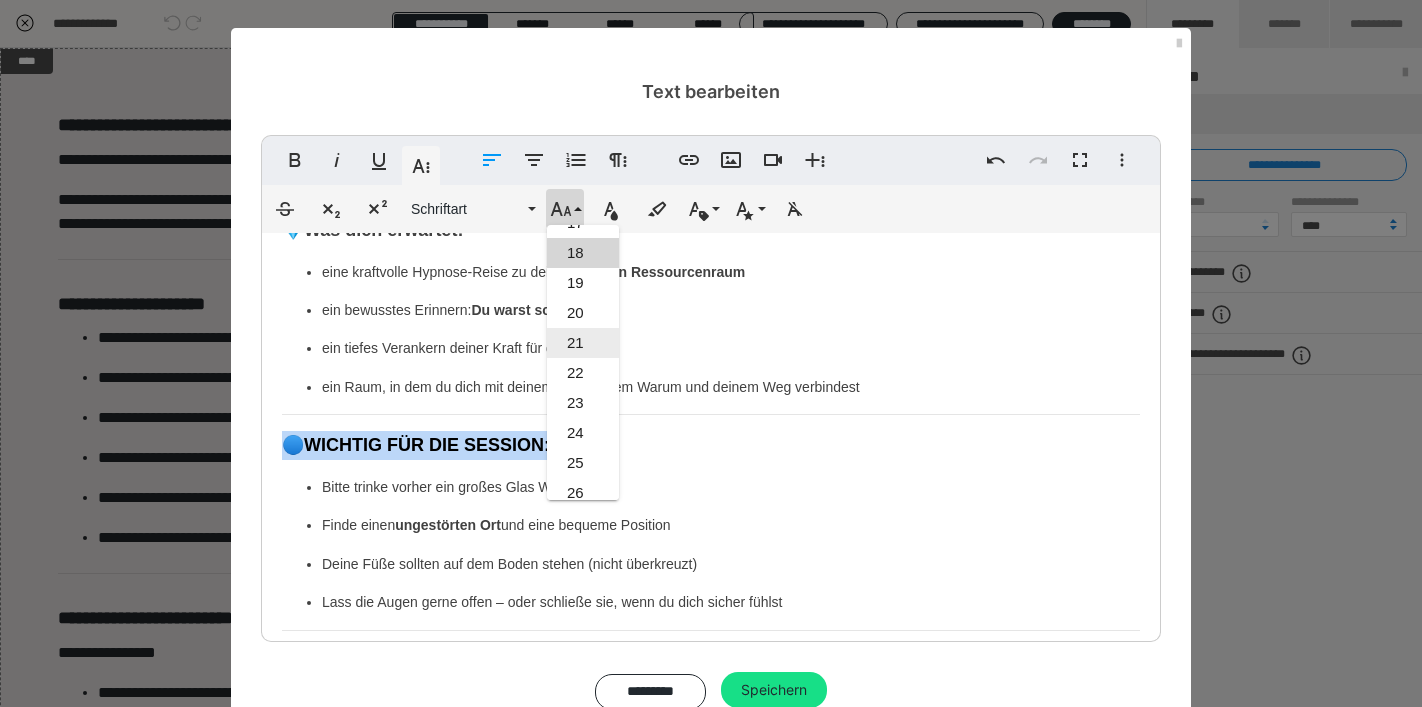 scroll, scrollTop: 502, scrollLeft: 0, axis: vertical 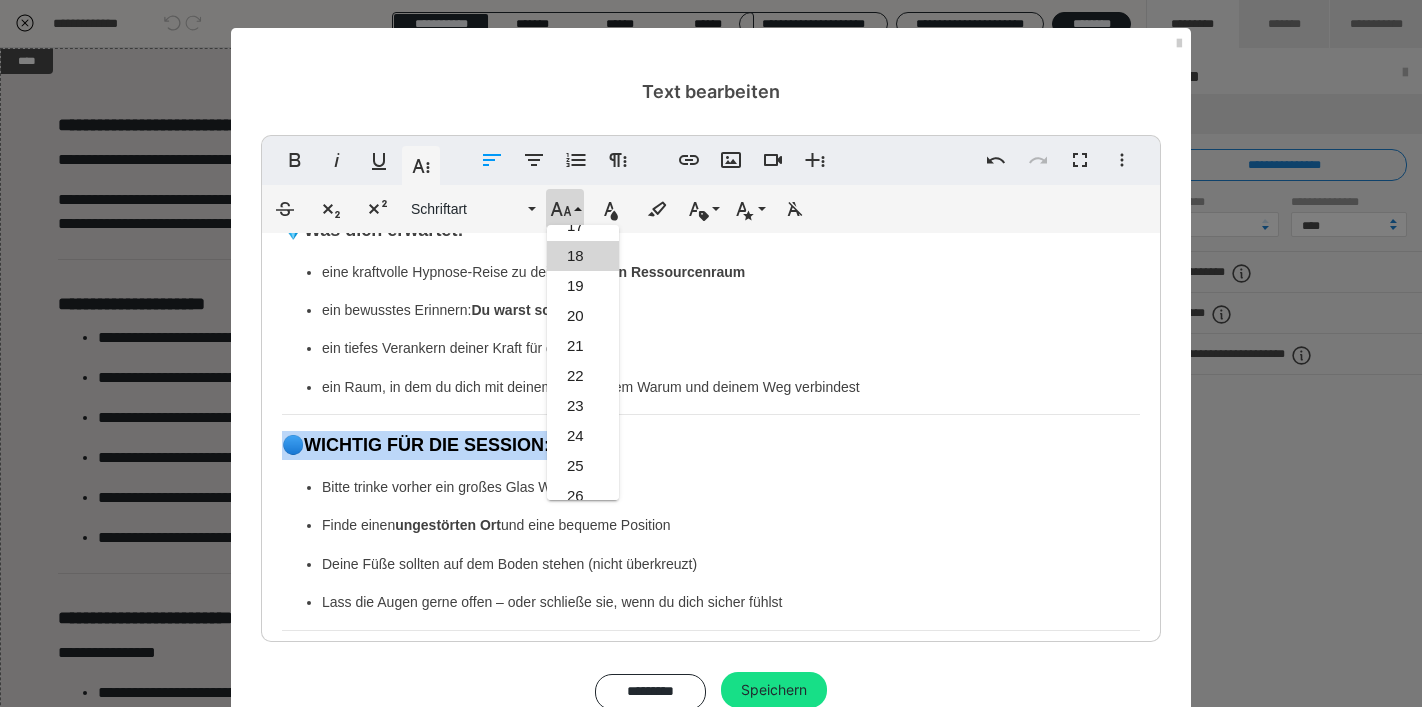 click on "18" at bounding box center (583, 256) 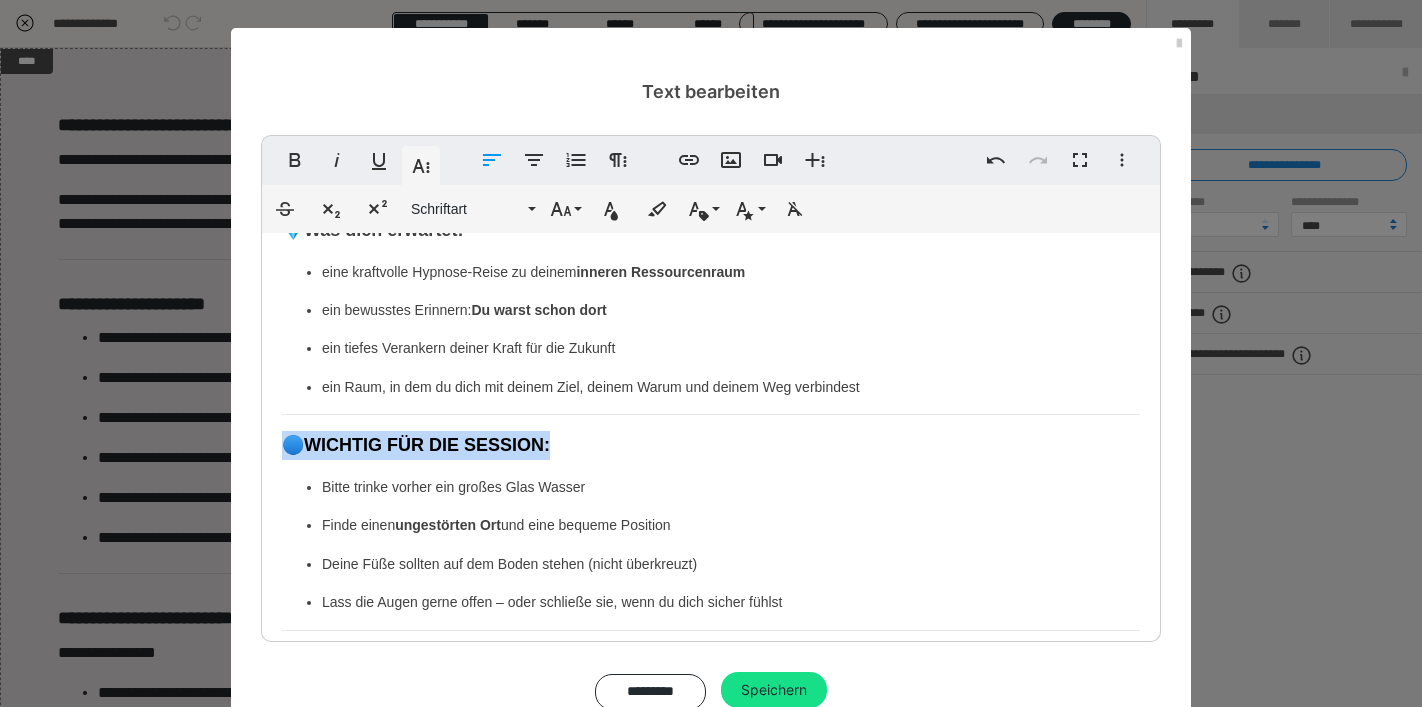 click on "🔵  WICHTIG FÜR DIE SESSION:" at bounding box center (711, 445) 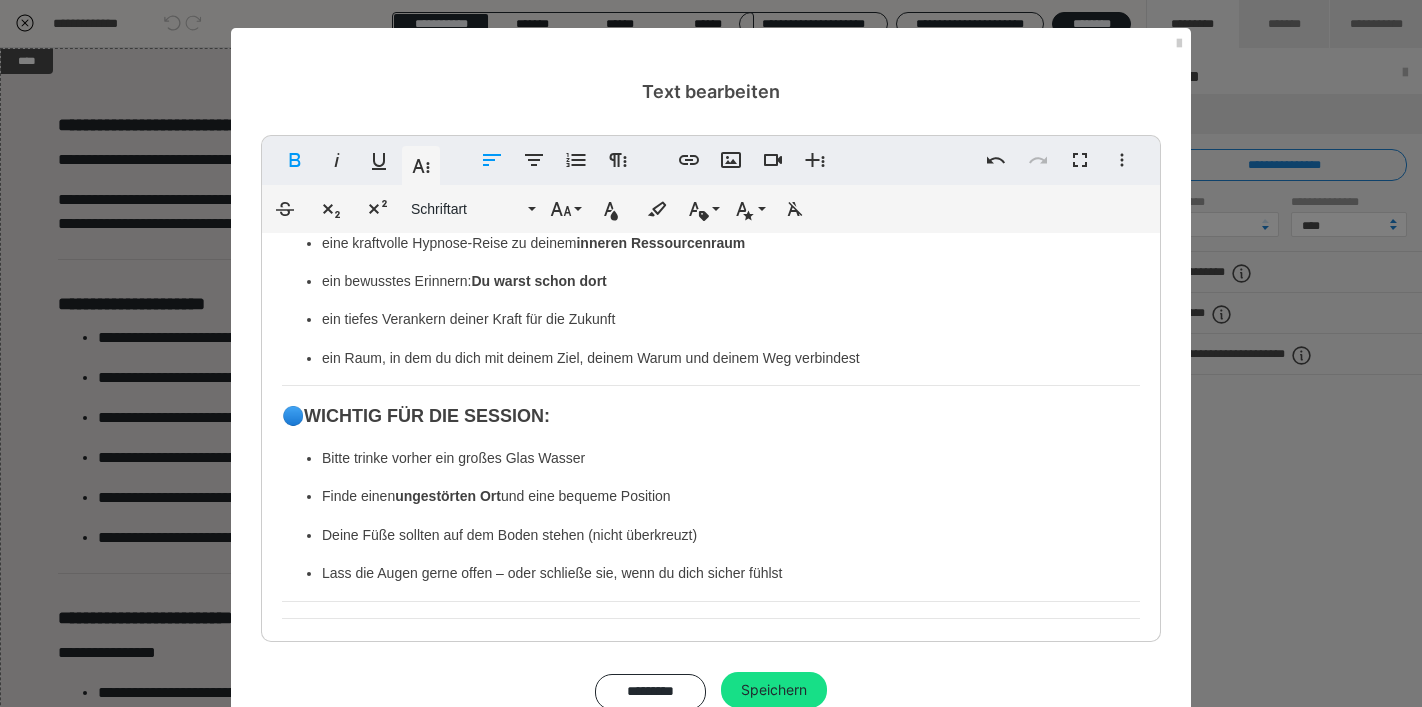 scroll, scrollTop: 563, scrollLeft: 0, axis: vertical 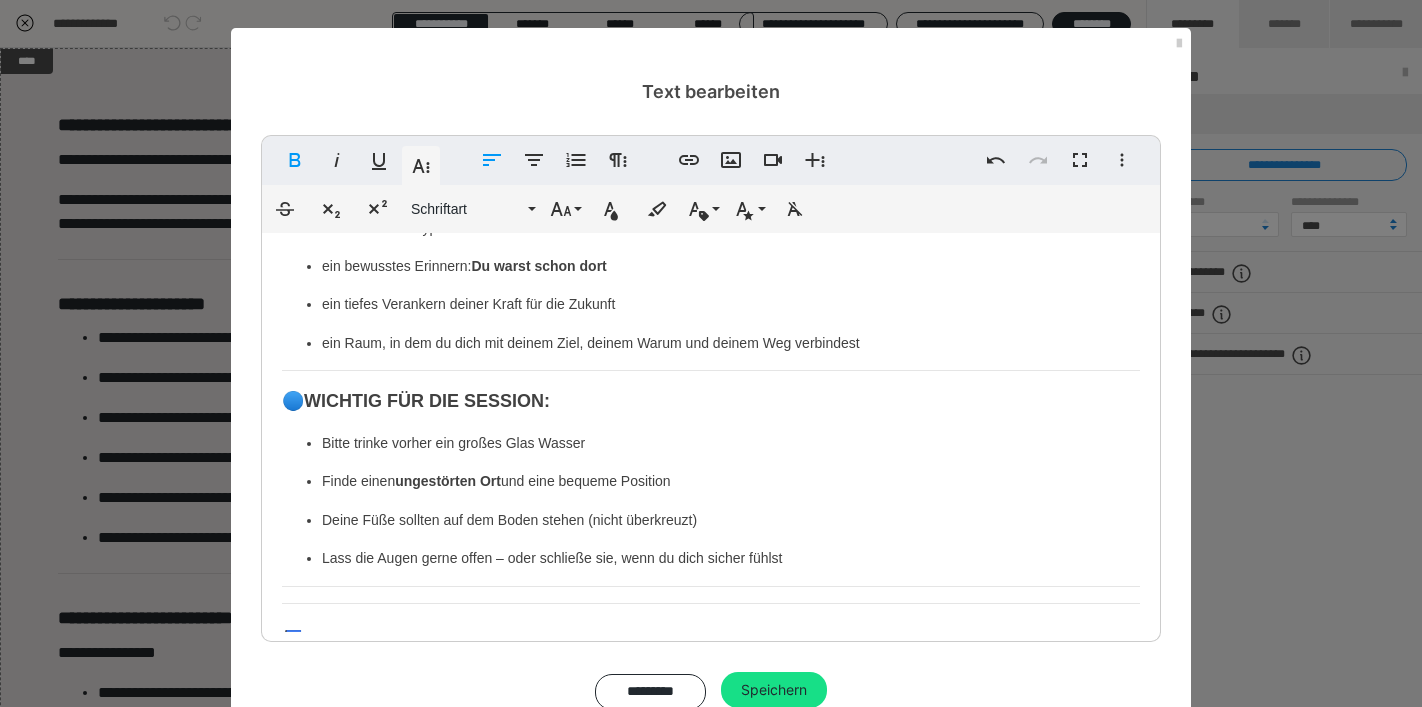 click on "Deine Füße sollten auf dem Boden stehen (nicht überkreuzt)" at bounding box center [731, 520] 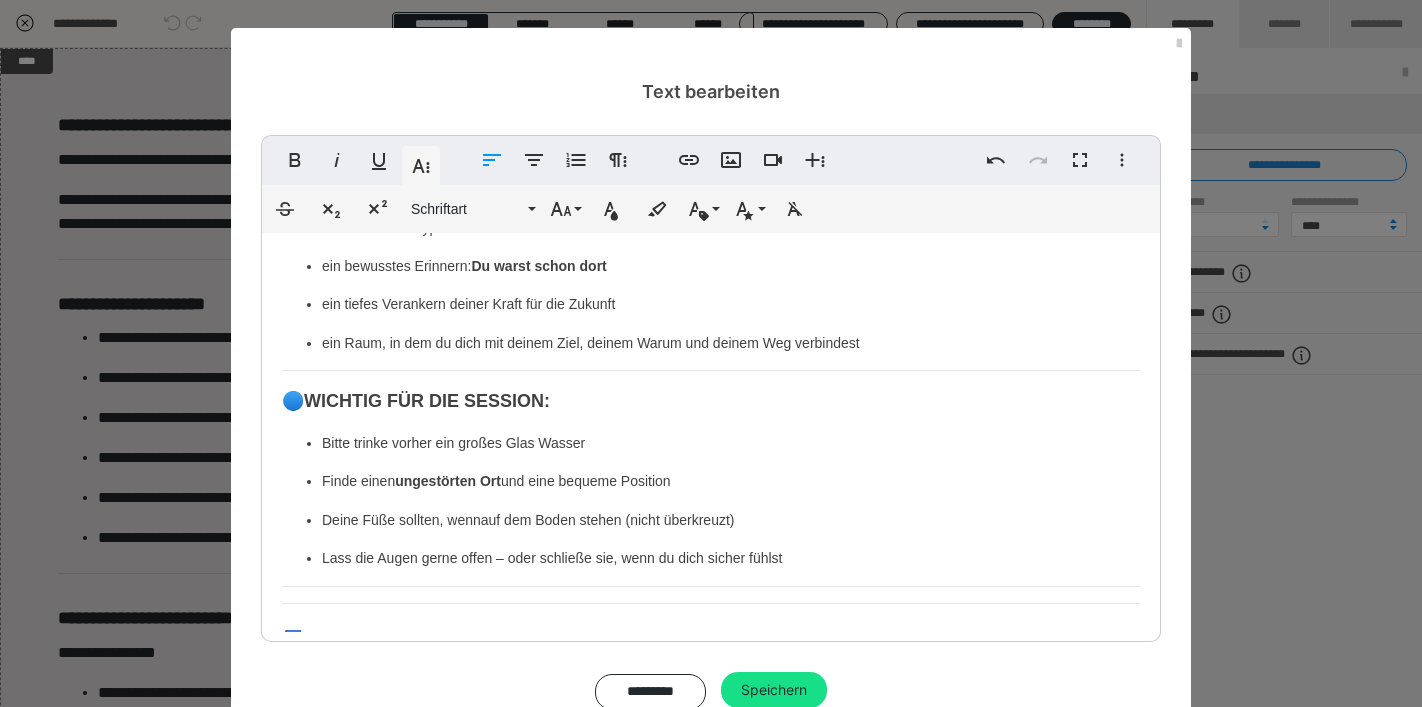 drag, startPoint x: 755, startPoint y: 521, endPoint x: 293, endPoint y: 516, distance: 462.02707 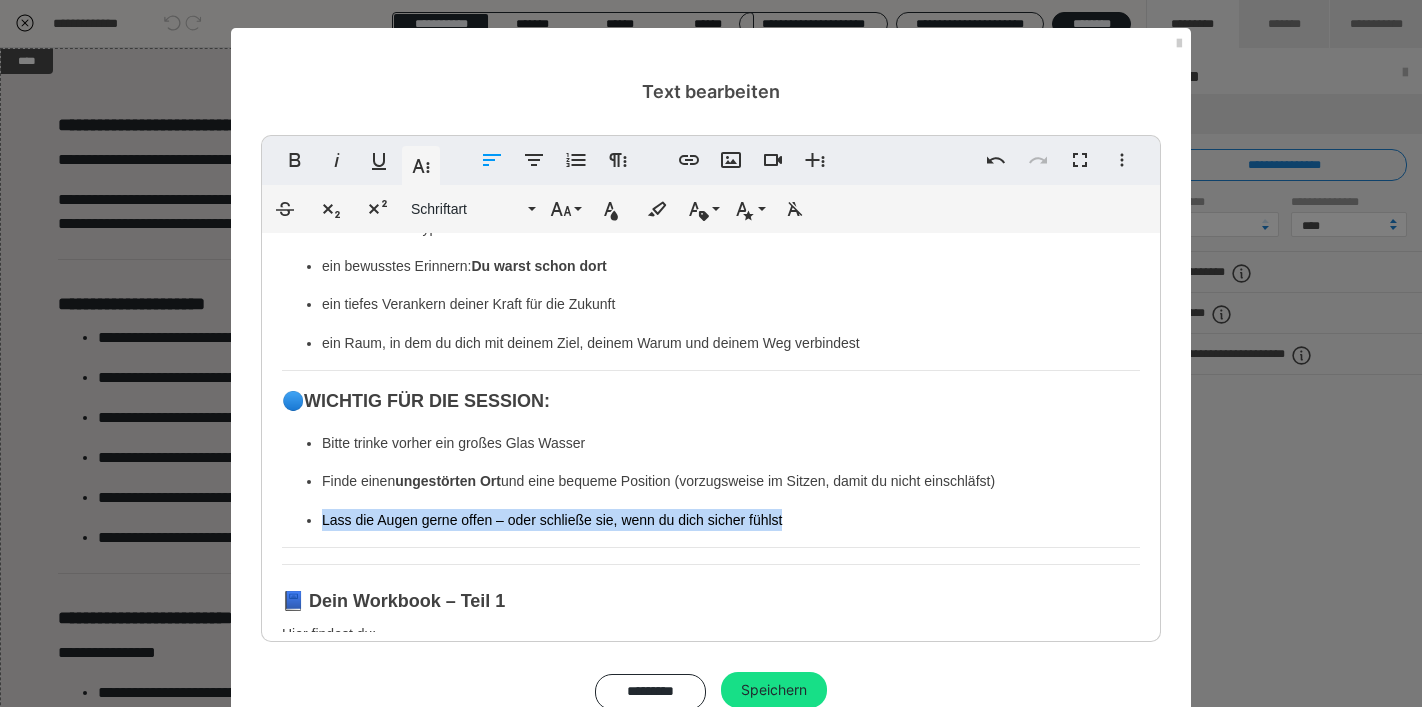 drag, startPoint x: 786, startPoint y: 521, endPoint x: 248, endPoint y: 523, distance: 538.0037 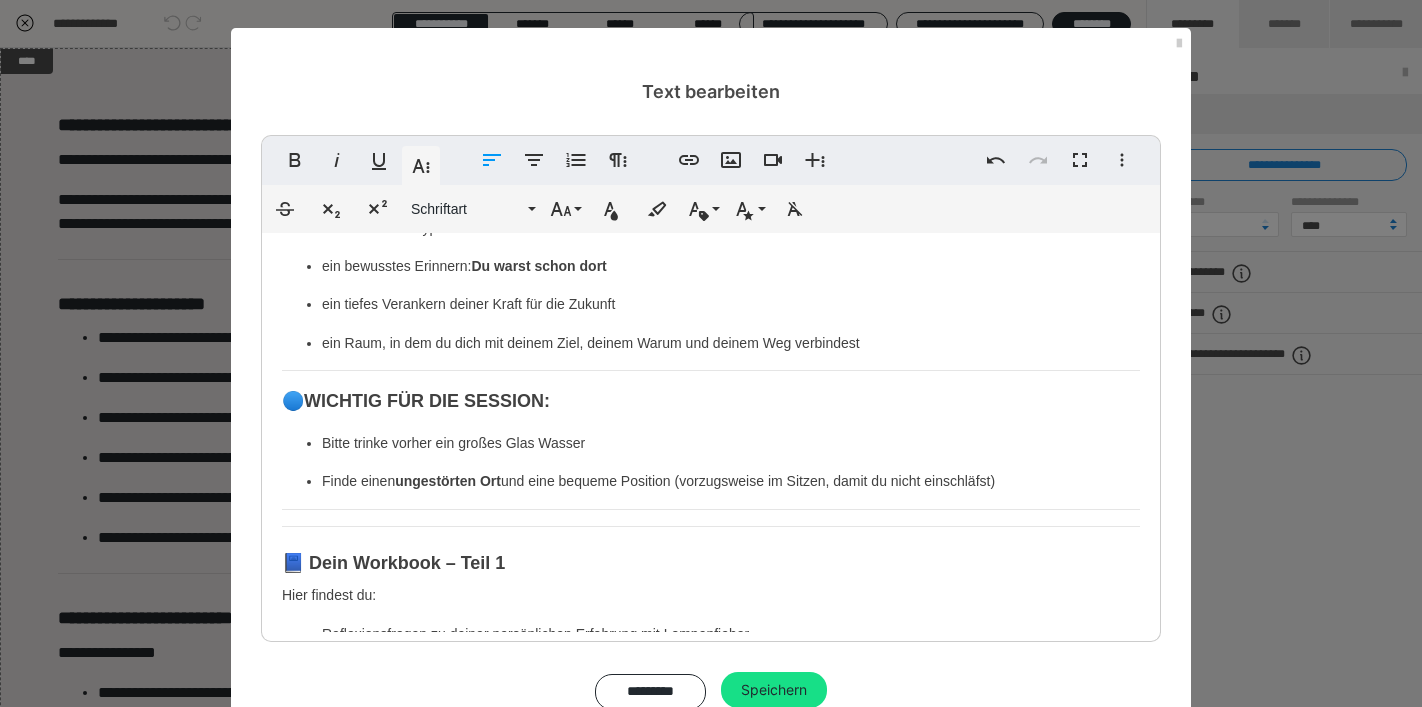 click on "Ressourcen wiedererkennen und verankern für deinen zukünftigen Wirkmoment. In dieser 3. und letzten Session richten wir deinen Blick nach vorn – auf das, was möglich ist. Auf den Raum, den du betreten willst. Auf die Version deiner selbst, die schon bereit ist, zu wirken. Nachdem wir an Tag 2 das Belastende ins Fließen gebracht und tiefsitzende Blockaden gelöst haben, geht es jetzt darum, den Raum zu füllen: Mit deinem inneren Zielbild. Mit der Energie, in der du sprechen, auftreten, führen willst. 🔹  Was dich erwartet Du wählst die Ressource, die du dir am meisten wünschst – für genau diesen Moment X in der Zukunft, in dem du performst, präsent bist, sprichst. Dann reisen wir zurück in eine Situation, in der du diese Ressource bereits  gefühlt und verkörpert  hast. Denn allein, dass du sie benennen kannst, zeigt: 🌀  Sie ist längst in dir.  Du brauchst sie nur zu reaktivieren. 💎  Was dich erwartet: eine kraftvolle Hypnose-Reise zu deinem  inneren Ressourcenraum 🔵  👉" at bounding box center [711, 283] 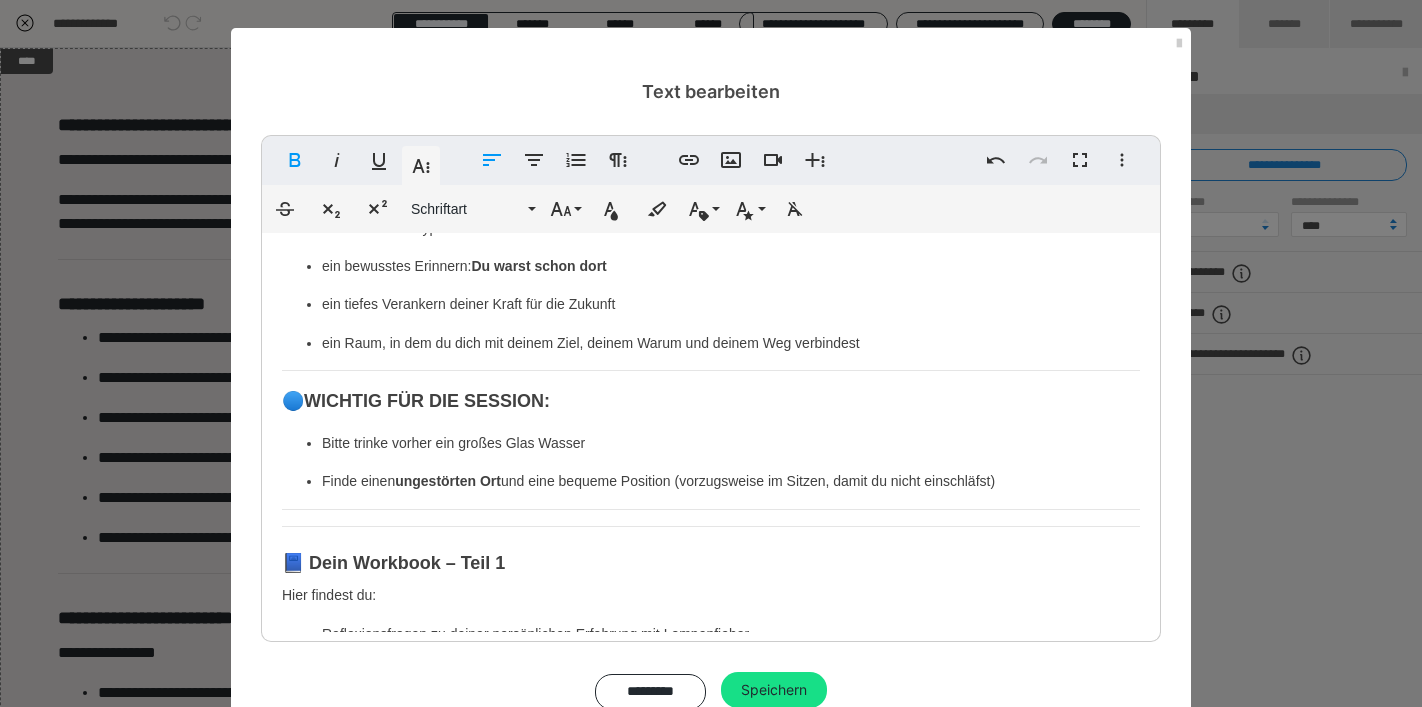 click on "Ressourcen wiedererkennen und verankern für deinen zukünftigen Wirkmoment. In dieser 3. und letzten Session richten wir deinen Blick nach vorn – auf das, was möglich ist. Auf den Raum, den du betreten willst. Auf die Version deiner selbst, die schon bereit ist, zu wirken. Nachdem wir an Tag 2 das Belastende ins Fließen gebracht und tiefsitzende Blockaden gelöst haben, geht es jetzt darum, den Raum zu füllen: Mit deinem inneren Zielbild. Mit der Energie, in der du sprechen, auftreten, führen willst. 🔹  Was dich erwartet Du wählst die Ressource, die du dir am meisten wünschst – für genau diesen Moment X in der Zukunft, in dem du performst, präsent bist, sprichst. Dann reisen wir zurück in eine Situation, in der du diese Ressource bereits  gefühlt und verkörpert  hast. Denn allein, dass du sie benennen kannst, zeigt: 🌀  Sie ist längst in dir.  Du brauchst sie nur zu reaktivieren. 💎  Was dich erwartet: eine kraftvolle Hypnose-Reise zu deinem  inneren Ressourcenraum 🔵  👉" at bounding box center [711, 283] 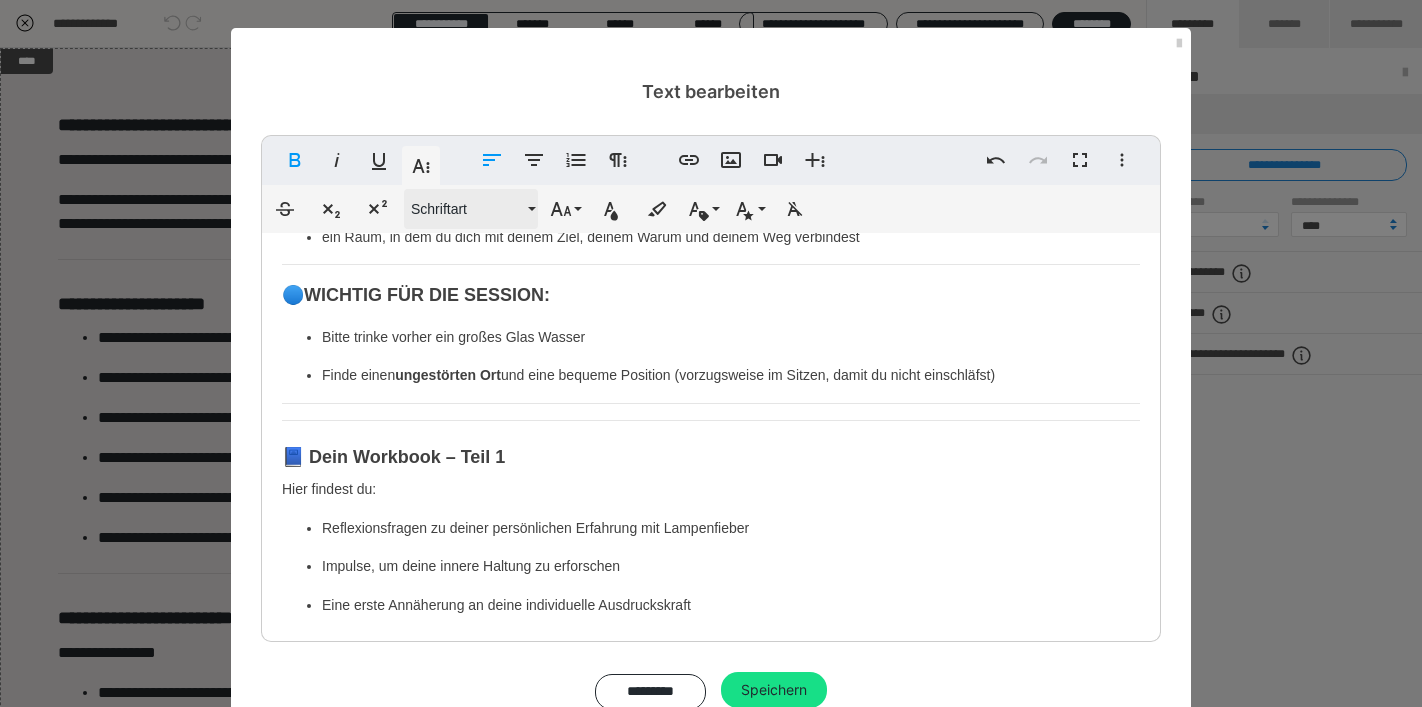 scroll, scrollTop: 677, scrollLeft: 0, axis: vertical 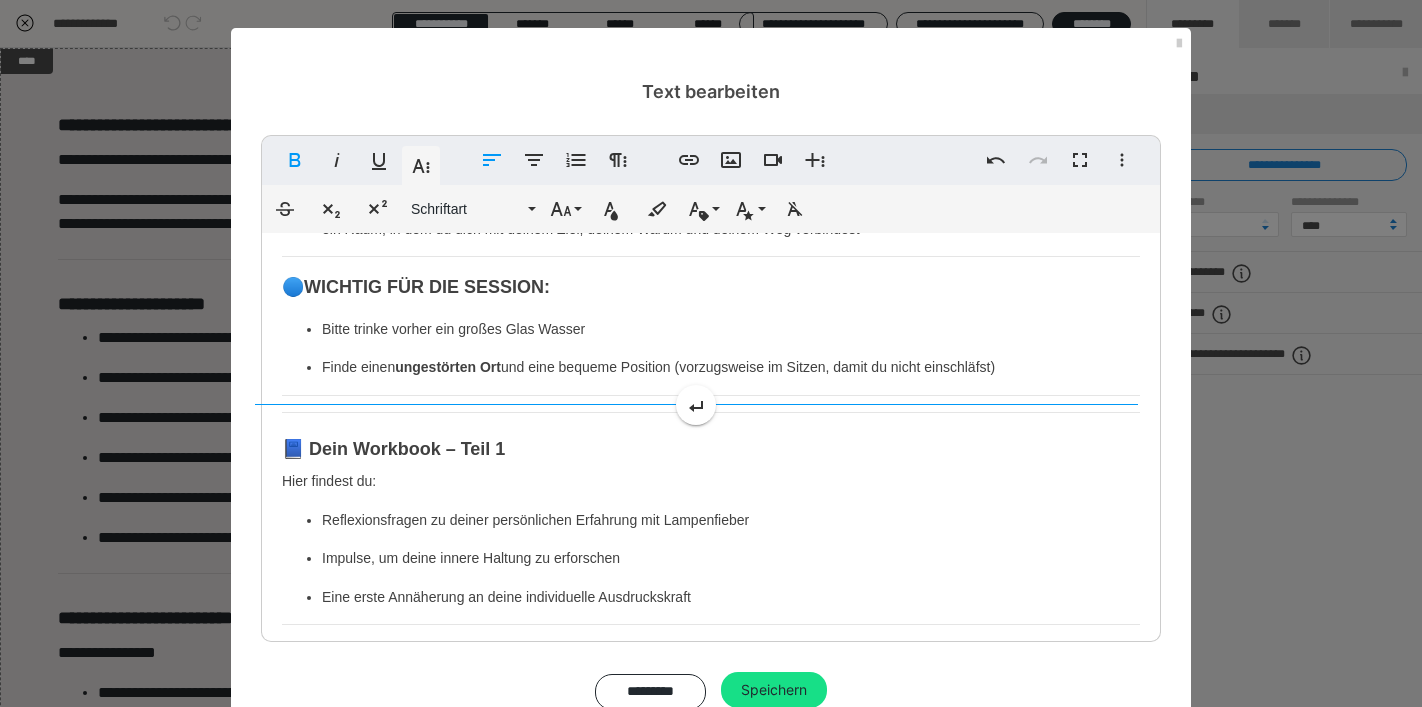 click on "Ressourcen wiedererkennen und verankern für deinen zukünftigen Wirkmoment. In dieser 3. und letzten Session richten wir deinen Blick nach vorn – auf das, was möglich ist. Auf den Raum, den du betreten willst. Auf die Version deiner selbst, die schon bereit ist, zu wirken. Nachdem wir an Tag 2 das Belastende ins Fließen gebracht und tiefsitzende Blockaden gelöst haben, geht es jetzt darum, den Raum zu füllen: Mit deinem inneren Zielbild. Mit der Energie, in der du sprechen, auftreten, führen willst. 🔹  Was dich erwartet Du wählst die Ressource, die du dir am meisten wünschst – für genau diesen Moment X in der Zukunft, in dem du performst, präsent bist, sprichst. Dann reisen wir zurück in eine Situation, in der du diese Ressource bereits  gefühlt und verkörpert  hast. Denn allein, dass du sie benennen kannst, zeigt: 🌀  Sie ist längst in dir.  Du brauchst sie nur zu reaktivieren. 💎  Was dich erwartet: eine kraftvolle Hypnose-Reise zu deinem  inneren Ressourcenraum 🔵  👉" at bounding box center (711, 169) 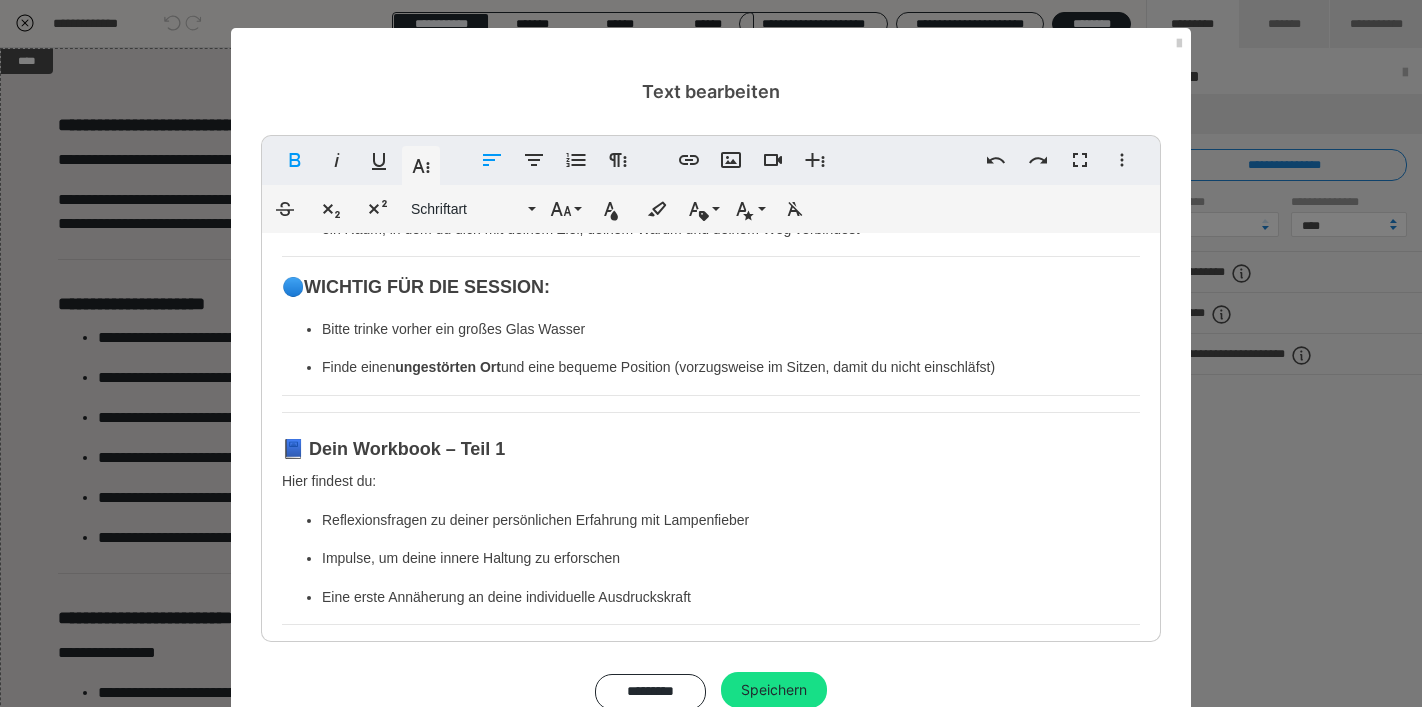 click on "Finde einen  ungestörten Ort  und eine bequeme Position (vorzugsweise im Sitzen, damit du nicht einschläfst)" at bounding box center [731, 367] 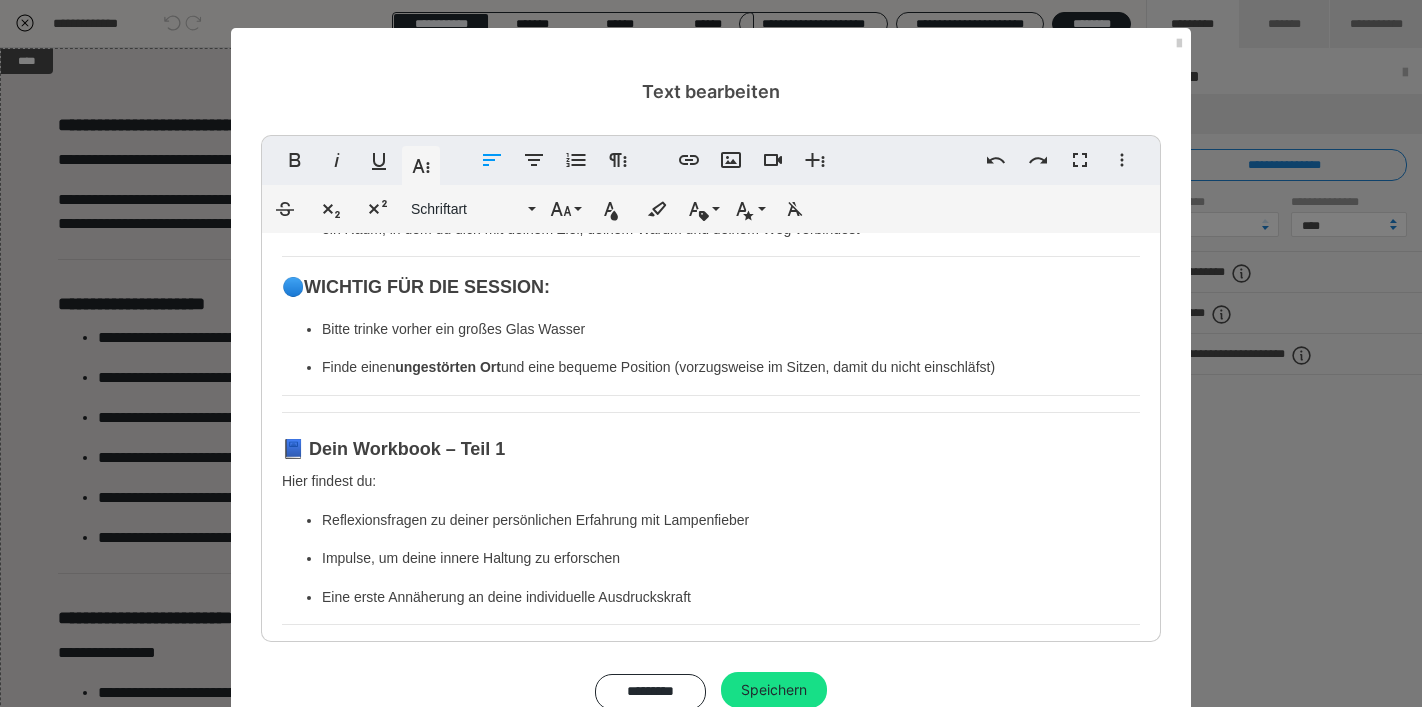 click on "Finde einen  ungestörten Ort  und eine bequeme Position (vorzugsweise im Sitzen, damit du nicht einschläfst)" at bounding box center (731, 367) 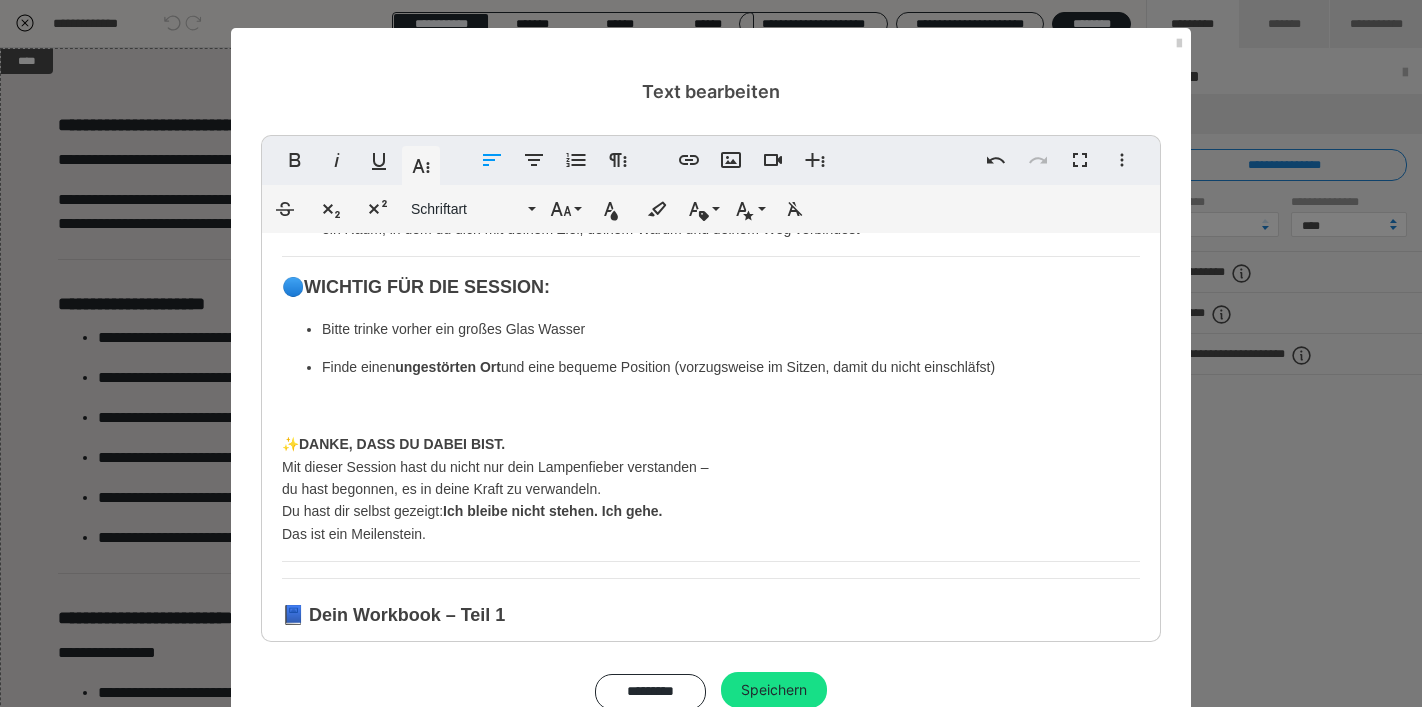 click at bounding box center [711, 406] 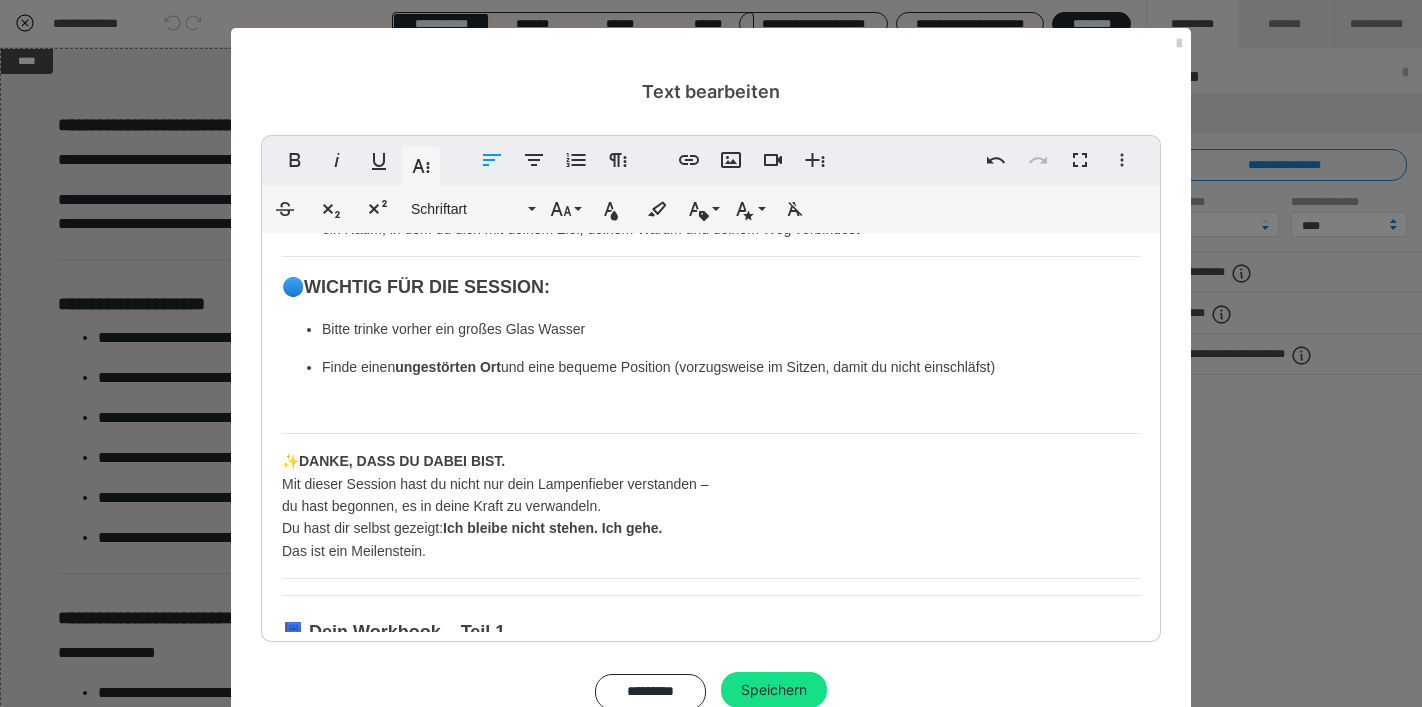 click at bounding box center [711, 406] 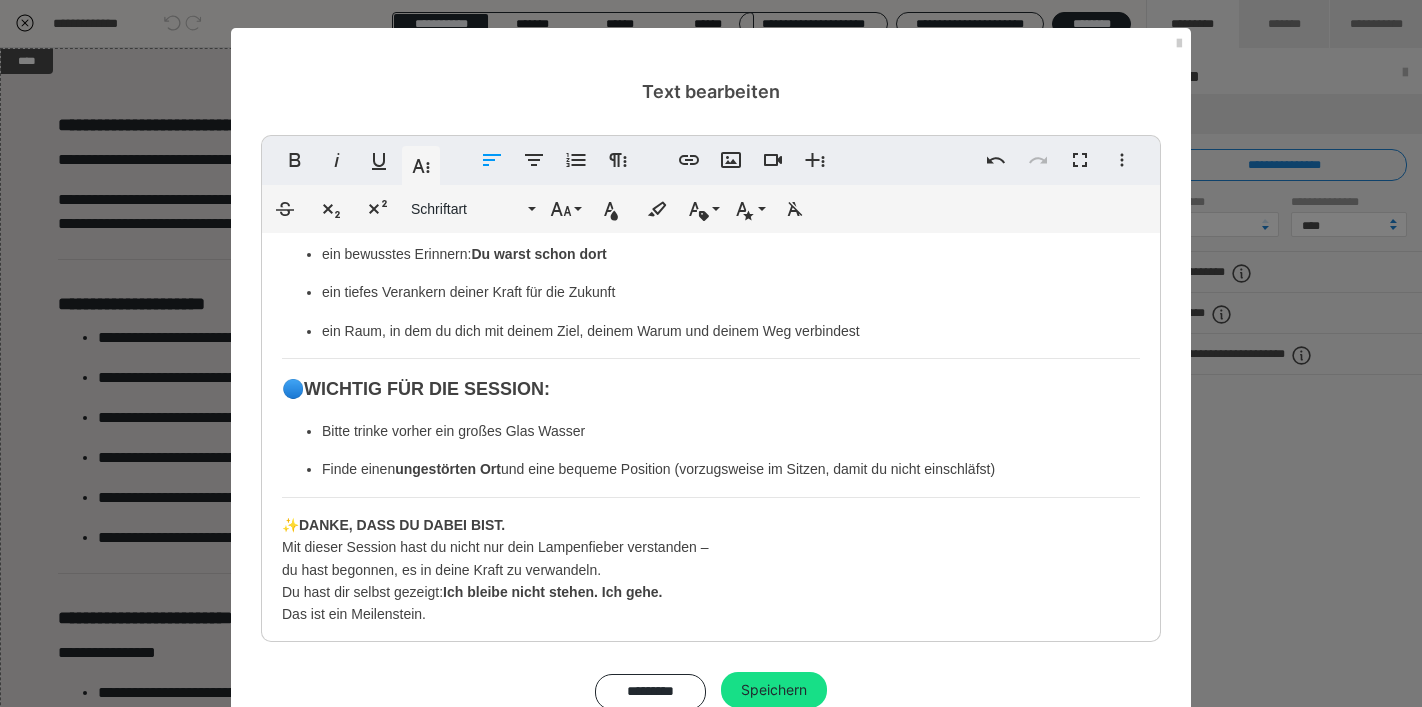 scroll, scrollTop: 586, scrollLeft: 0, axis: vertical 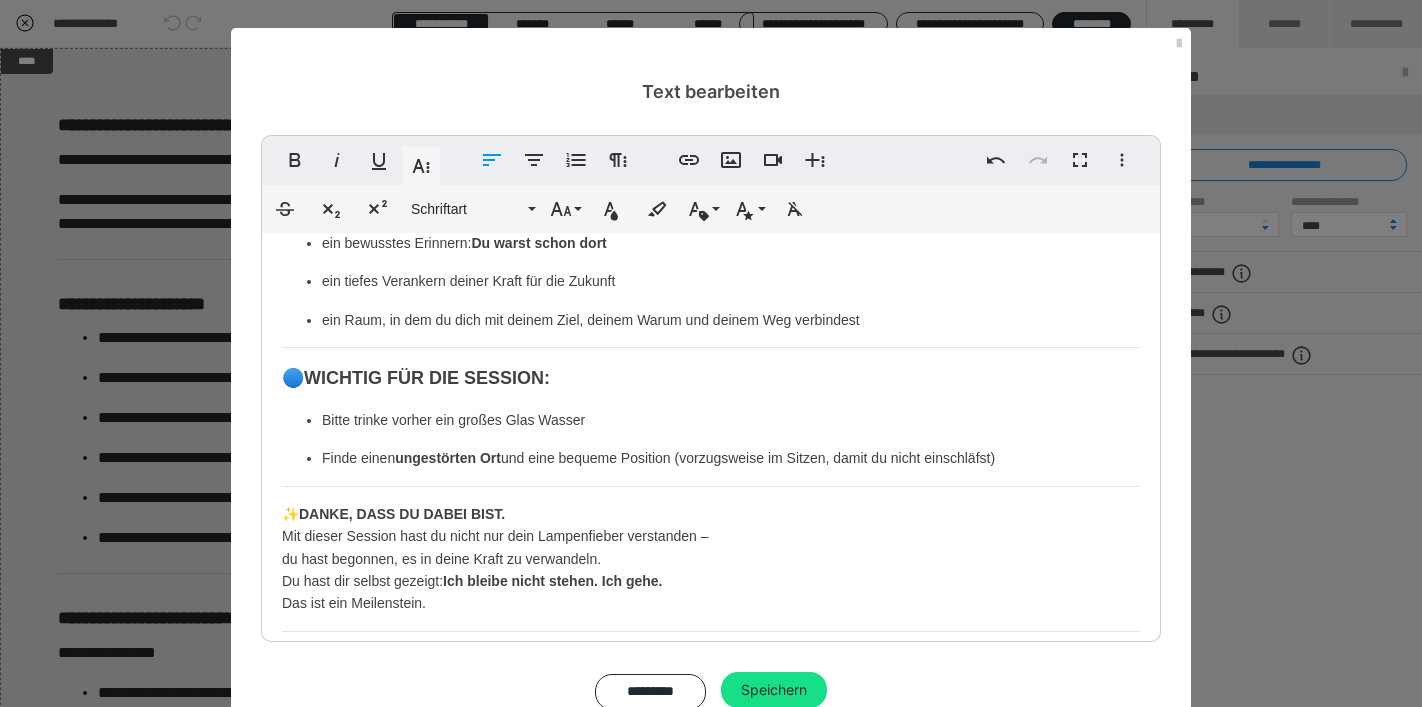 click on "ein Raum, in dem du dich mit deinem Ziel, deinem Warum und deinem Weg verbindest" at bounding box center (731, 320) 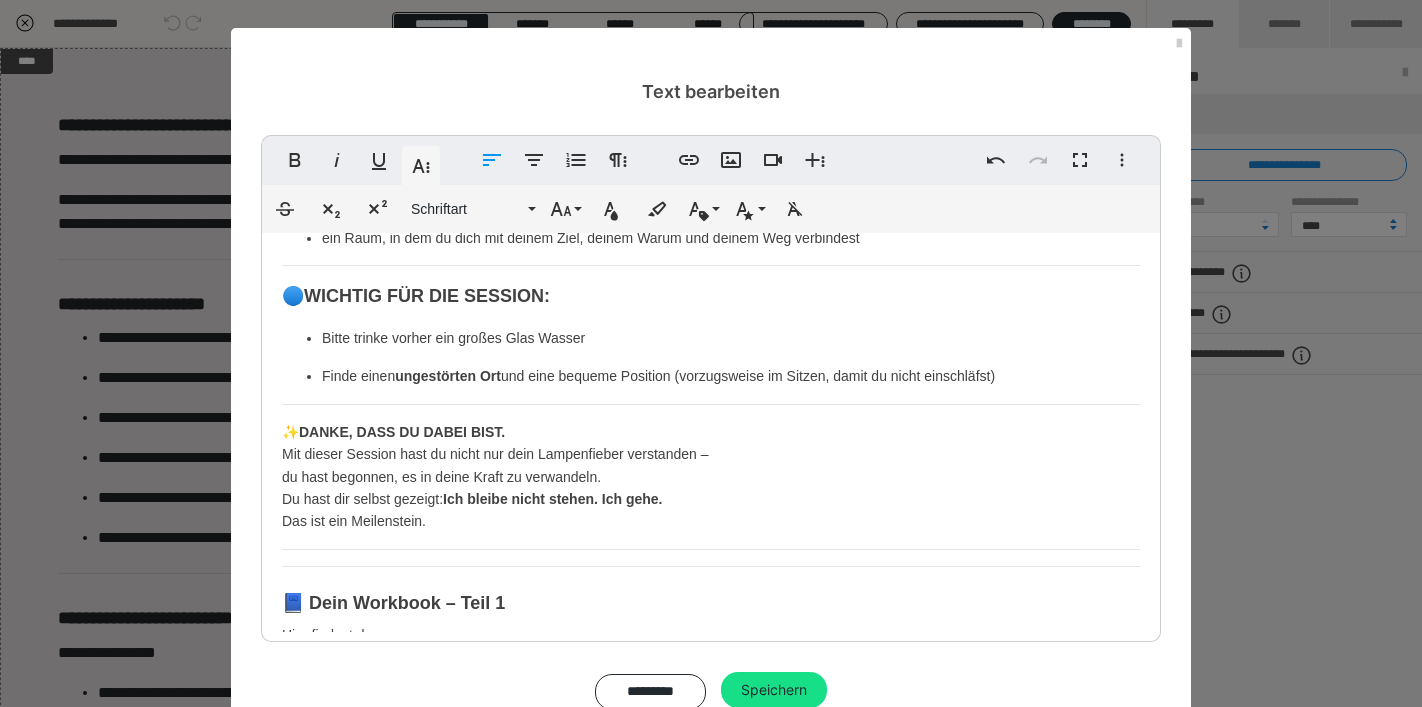 scroll, scrollTop: 673, scrollLeft: 0, axis: vertical 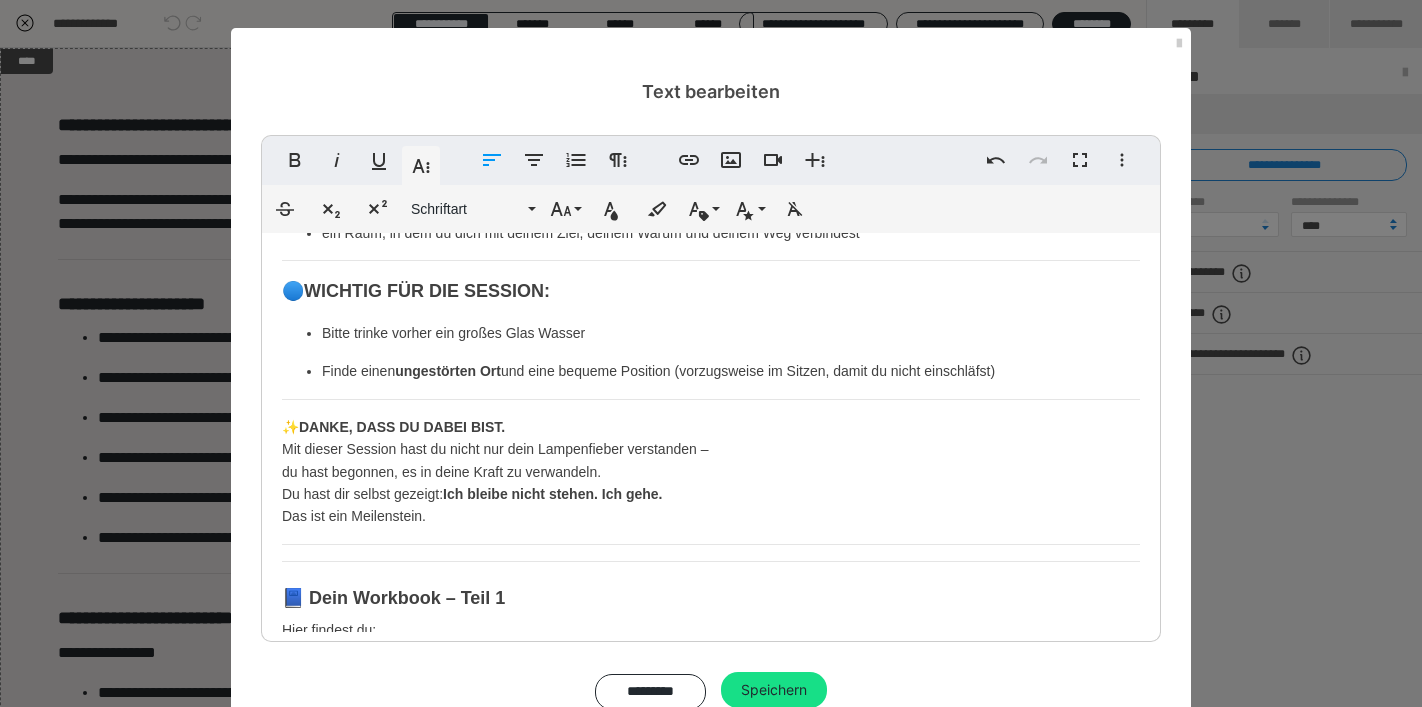 click on "DANKE, DASS DU DABEI BIST." at bounding box center (402, 427) 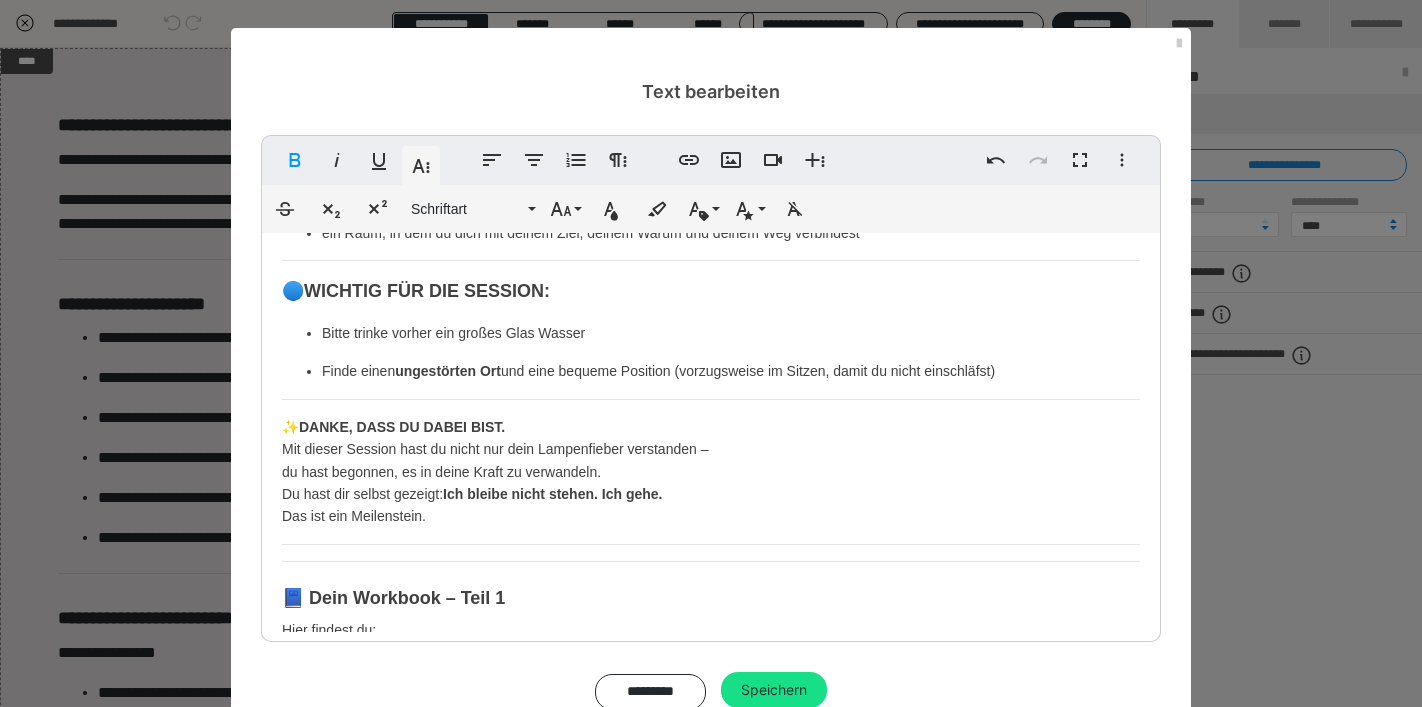 click on "DANKE, DASS DU DABEI BIST." at bounding box center [402, 427] 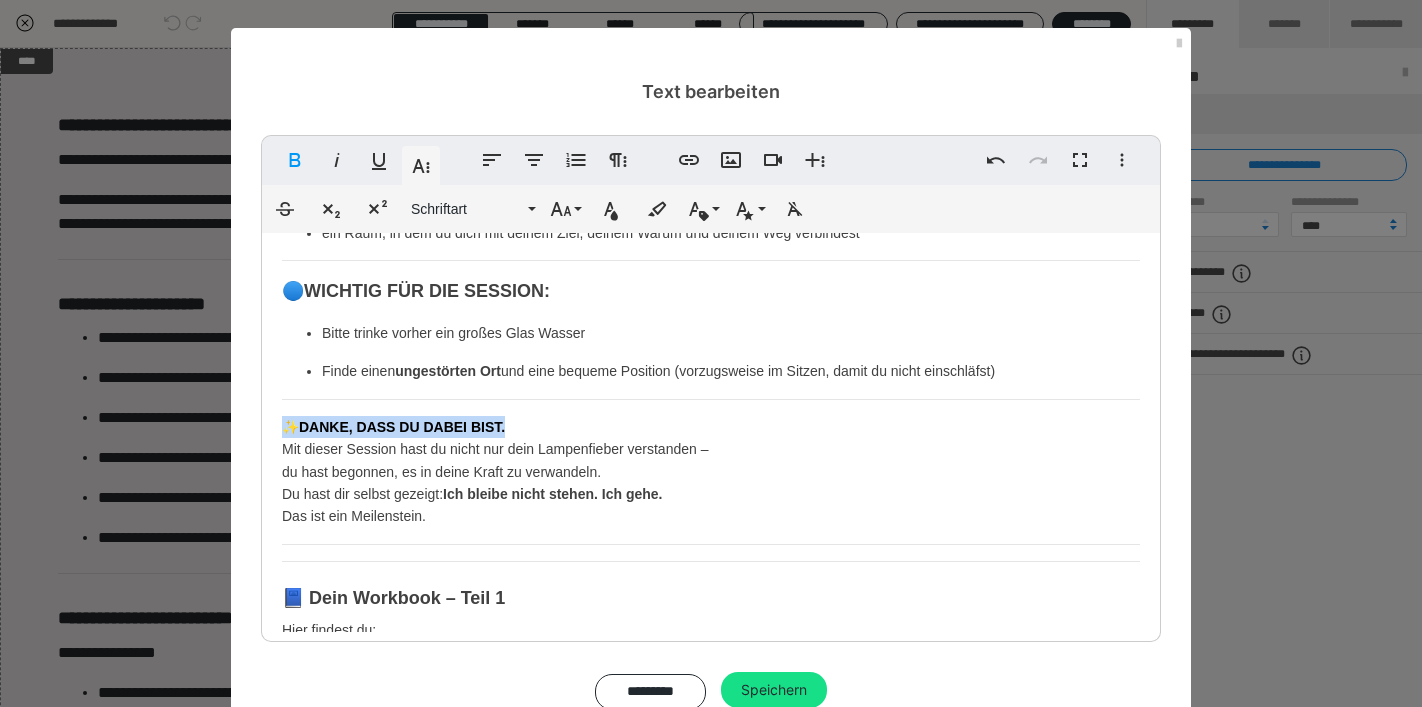 drag, startPoint x: 534, startPoint y: 421, endPoint x: 228, endPoint y: 419, distance: 306.00653 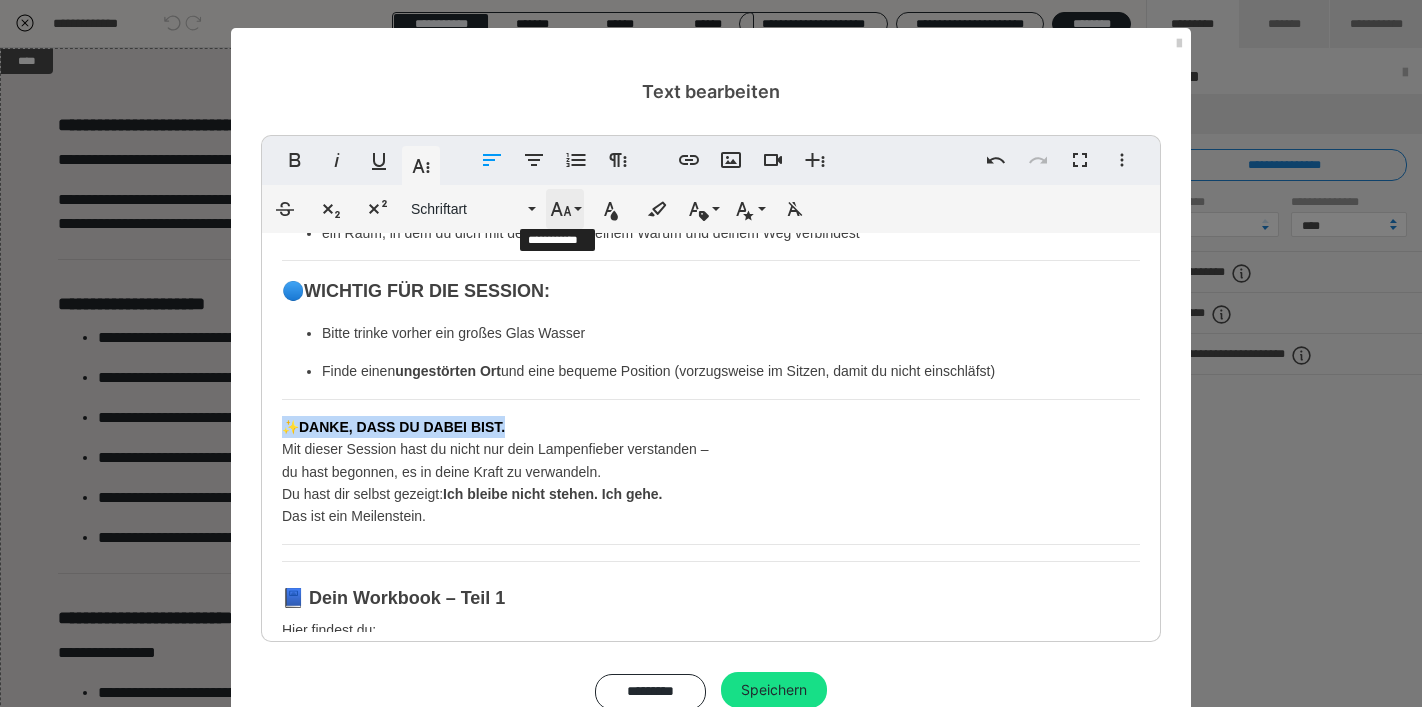 click on "Schriftgröße" at bounding box center (565, 209) 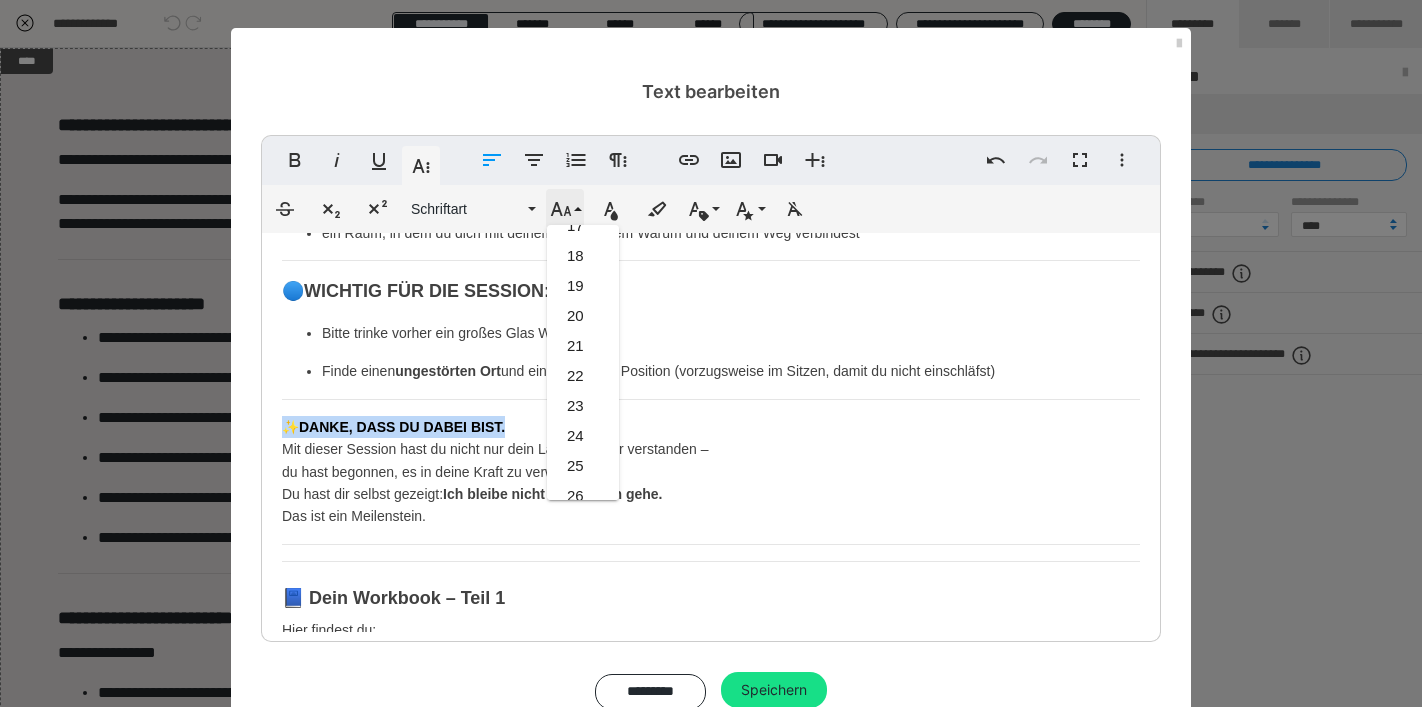 scroll, scrollTop: 413, scrollLeft: 0, axis: vertical 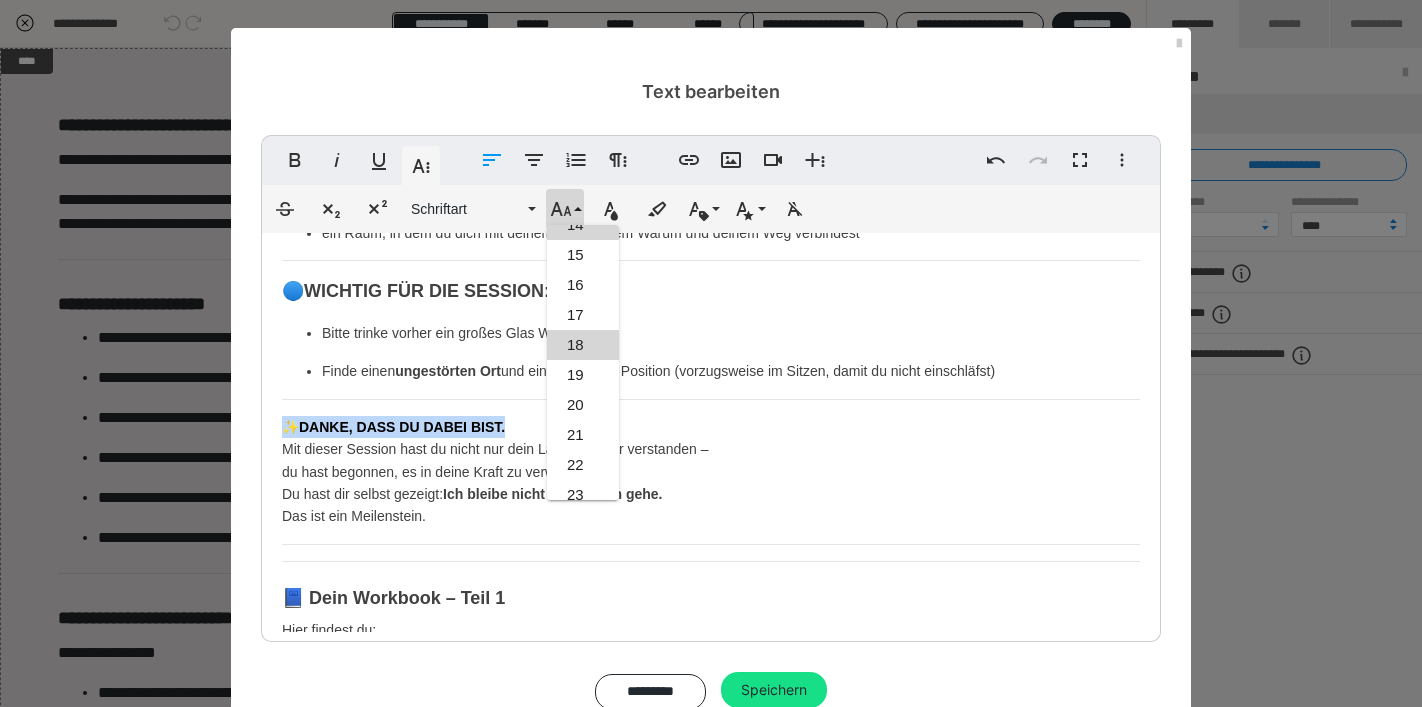 click on "18" at bounding box center [583, 345] 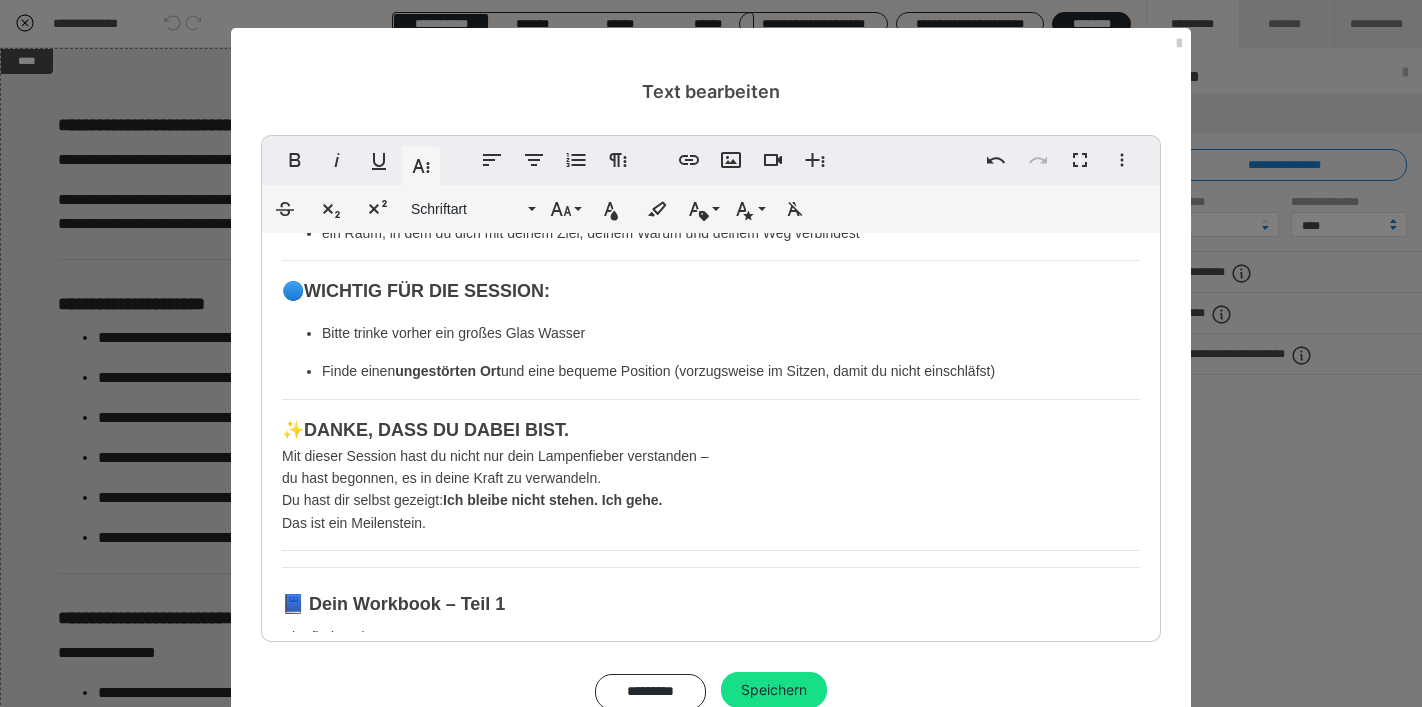 click on "Ressourcen wiedererkennen und verankern für deinen zukünftigen Wirkmoment. In dieser 3. und letzten Session richten wir deinen Blick nach vorn – auf das, was möglich ist. Auf den Raum, den du betreten willst. Auf die Version deiner selbst, die schon bereit ist, zu wirken. Nachdem wir an Tag 2 das Belastende ins Fließen gebracht und tiefsitzende Blockaden gelöst haben, geht es jetzt darum, den Raum zu füllen: Mit deinem inneren Zielbild. Mit der Energie, in der du sprechen, auftreten, führen willst. 🔹  Was dich erwartet Du wählst die Ressource, die du dir am meisten wünschst – für genau diesen Moment X in der Zukunft, in dem du performst, präsent bist, sprichst. Dann reisen wir zurück in eine Situation, in der du diese Ressource bereits  gefühlt und verkörpert  hast. Denn allein, dass du sie benennen kannst, zeigt: 🌀  Sie ist längst in dir.  Du brauchst sie nur zu reaktivieren. 💎  Was dich erwartet: eine kraftvolle Hypnose-Reise zu deinem  inneren Ressourcenraum 🔵  ✨" at bounding box center (711, 249) 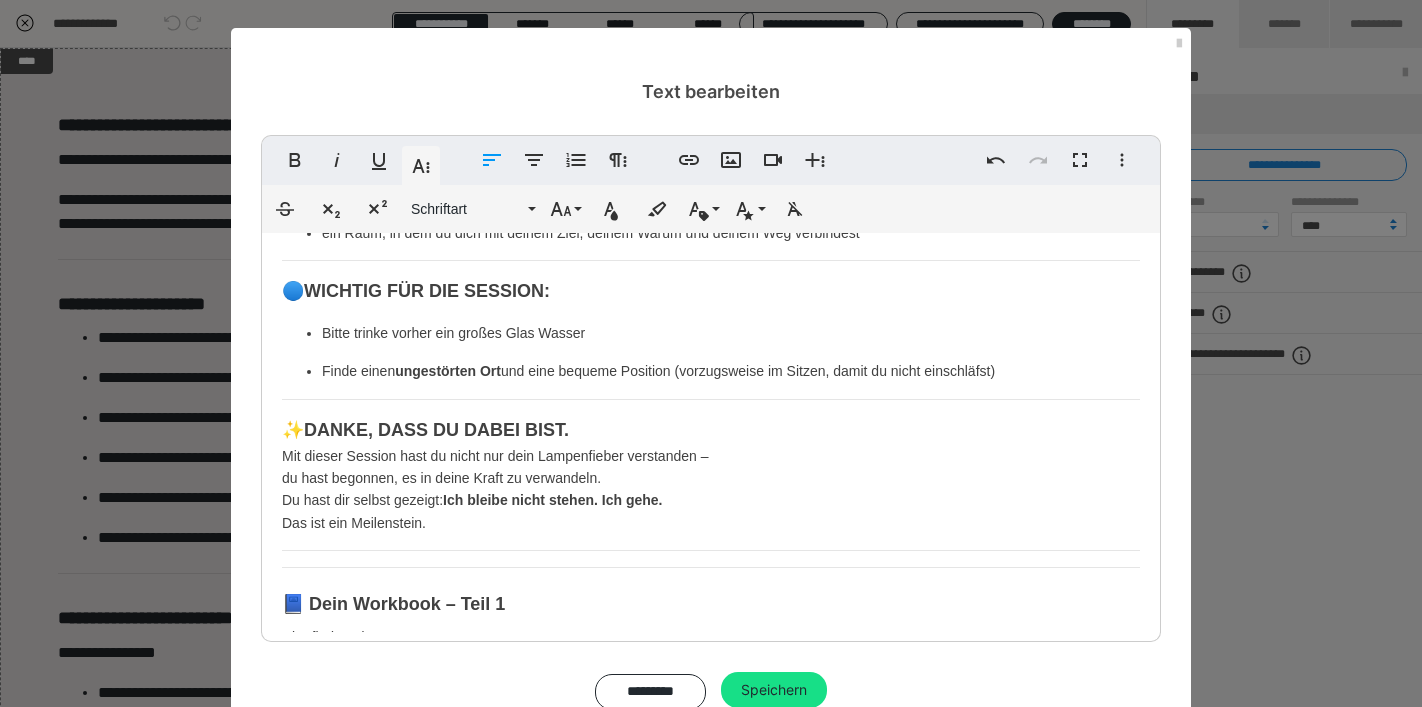 click on "DANKE, DASS DU DABEI BIST." at bounding box center (436, 430) 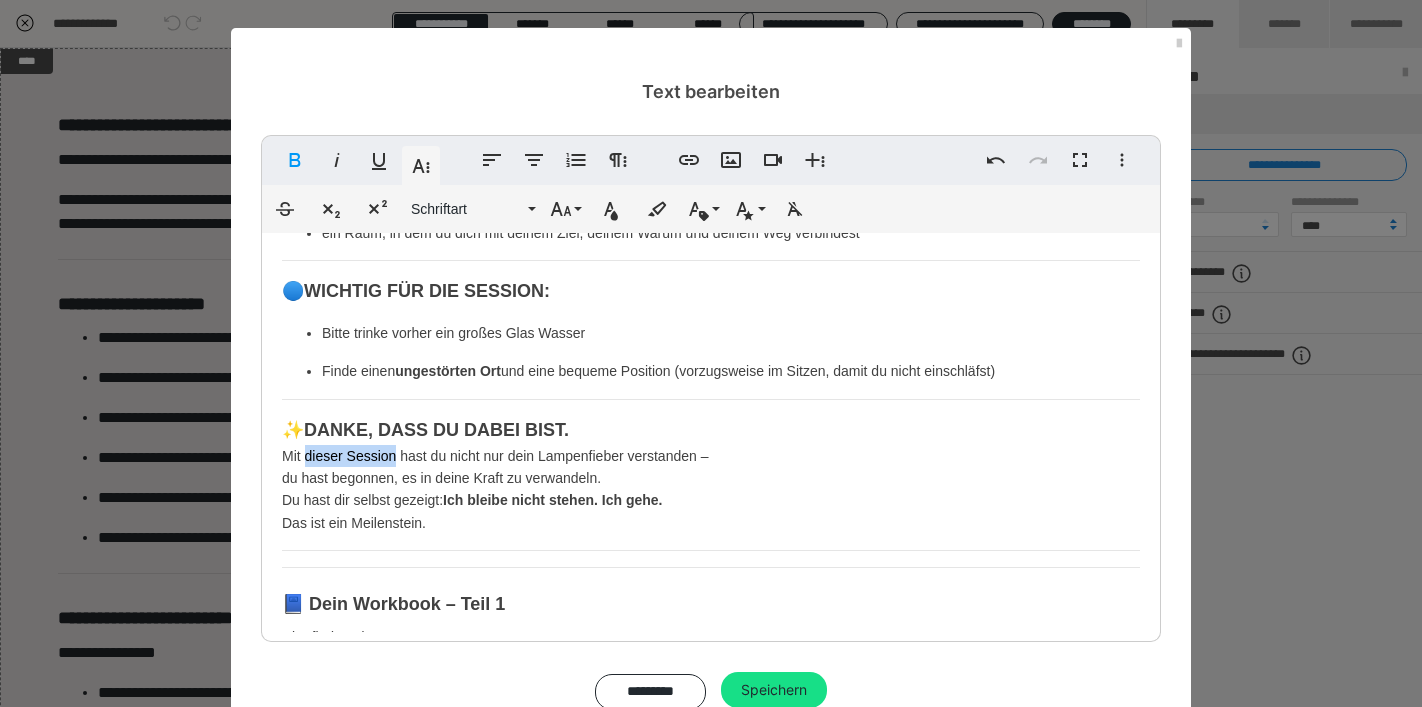drag, startPoint x: 388, startPoint y: 455, endPoint x: 299, endPoint y: 454, distance: 89.005615 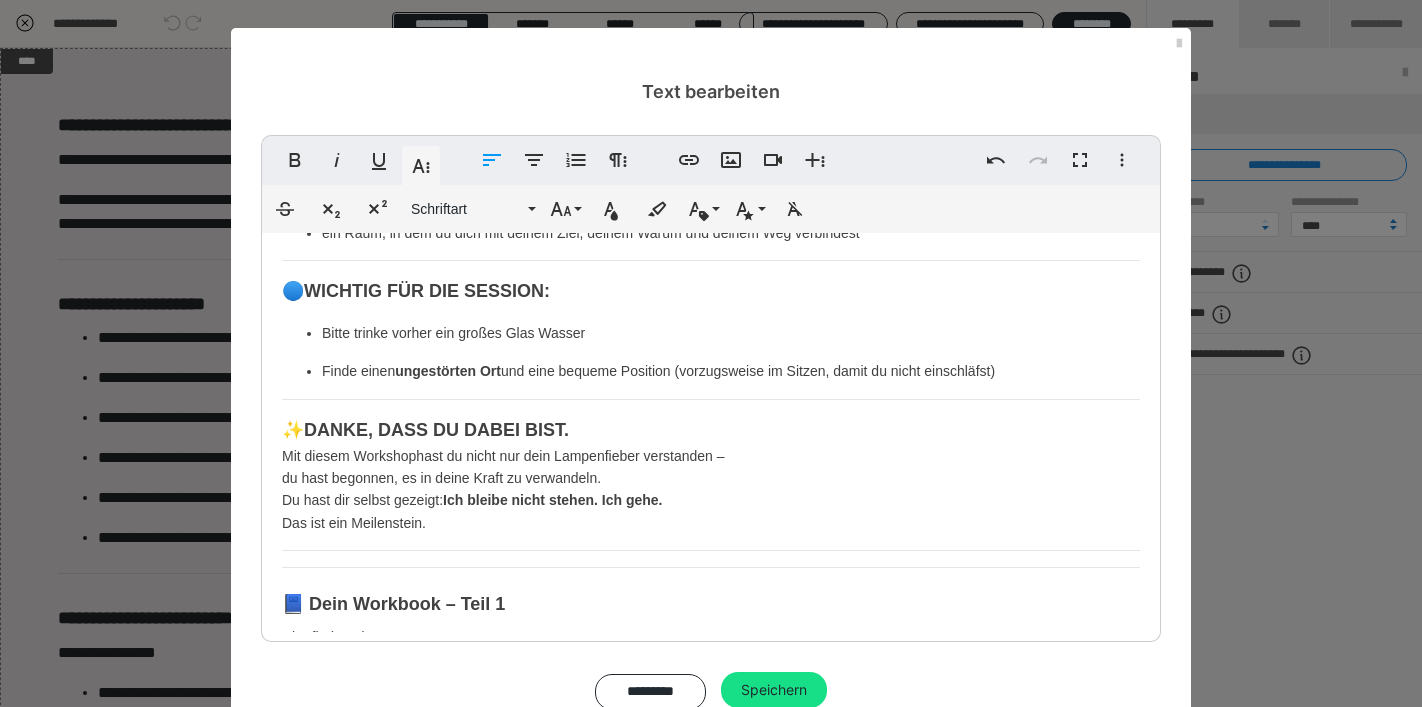 click on "Ressourcen wiedererkennen und verankern für deinen zukünftigen Wirkmoment. In dieser 3. und letzten Session richten wir deinen Blick nach vorn – auf das, was möglich ist. Auf den Raum, den du betreten willst. Auf die Version deiner selbst, die schon bereit ist, zu wirken. Nachdem wir an Tag 2 das Belastende ins Fließen gebracht und tiefsitzende Blockaden gelöst haben, geht es jetzt darum, den Raum zu füllen: Mit deinem inneren Zielbild. Mit der Energie, in der du sprechen, auftreten, führen willst. 🔹  Was dich erwartet Du wählst die Ressource, die du dir am meisten wünschst – für genau diesen Moment X in der Zukunft, in dem du performst, präsent bist, sprichst. Dann reisen wir zurück in eine Situation, in der du diese Ressource bereits  gefühlt und verkörpert  hast. Denn allein, dass du sie benennen kannst, zeigt: 🌀  Sie ist längst in dir.  Du brauchst sie nur zu reaktivieren. 💎  Was dich erwartet: eine kraftvolle Hypnose-Reise zu deinem  inneren Ressourcenraum 🔵  ✨" at bounding box center (711, 249) 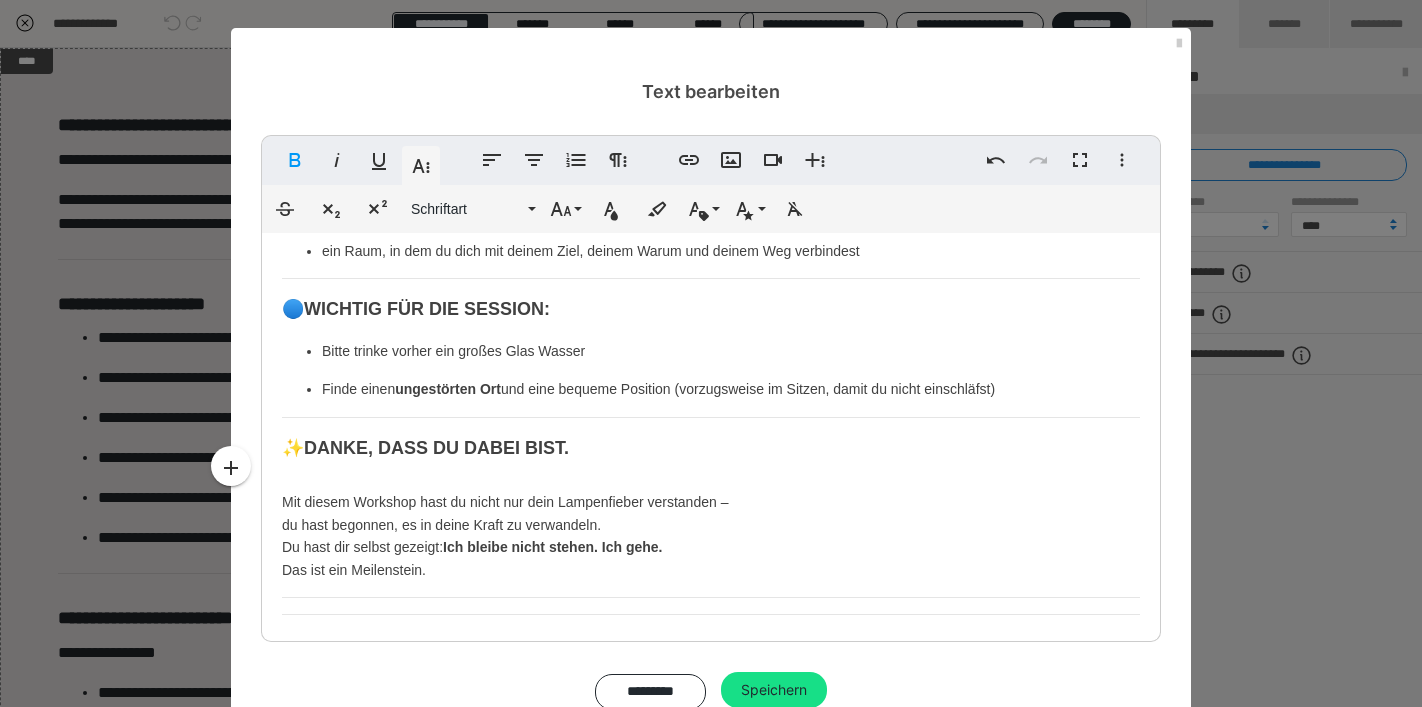 scroll, scrollTop: 675, scrollLeft: 0, axis: vertical 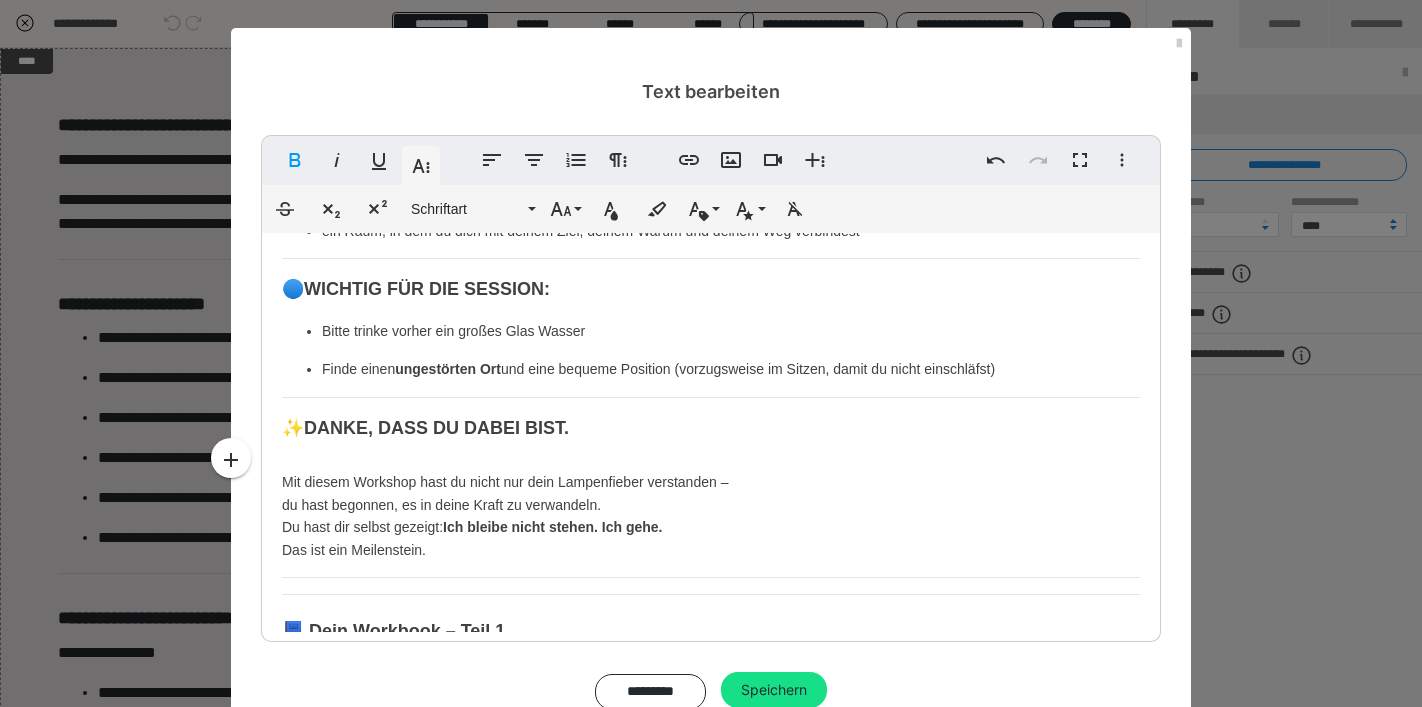 click on "DANKE, DASS DU DABEI BIST." at bounding box center [436, 428] 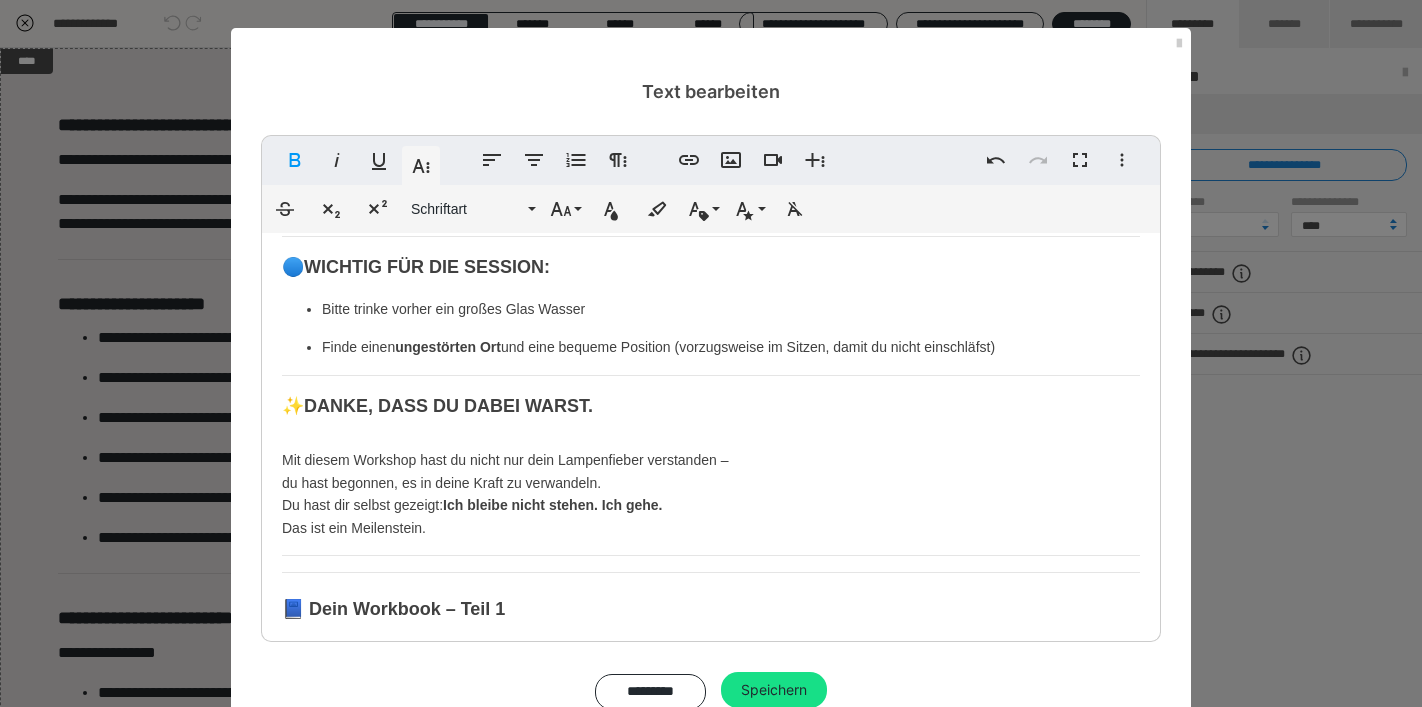 scroll, scrollTop: 729, scrollLeft: 0, axis: vertical 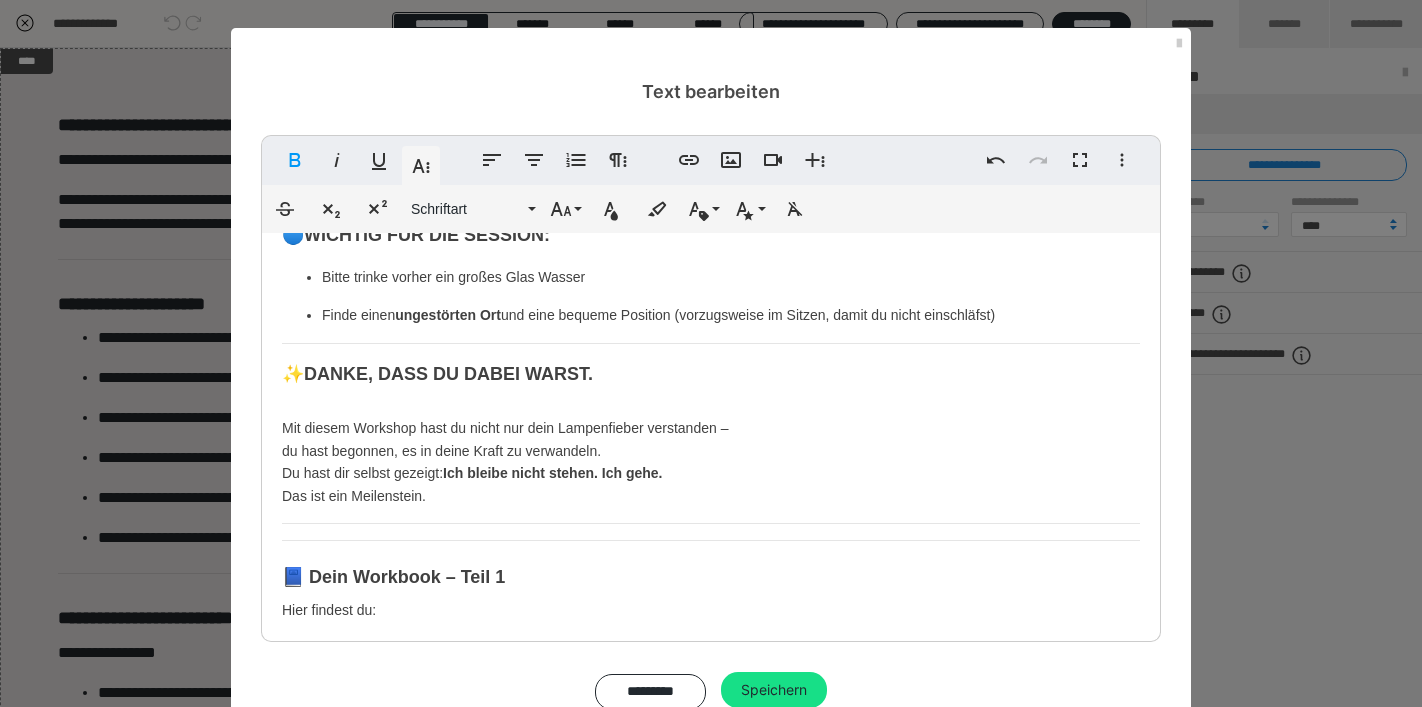 click on "Ressourcen wiedererkennen und verankern für deinen zukünftigen Wirkmoment. In dieser 3. und letzten Session richten wir deinen Blick nach vorn – auf das, was möglich ist. Auf den Raum, den du betreten willst. Auf die Version deiner selbst, die schon bereit ist, zu wirken. Nachdem wir an Tag 2 das Belastende ins Fließen gebracht und tiefsitzende Blockaden gelöst haben, geht es jetzt darum, den Raum zu füllen: Mit deinem inneren Zielbild. Mit der Energie, in der du sprechen, auftreten, führen willst. 🔹  Was dich erwartet Du wählst die Ressource, die du dir am meisten wünschst – für genau diesen Moment X in der Zukunft, in dem du performst, präsent bist, sprichst. Dann reisen wir zurück in eine Situation, in der du diese Ressource bereits  gefühlt und verkörpert  hast. Denn allein, dass du sie benennen kannst, zeigt: 🌀  Sie ist längst in dir.  Du brauchst sie nur zu reaktivieren. 💎  Was dich erwartet: eine kraftvolle Hypnose-Reise zu deinem  inneren Ressourcenraum 🔵  ✨  ​" at bounding box center (711, 207) 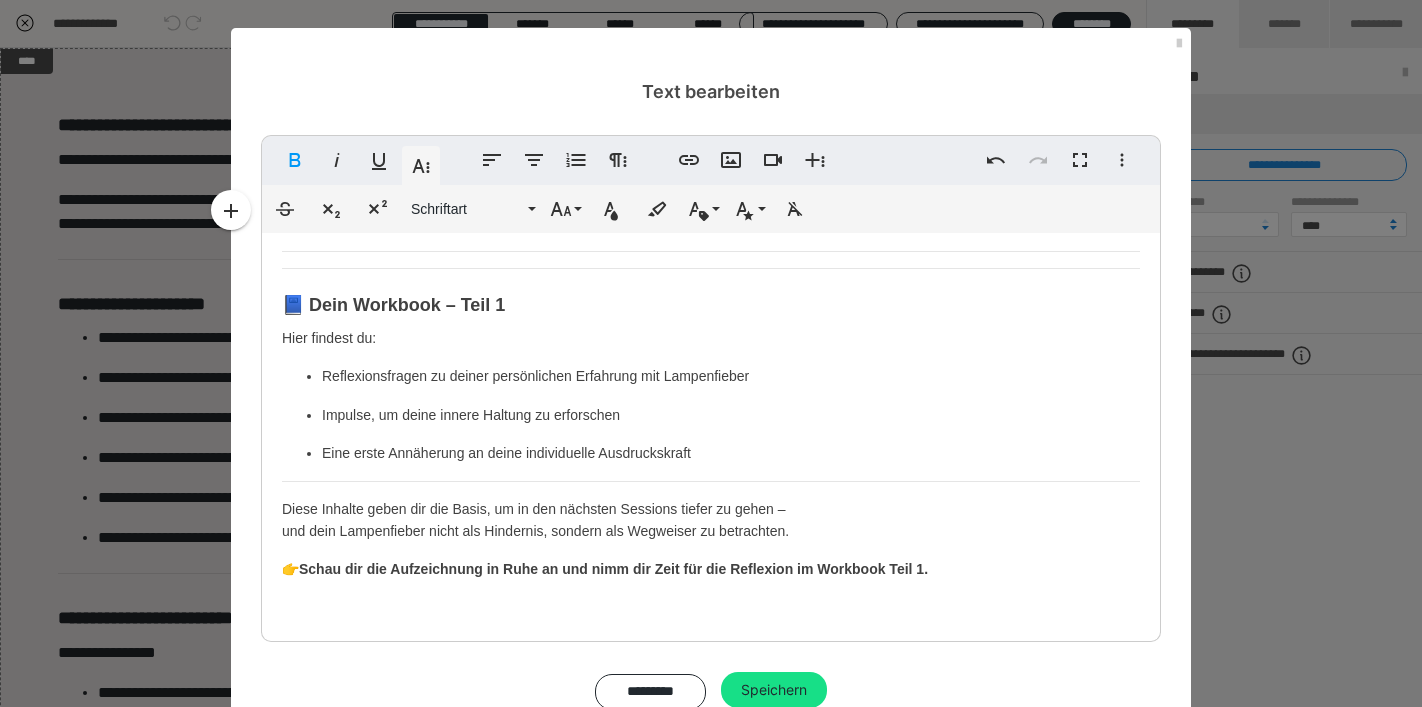 scroll, scrollTop: 1032, scrollLeft: 0, axis: vertical 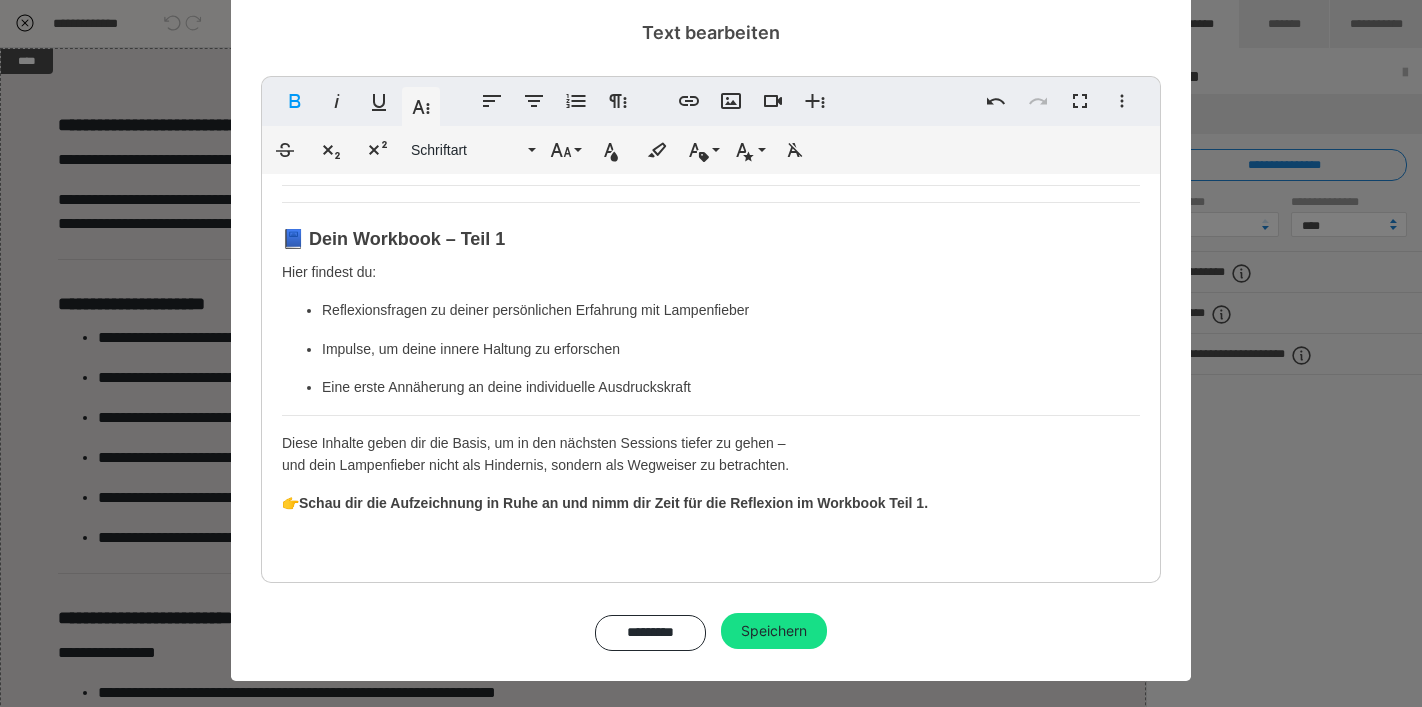 click on "Eine erste Annäherung an deine individuelle Ausdruckskraft" at bounding box center (731, 387) 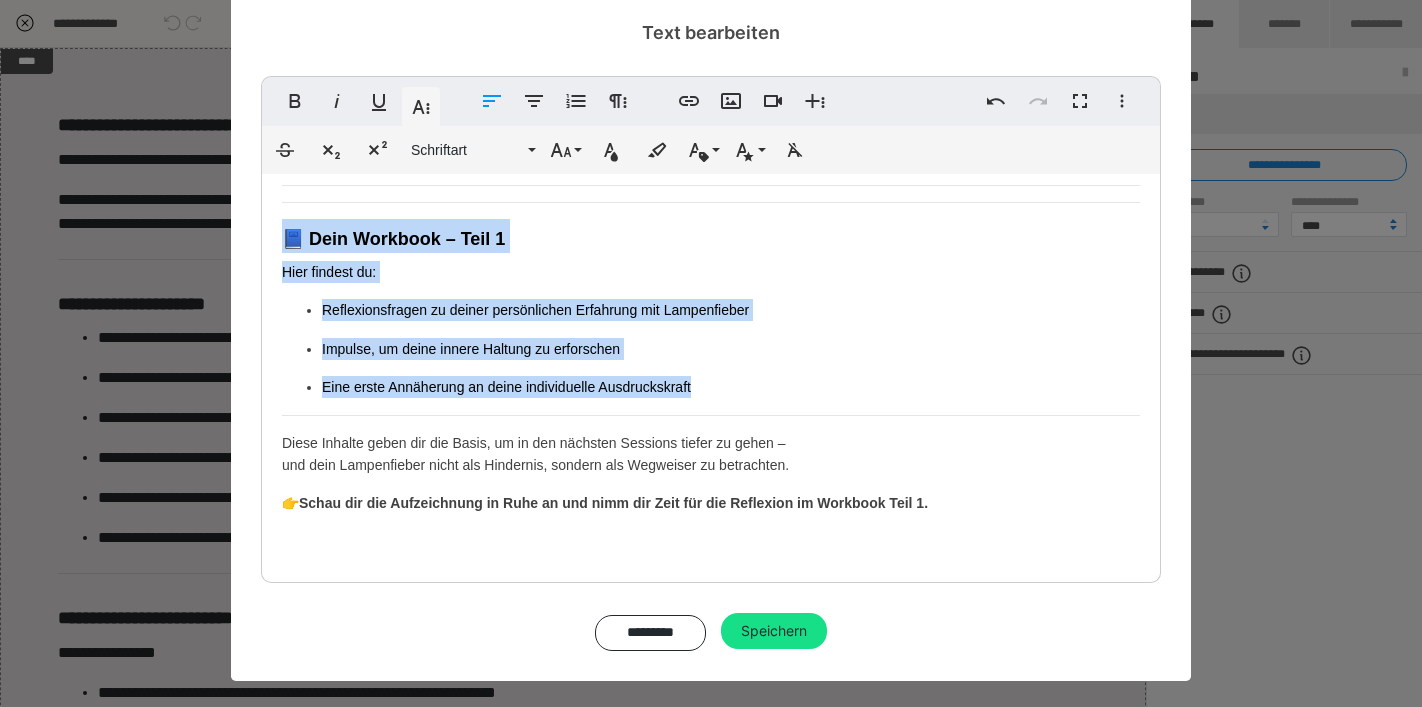 drag, startPoint x: 714, startPoint y: 382, endPoint x: 281, endPoint y: 231, distance: 458.57388 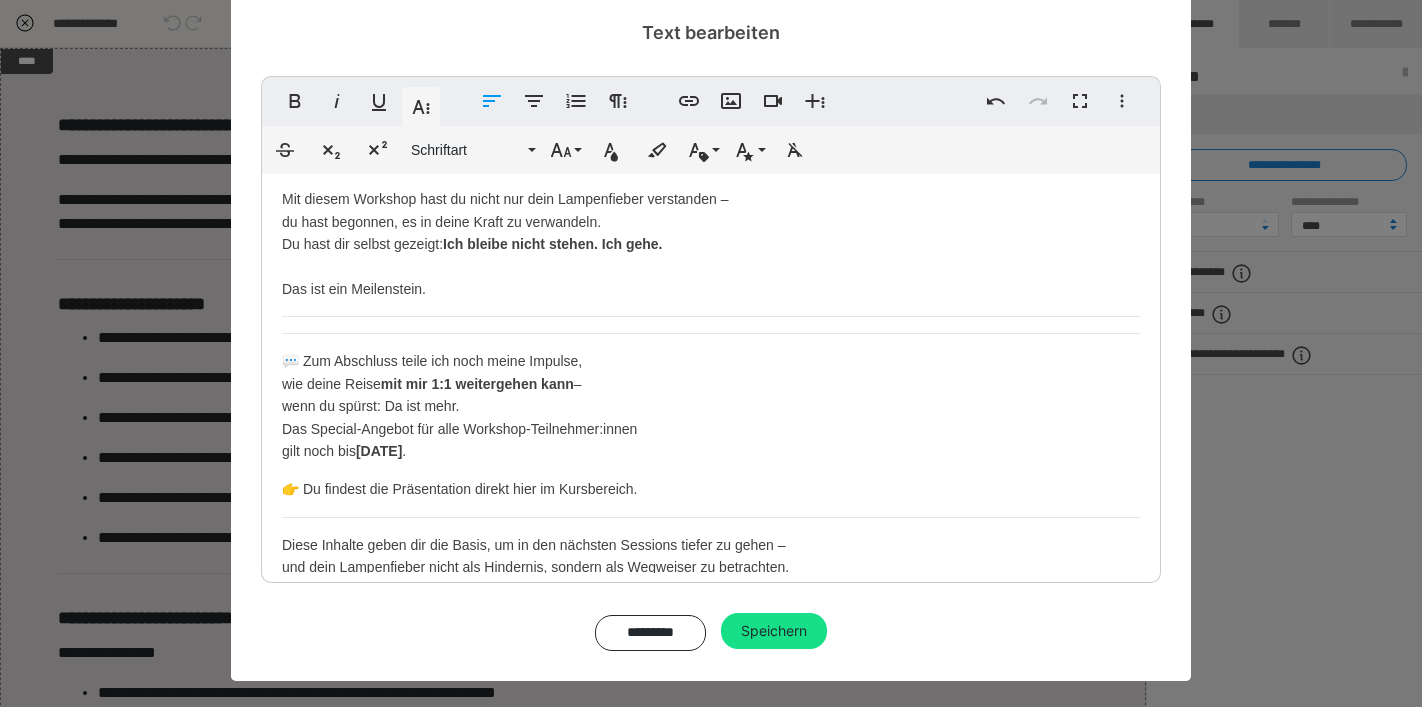 scroll, scrollTop: 887, scrollLeft: 0, axis: vertical 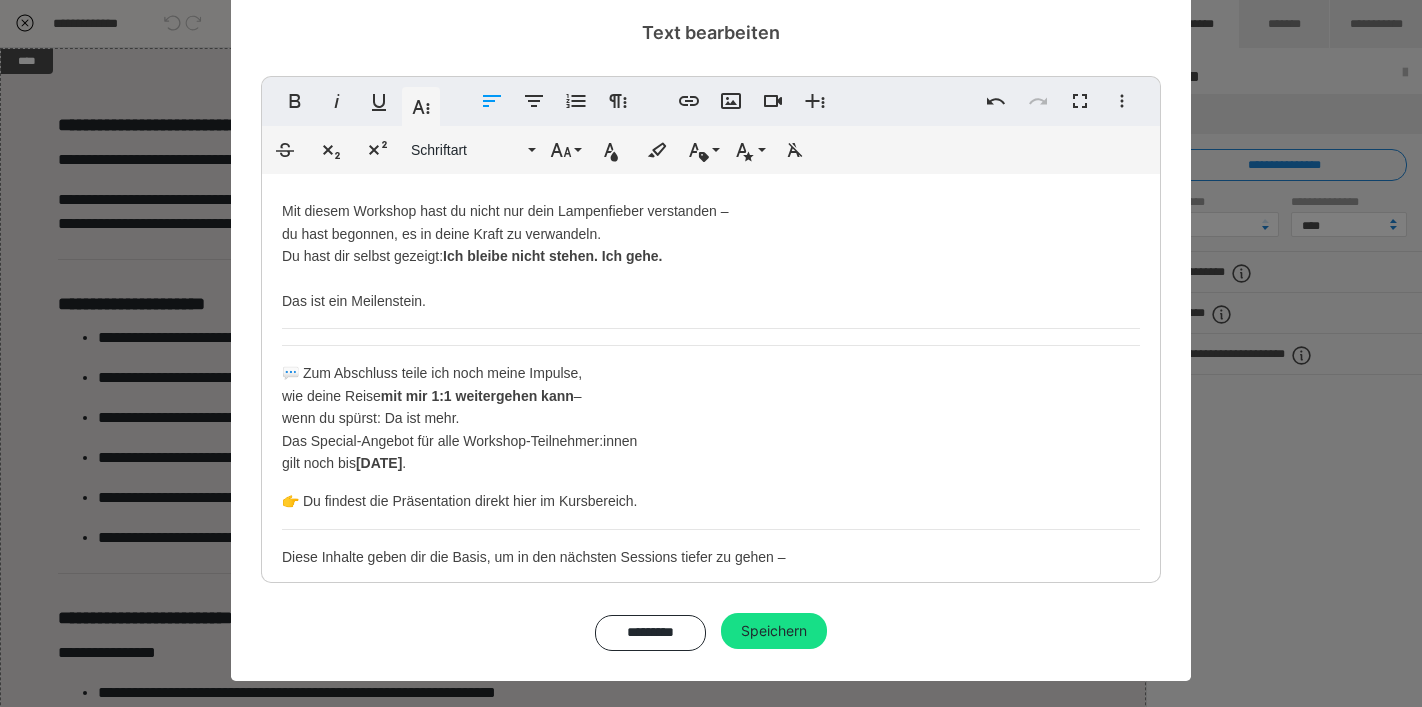 click on "💬 Zum Abschluss teile ich noch meine Impulse, wie deine Reise  mit mir 1:1 weitergehen kann  – wenn du spürst: Da ist mehr. Das Special-Angebot für alle Workshop-Teilnehmer:innen gilt noch bis  [DATE] ." at bounding box center [711, 418] 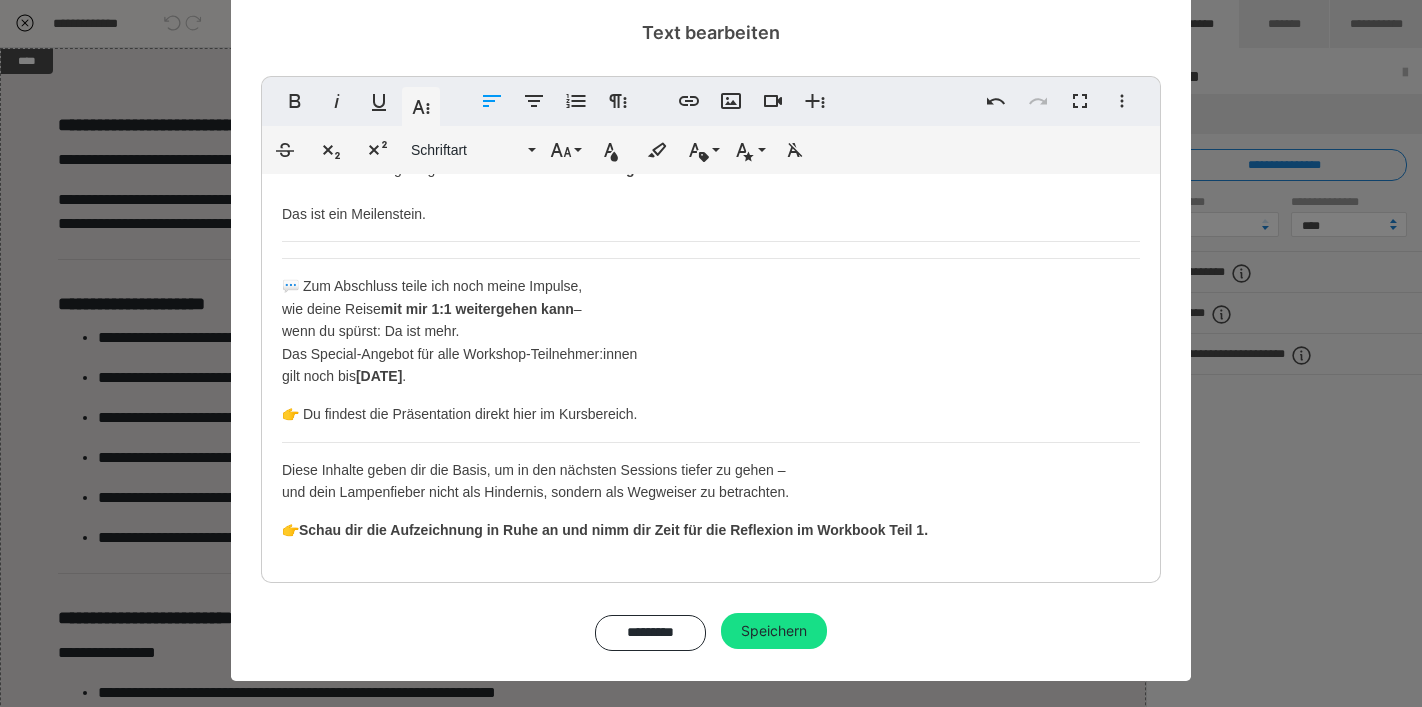 scroll, scrollTop: 979, scrollLeft: 0, axis: vertical 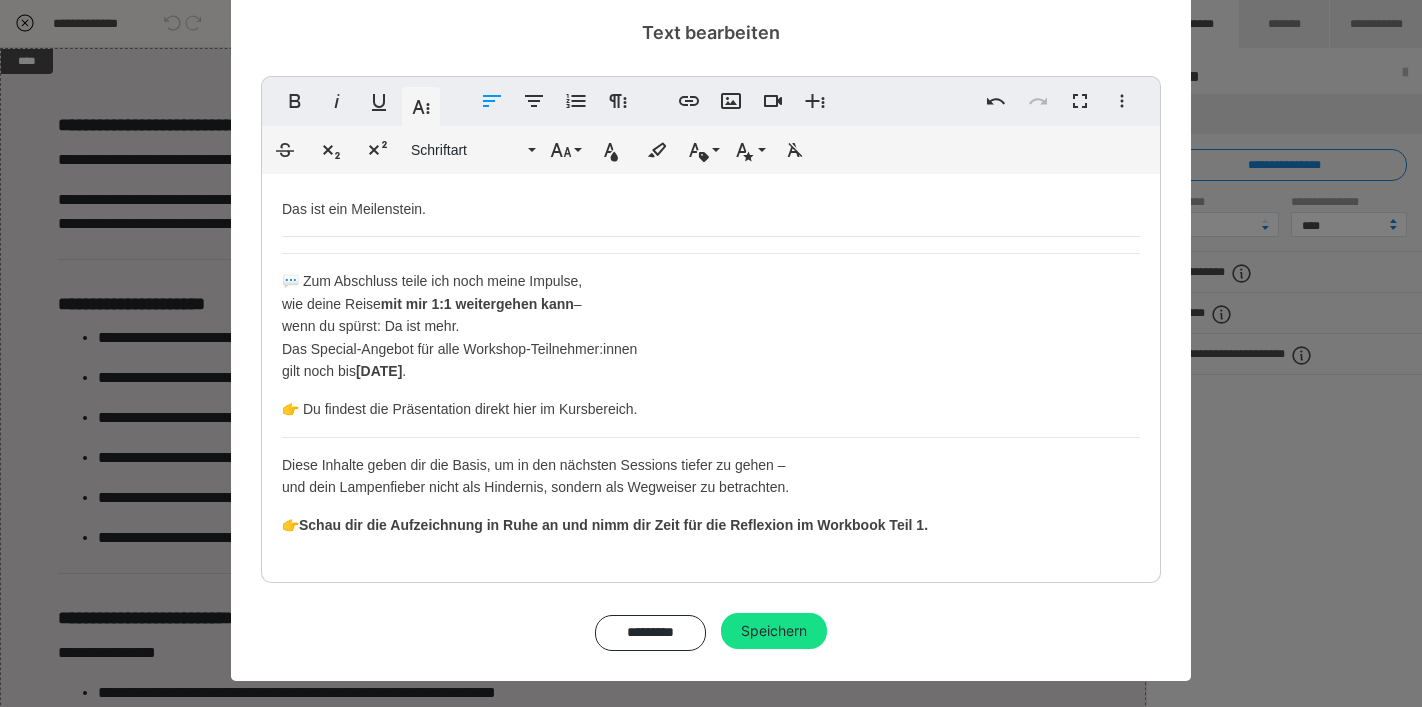 click on "💬 Zum Abschluss teile ich noch meine Impulse, wie deine Reise  mit mir 1:1 weitergehen kann  – wenn du spürst: Da ist mehr. Das Special-Angebot für alle Workshop-Teilnehmer:innen gilt noch bis  [DATE] ." at bounding box center [711, 326] 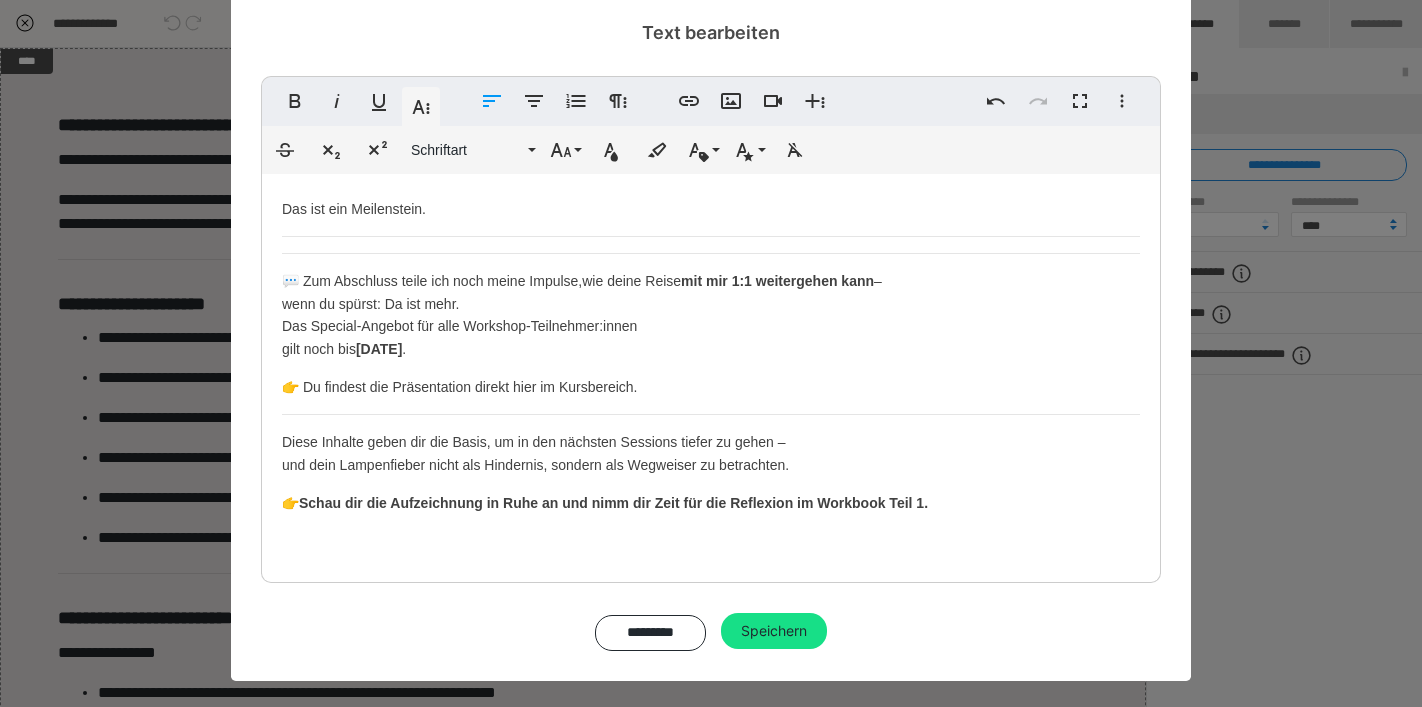 click on "💬 Zum Abschluss teile ich noch meine Impulse,  wie deine Reise  mit mir 1:1 weitergehen kann  – wenn du spürst: Da ist mehr. Das Special-Angebot für alle Workshop-Teilnehmer:innen gilt noch bis  [DATE] ." at bounding box center (711, 315) 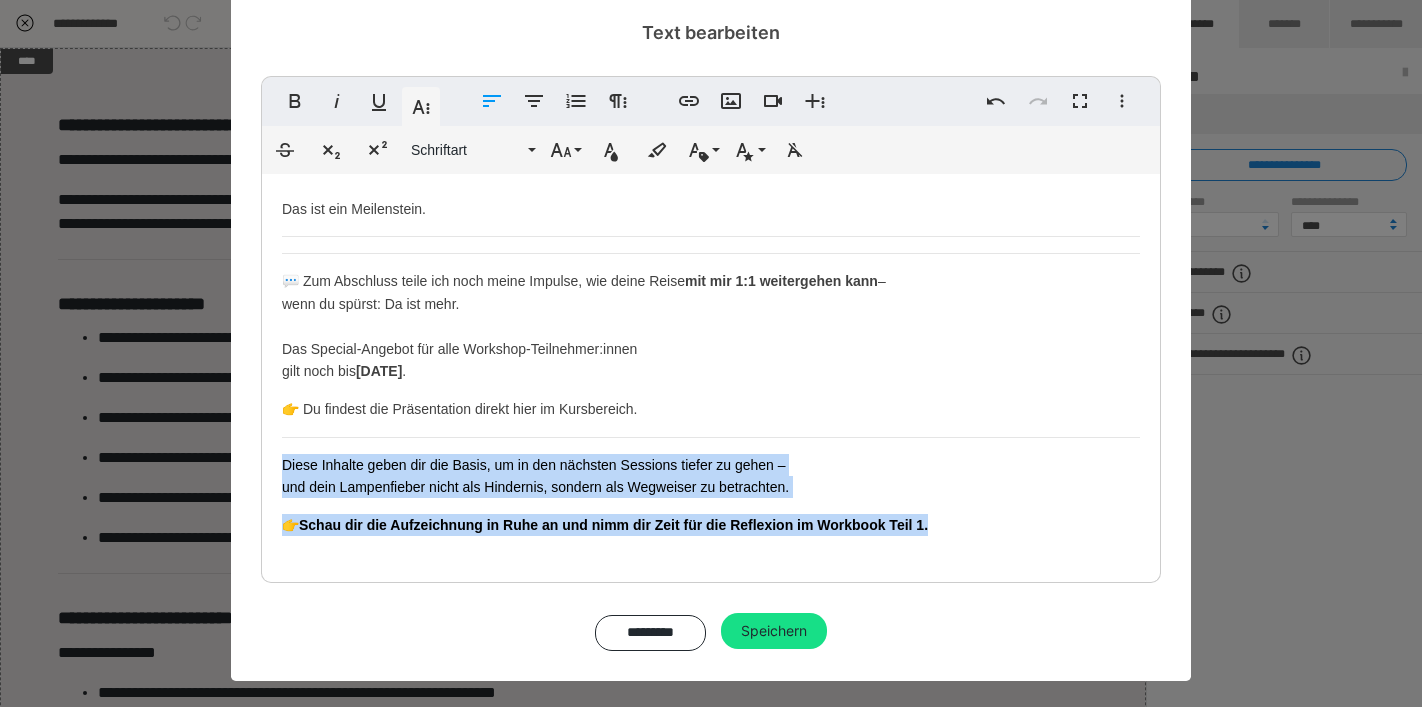 drag, startPoint x: 937, startPoint y: 531, endPoint x: 271, endPoint y: 449, distance: 671.02905 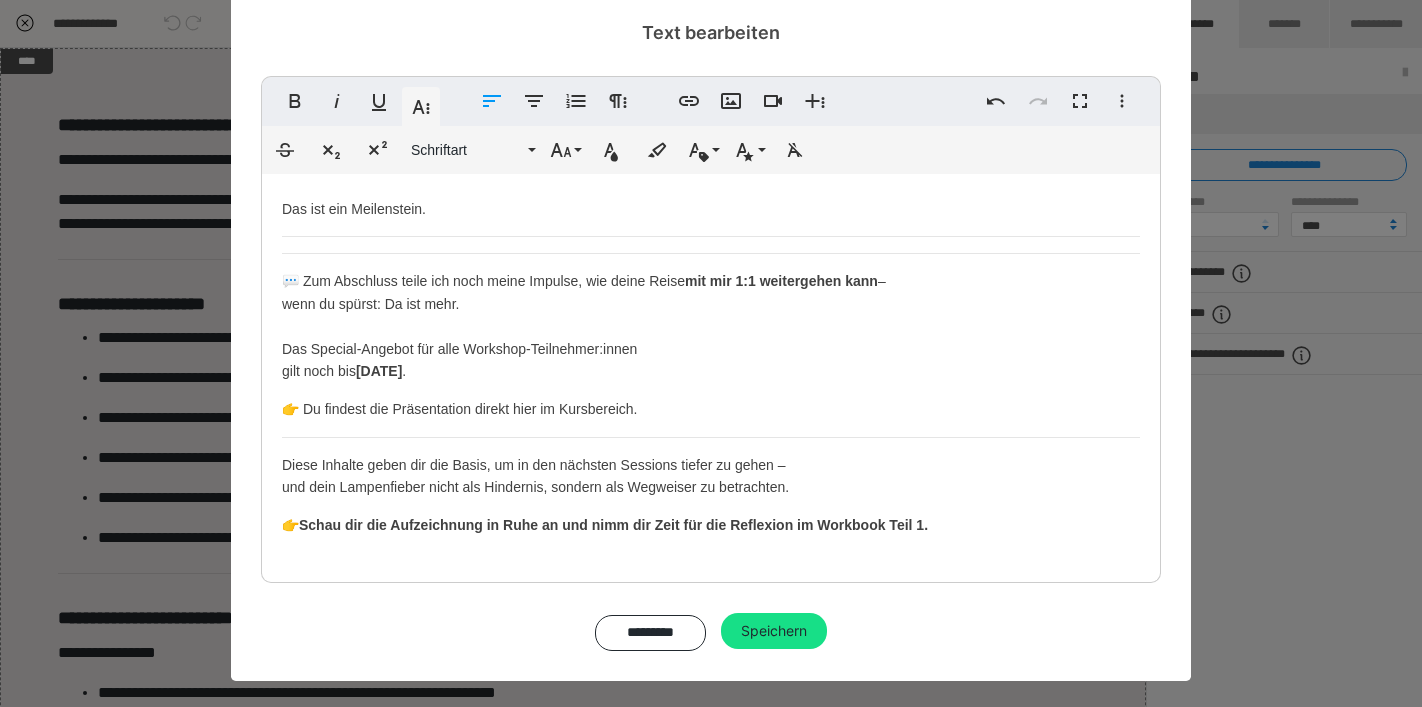 scroll, scrollTop: 943, scrollLeft: 0, axis: vertical 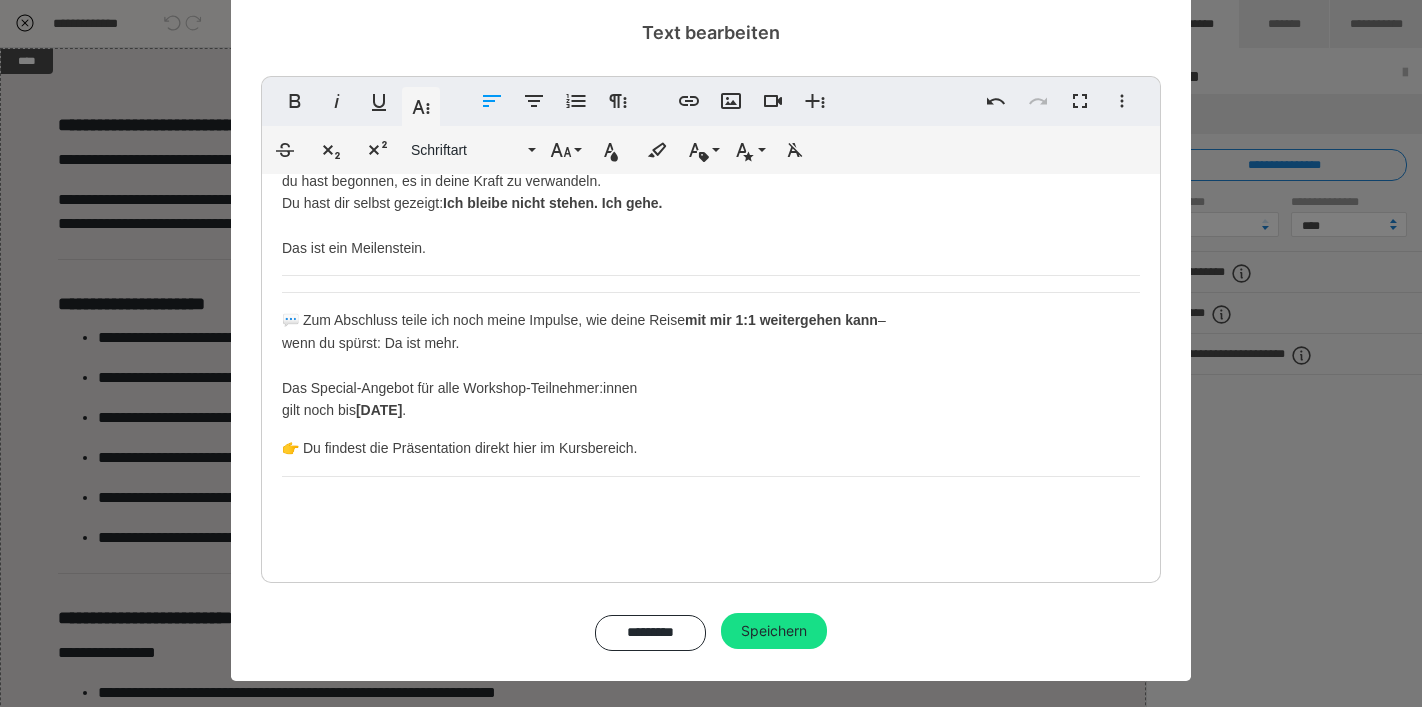click on "Ressourcen wiedererkennen und verankern für deinen zukünftigen Wirkmoment. In dieser 3. und letzten Session richten wir deinen Blick nach vorn – auf das, was möglich ist. Auf den Raum, den du betreten willst. Auf die Version deiner selbst, die schon bereit ist, zu wirken. Nachdem wir an Tag 2 das Belastende ins Fließen gebracht und tiefsitzende Blockaden gelöst haben, geht es jetzt darum, den Raum zu füllen: Mit deinem inneren Zielbild. Mit der Energie, in der du sprechen, auftreten, führen willst. 🔹  Was dich erwartet Du wählst die Ressource, die du dir am meisten wünschst – für genau diesen Moment X in der Zukunft, in dem du performst, präsent bist, sprichst. Dann reisen wir zurück in eine Situation, in der du diese Ressource bereits  gefühlt und verkörpert  hast. Denn allein, dass du sie benennen kannst, zeigt: 🌀  Sie ist längst in dir.  Du brauchst sie nur zu reaktivieren. 💎  Was dich erwartet: eine kraftvolle Hypnose-Reise zu deinem  inneren Ressourcenraum 🔵  ✨  ​" at bounding box center (711, -97) 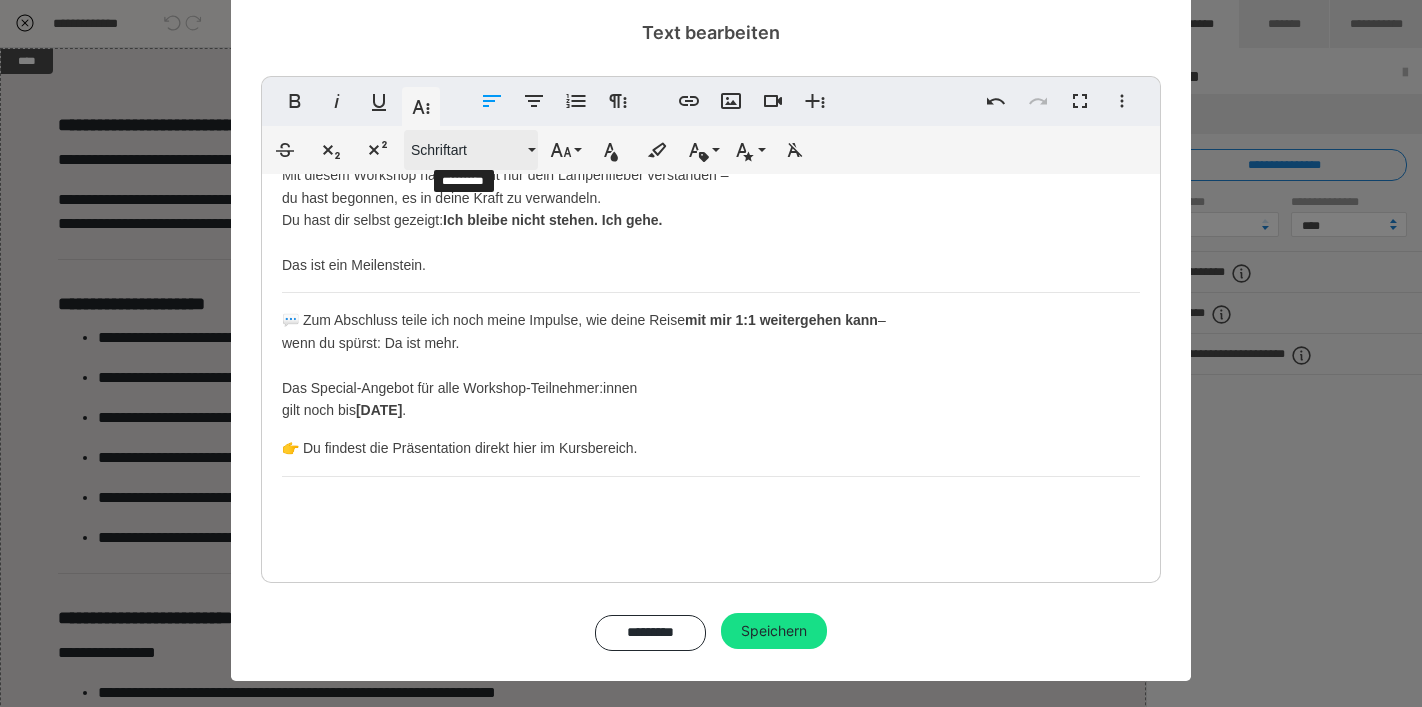 scroll, scrollTop: 926, scrollLeft: 0, axis: vertical 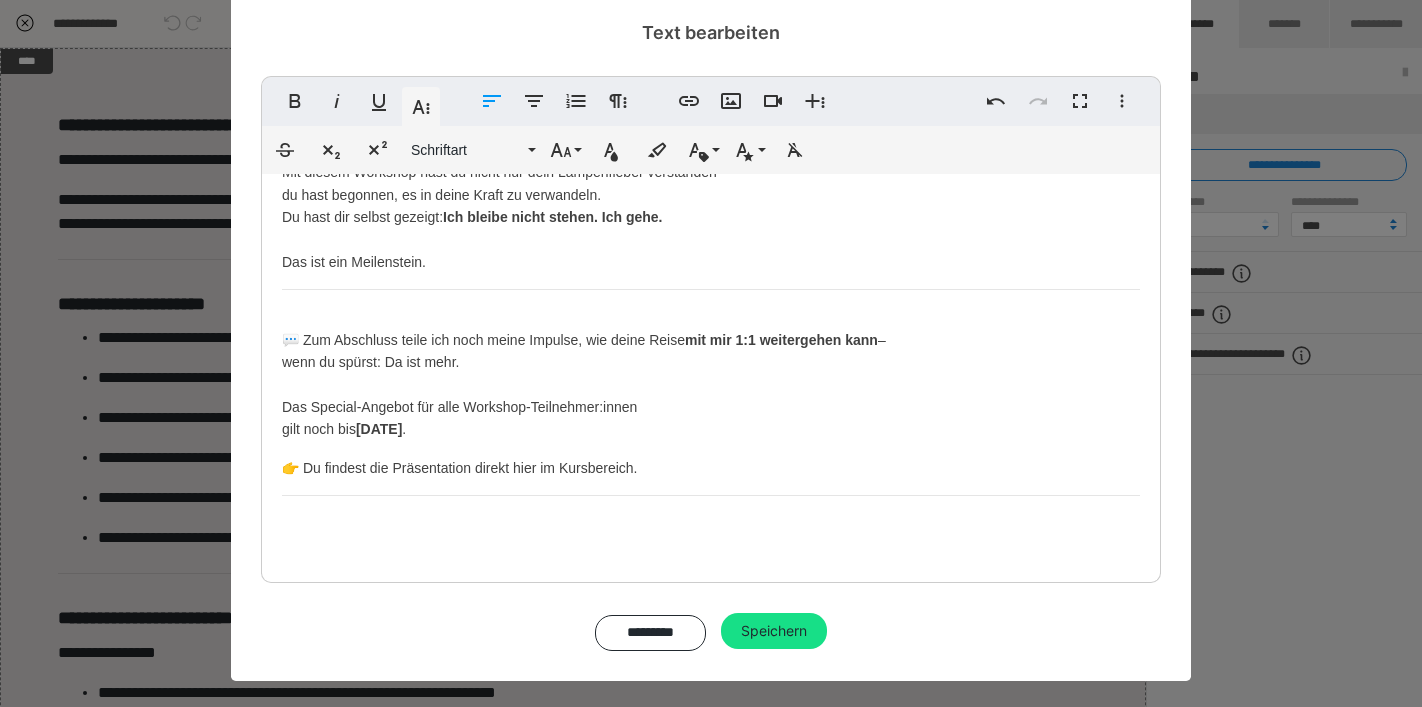 drag, startPoint x: 354, startPoint y: 430, endPoint x: 452, endPoint y: 435, distance: 98.12747 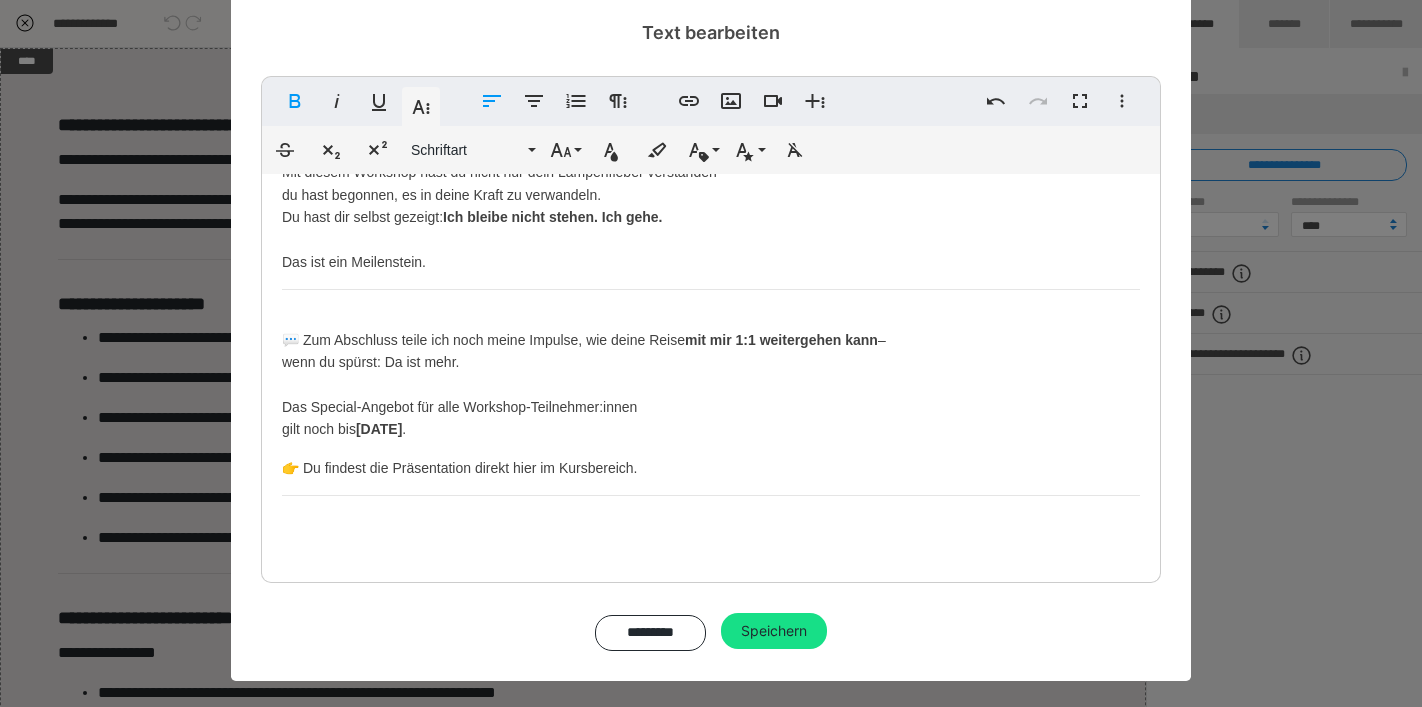 click on "👉 Du findest die Präsentation direkt hier im Kursbereich." at bounding box center [711, 468] 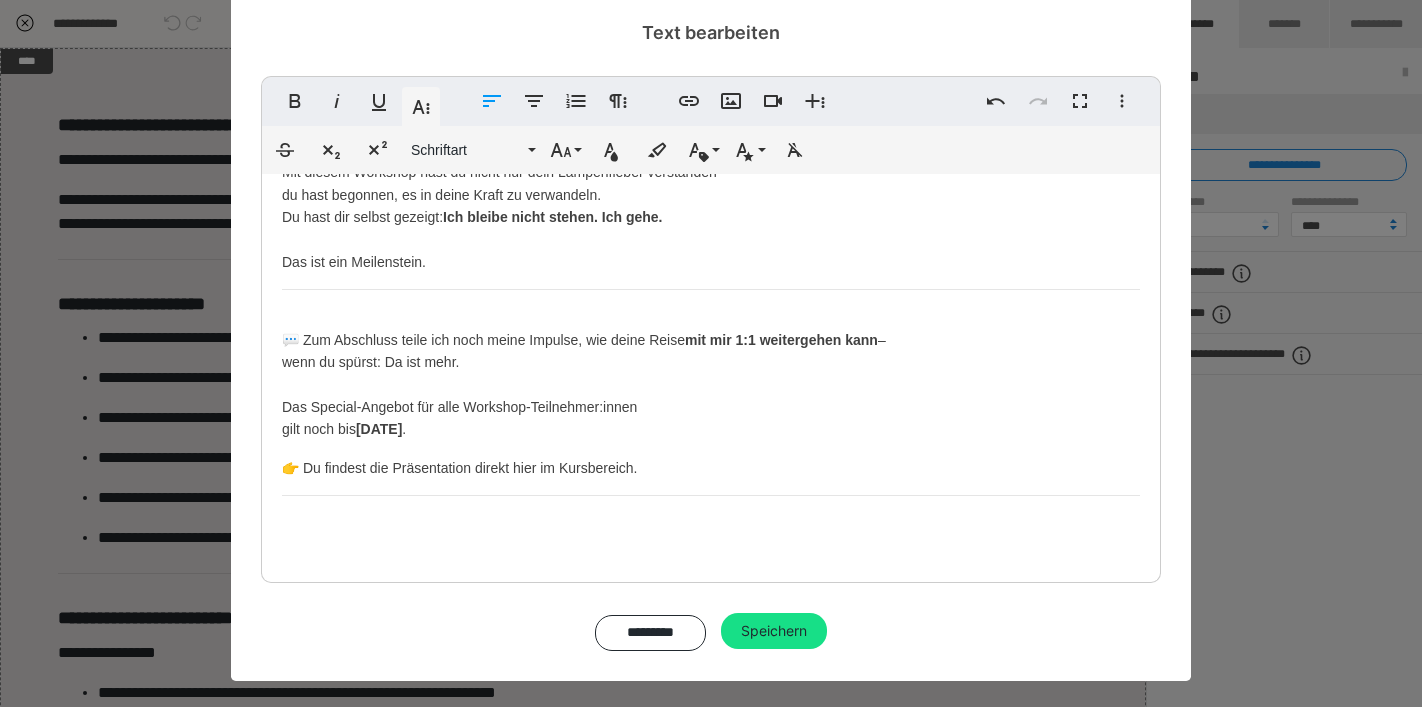 click on "👉 Du findest die Präsentation direkt hier im Kursbereich." at bounding box center [711, 468] 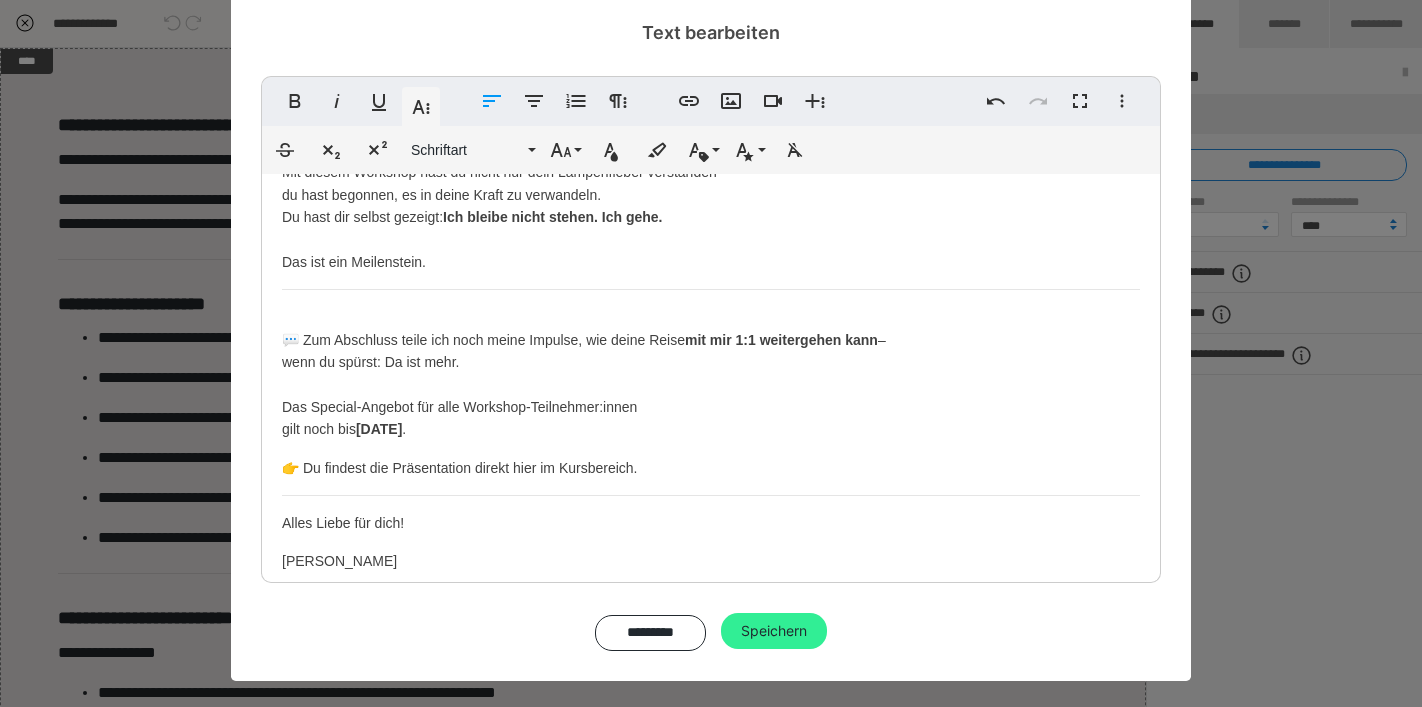 click on "Speichern" at bounding box center (774, 631) 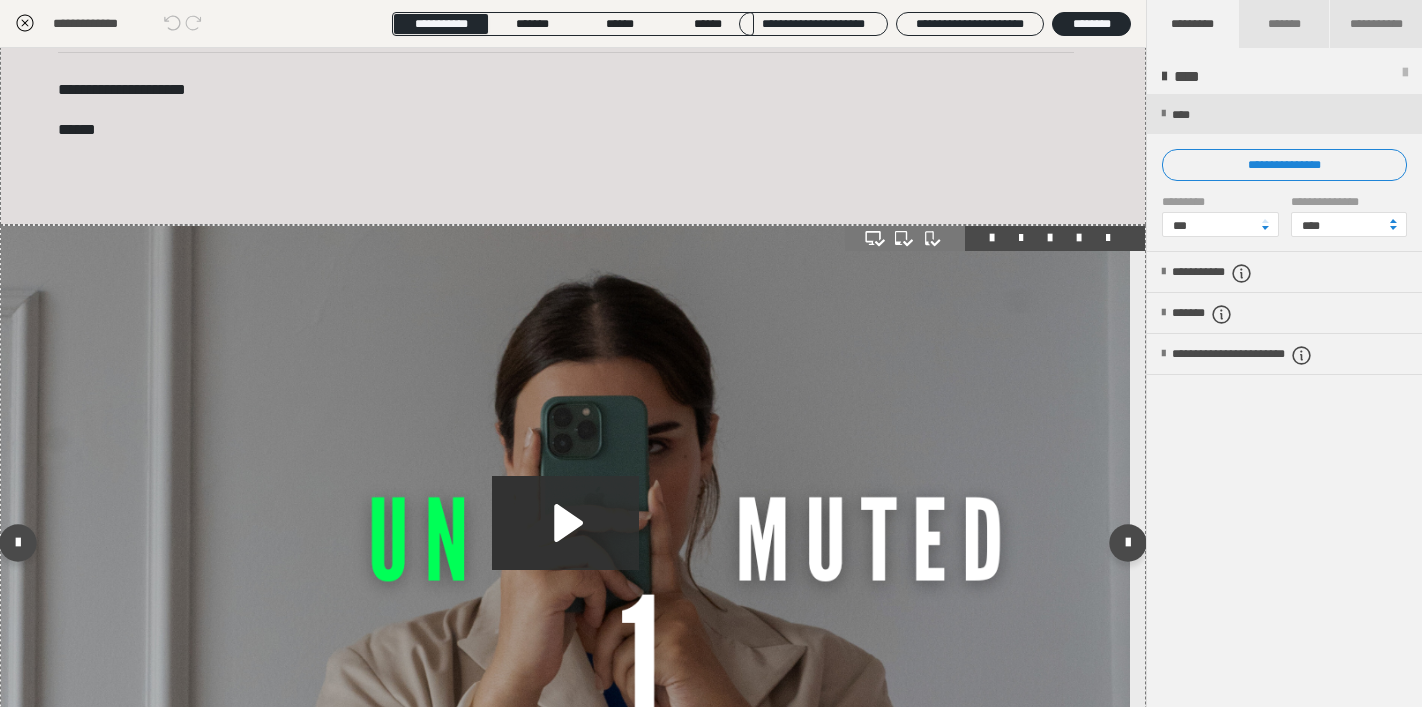 scroll, scrollTop: 1405, scrollLeft: 0, axis: vertical 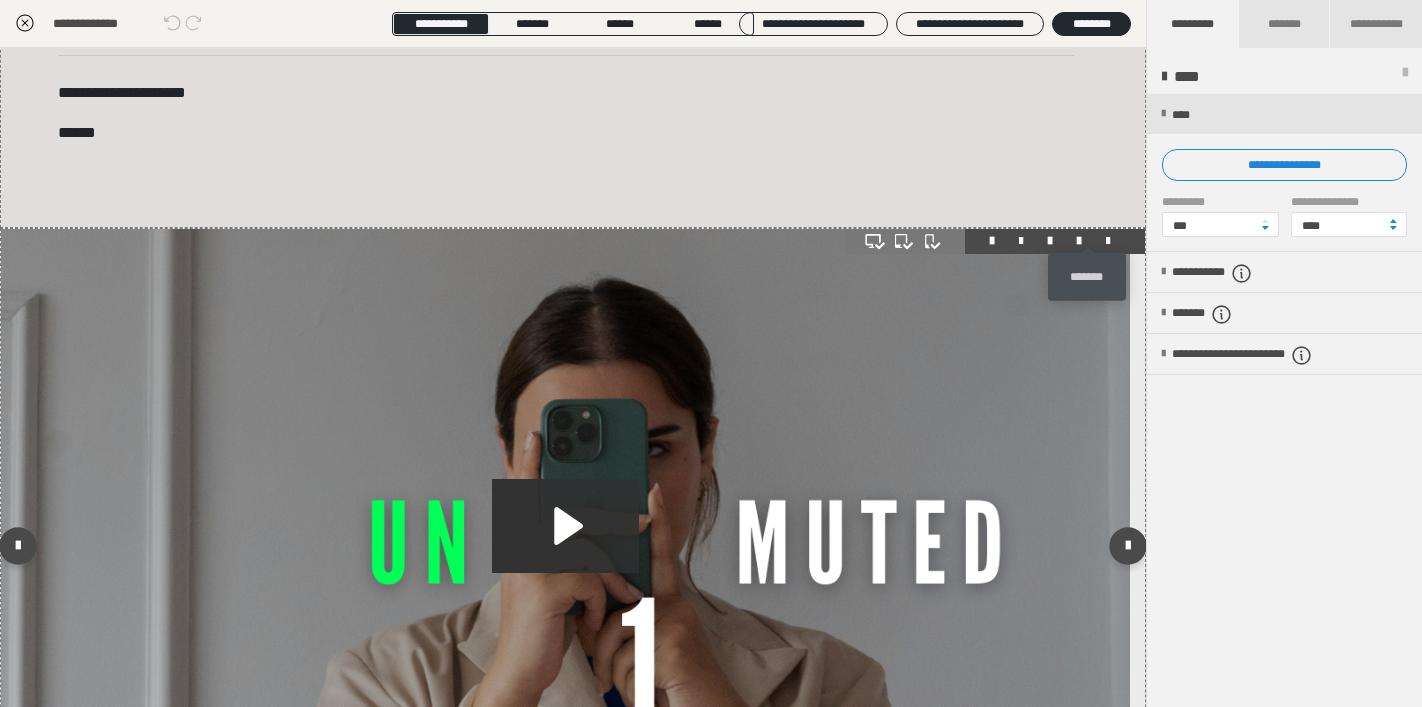click at bounding box center [1108, 241] 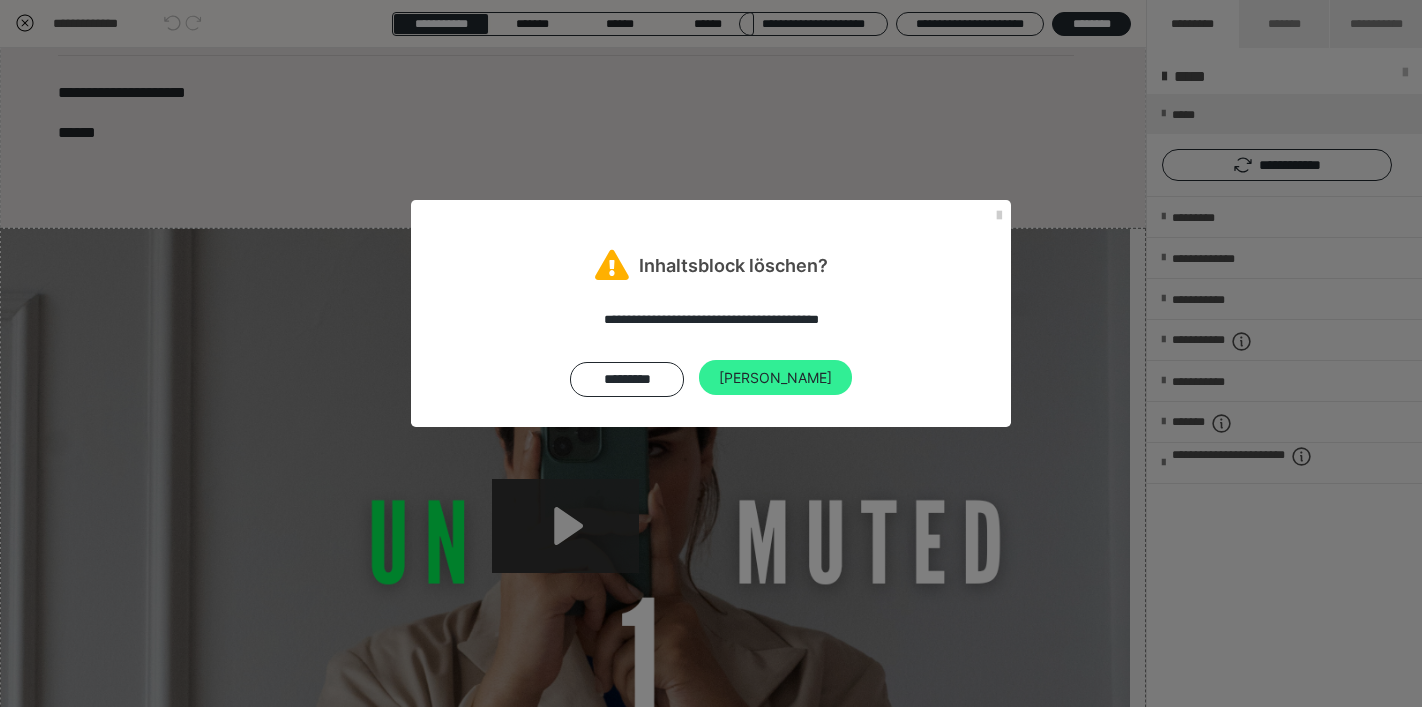 click on "[PERSON_NAME]" at bounding box center [775, 378] 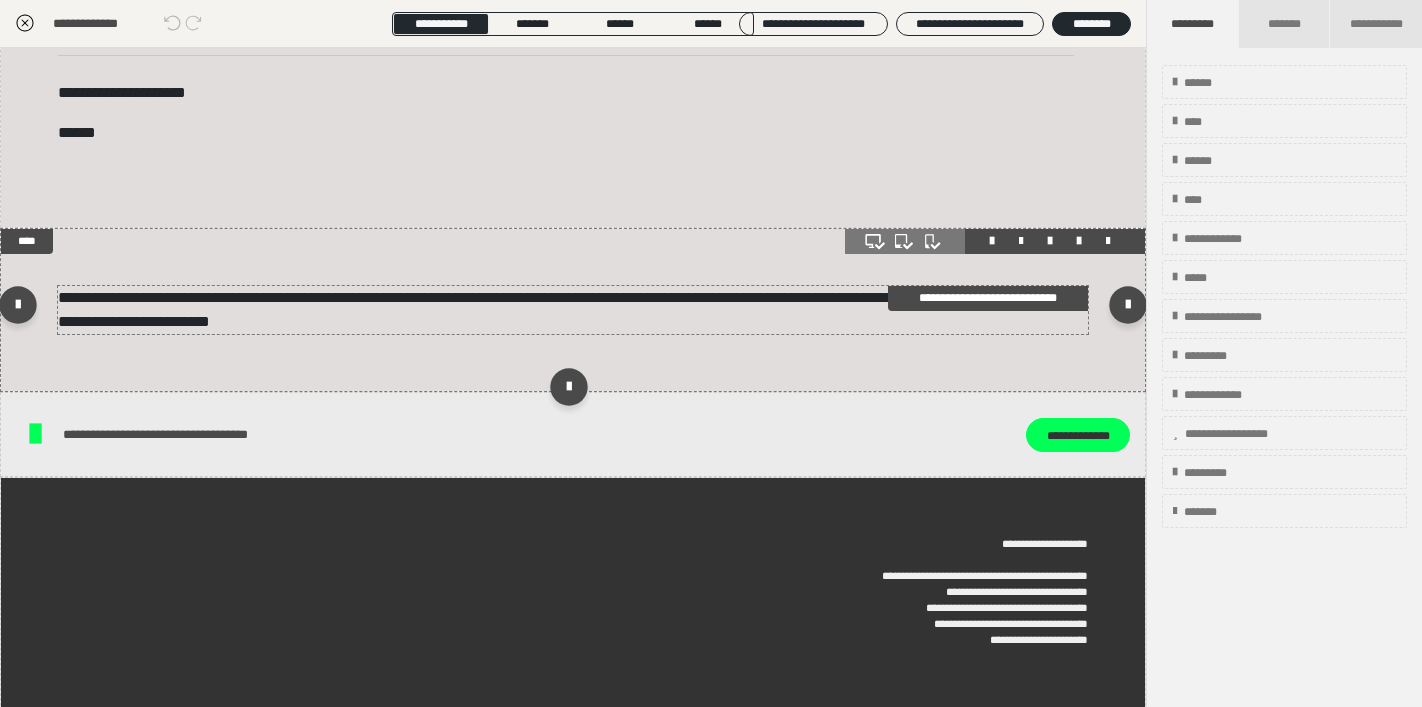 click on "**********" at bounding box center (573, 310) 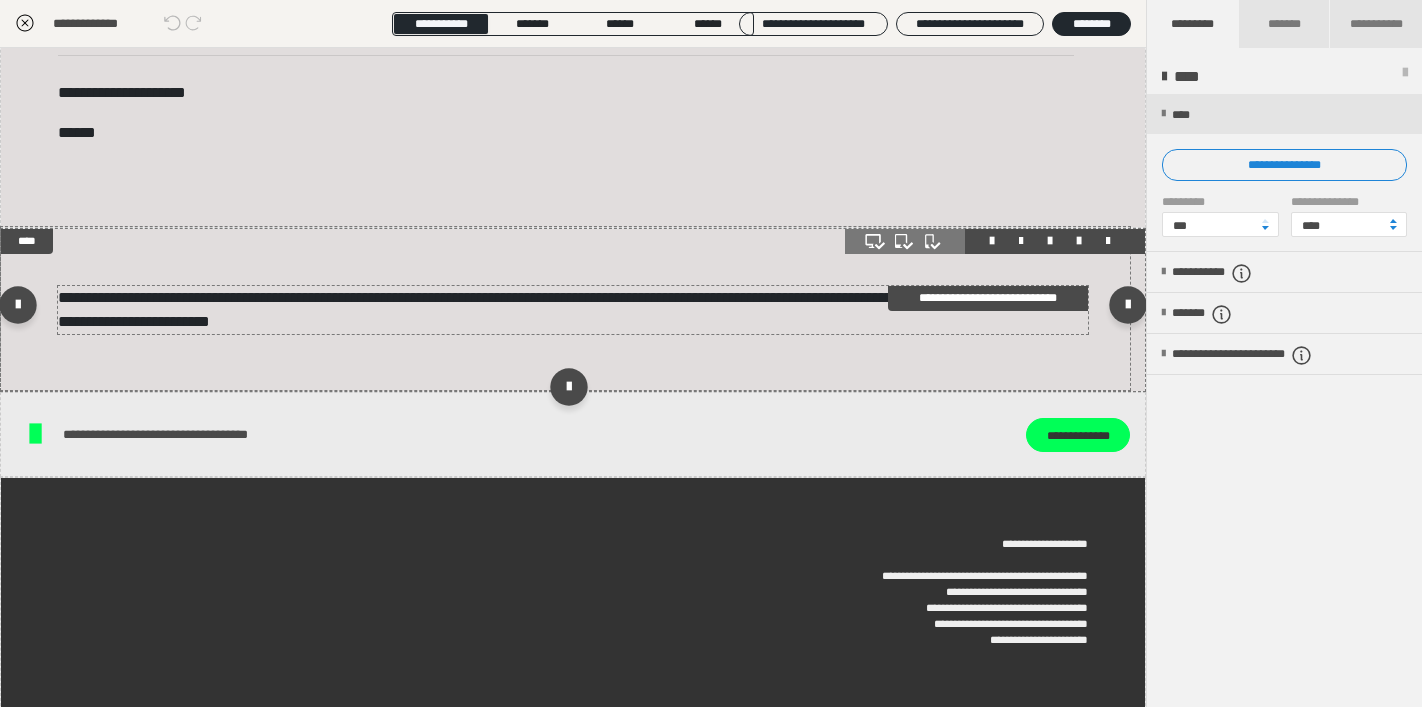 click on "**********" at bounding box center (573, 310) 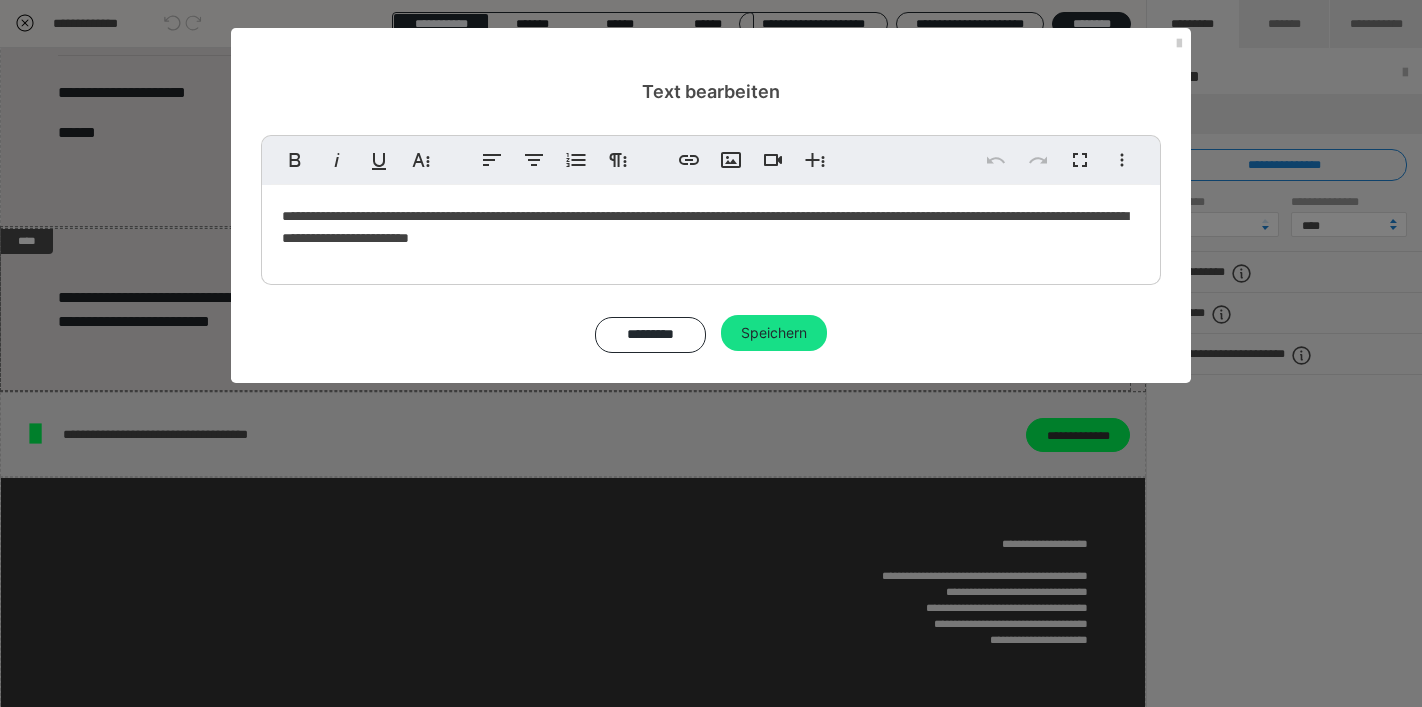 click on "********* Speichern" at bounding box center (711, 334) 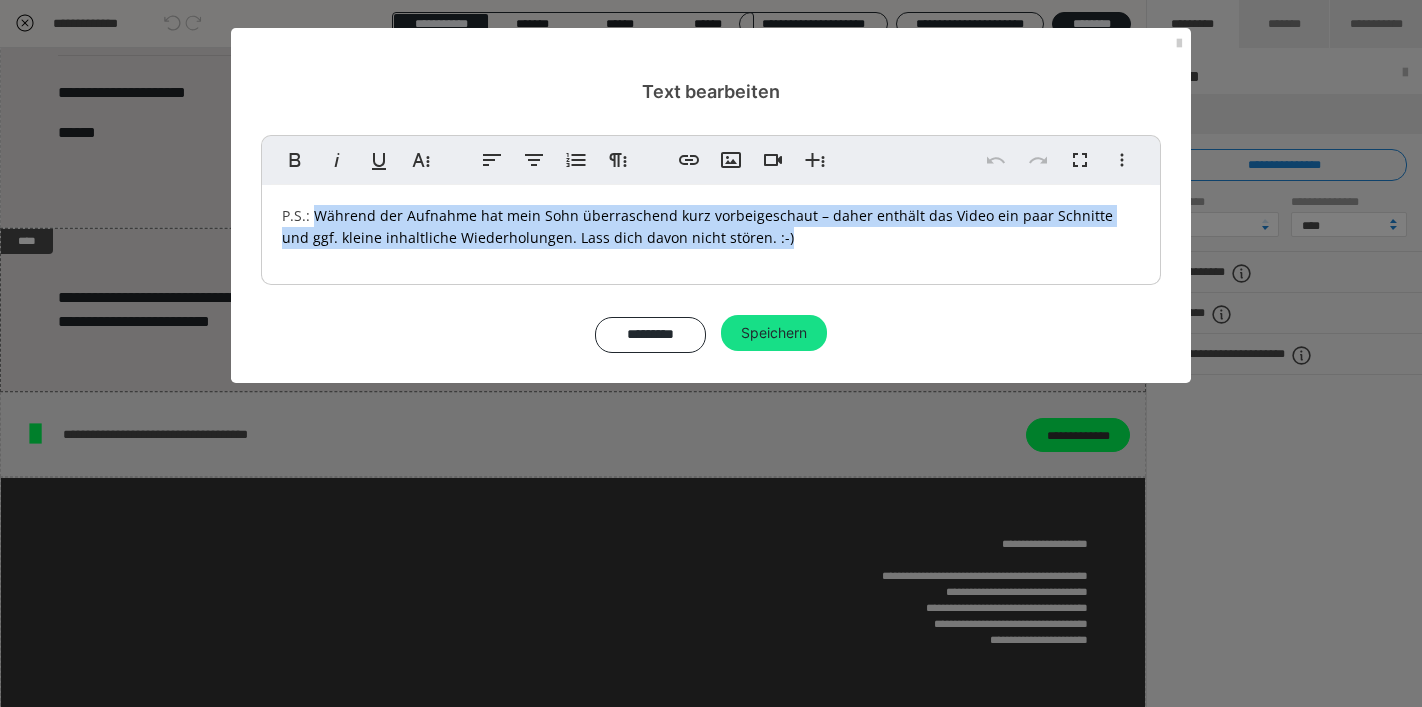 drag, startPoint x: 746, startPoint y: 245, endPoint x: 320, endPoint y: 216, distance: 426.98596 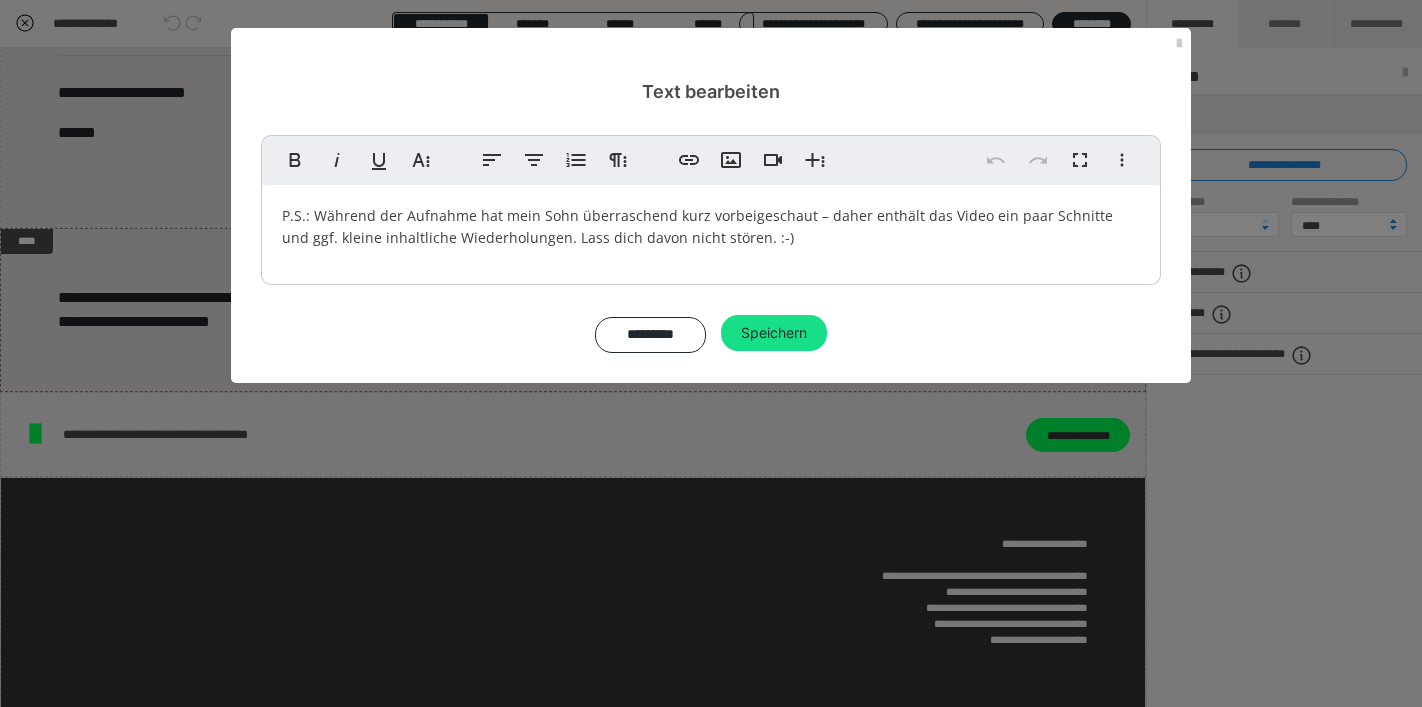 type 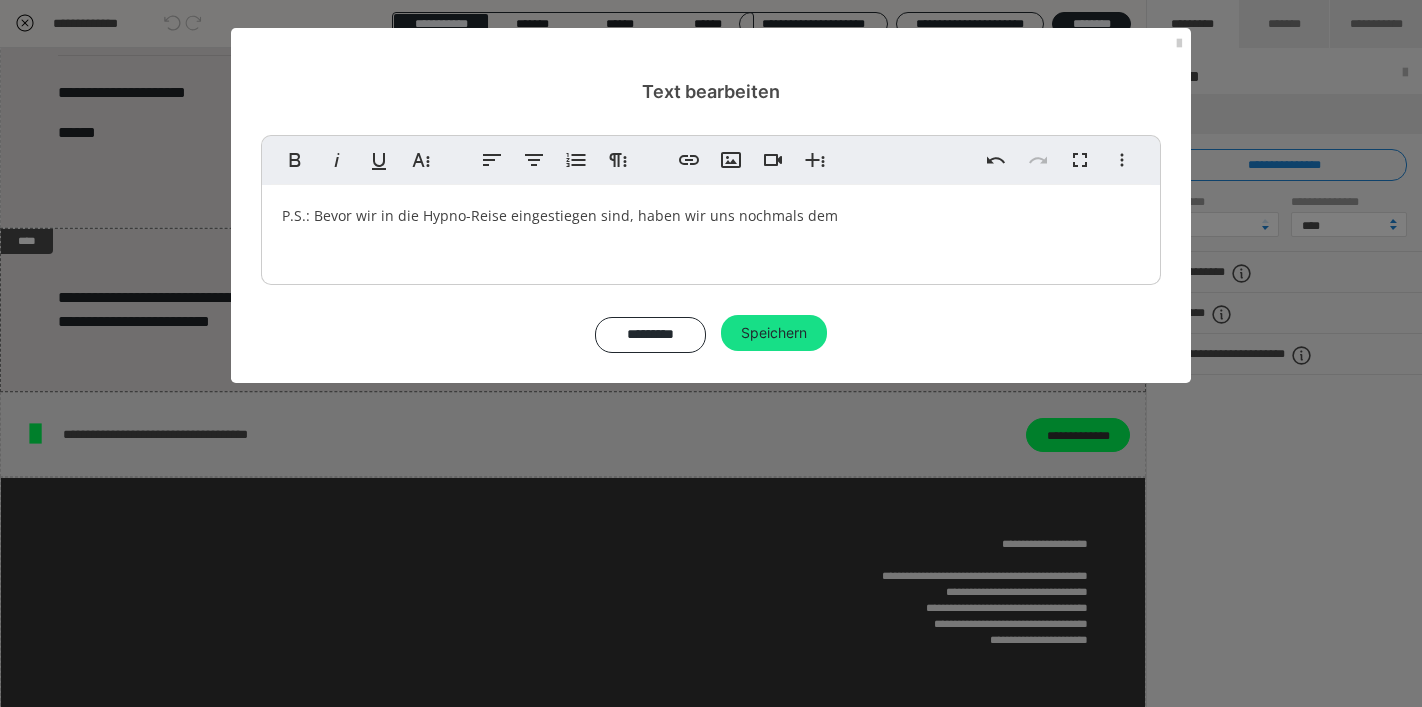 drag, startPoint x: 830, startPoint y: 224, endPoint x: 316, endPoint y: 217, distance: 514.04767 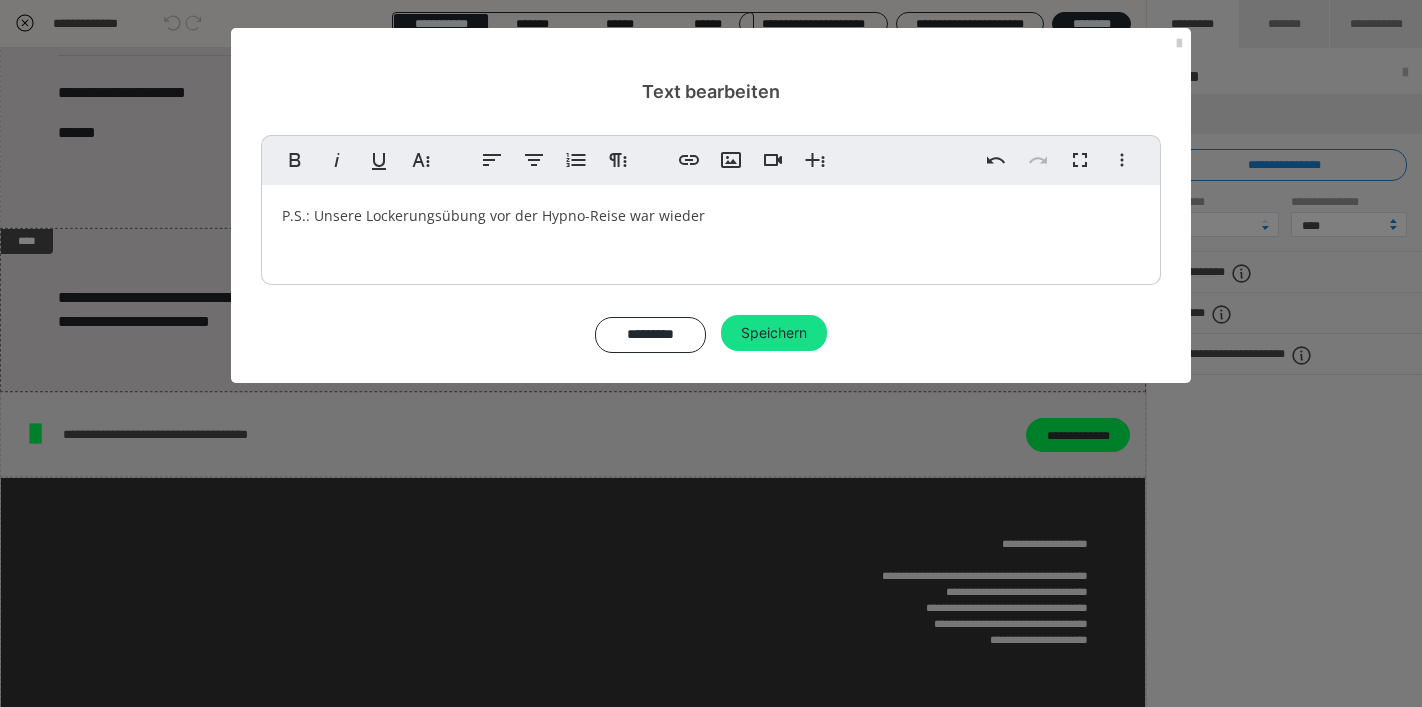 drag, startPoint x: 723, startPoint y: 213, endPoint x: 320, endPoint y: 215, distance: 403.00497 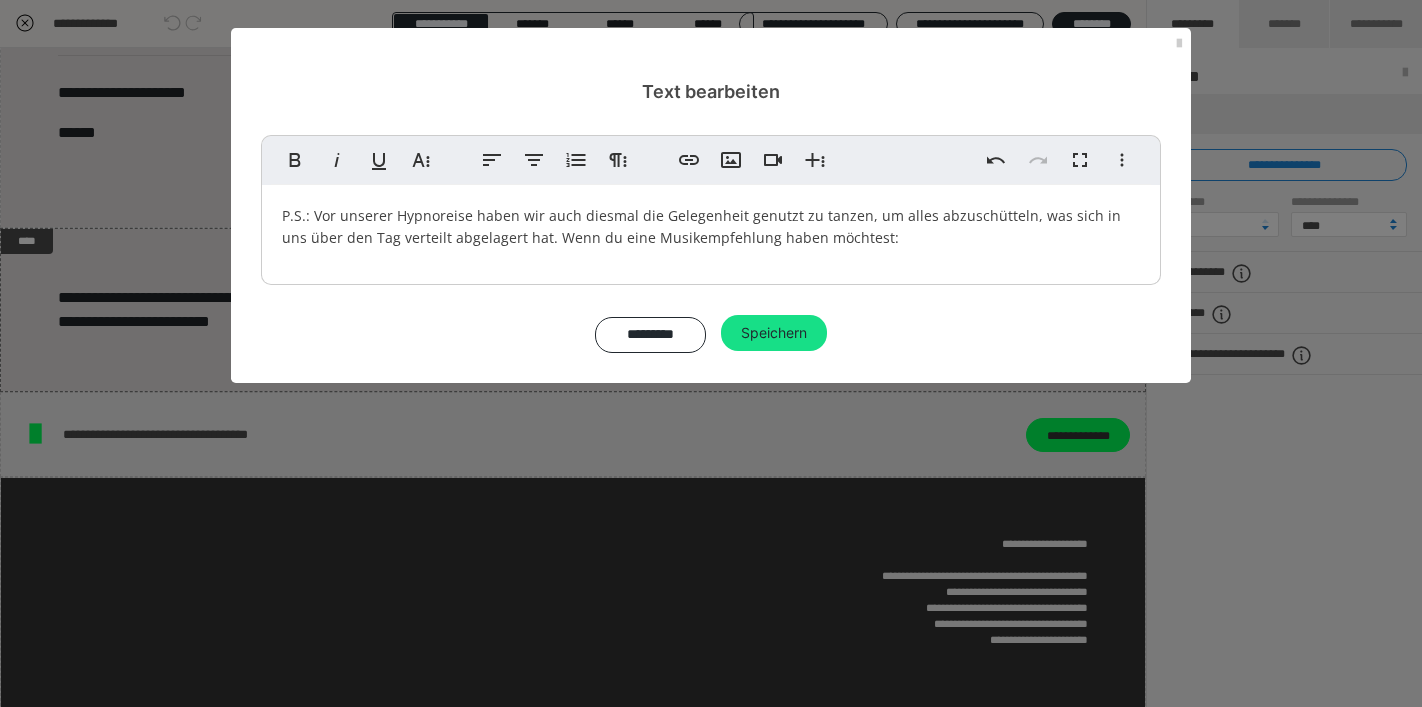 drag, startPoint x: 1177, startPoint y: 704, endPoint x: 741, endPoint y: 242, distance: 635.248 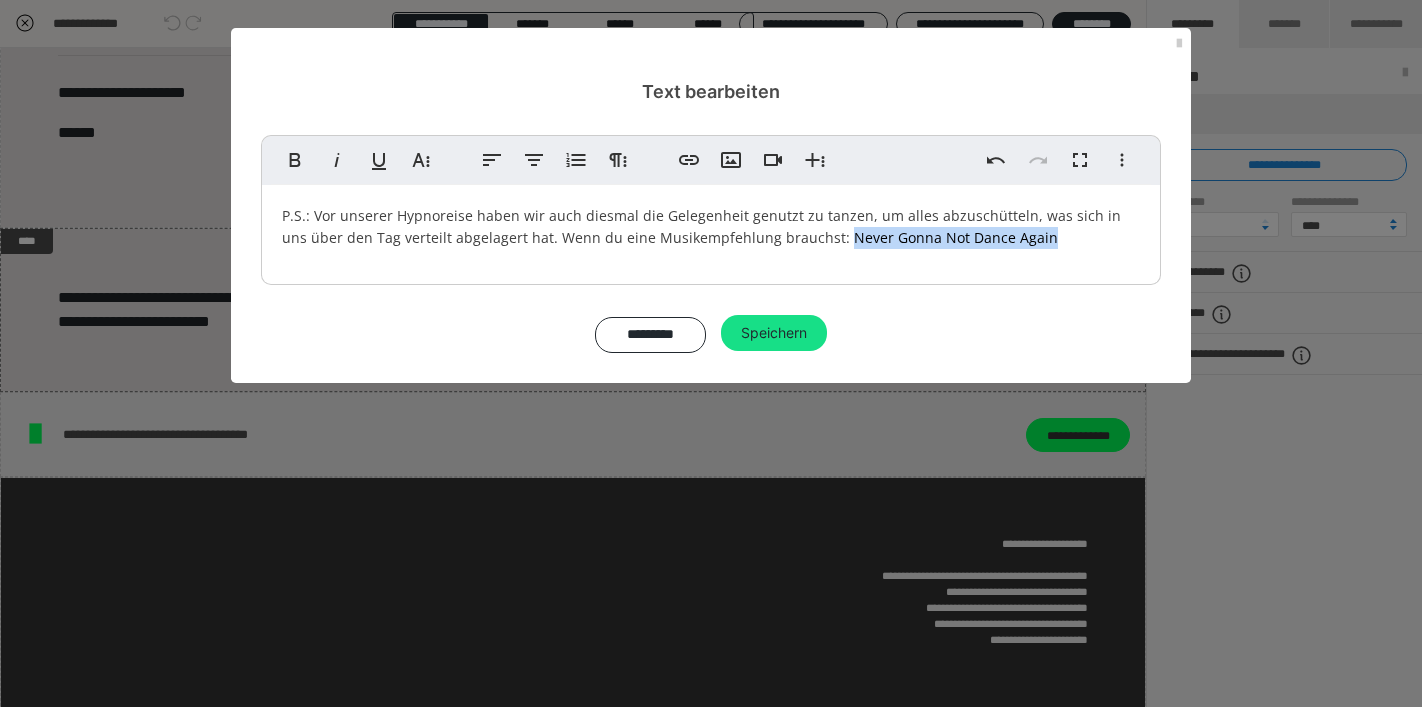 drag, startPoint x: 1017, startPoint y: 241, endPoint x: 803, endPoint y: 248, distance: 214.11446 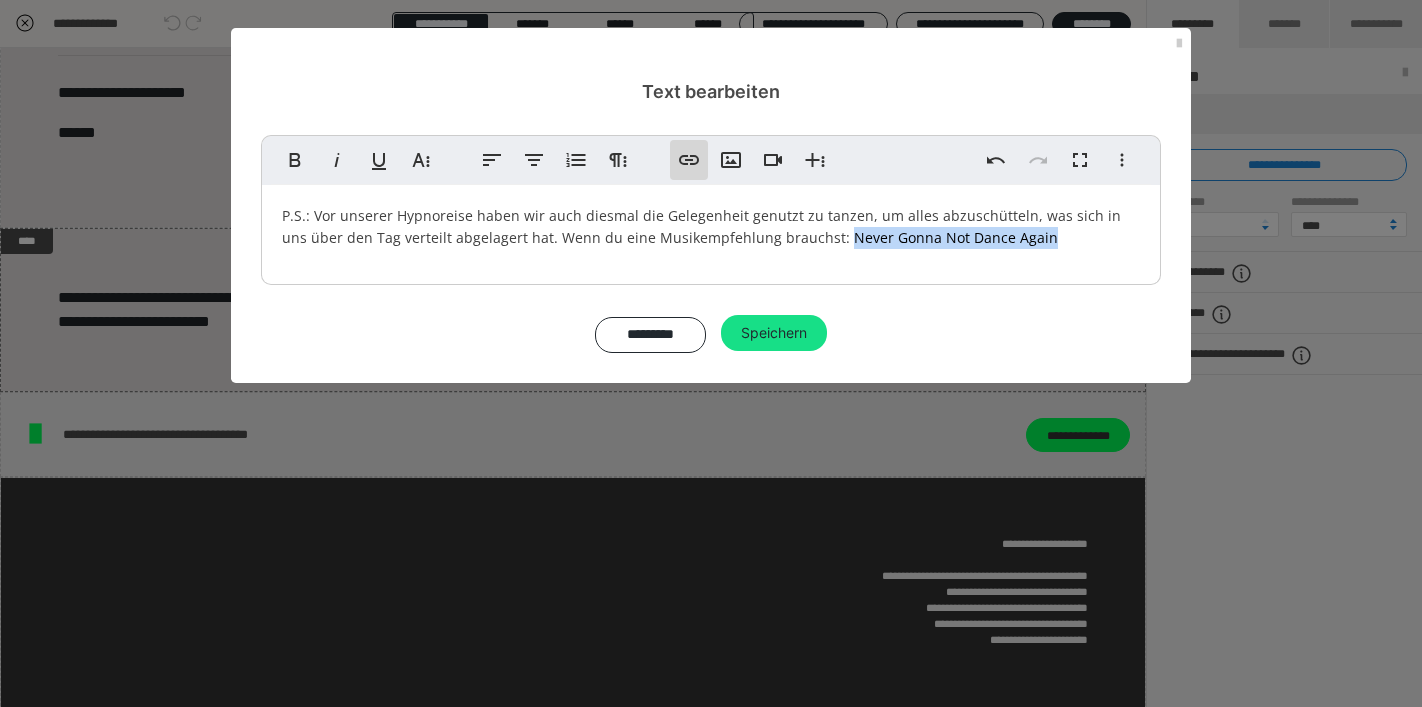 click 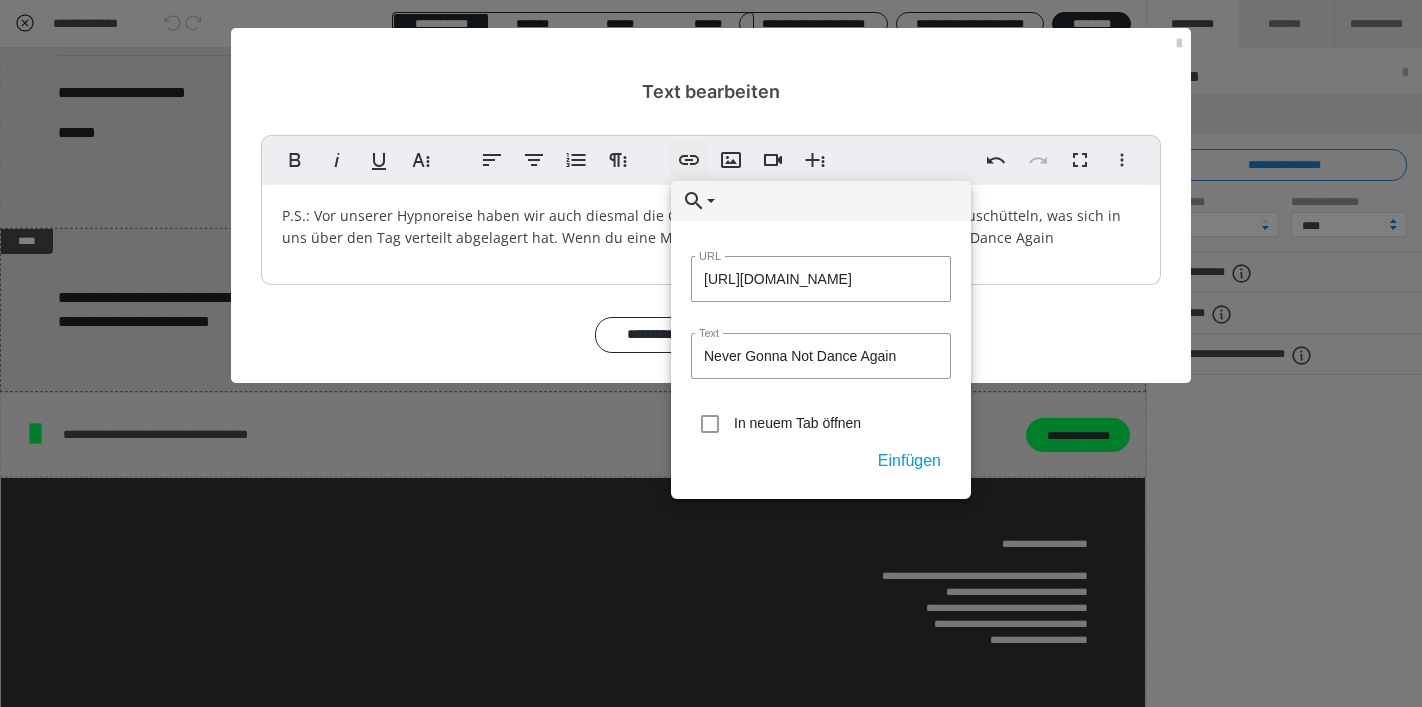 scroll, scrollTop: 0, scrollLeft: 318, axis: horizontal 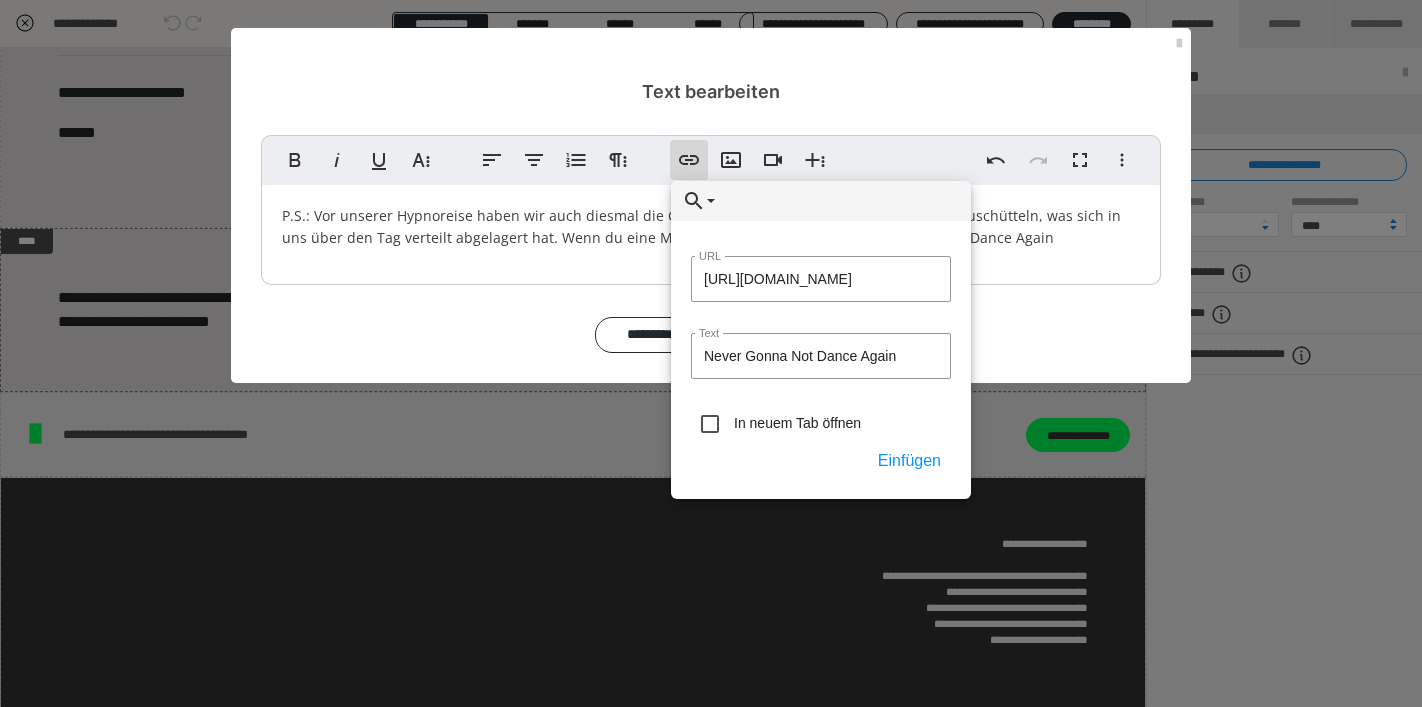 type on "[URL][DOMAIN_NAME]" 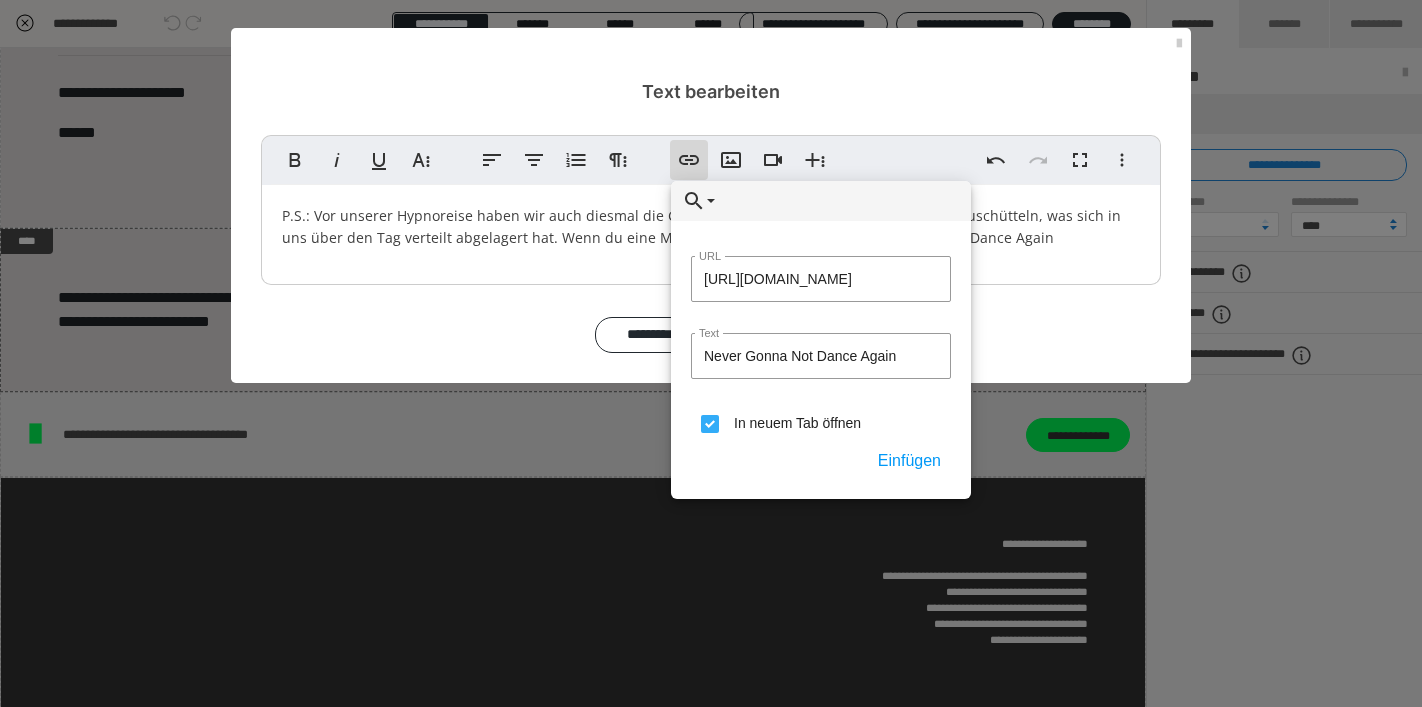 scroll, scrollTop: 0, scrollLeft: 317, axis: horizontal 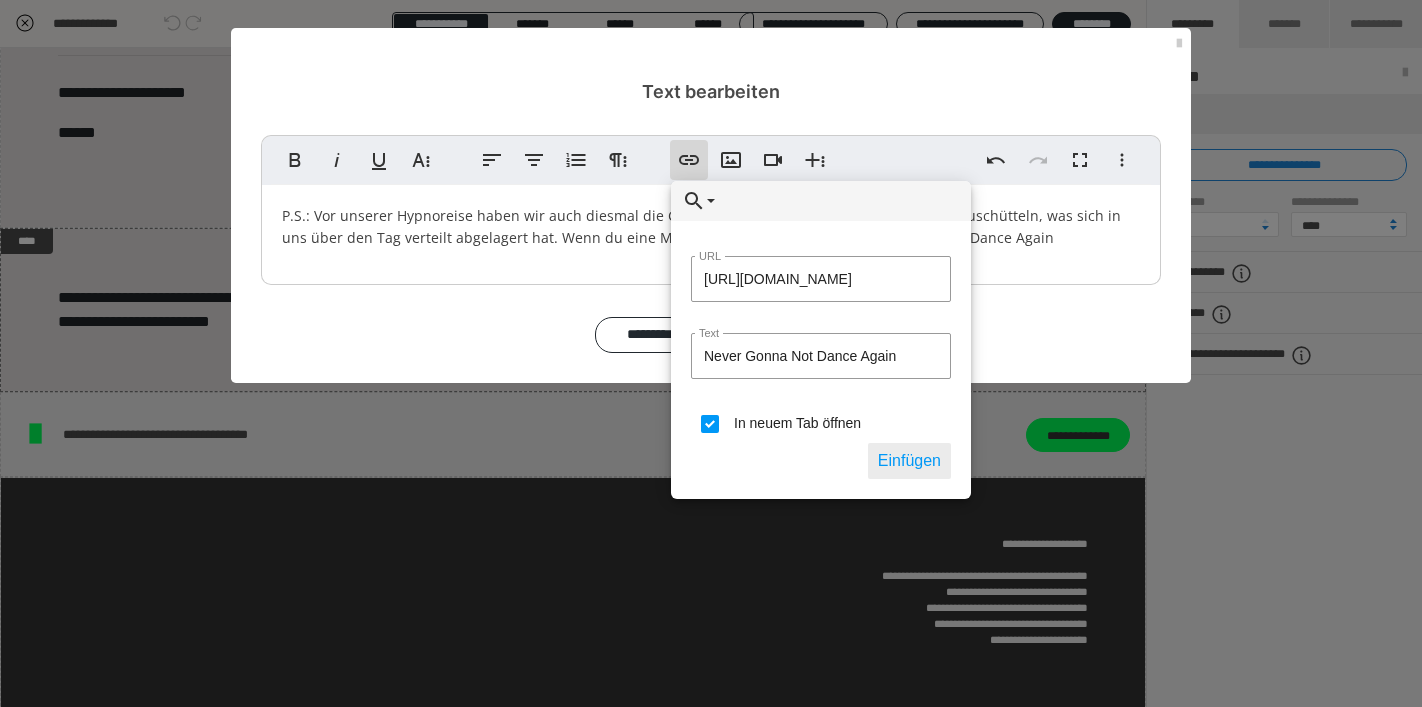 click on "Einfügen" at bounding box center (909, 461) 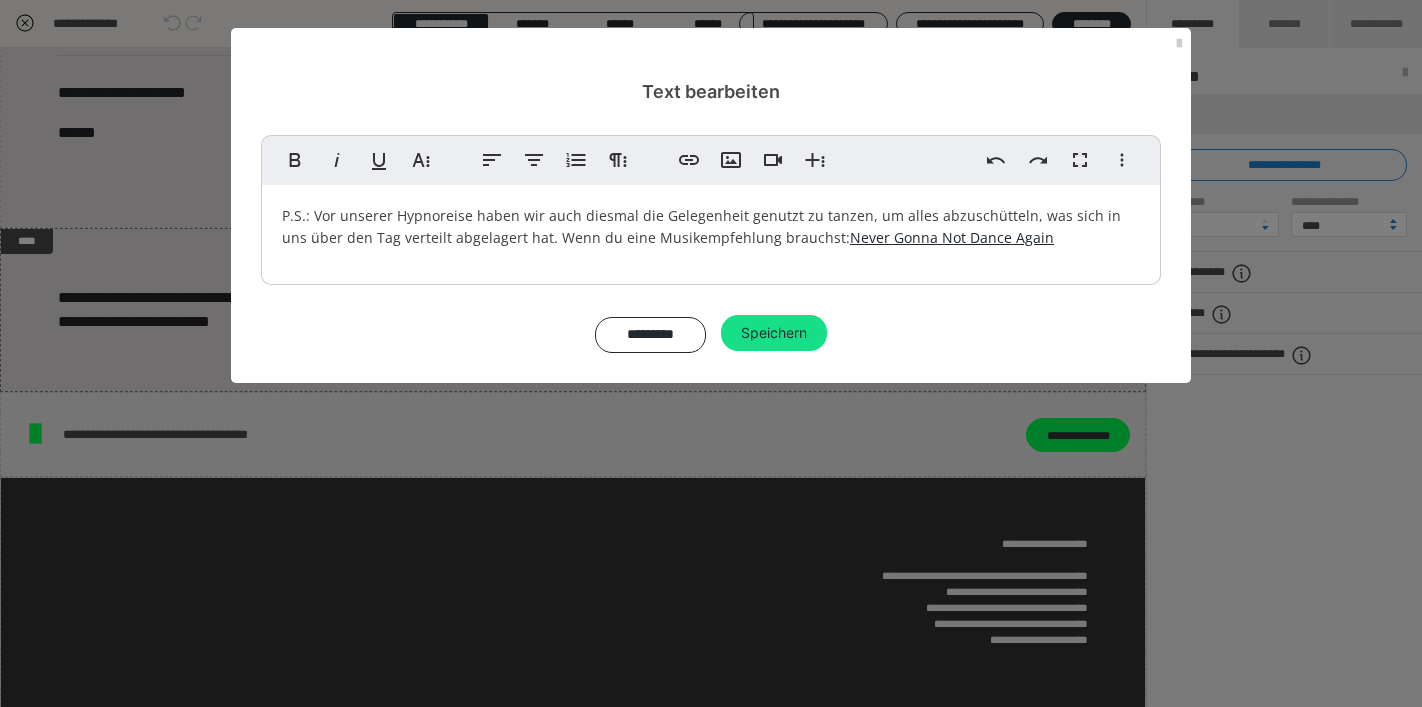 click on "P.S.: Vor unserer Hypnoreise haben wir auch diesmal die Gelegenheit genutzt zu tanzen, um alles abzuschütteln, was sich in uns über den Tag verteilt abgelagert hat. Wenn du eine Musikempfehlung brauchst:" at bounding box center [701, 226] 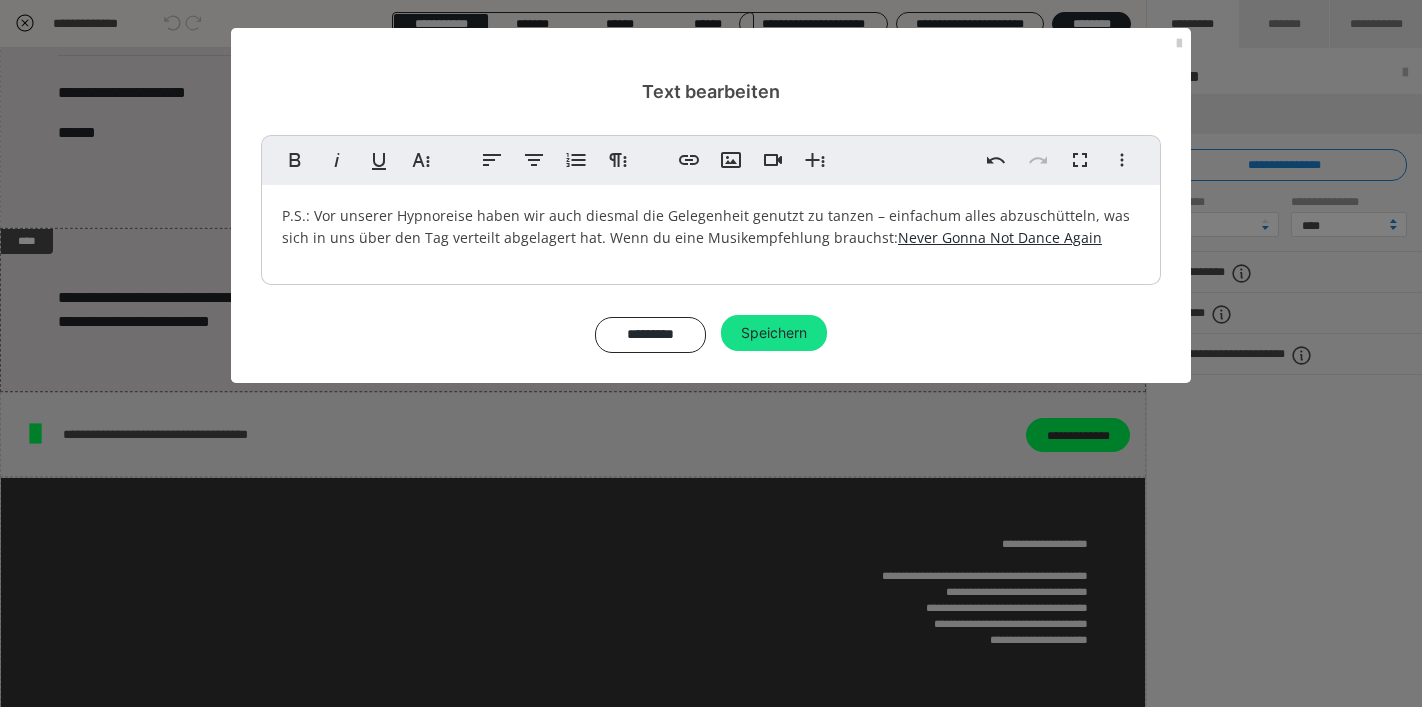 click on "P.S.: Vor unserer Hypnoreise haben wir auch diesmal die Gelegenheit genutzt zu tanzen – einfach  um alles abzuschütteln, was sich in uns über den Tag verteilt abgelagert hat. Wenn du eine Musikempfehlung brauchst:" at bounding box center [706, 226] 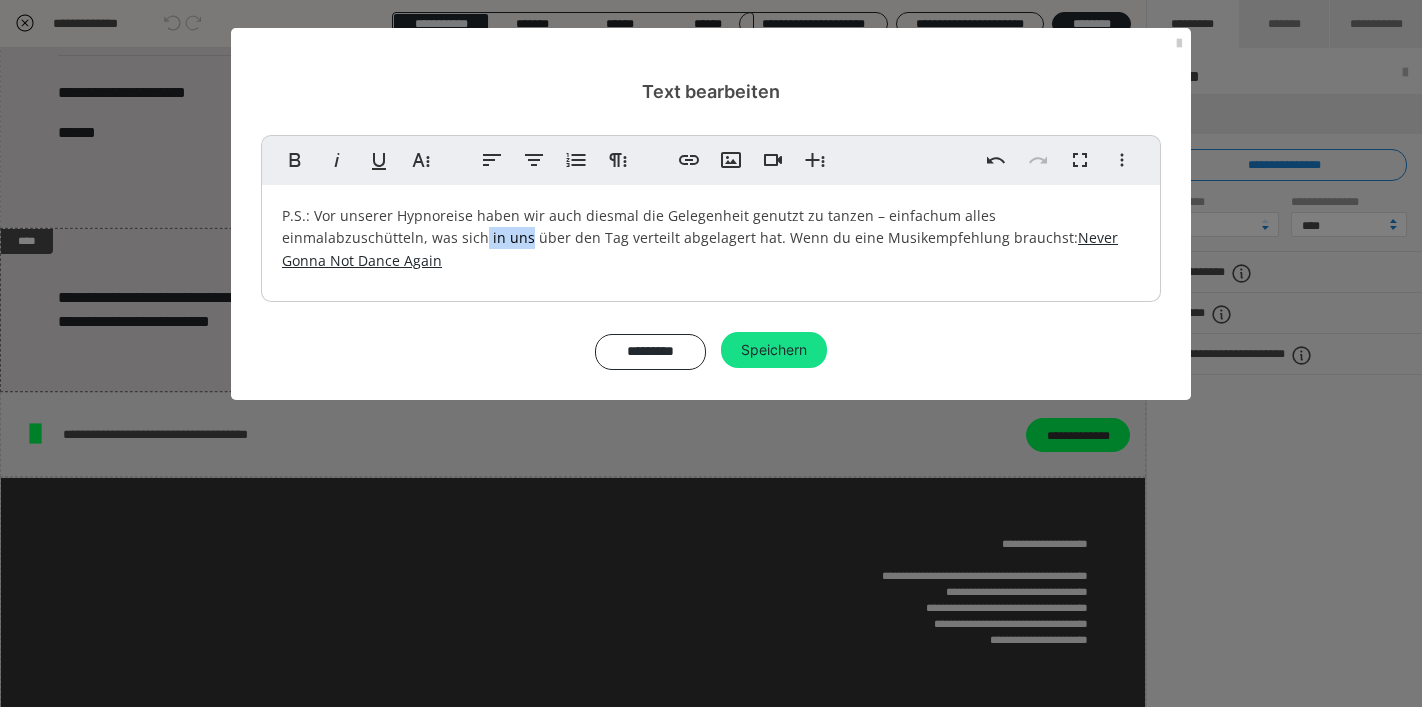 drag, startPoint x: 381, startPoint y: 242, endPoint x: 338, endPoint y: 242, distance: 43 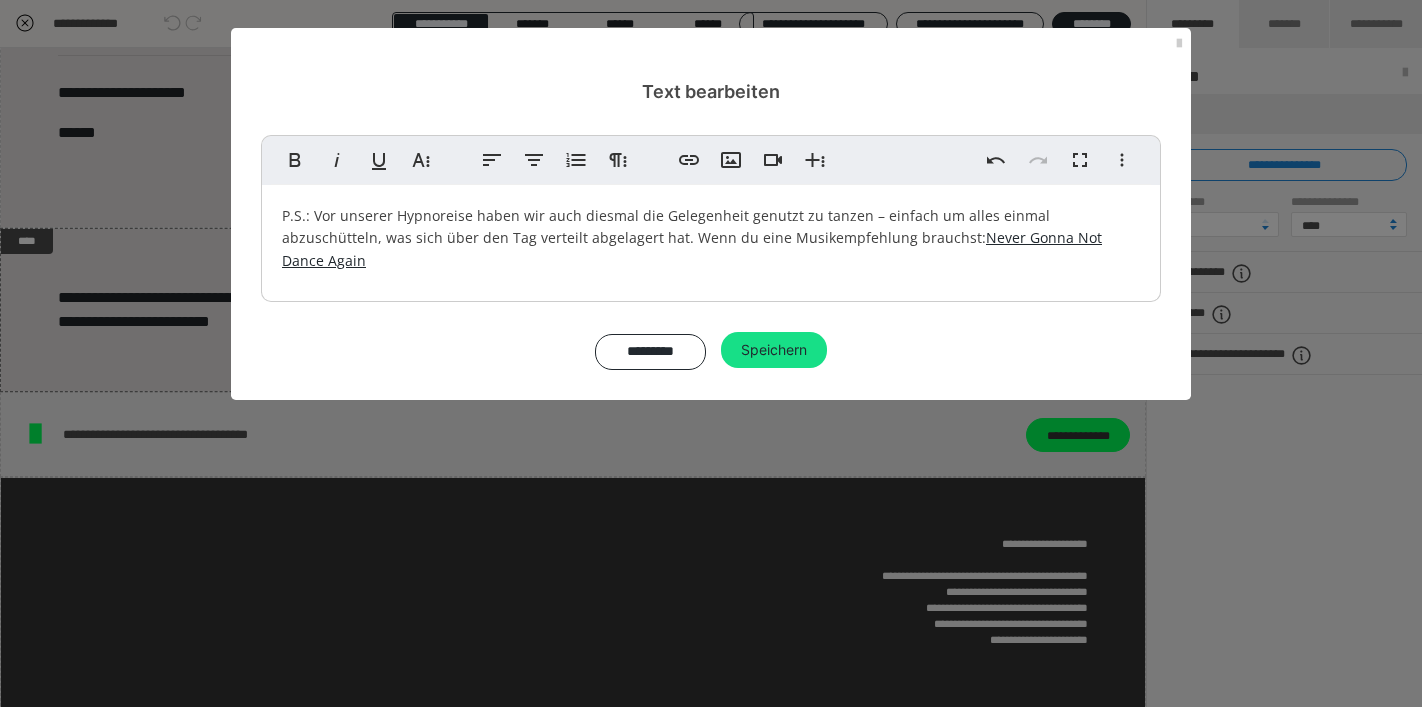 click on "P.S.: Vor unserer Hypnoreise haben wir auch diesmal die Gelegenheit genutzt zu tanzen – einfach um alles einmal abzuschütteln, was sich über den Tag verteilt abgelagert hat. Wenn du eine Musikempfehlung brauchst:" at bounding box center (666, 226) 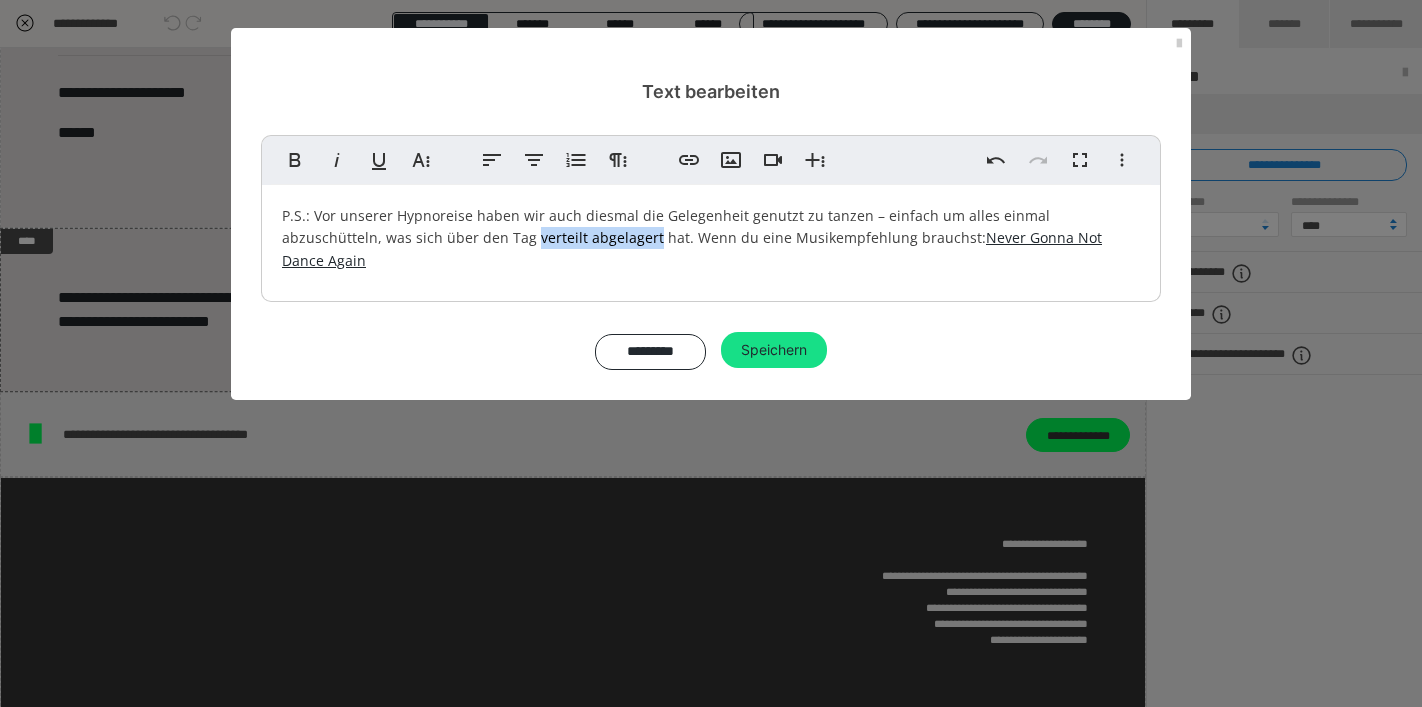 drag, startPoint x: 432, startPoint y: 239, endPoint x: 548, endPoint y: 247, distance: 116.275536 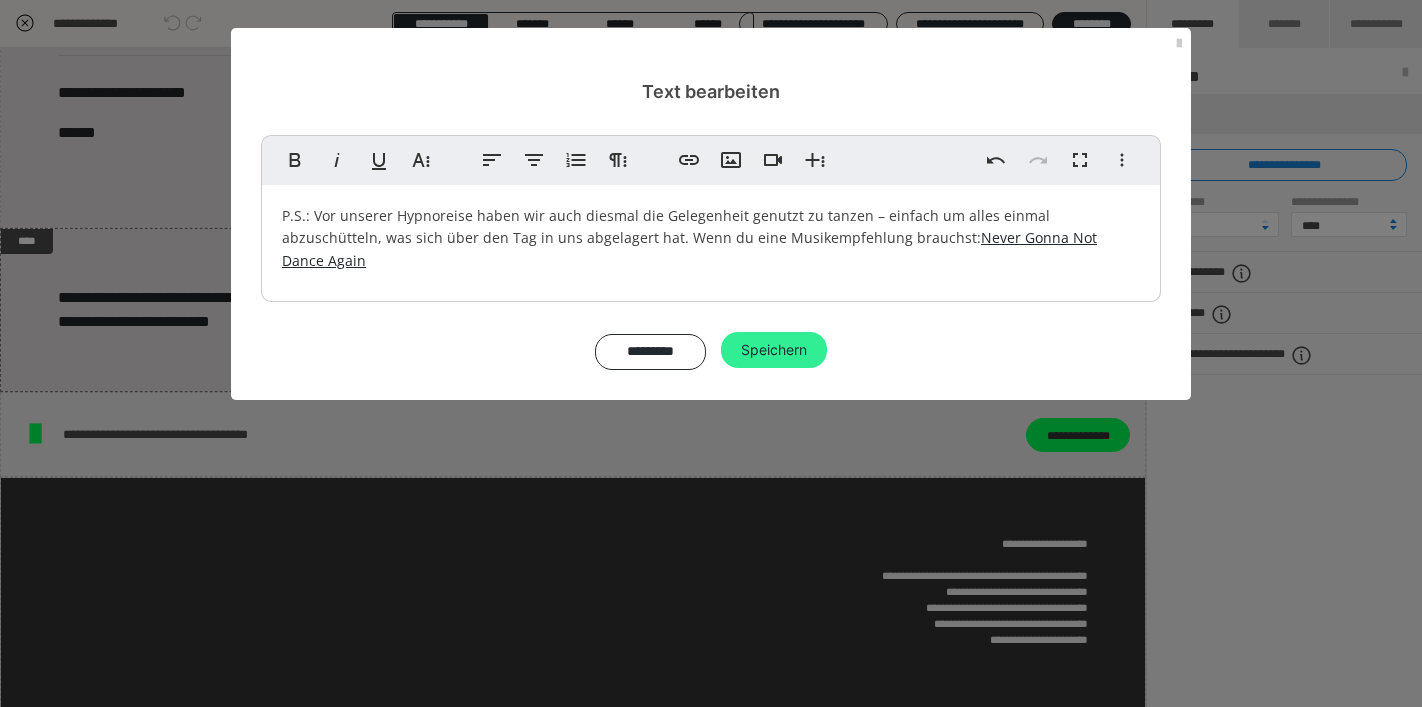 click on "Speichern" at bounding box center (774, 350) 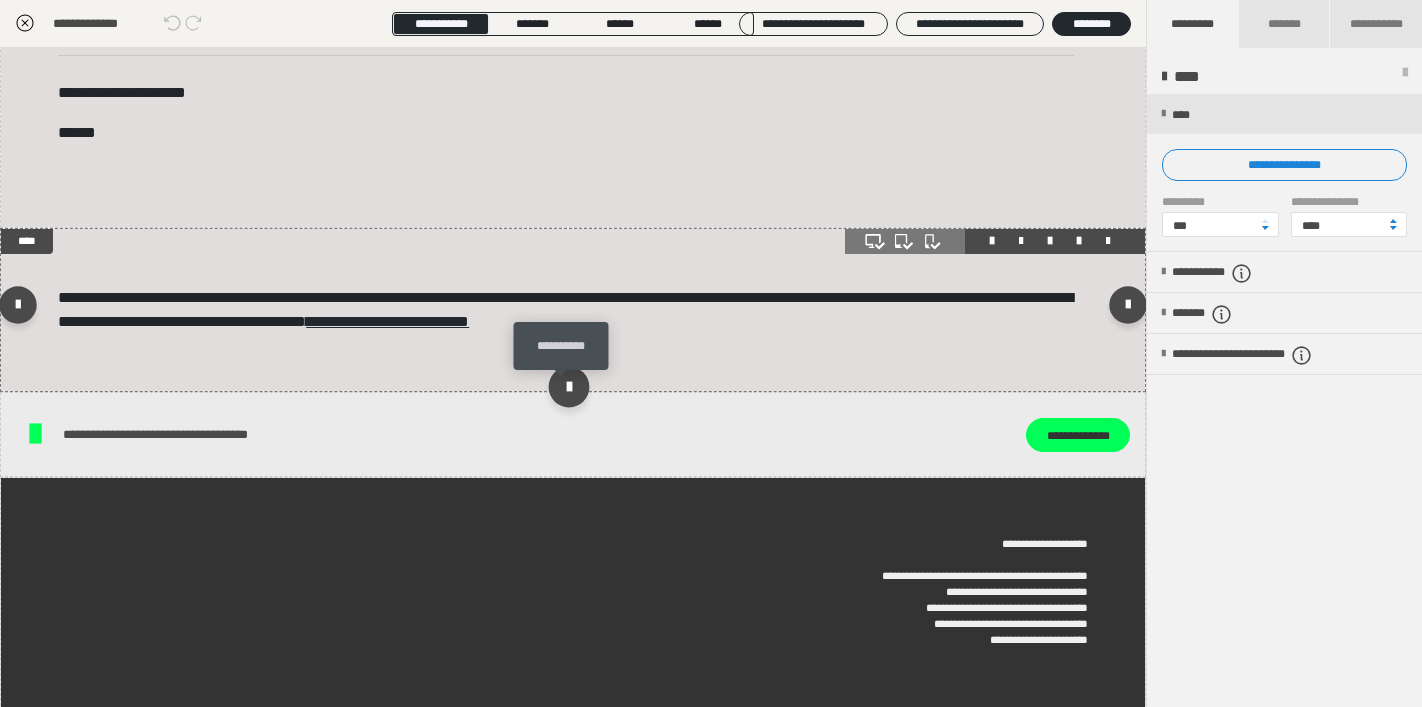 click at bounding box center [568, 386] 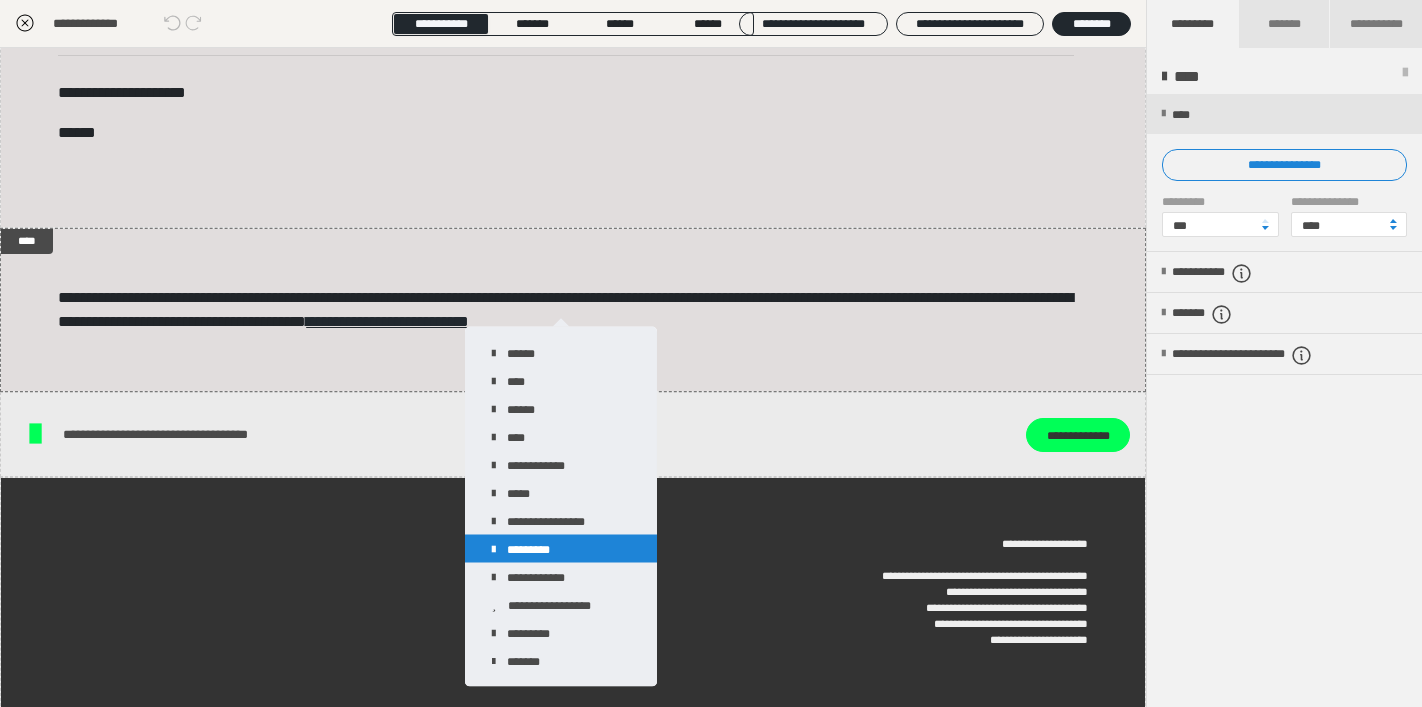 click on "*********" at bounding box center (561, 549) 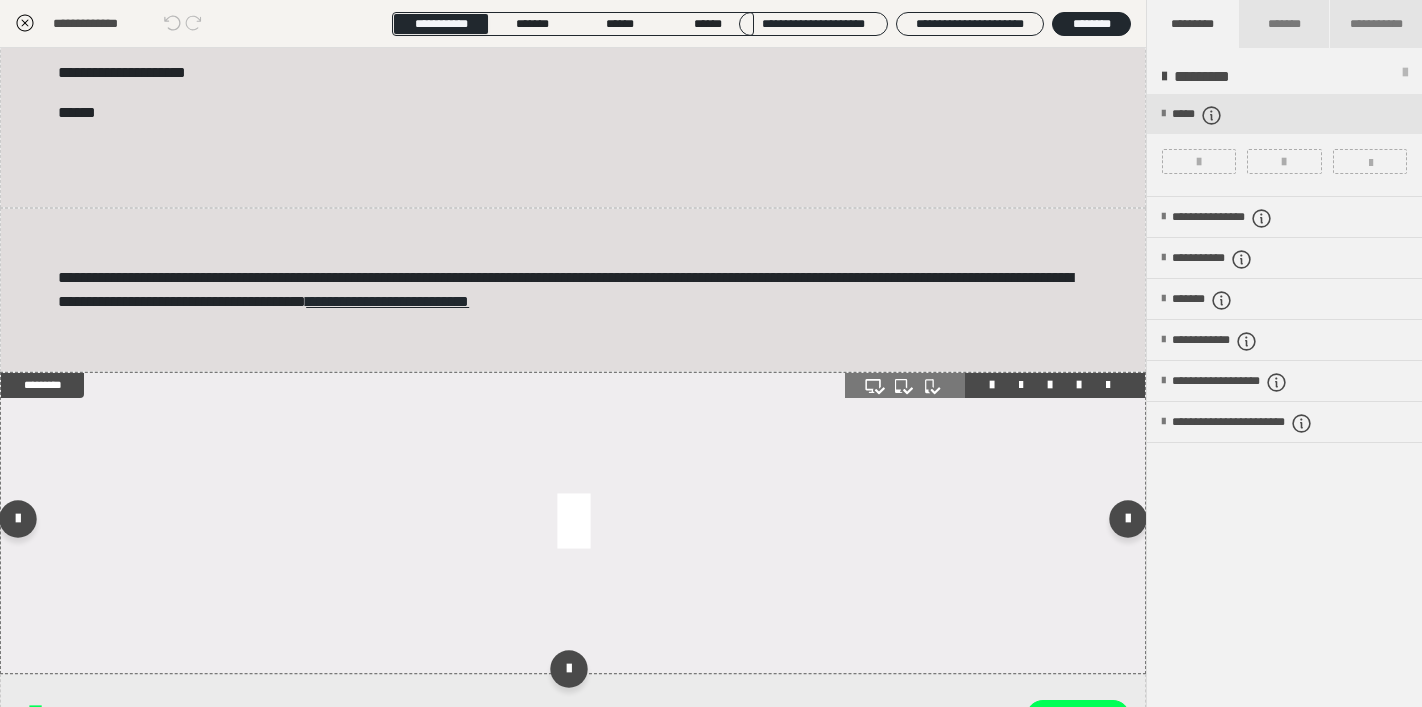 scroll, scrollTop: 1464, scrollLeft: 0, axis: vertical 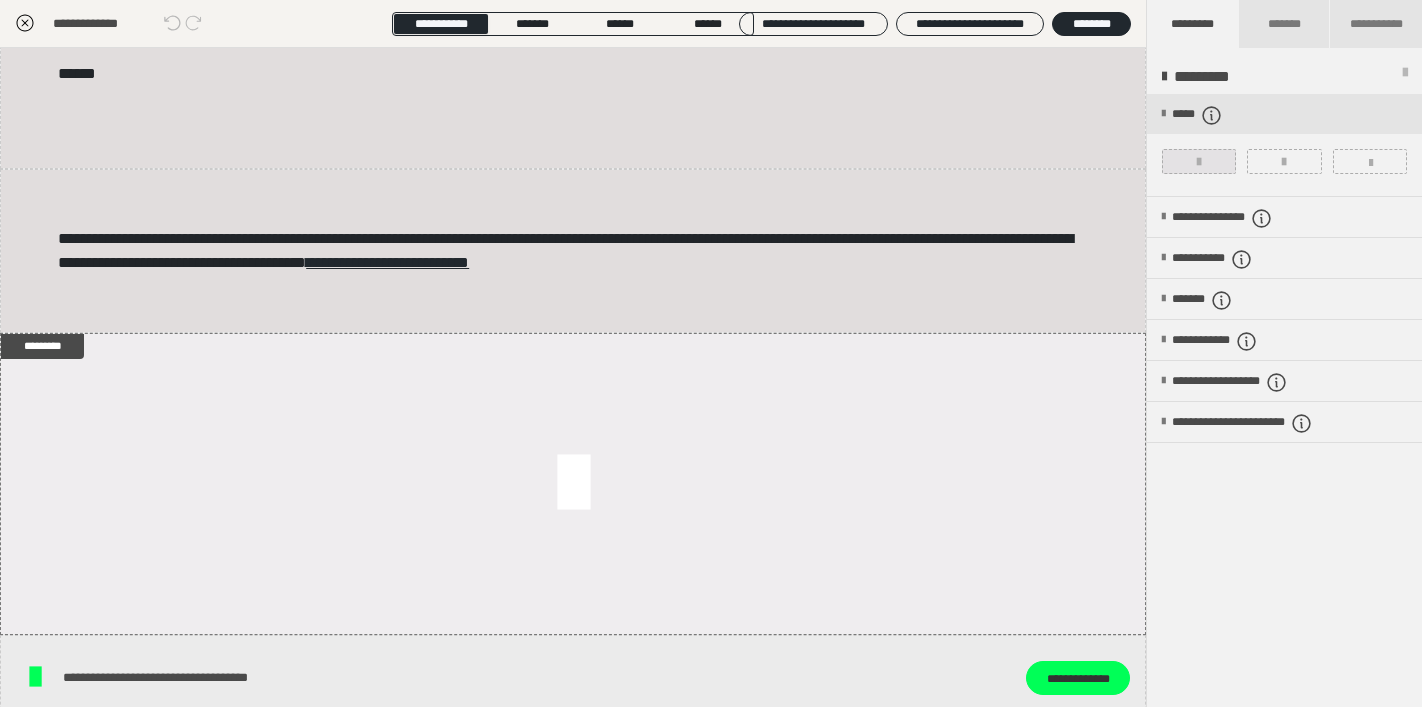 click at bounding box center [1199, 161] 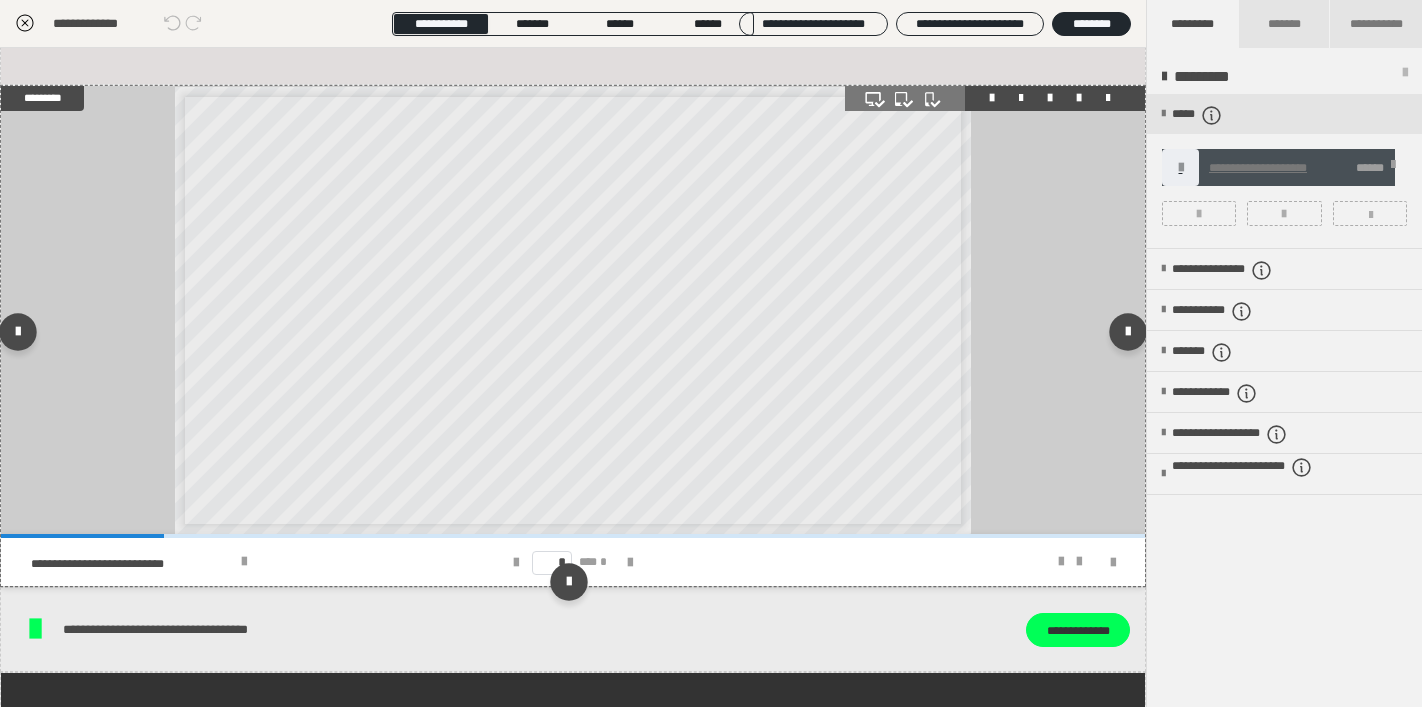 scroll, scrollTop: 1717, scrollLeft: 0, axis: vertical 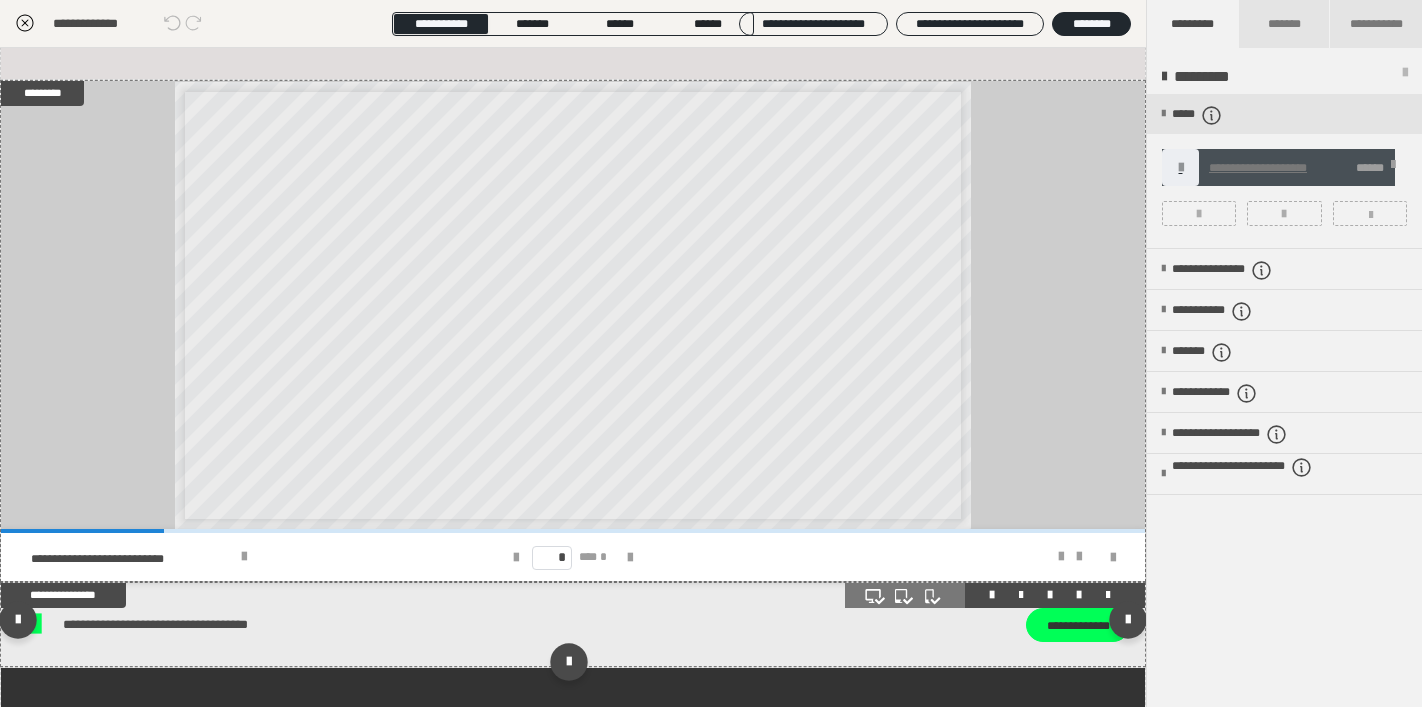 click on "**********" at bounding box center (1078, 625) 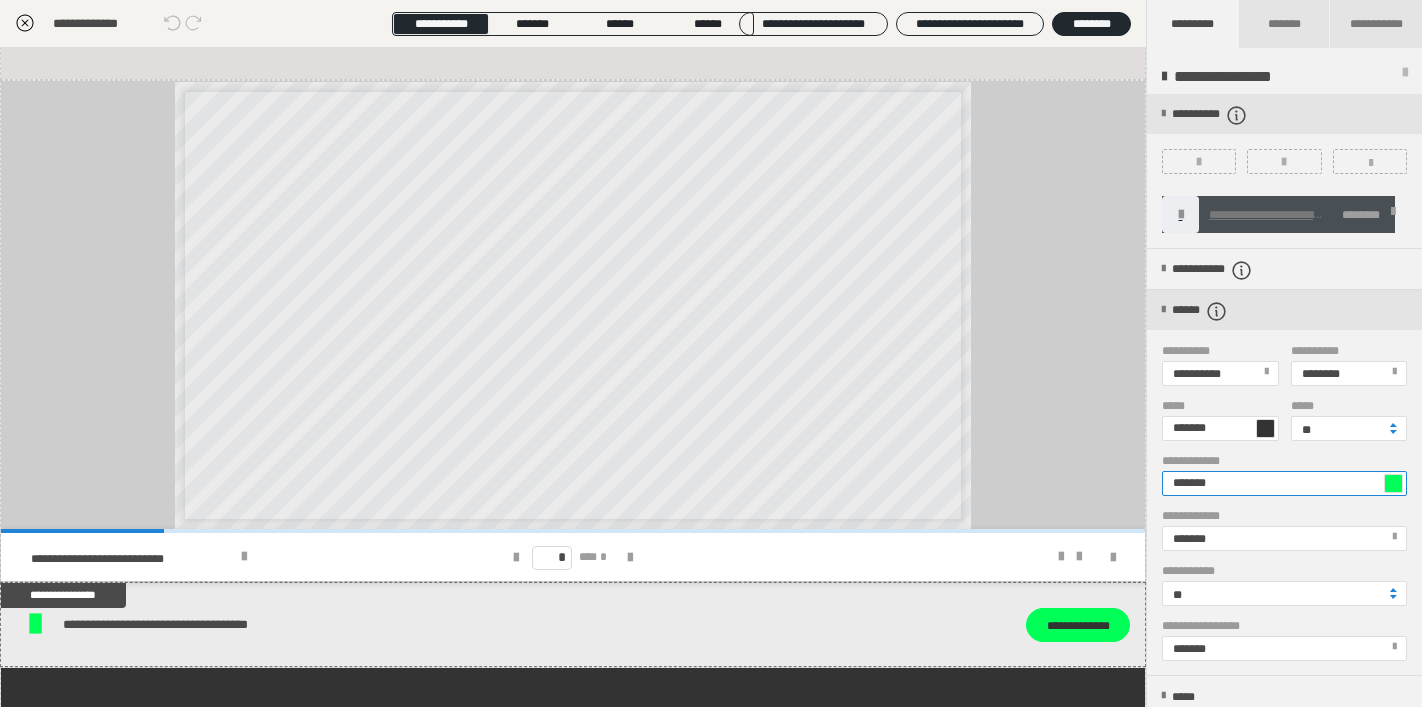 drag, startPoint x: 1240, startPoint y: 480, endPoint x: 1138, endPoint y: 478, distance: 102.01961 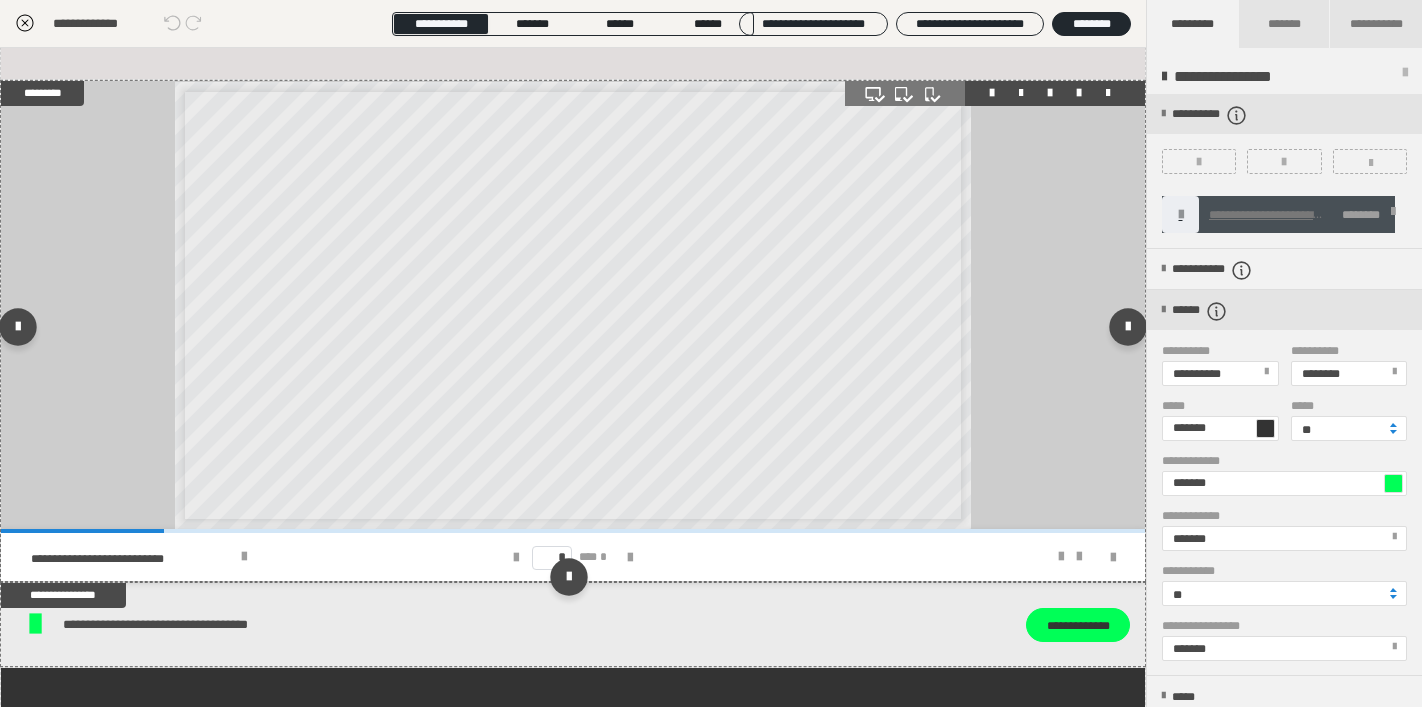 click on "* *** *" at bounding box center (573, 557) 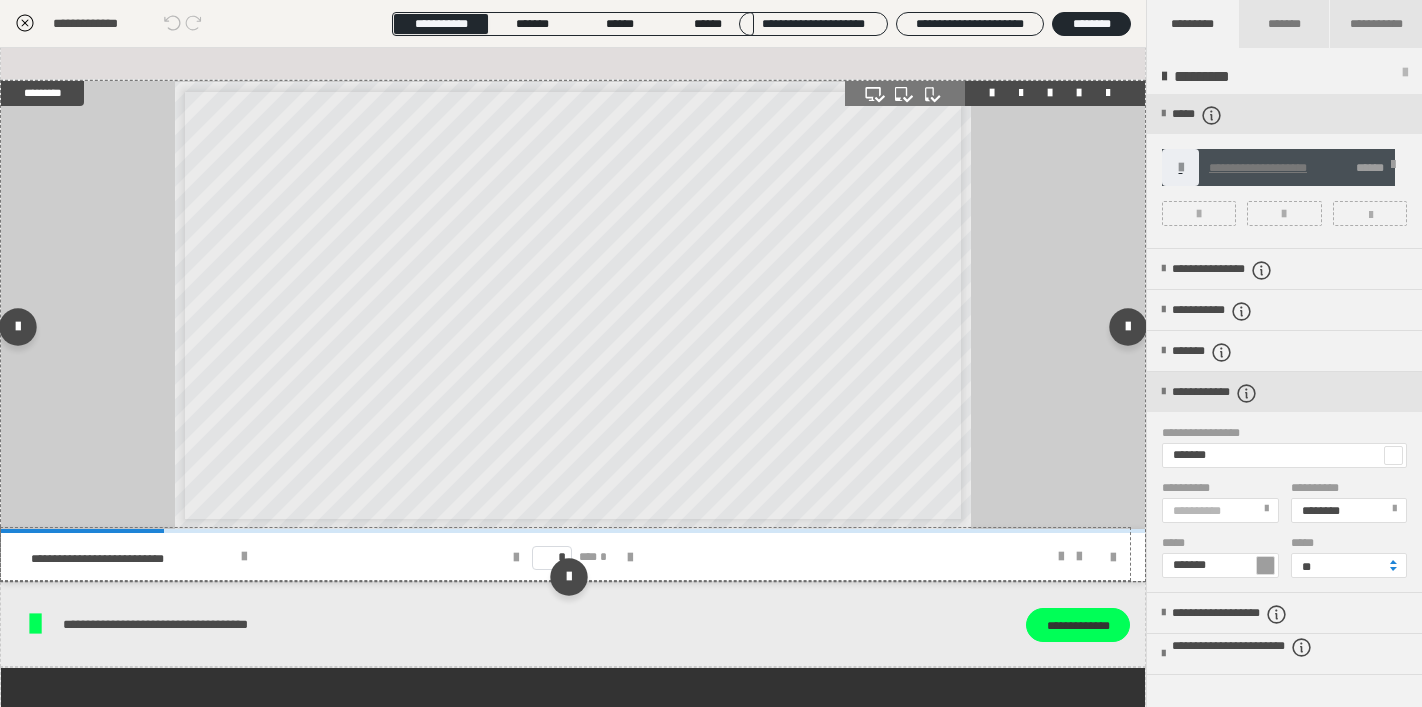 click on "* *** *" at bounding box center [573, 557] 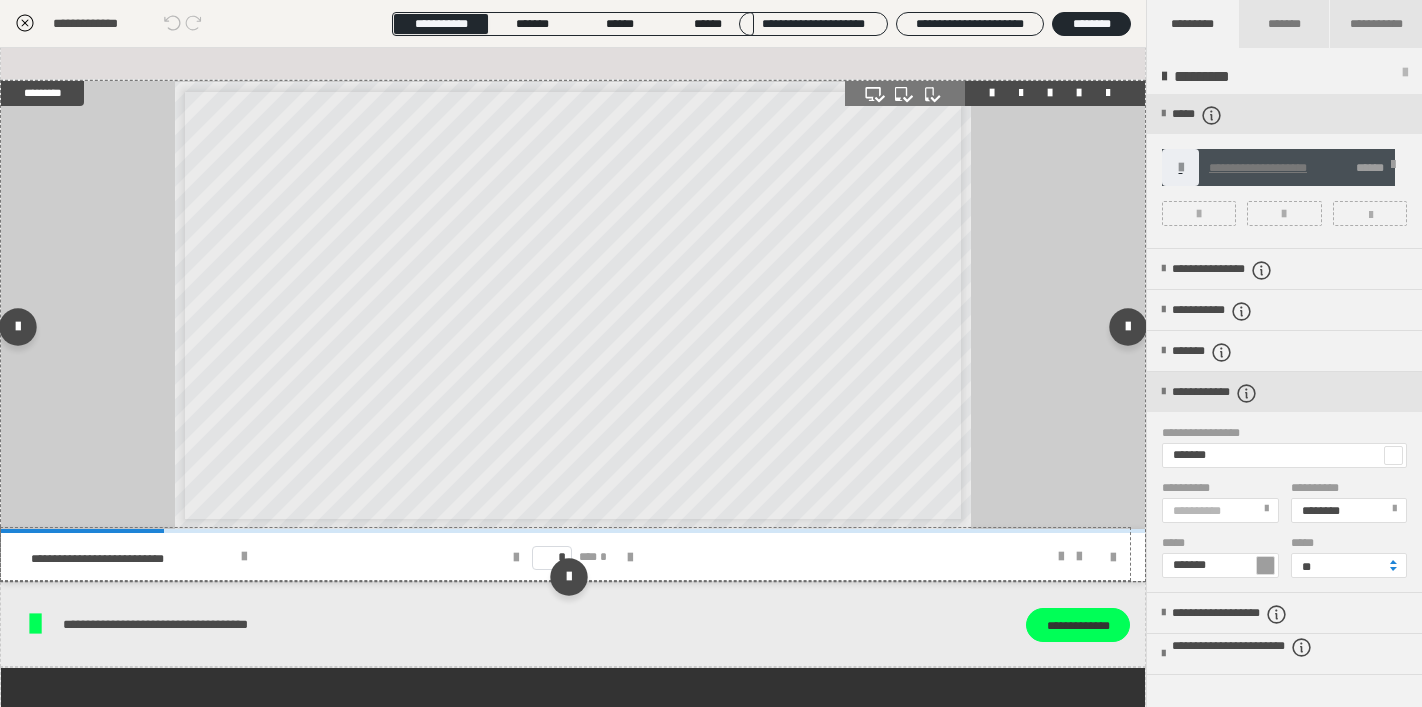 click on "**********" at bounding box center (573, 305) 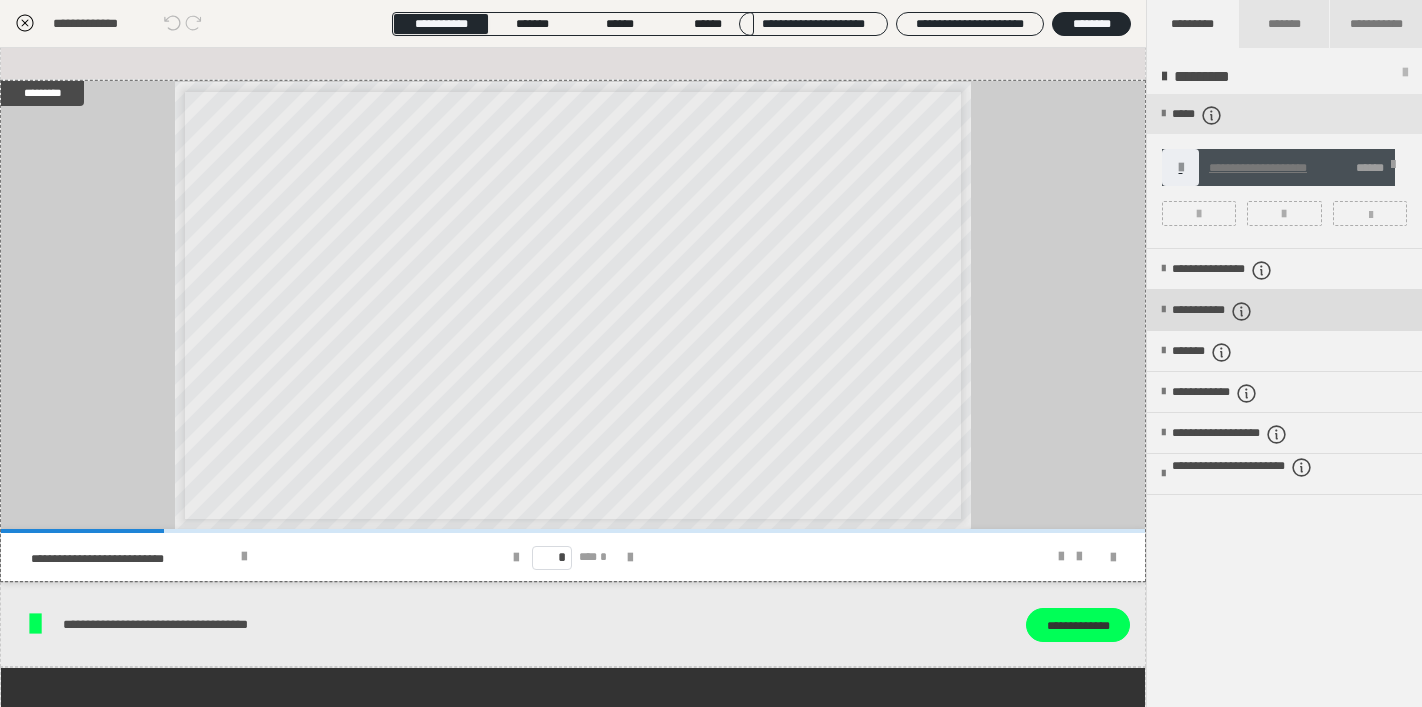 click on "**********" at bounding box center [1284, 310] 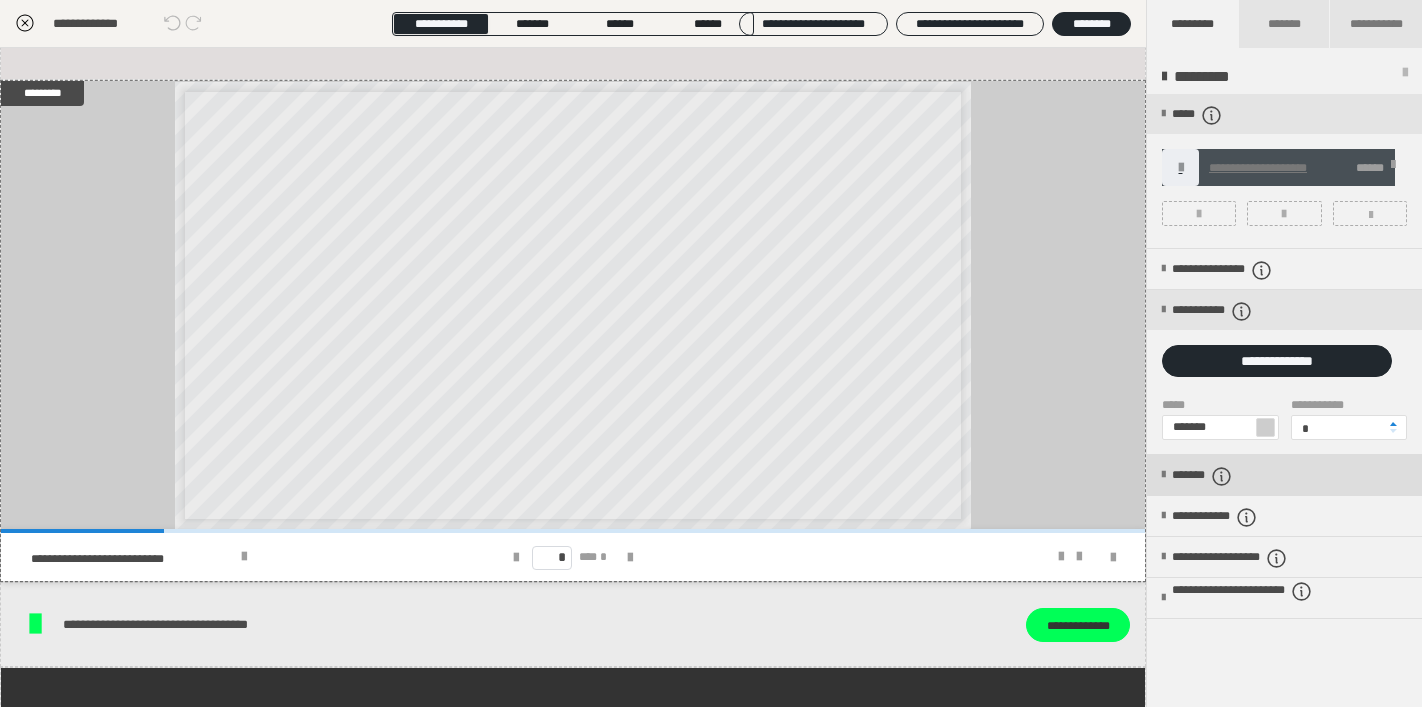click on "*******" at bounding box center (1219, 476) 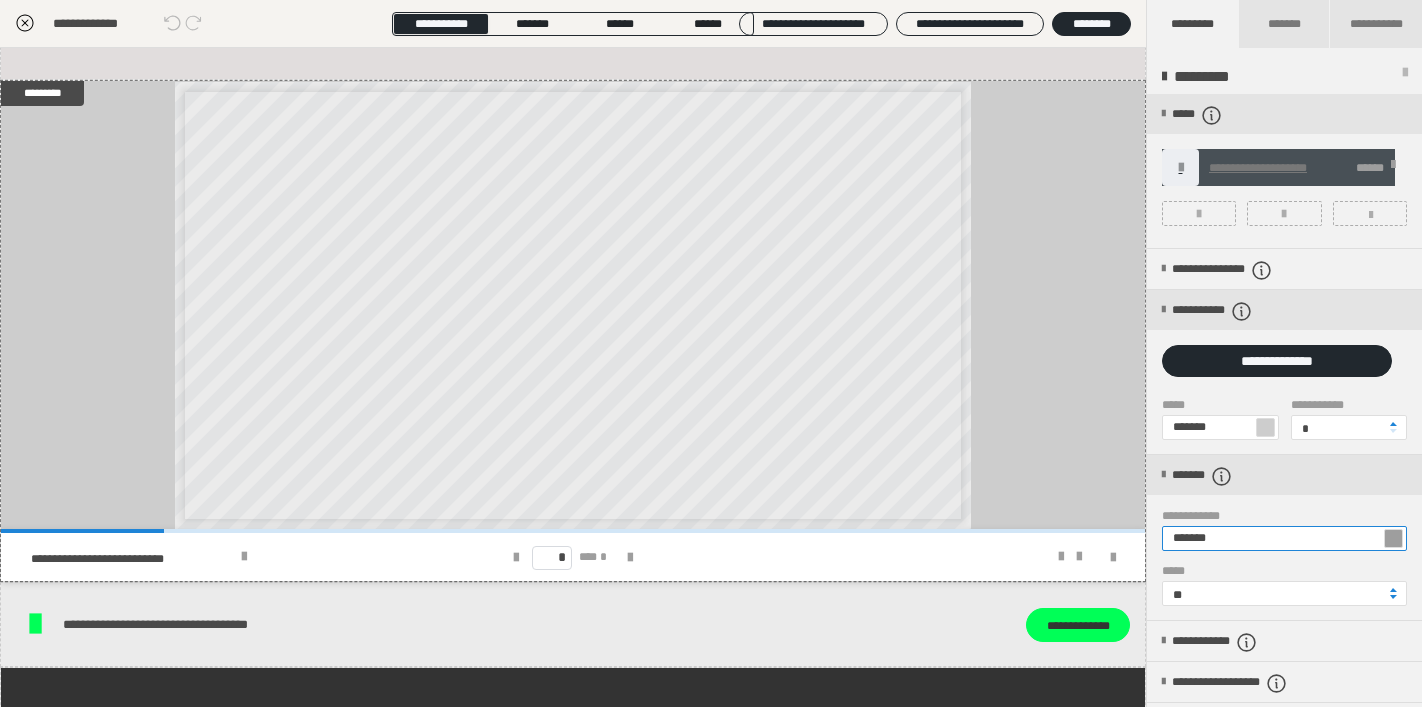 drag, startPoint x: 1233, startPoint y: 538, endPoint x: 1135, endPoint y: 537, distance: 98.005104 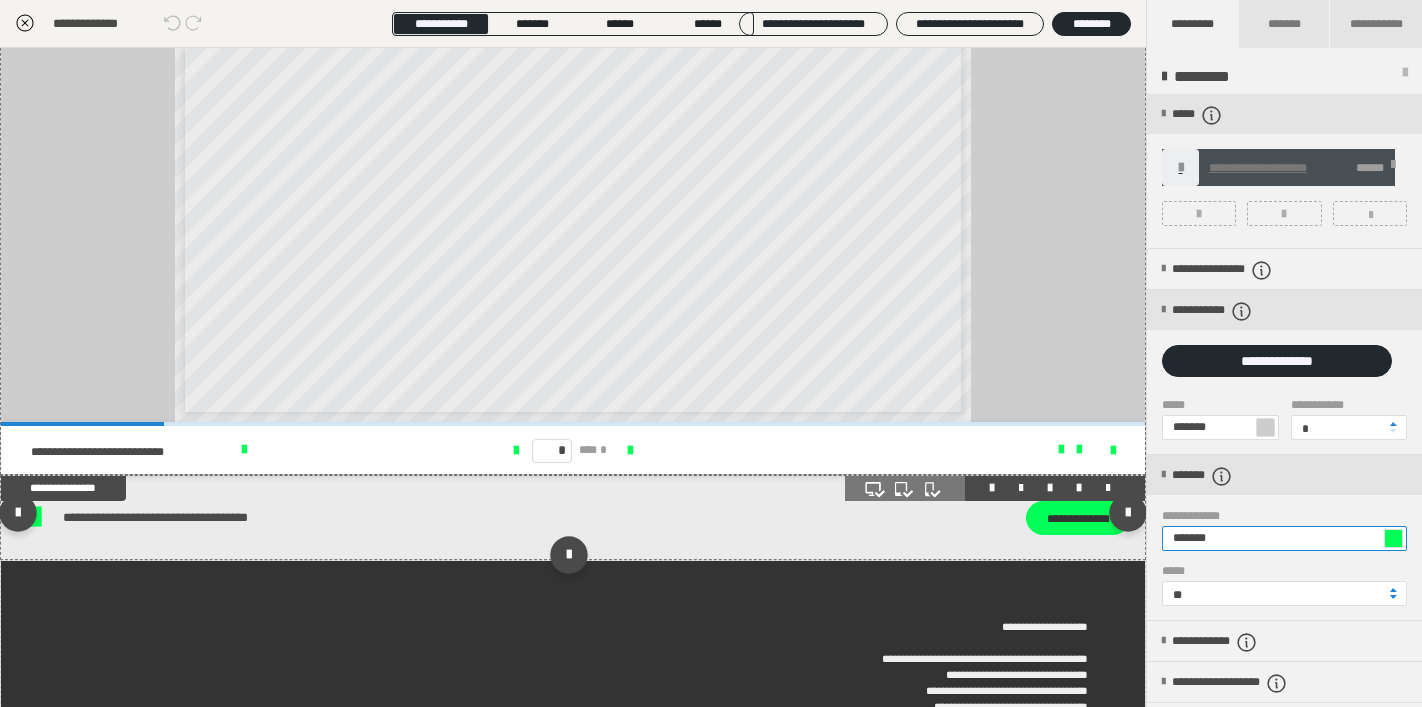 scroll, scrollTop: 1835, scrollLeft: 0, axis: vertical 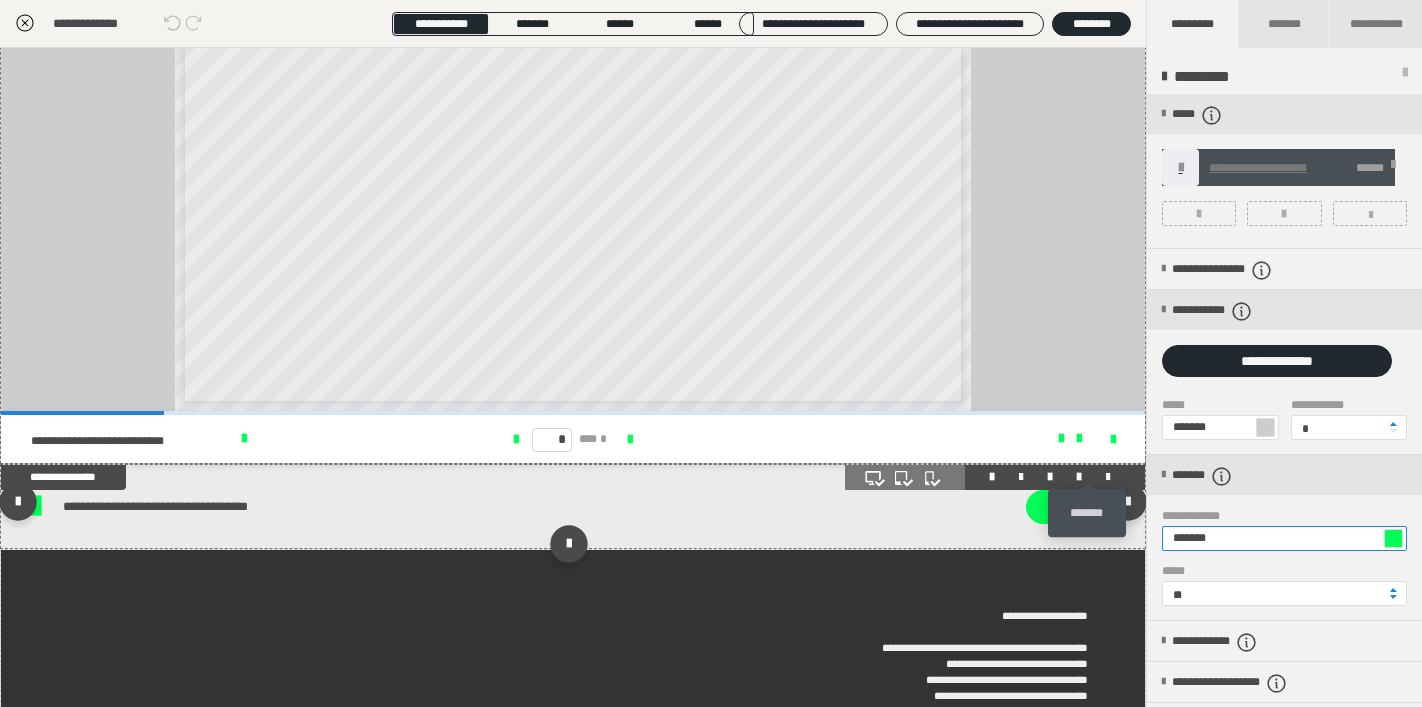 type on "*******" 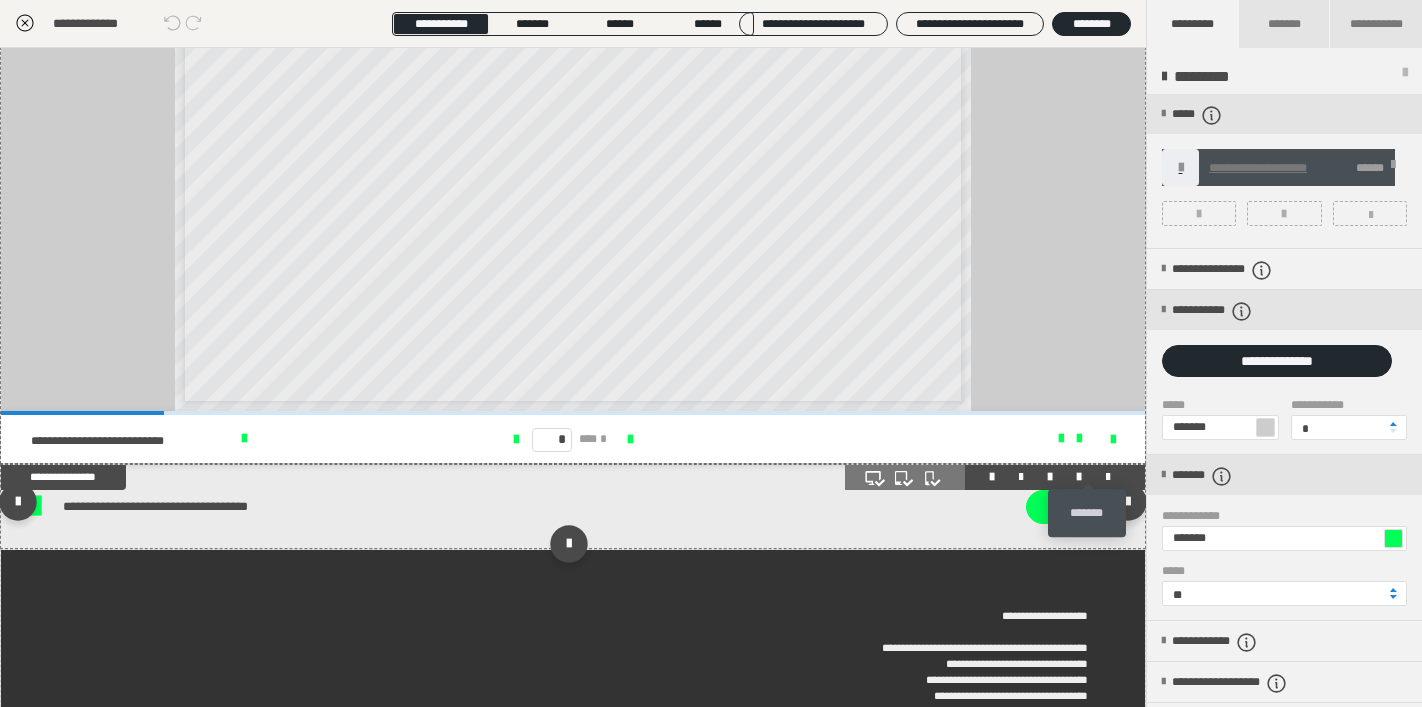 click at bounding box center (1108, 477) 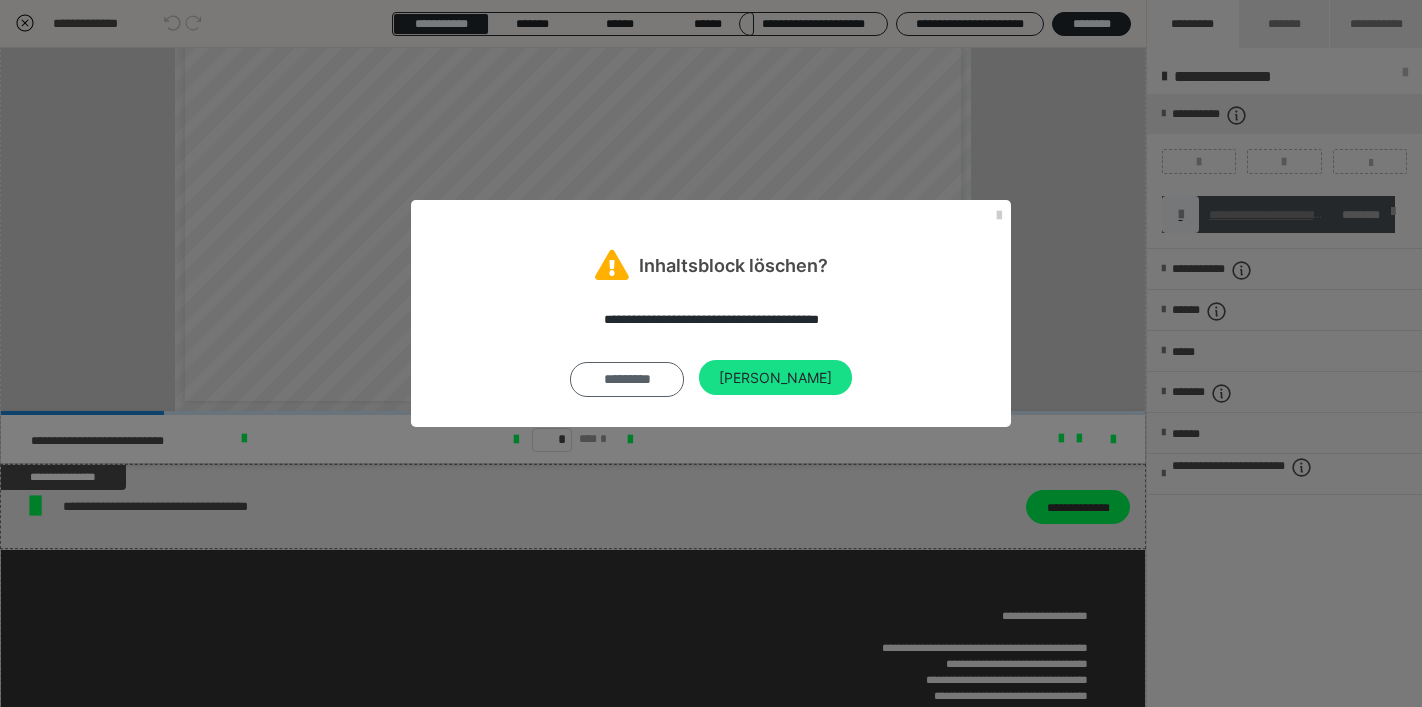 click on "*********" at bounding box center [627, 380] 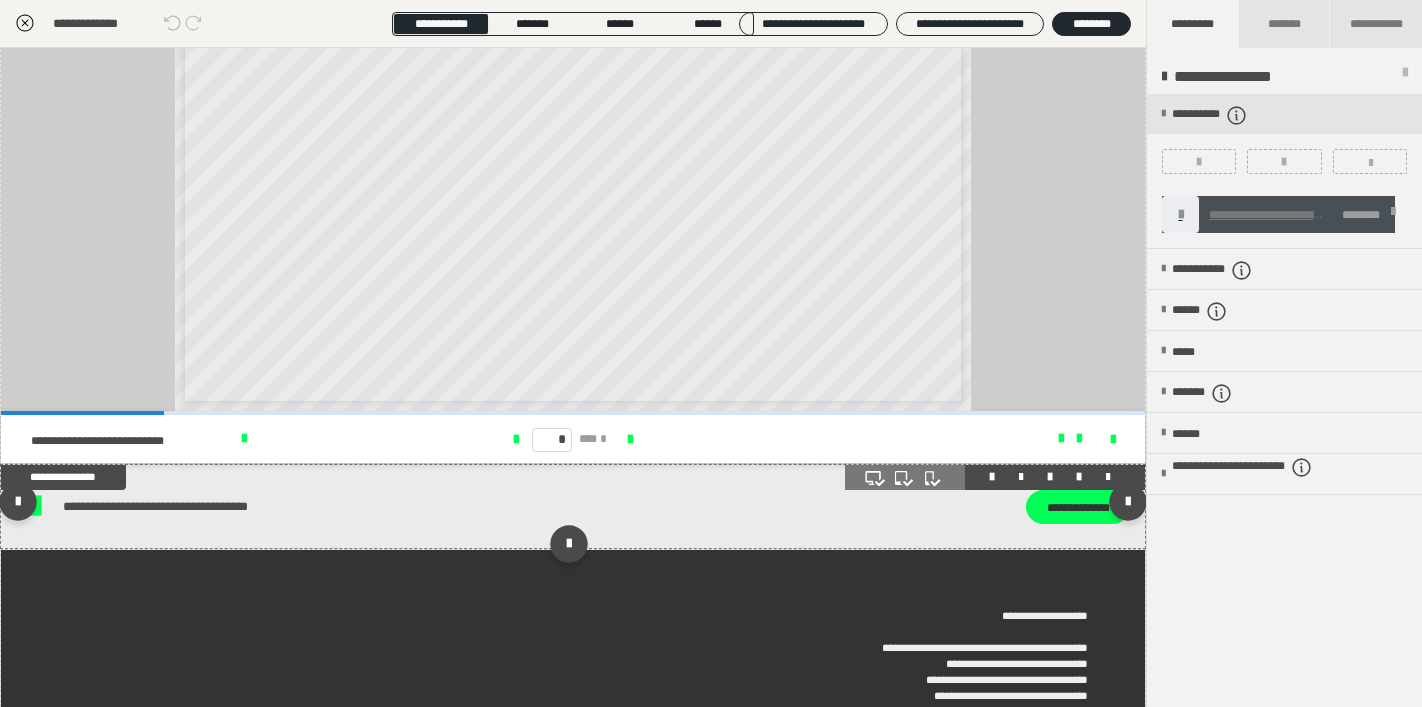 click on "**********" at bounding box center (434, 506) 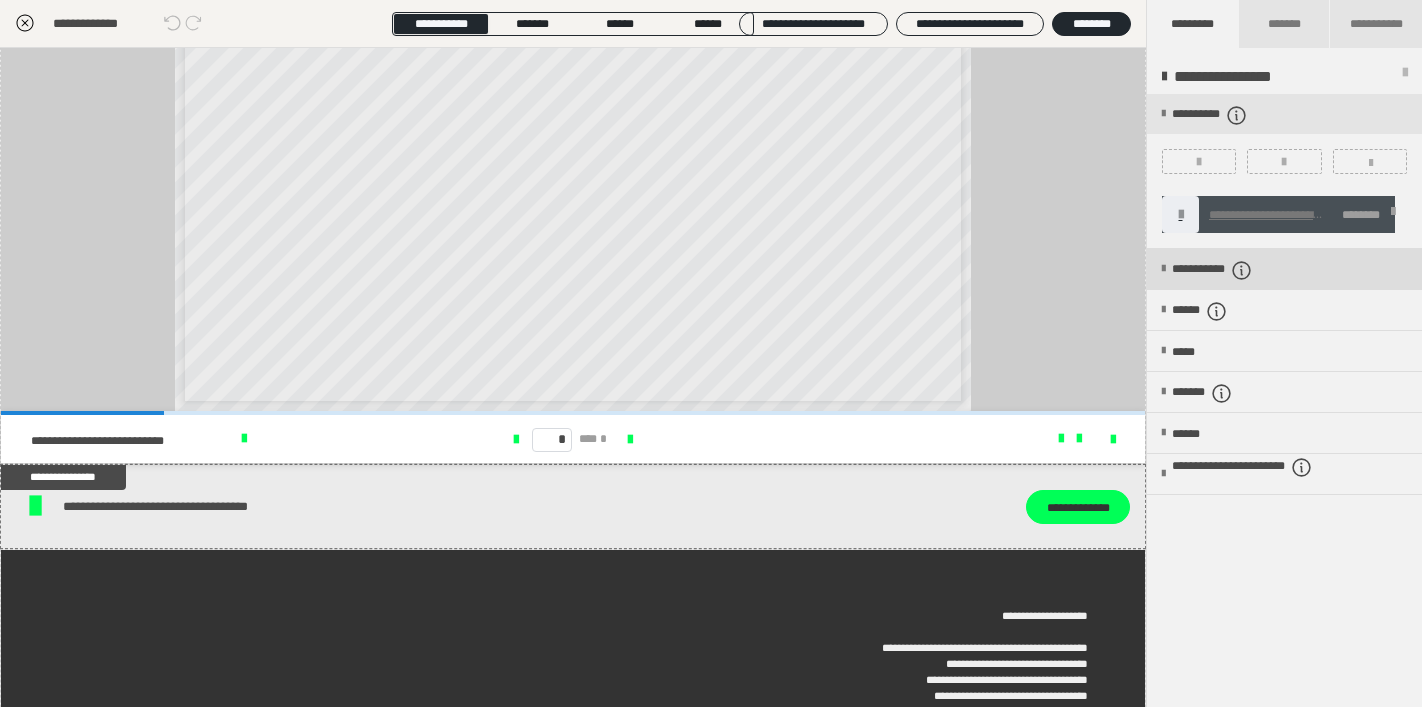 click on "**********" at bounding box center (1236, 270) 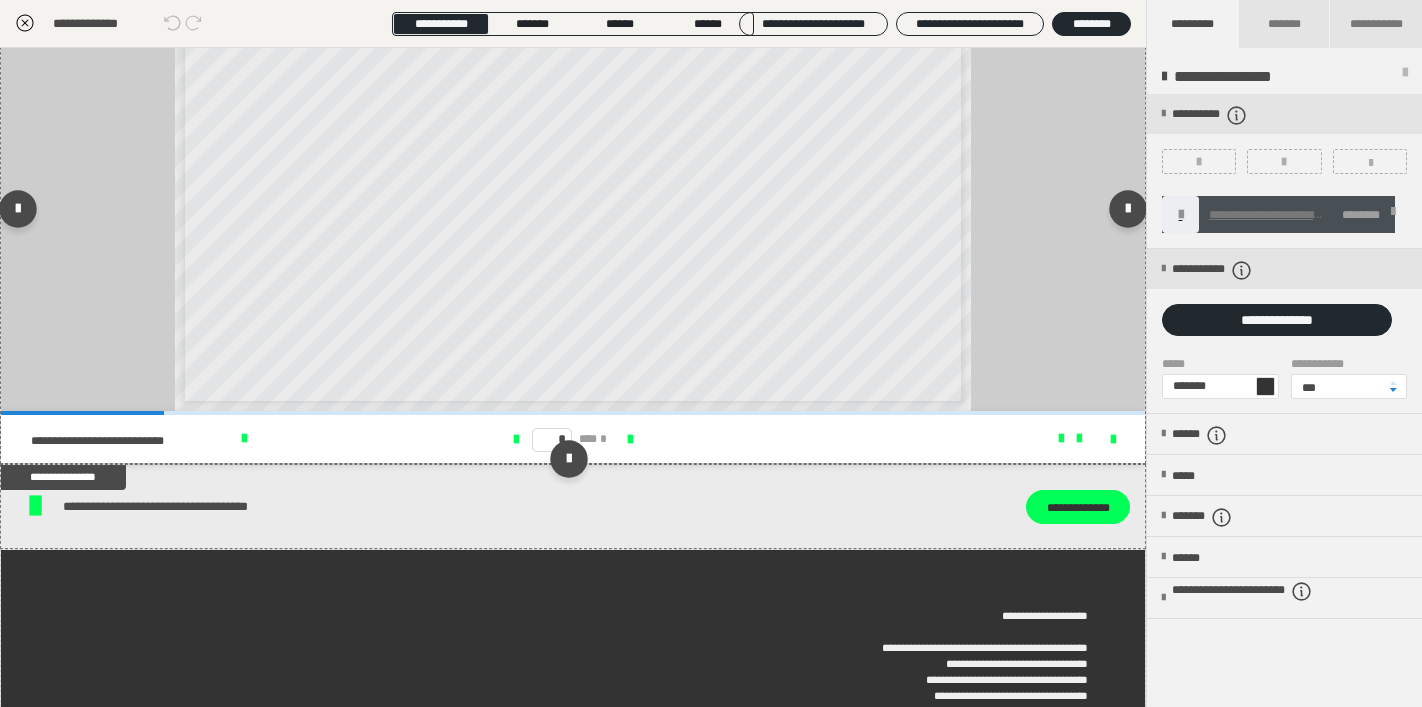 click at bounding box center [1006, 439] 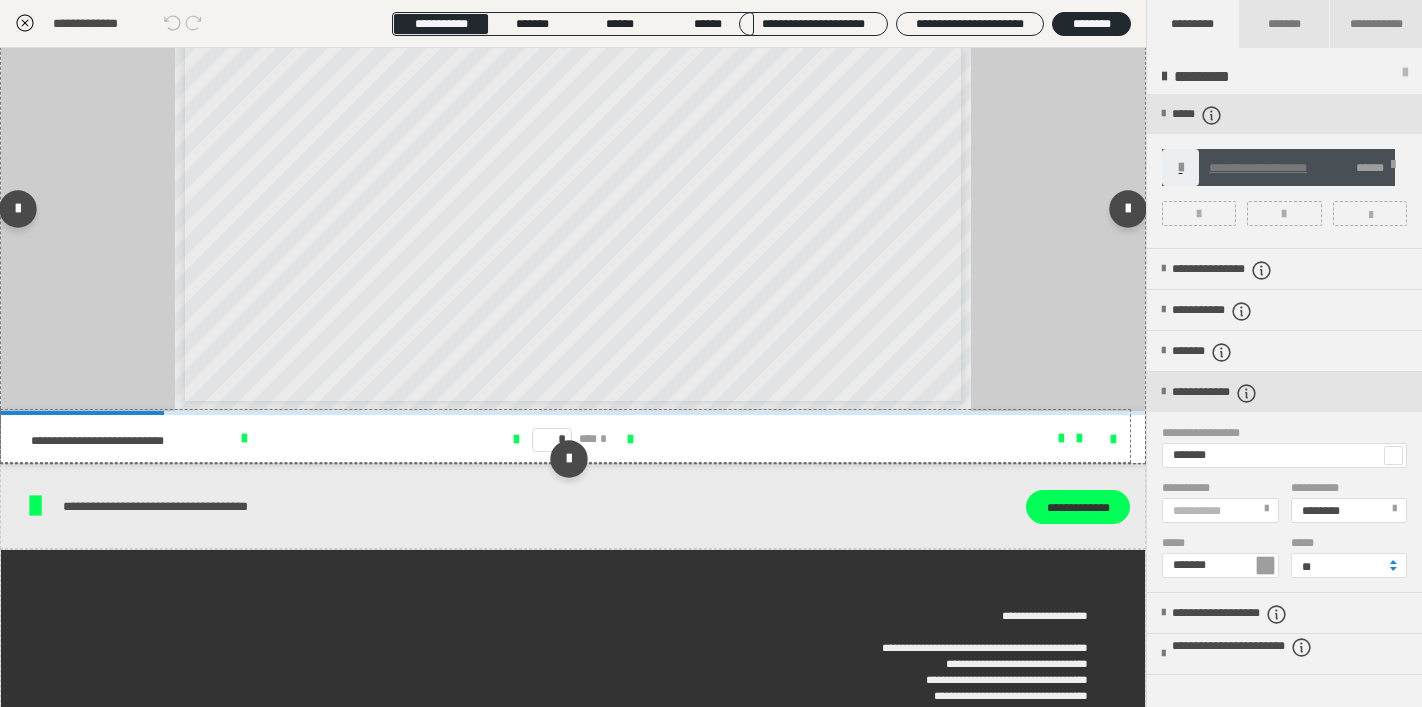 click on "**********" at bounding box center (573, 187) 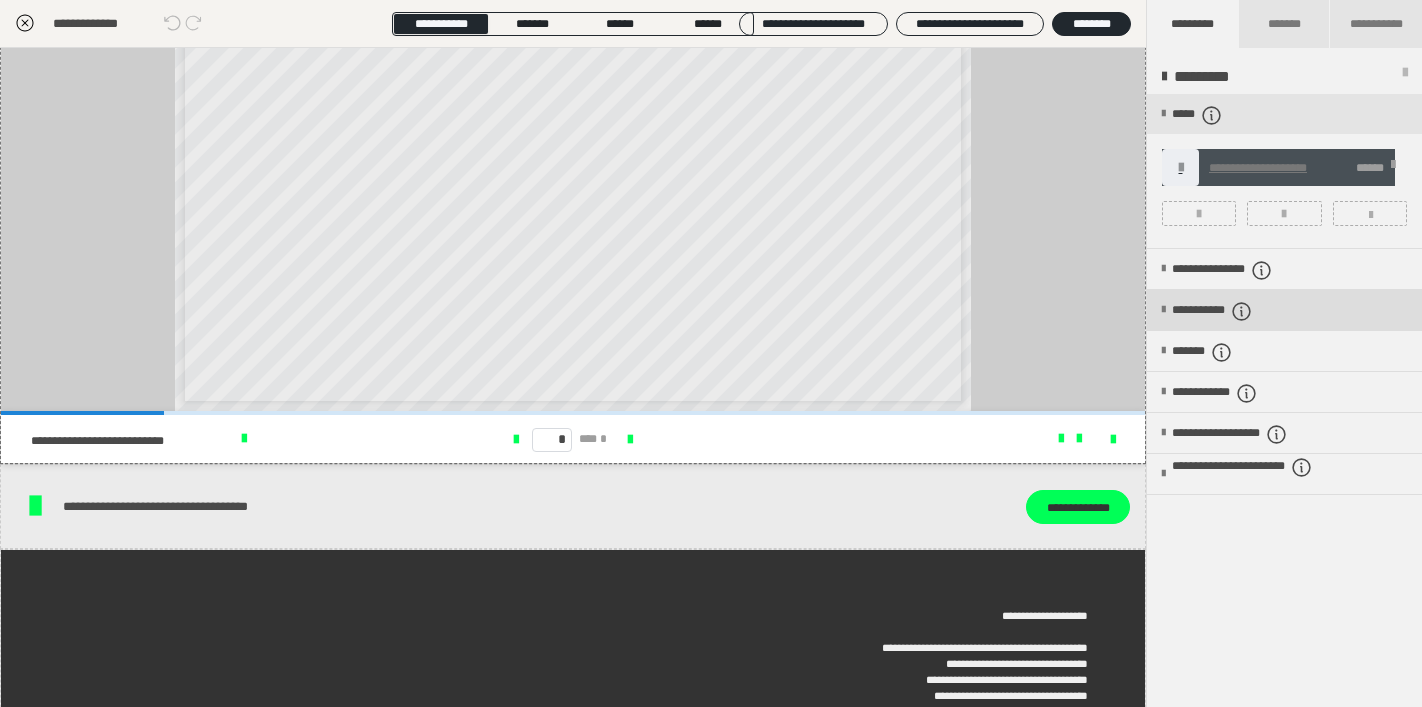 click on "**********" at bounding box center [1236, 311] 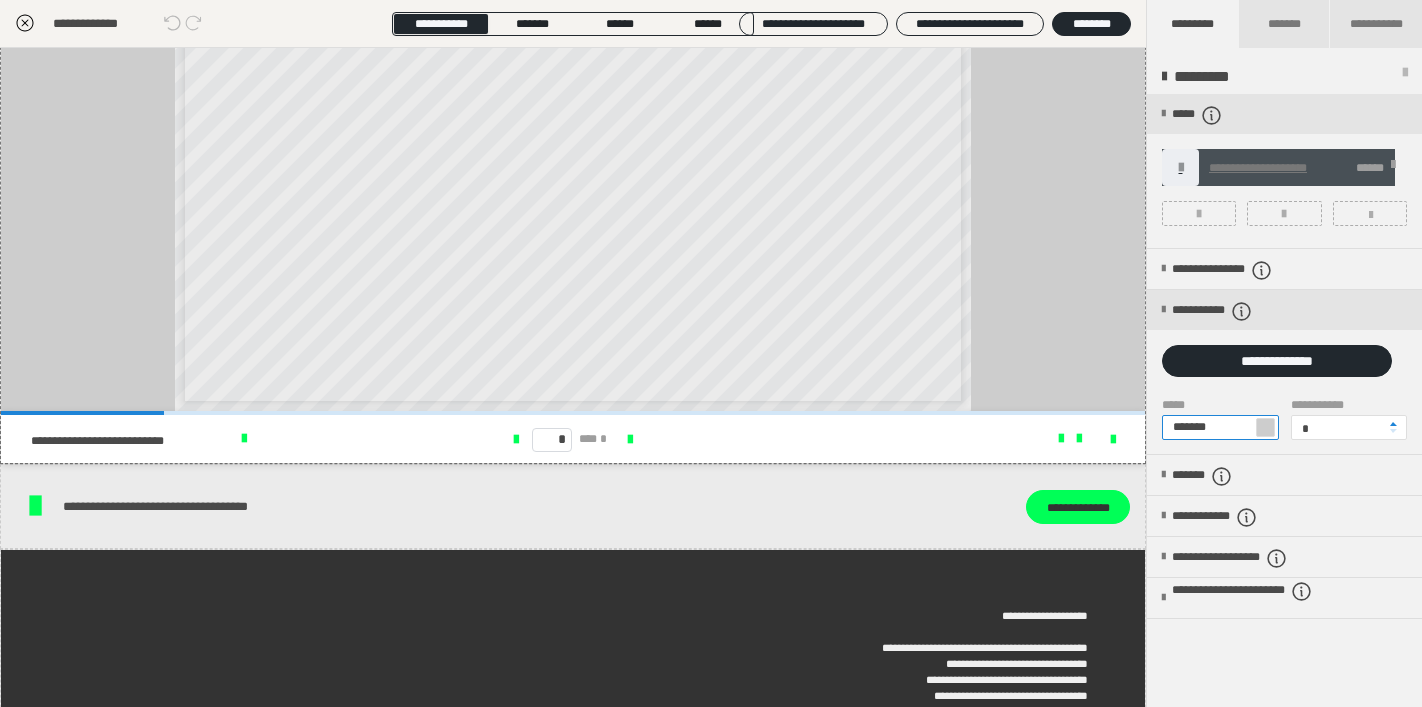 drag, startPoint x: 1239, startPoint y: 426, endPoint x: 1164, endPoint y: 419, distance: 75.32596 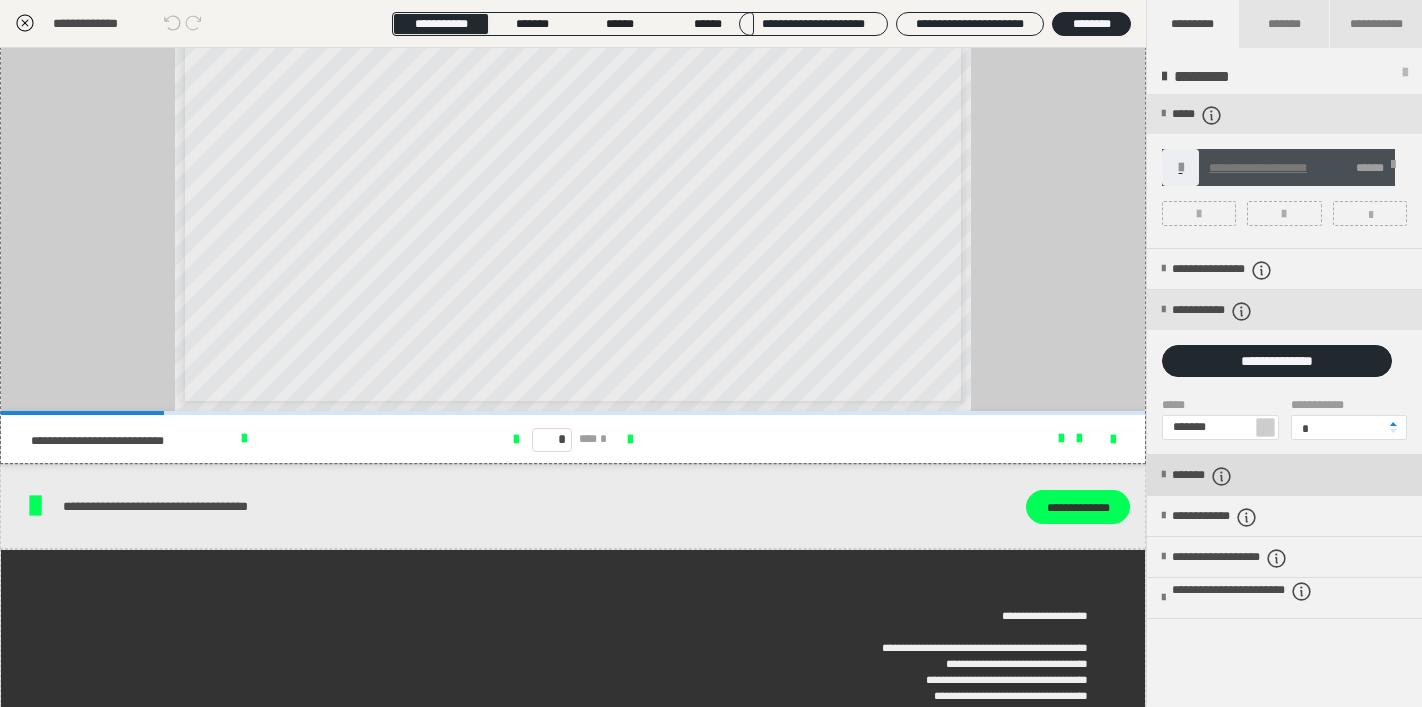 click on "*******" at bounding box center [1219, 476] 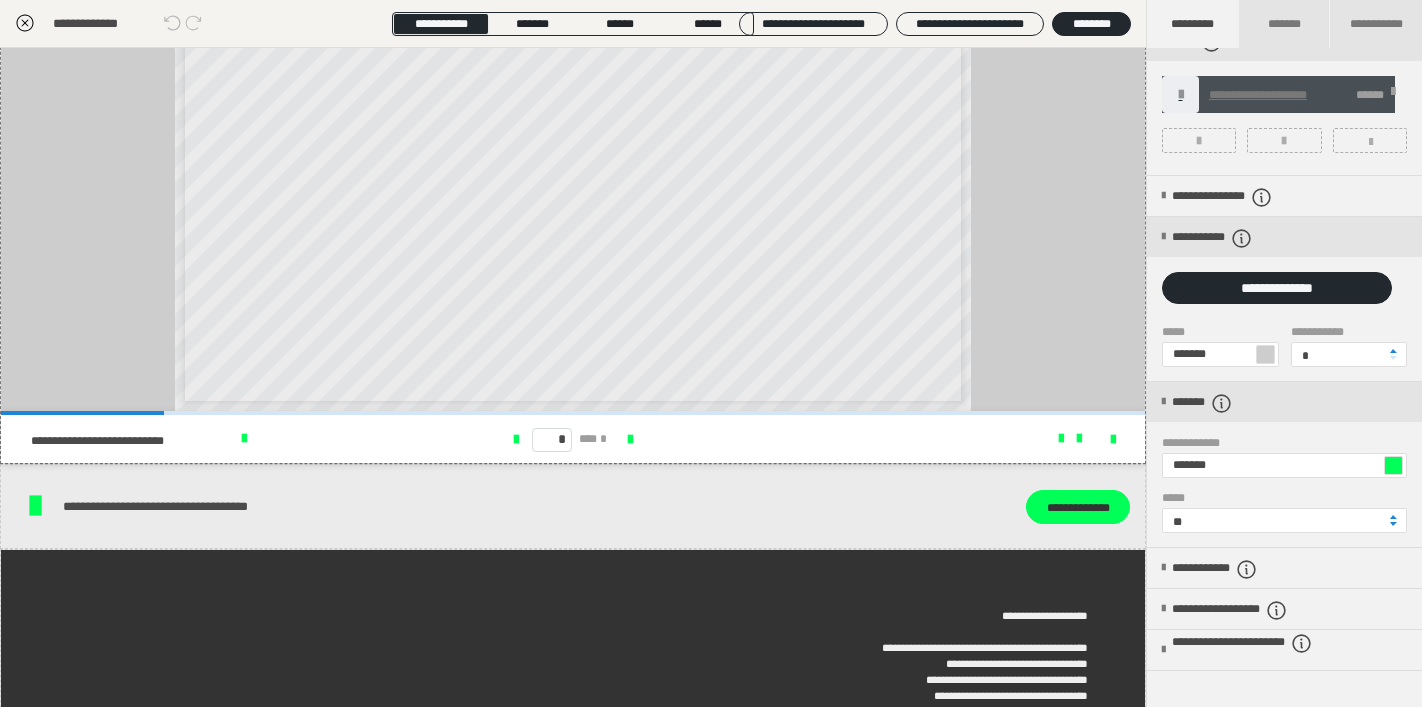 scroll, scrollTop: 91, scrollLeft: 0, axis: vertical 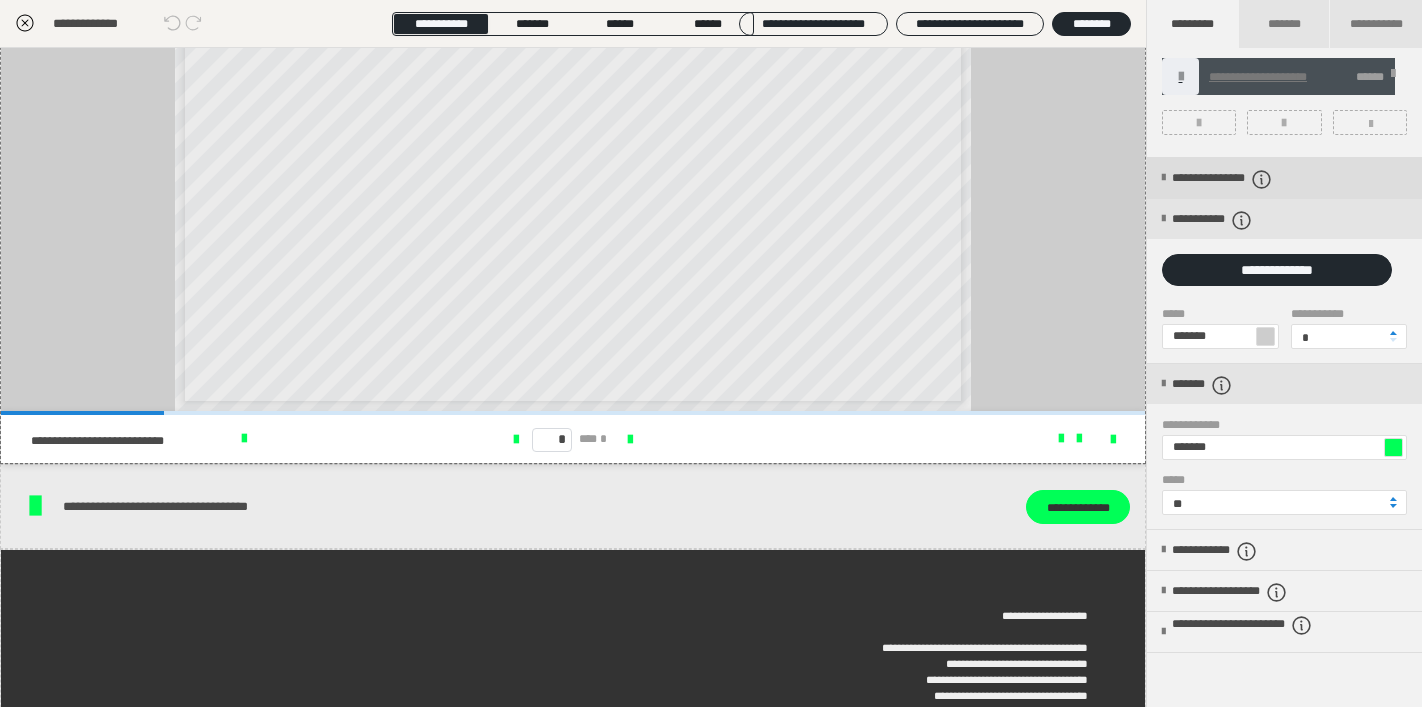 click on "**********" at bounding box center [1256, 179] 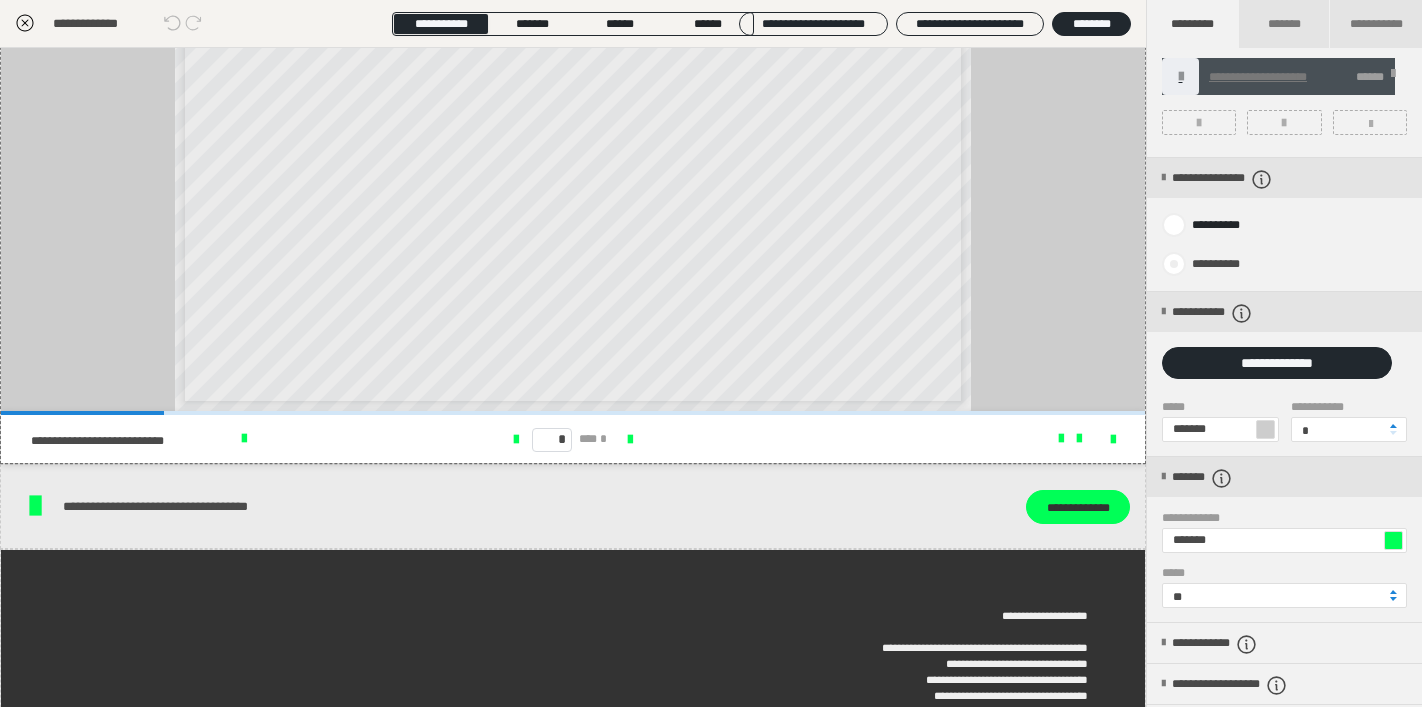 click at bounding box center [1174, 264] 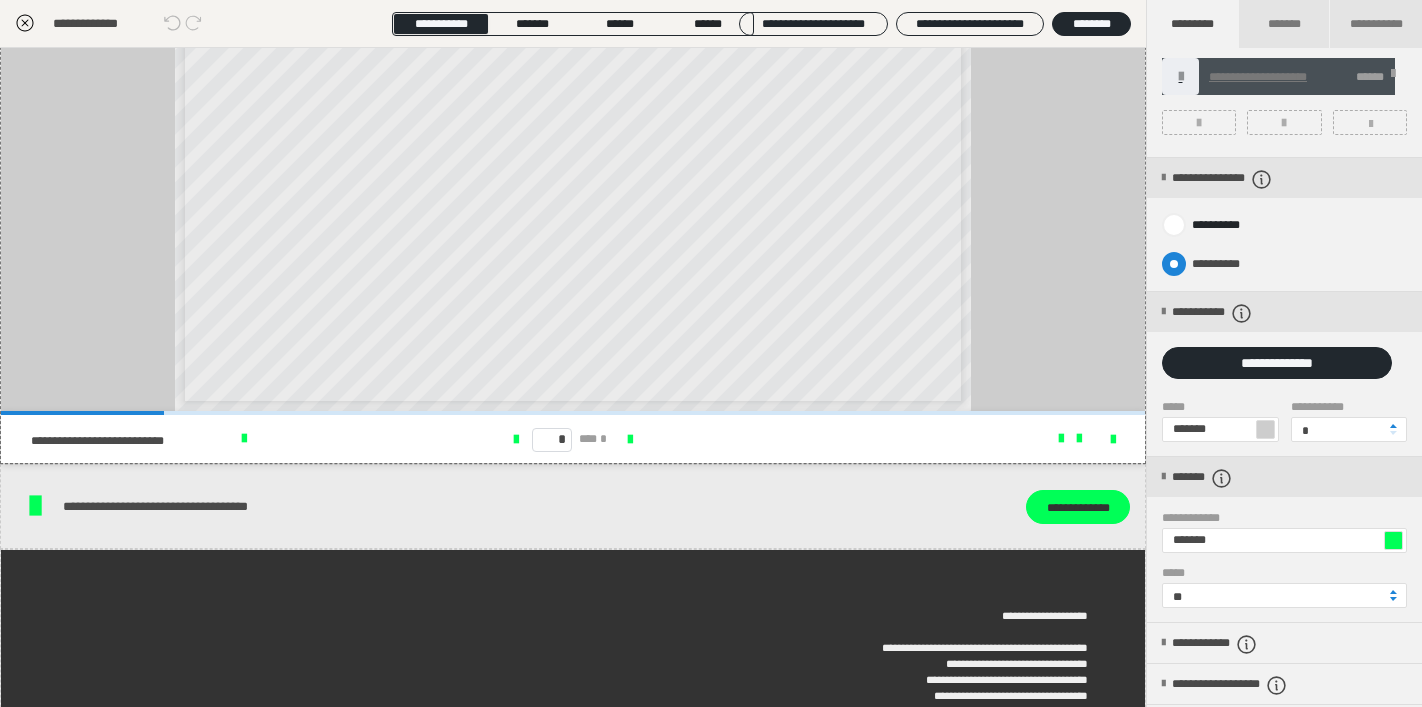 radio on "****" 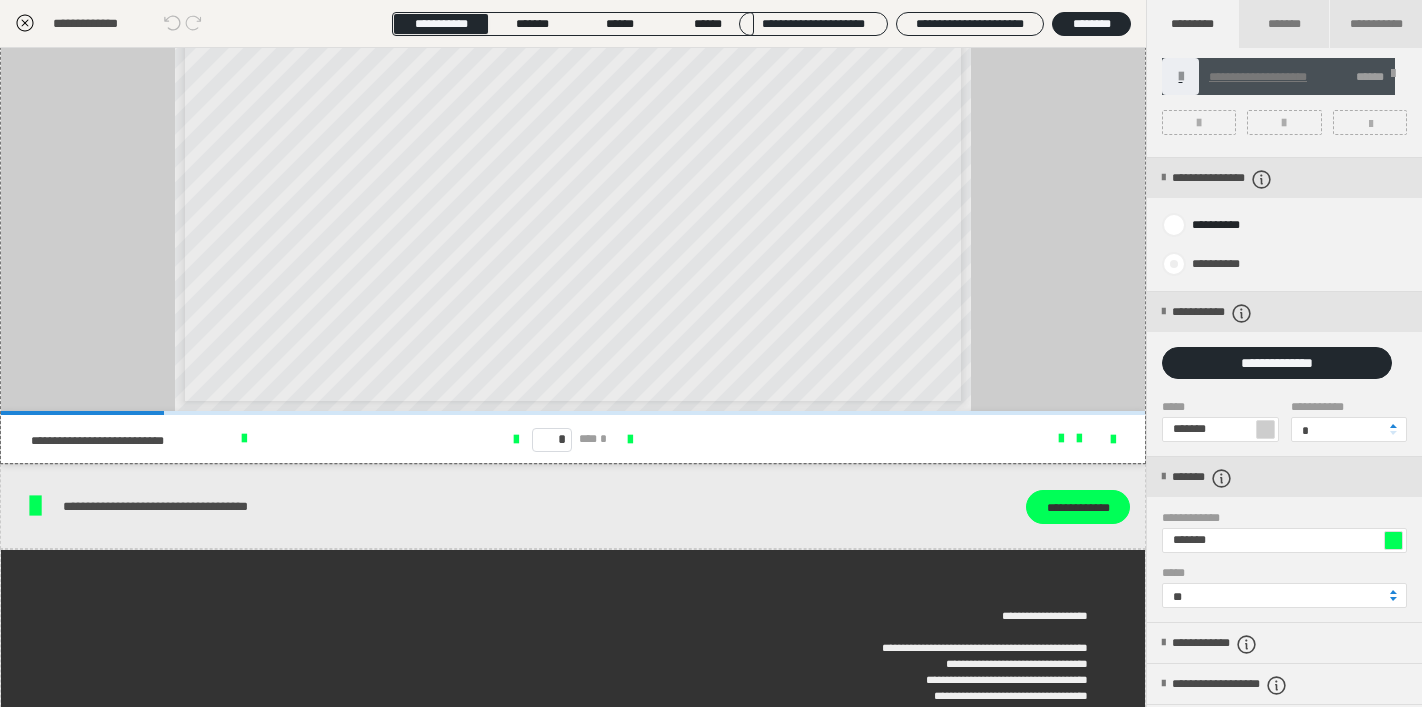 radio on "*****" 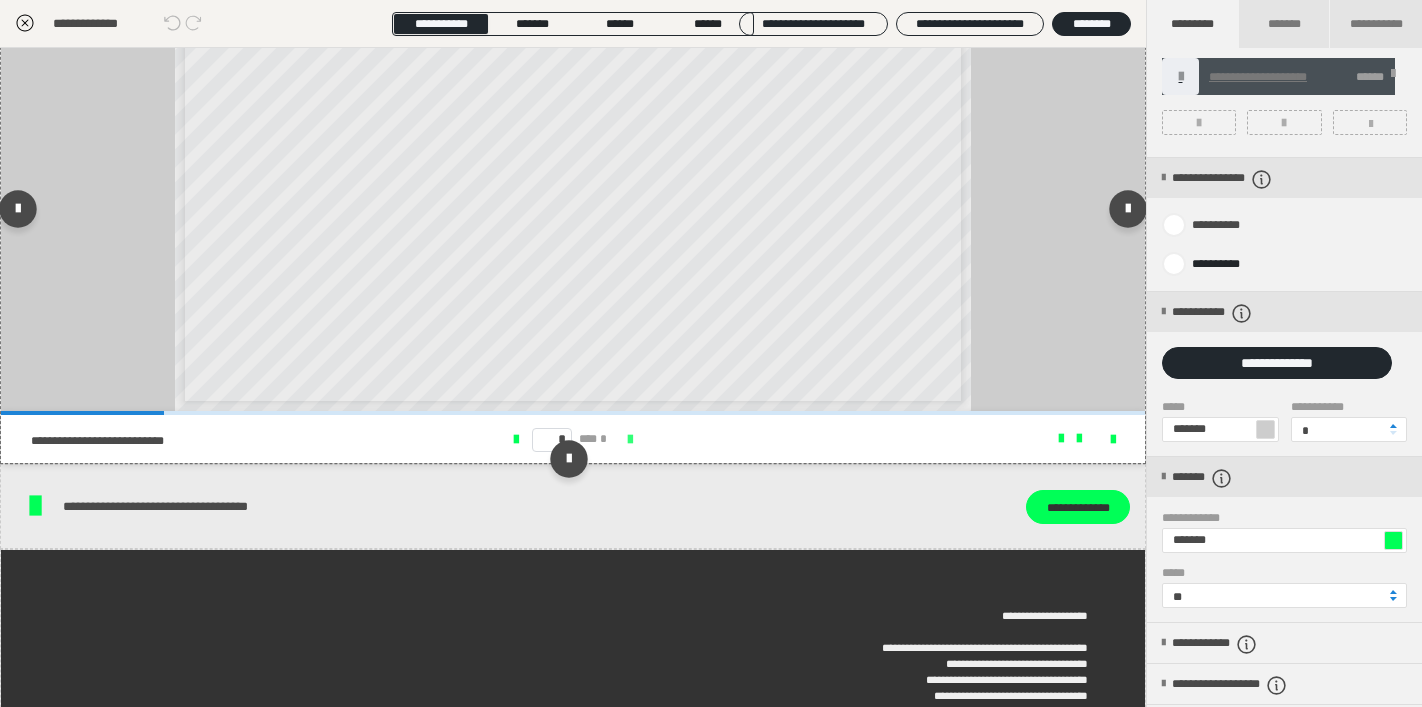 click at bounding box center (630, 440) 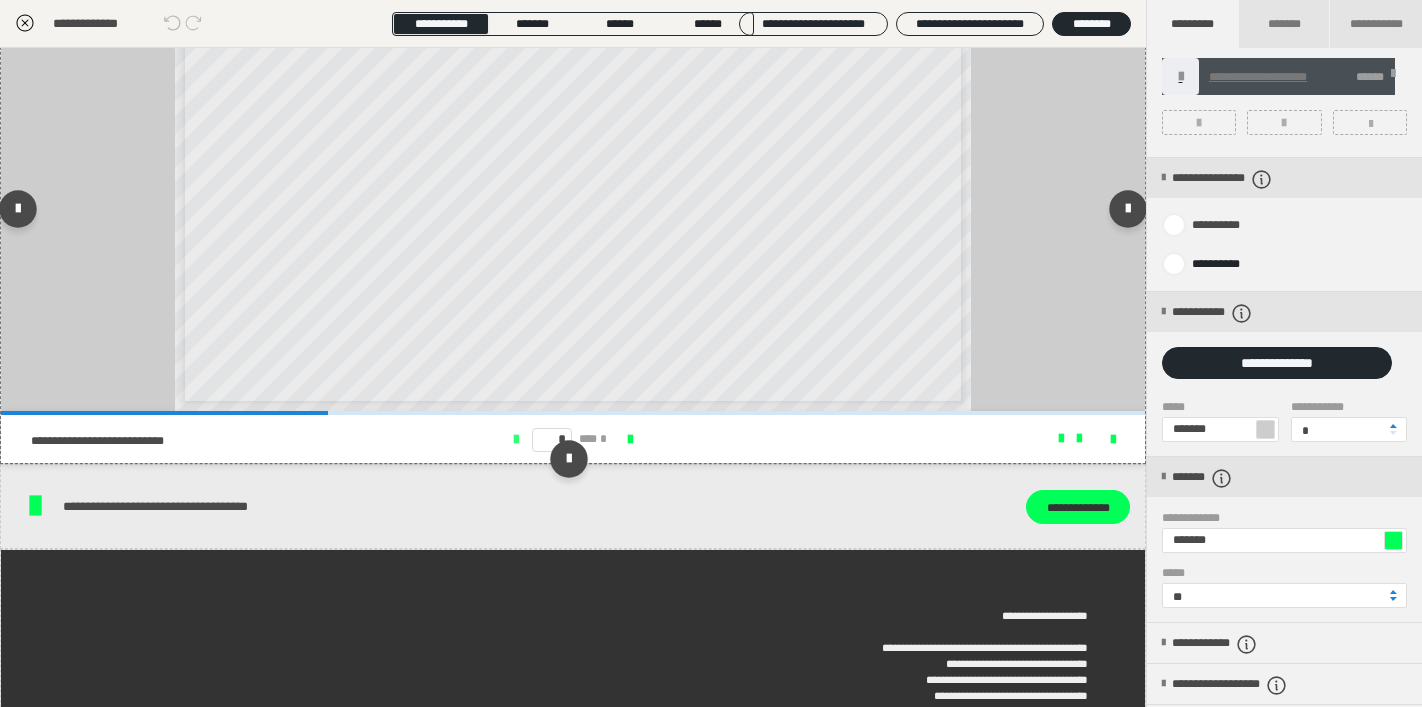 click at bounding box center [516, 440] 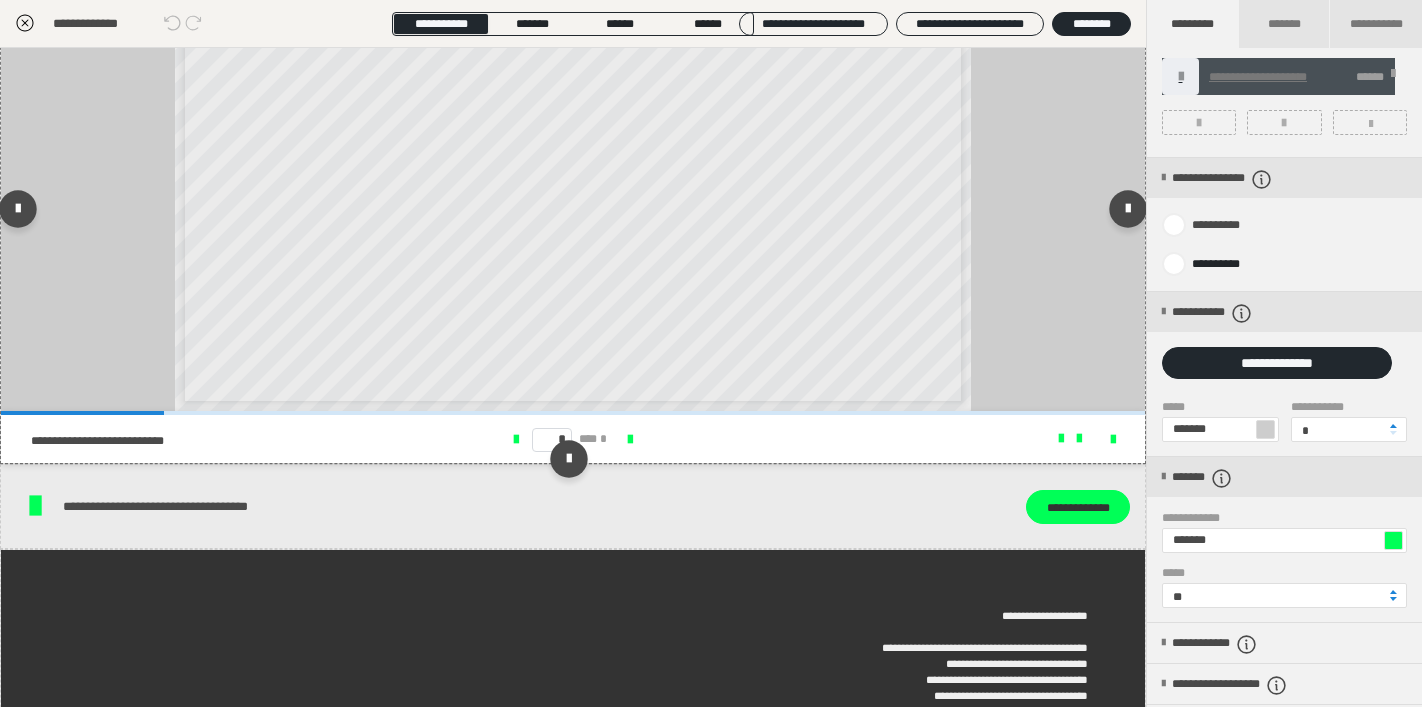 click at bounding box center (1006, 439) 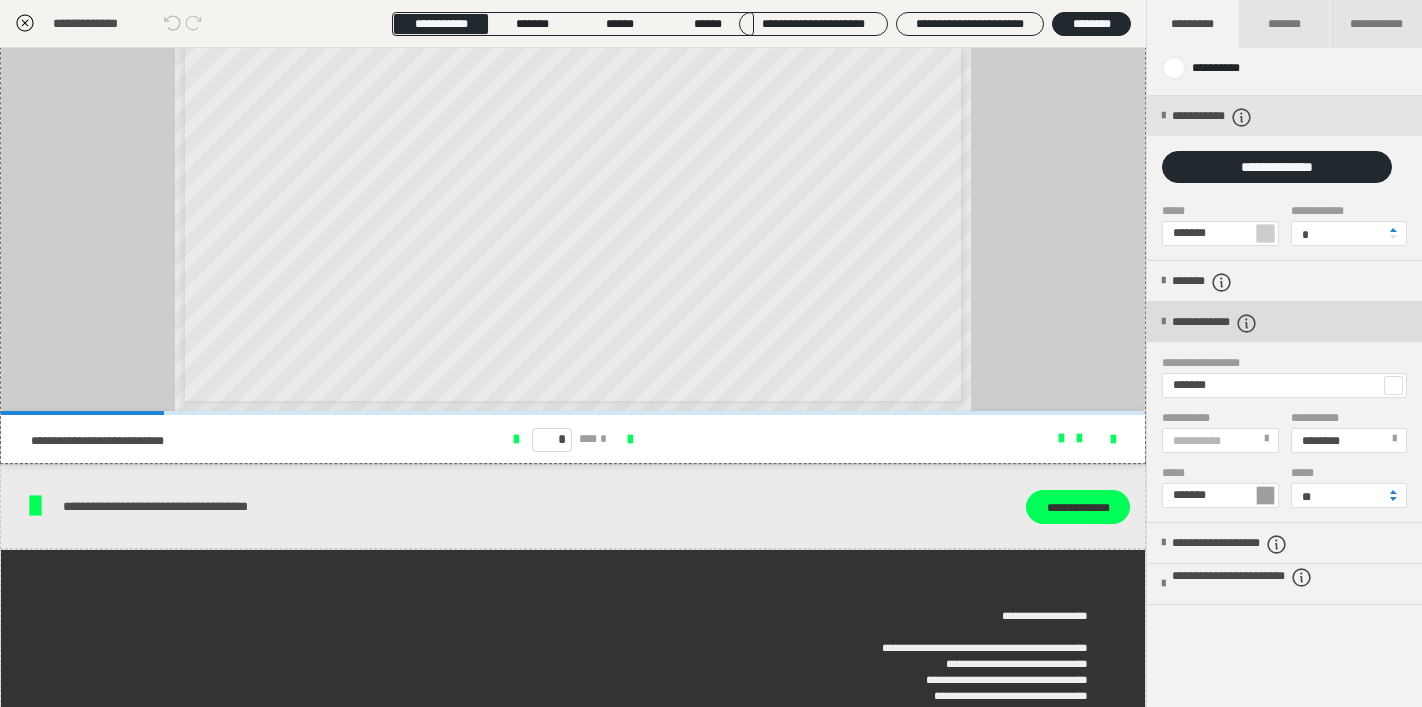 scroll, scrollTop: 289, scrollLeft: 0, axis: vertical 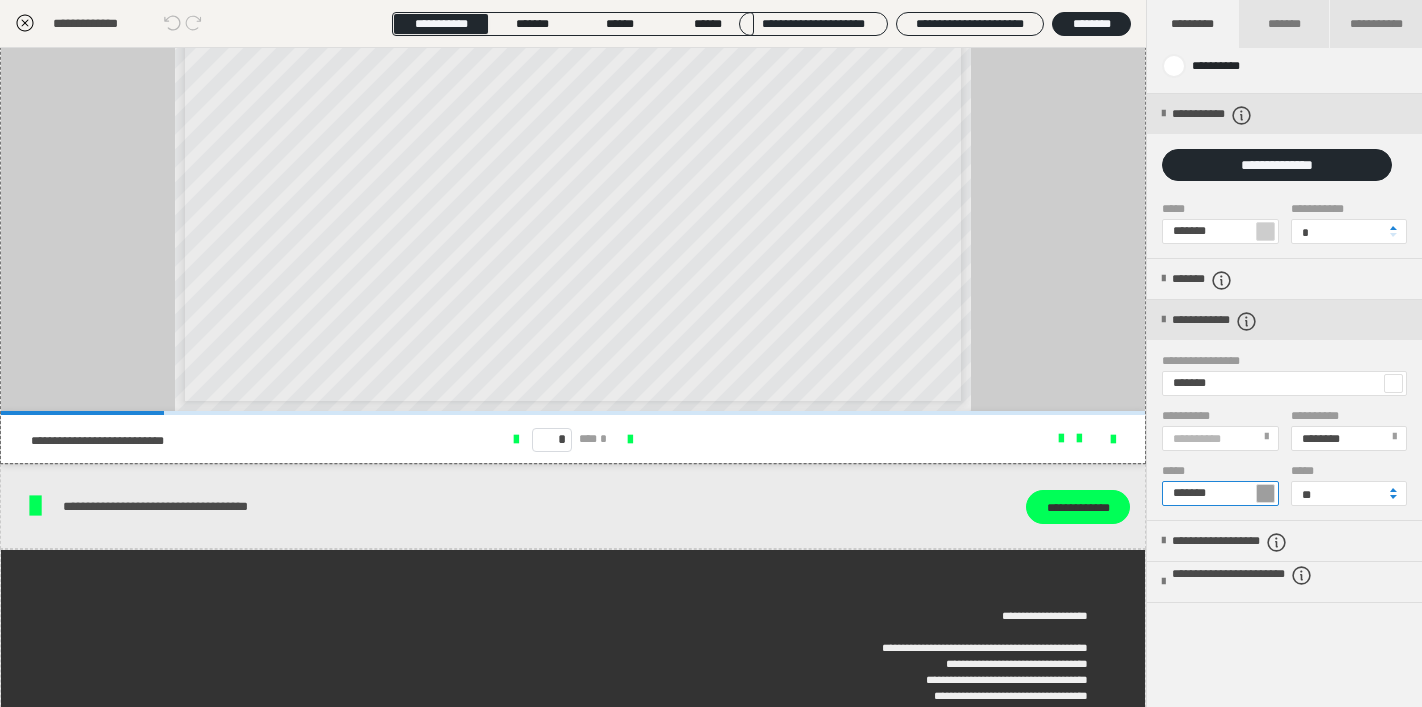 drag, startPoint x: 1235, startPoint y: 492, endPoint x: 1131, endPoint y: 489, distance: 104.04326 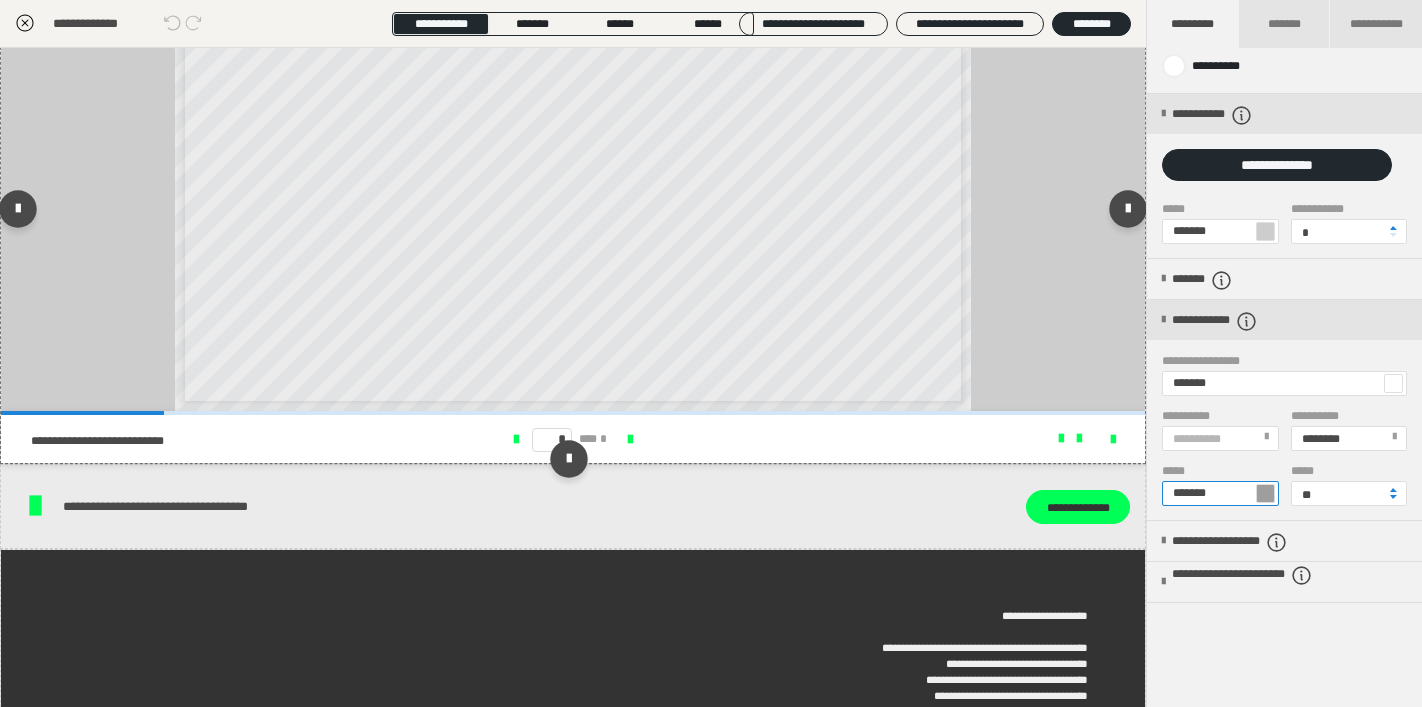 paste 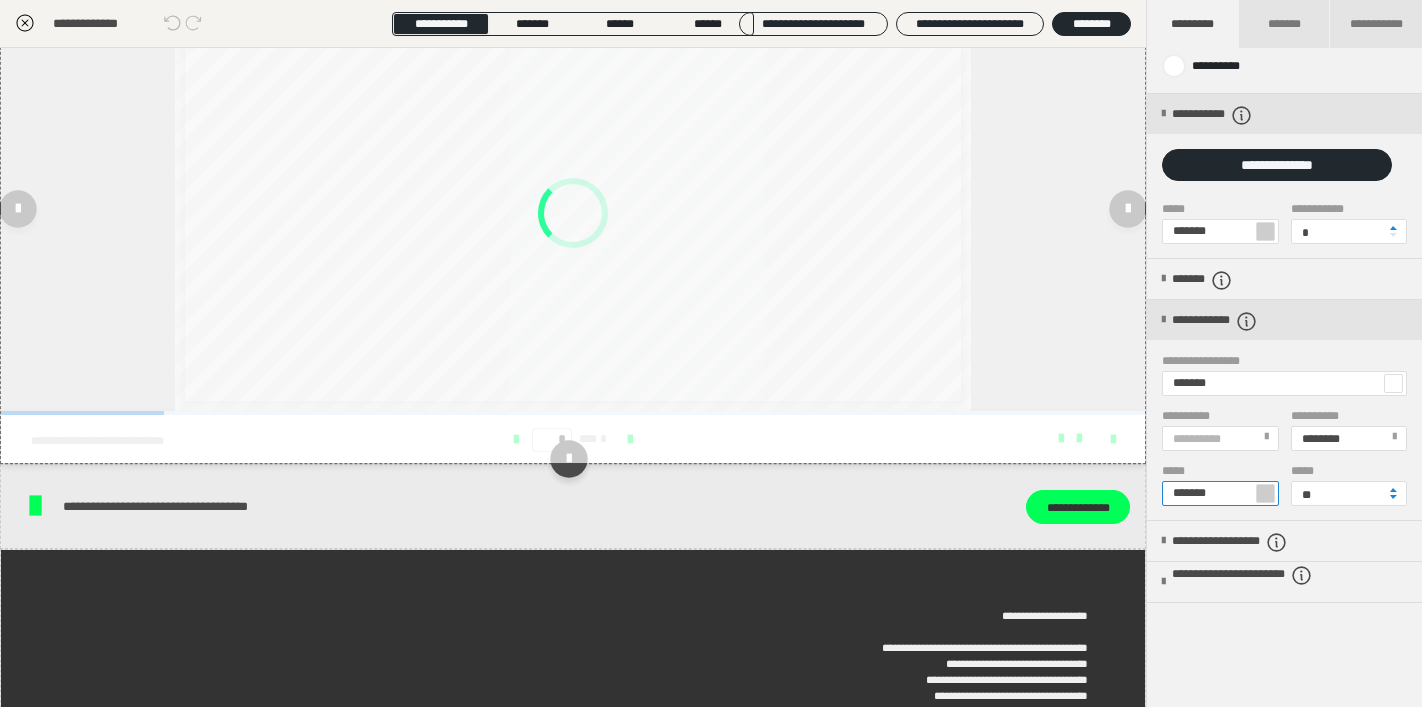 type on "*******" 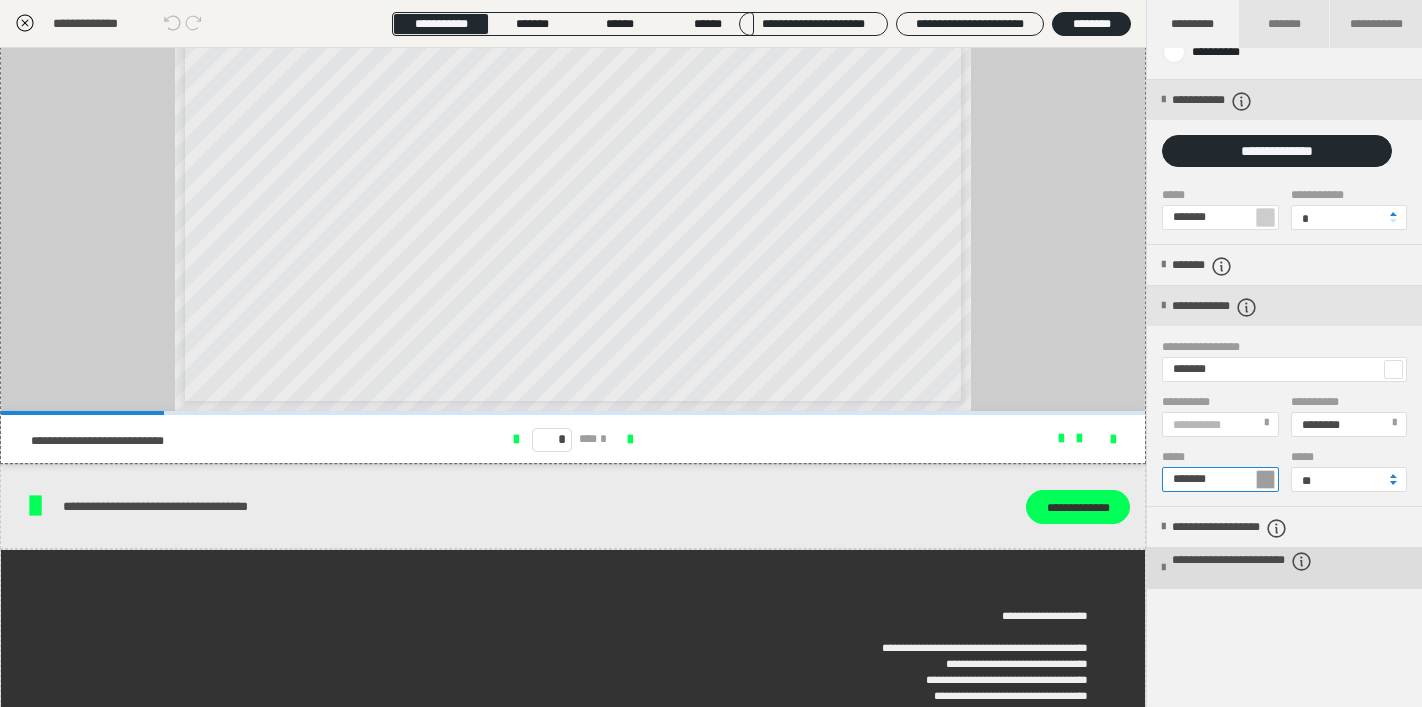 scroll, scrollTop: 313, scrollLeft: 0, axis: vertical 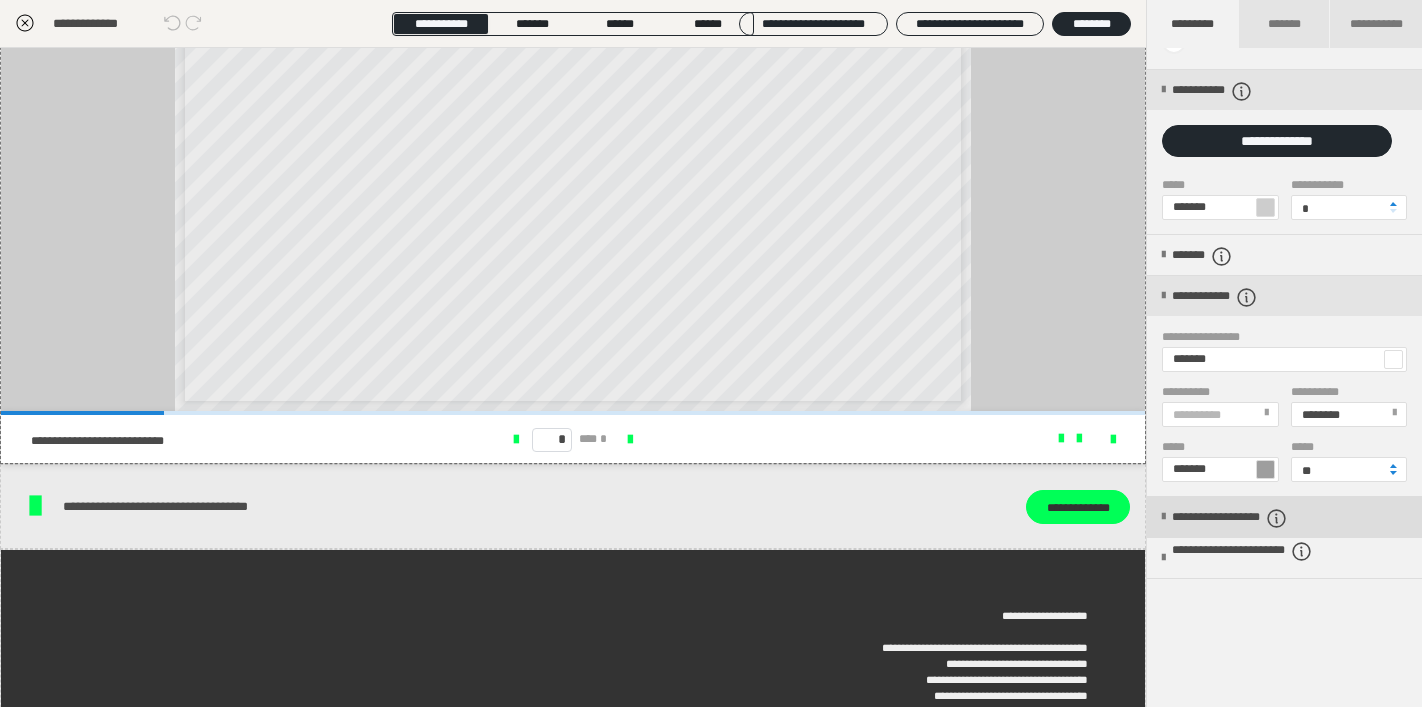 click at bounding box center (1163, 517) 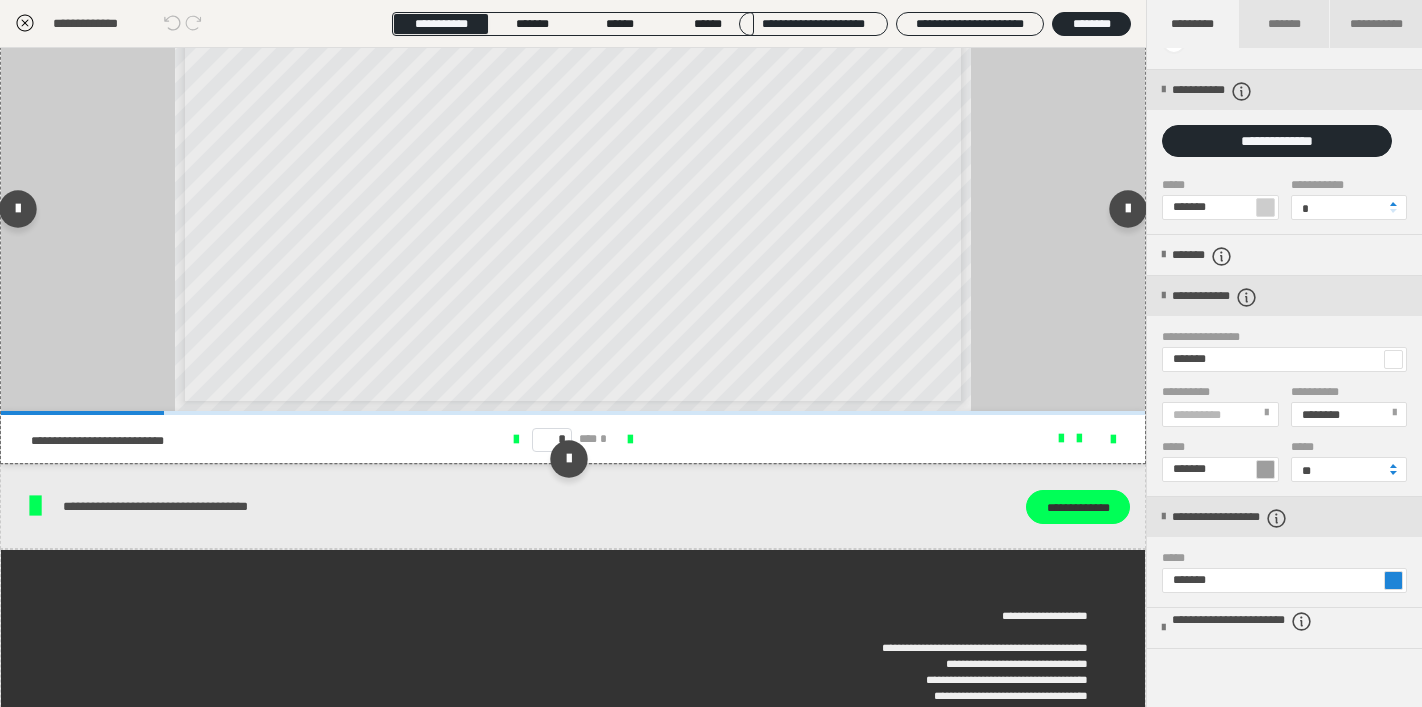 click at bounding box center [1006, 439] 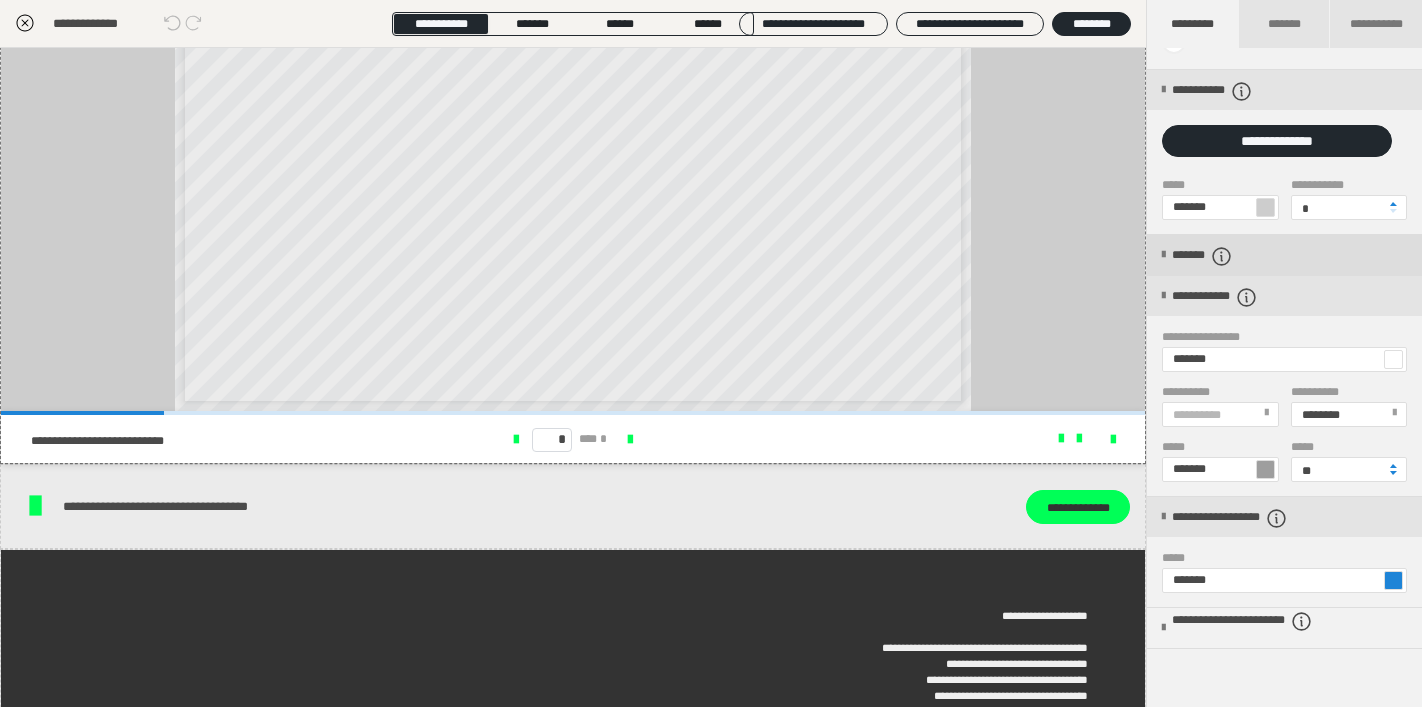 click on "*******" at bounding box center (1219, 256) 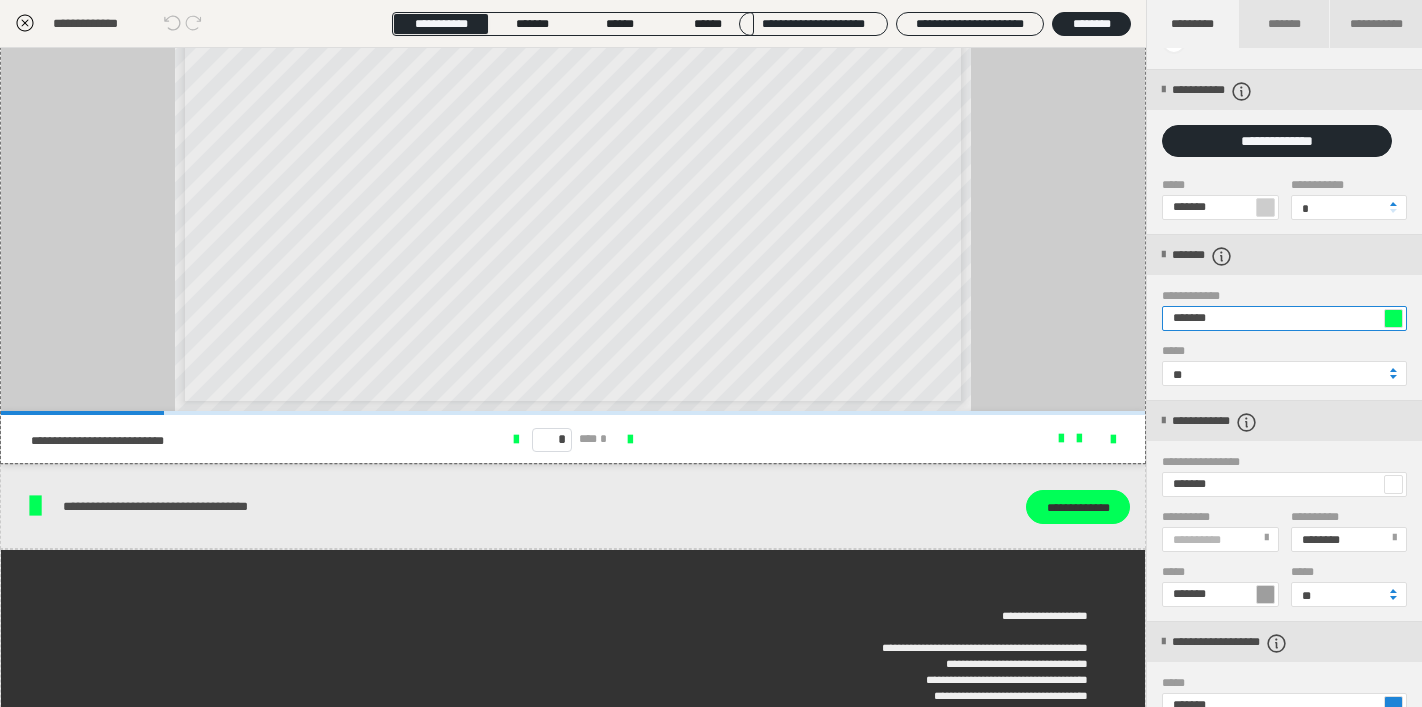 drag, startPoint x: 1234, startPoint y: 319, endPoint x: 1137, endPoint y: 318, distance: 97.00516 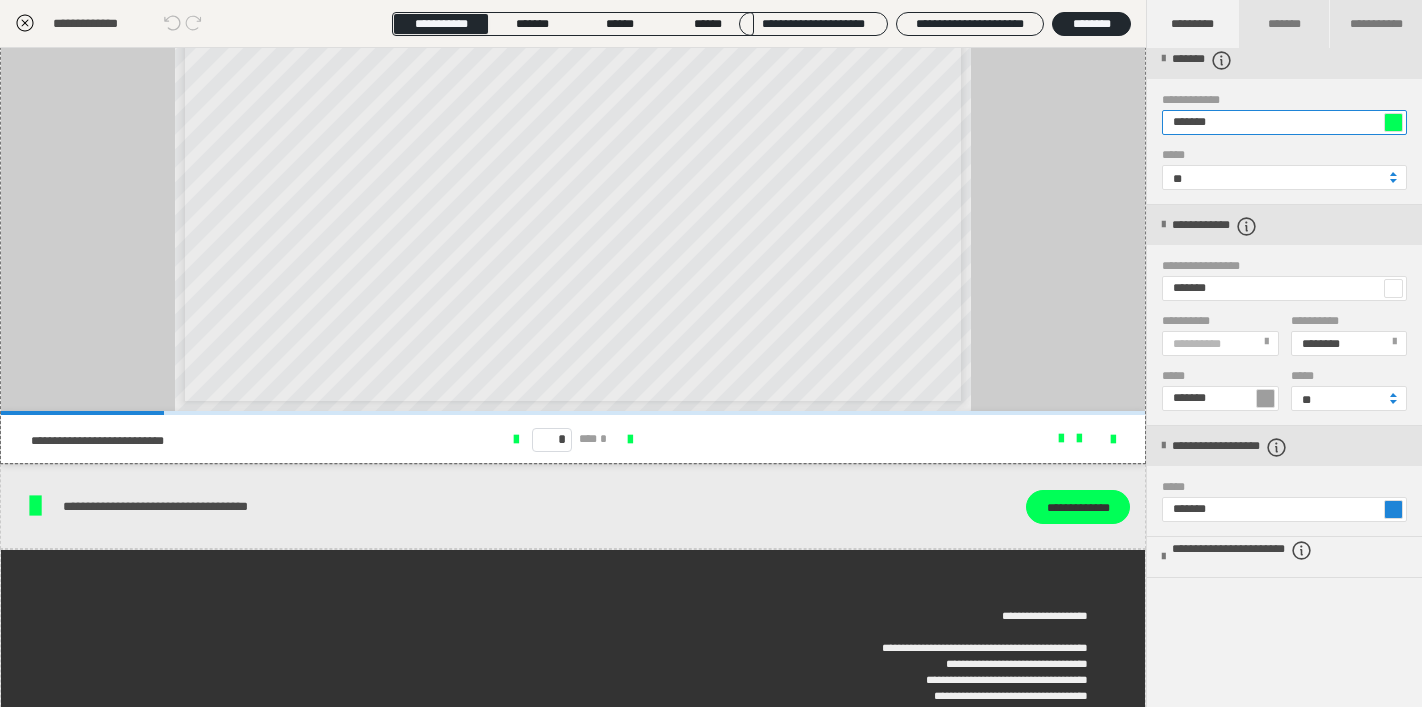 scroll, scrollTop: 550, scrollLeft: 0, axis: vertical 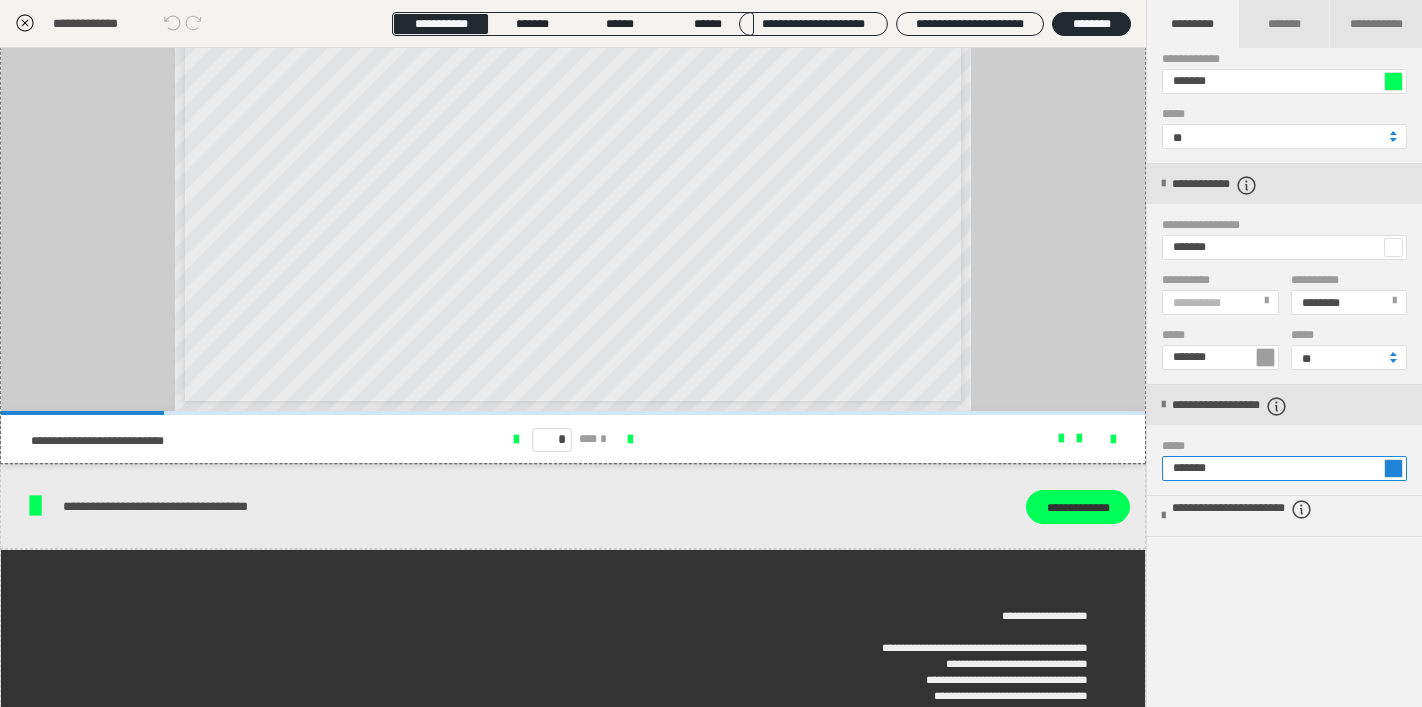 drag, startPoint x: 1256, startPoint y: 466, endPoint x: 1118, endPoint y: 467, distance: 138.00362 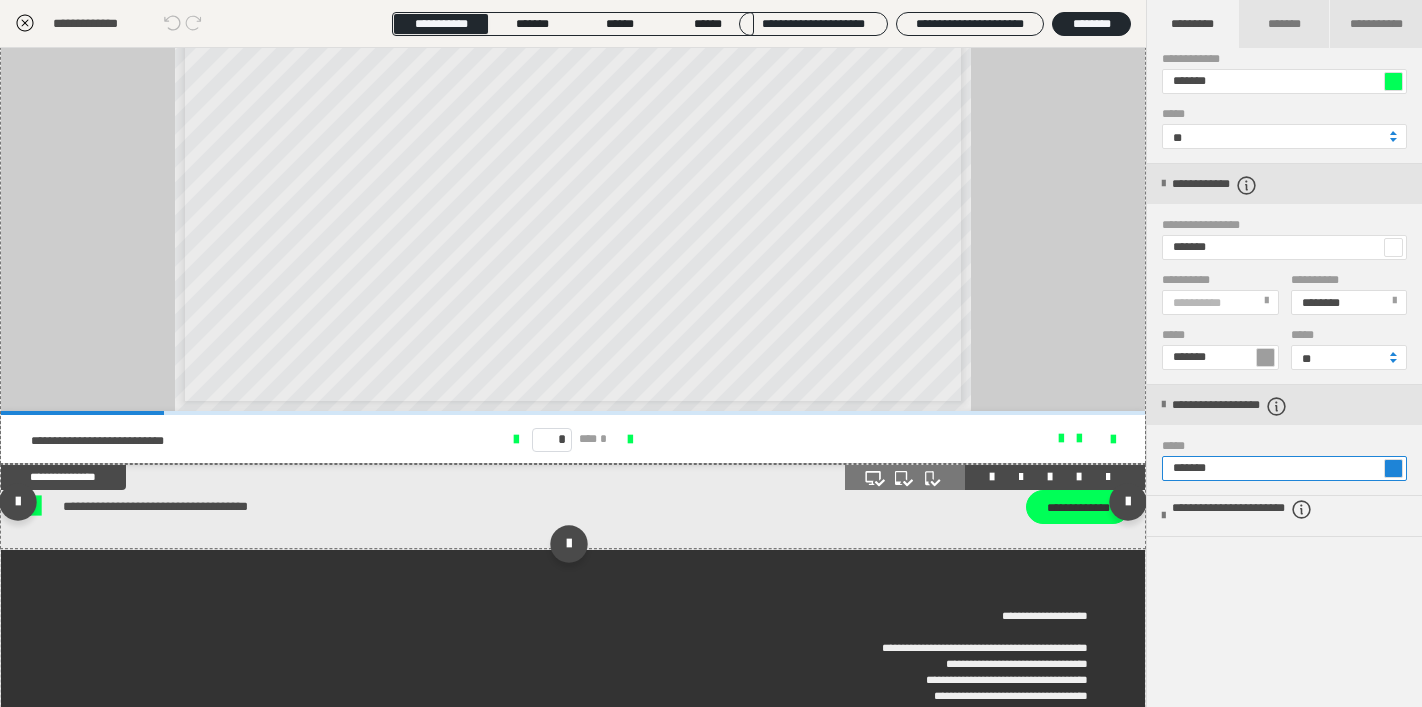 paste 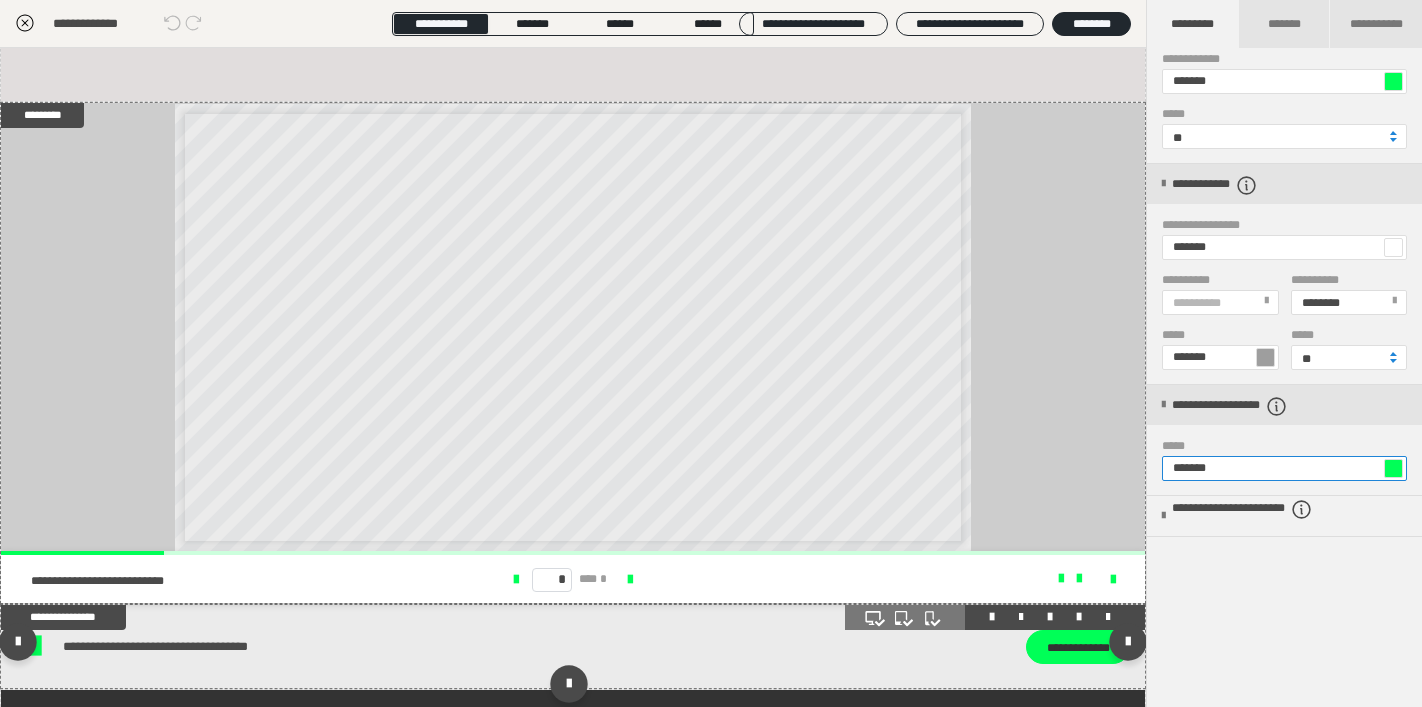 scroll, scrollTop: 1689, scrollLeft: 0, axis: vertical 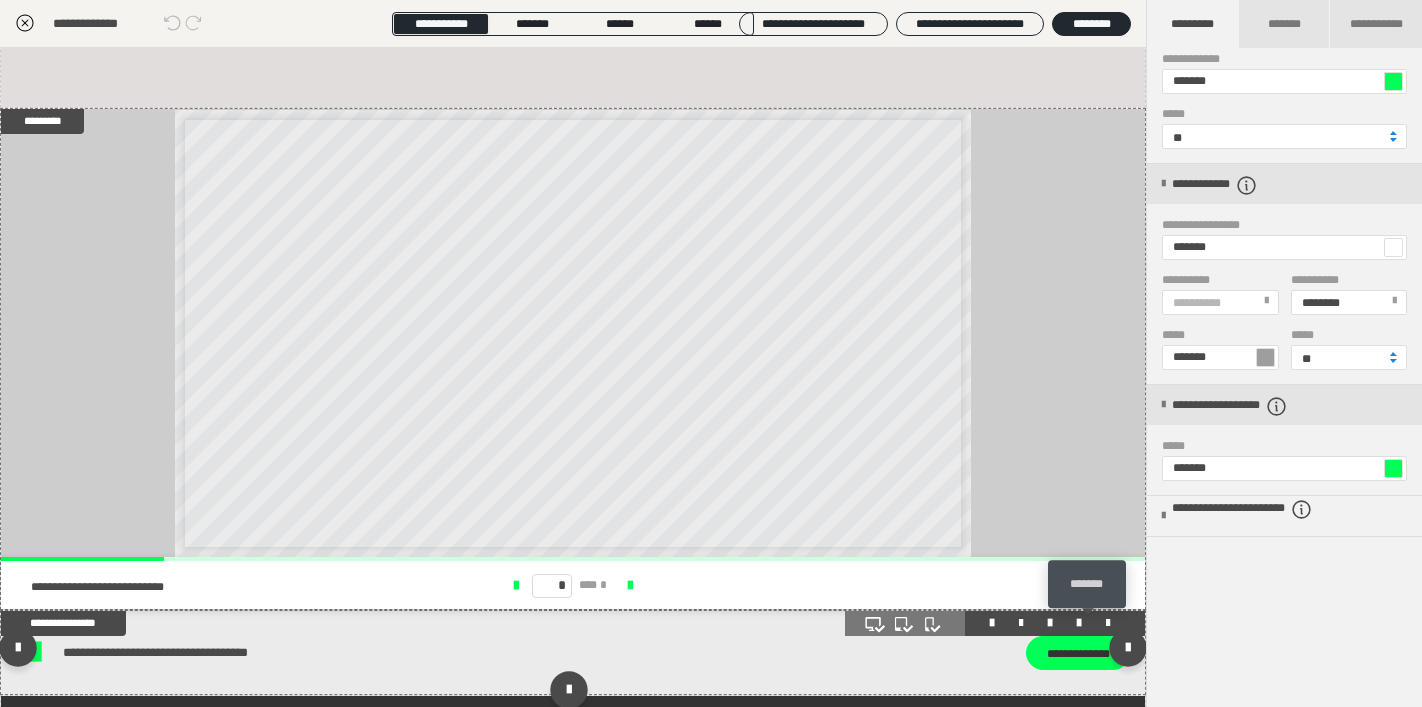 click at bounding box center [1108, 623] 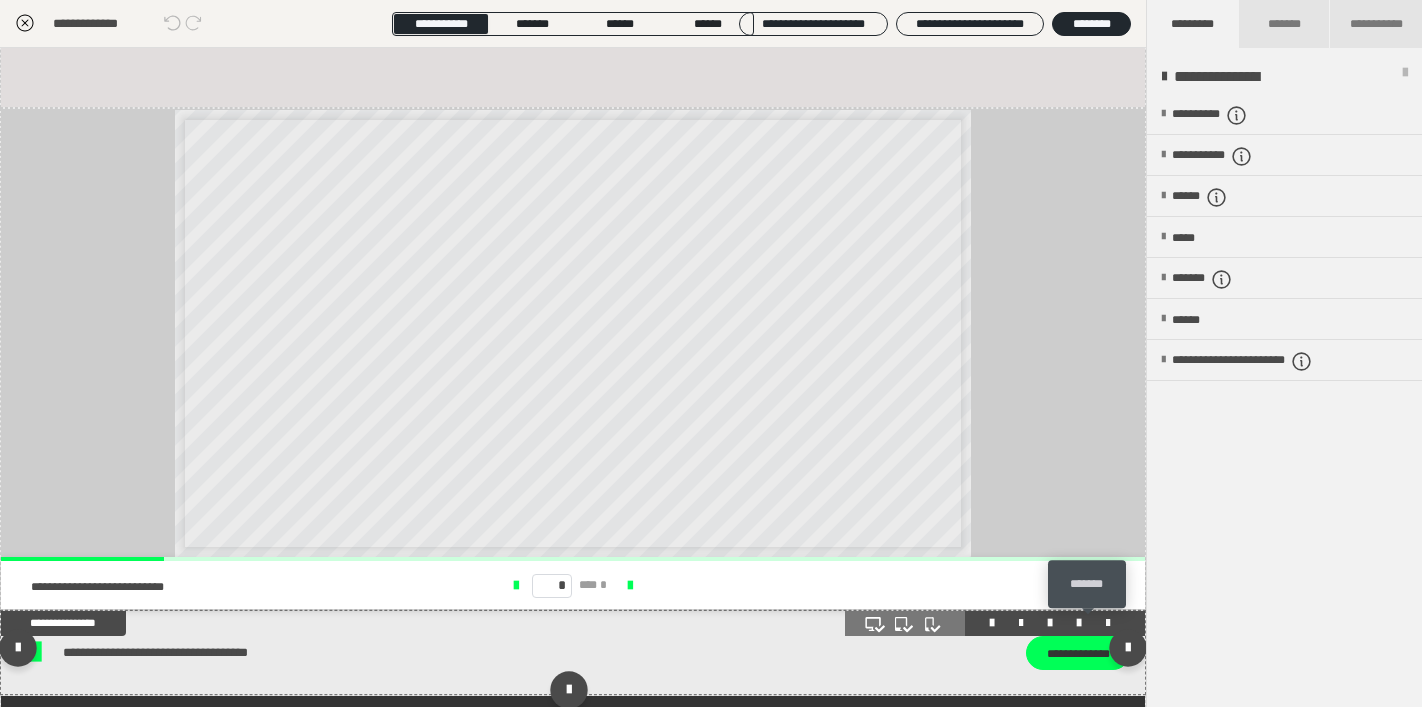 scroll, scrollTop: 0, scrollLeft: 0, axis: both 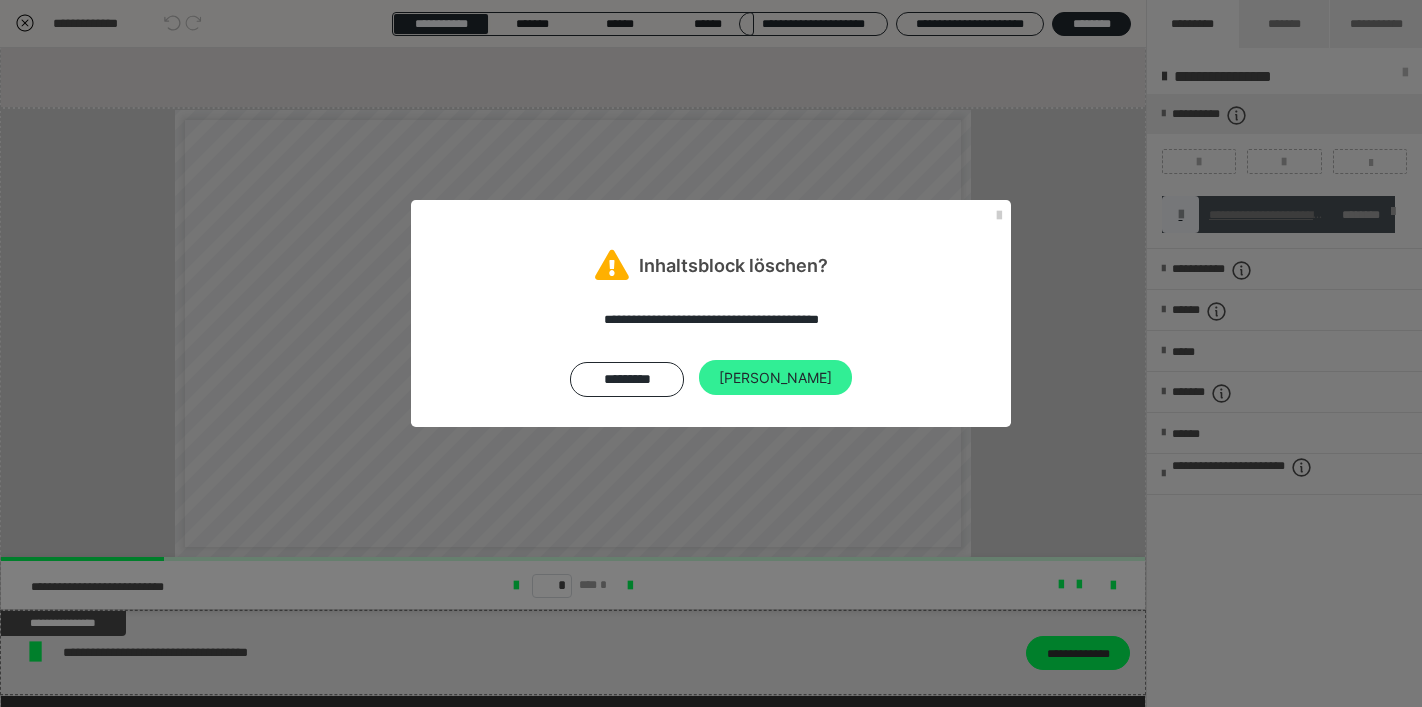 click on "[PERSON_NAME]" at bounding box center (775, 378) 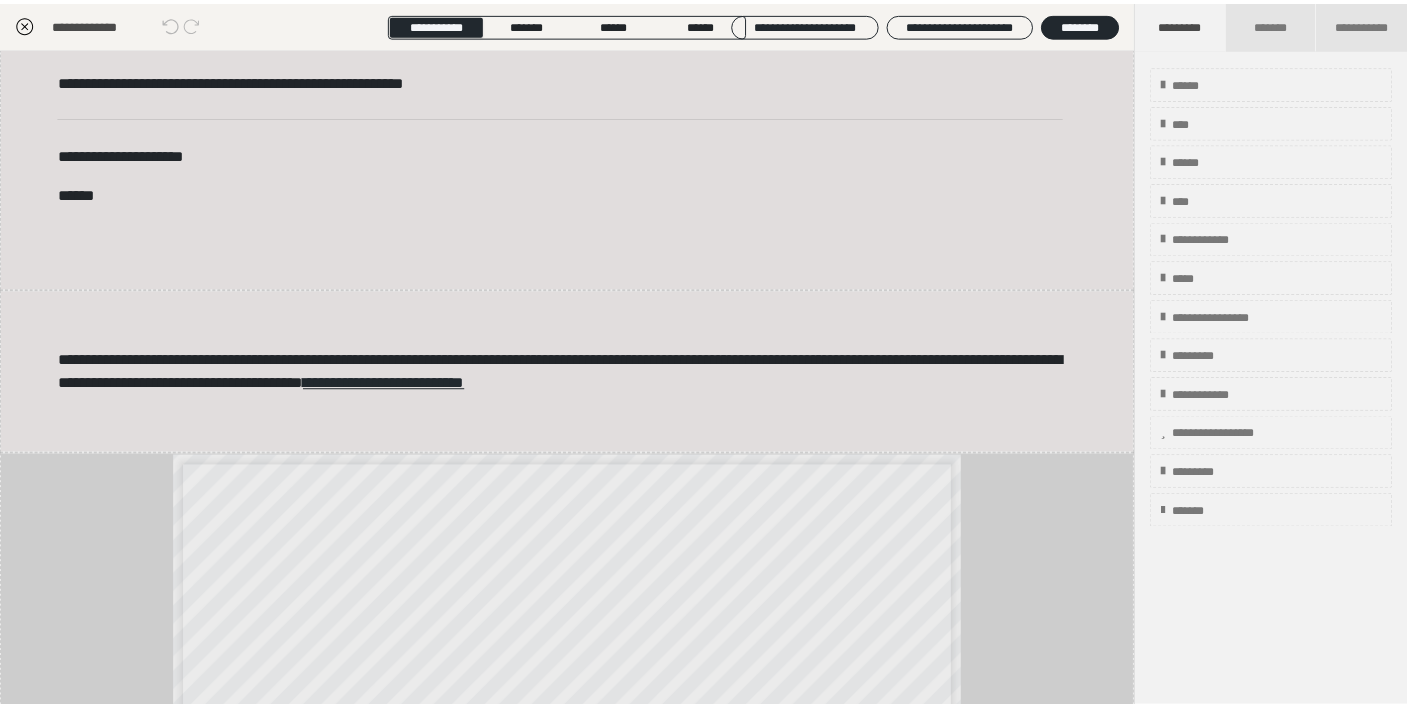scroll, scrollTop: 1345, scrollLeft: 0, axis: vertical 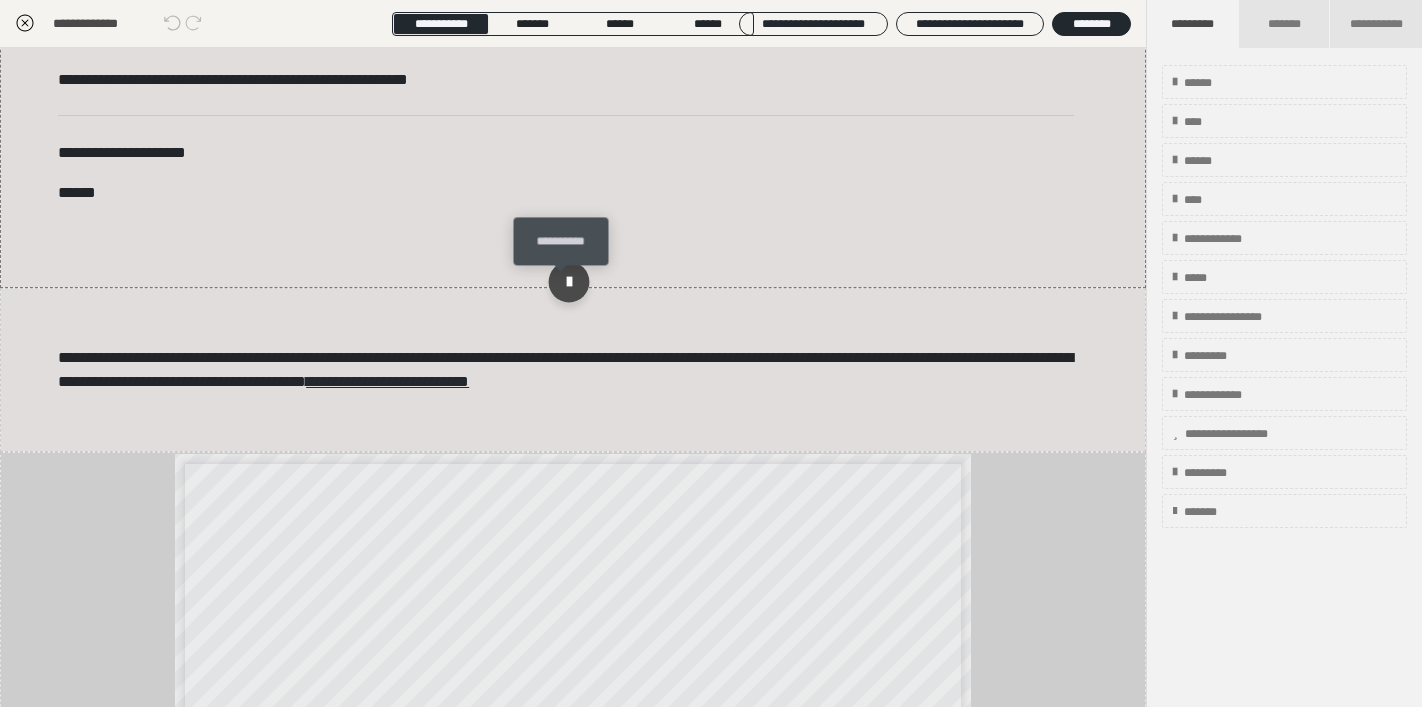 click at bounding box center [568, 282] 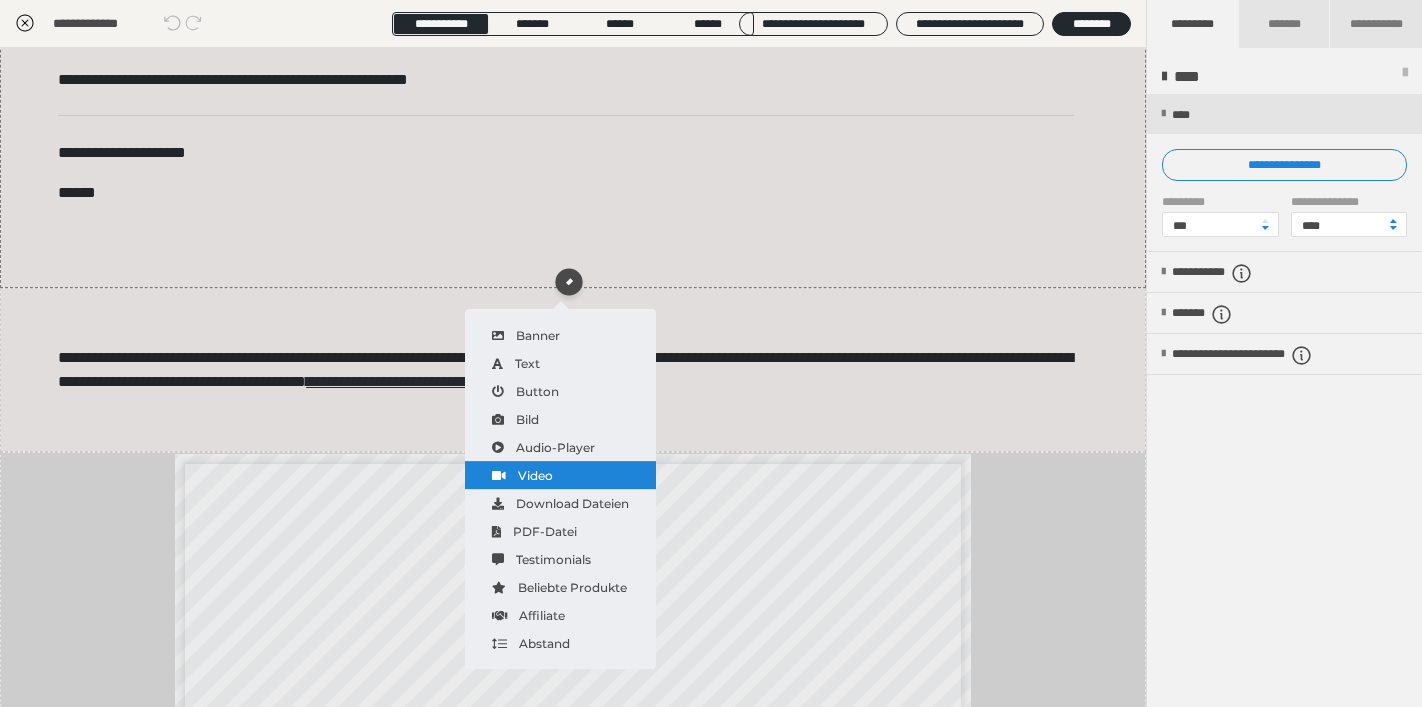 click on "Video" at bounding box center [560, 475] 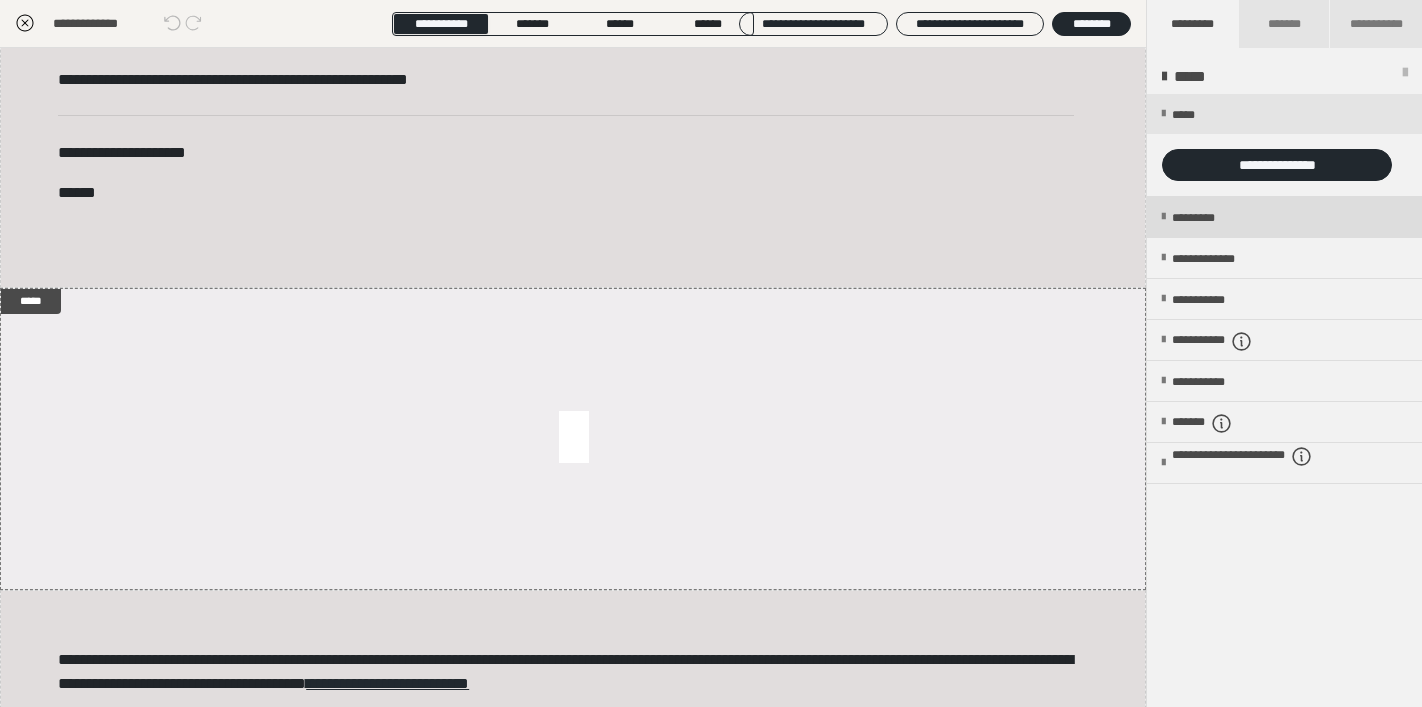 click on "*********" at bounding box center (1210, 218) 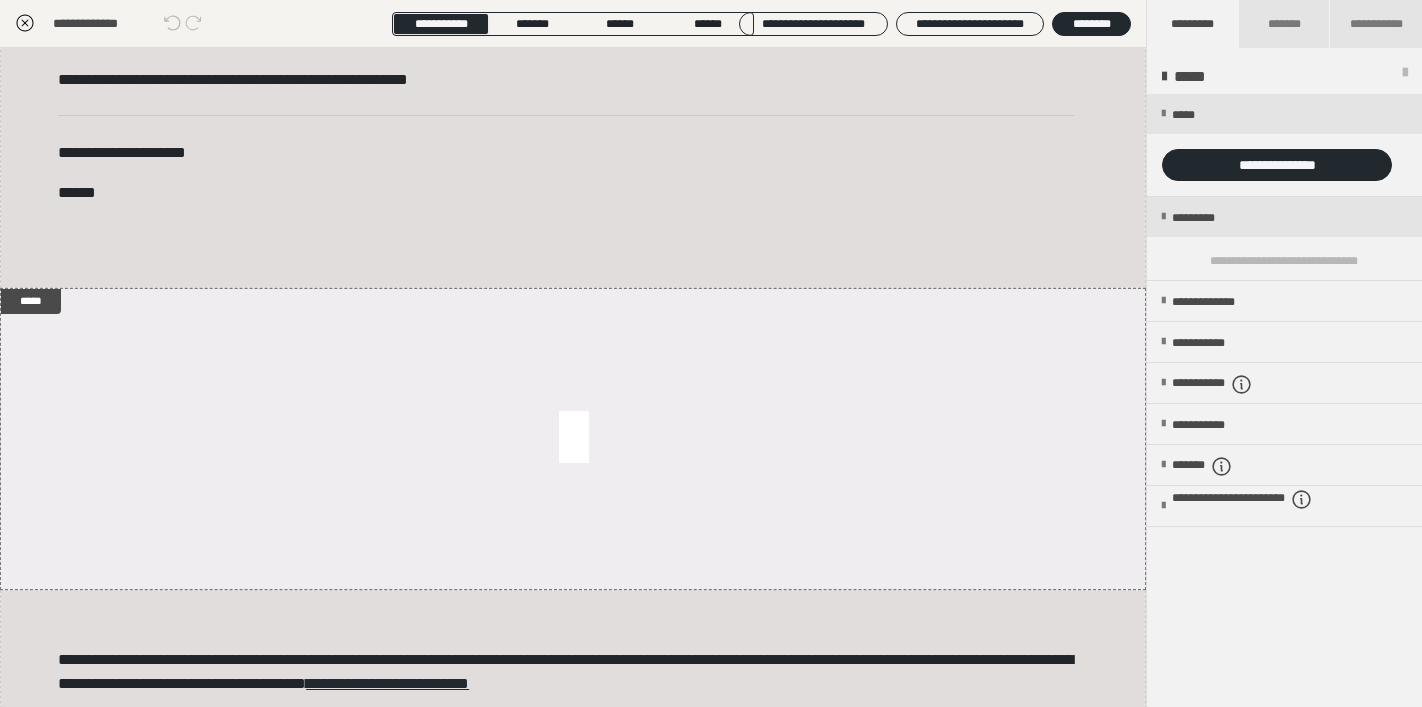 click 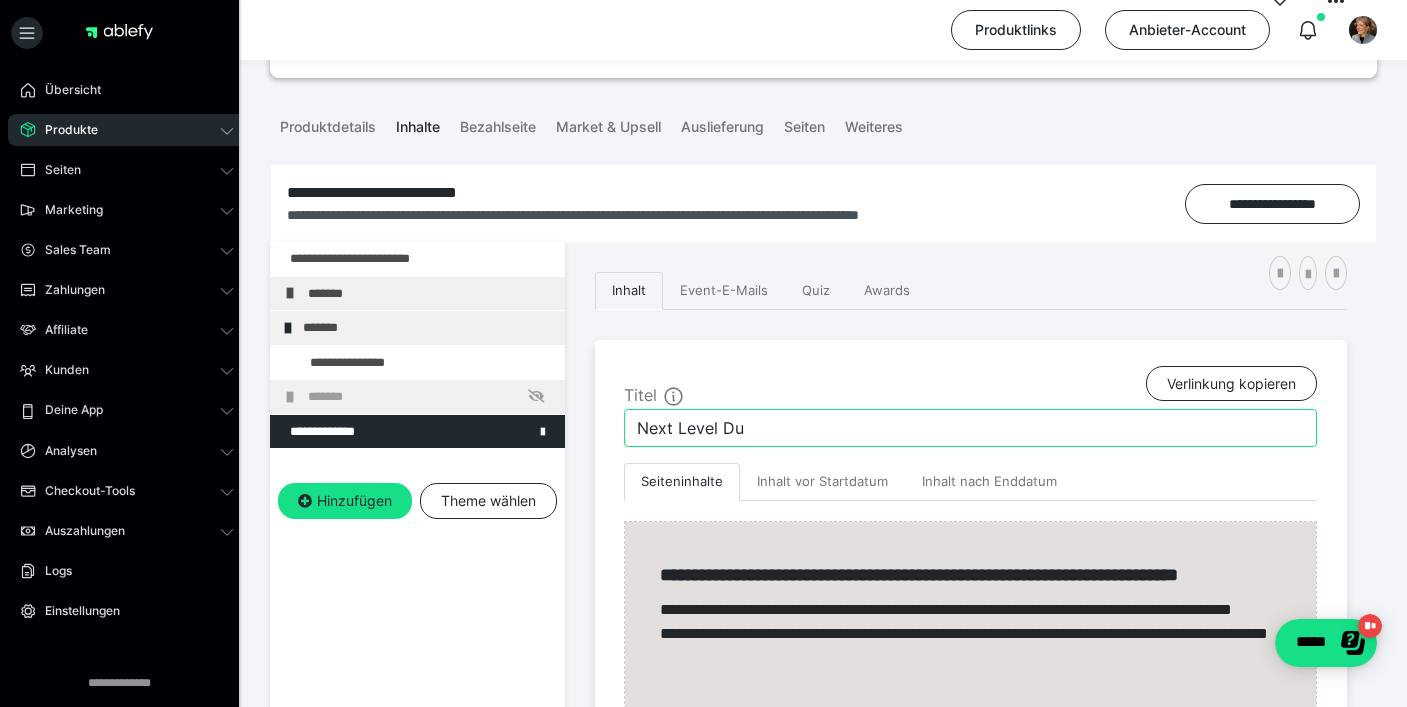 click on "Next Level Du" at bounding box center (970, 428) 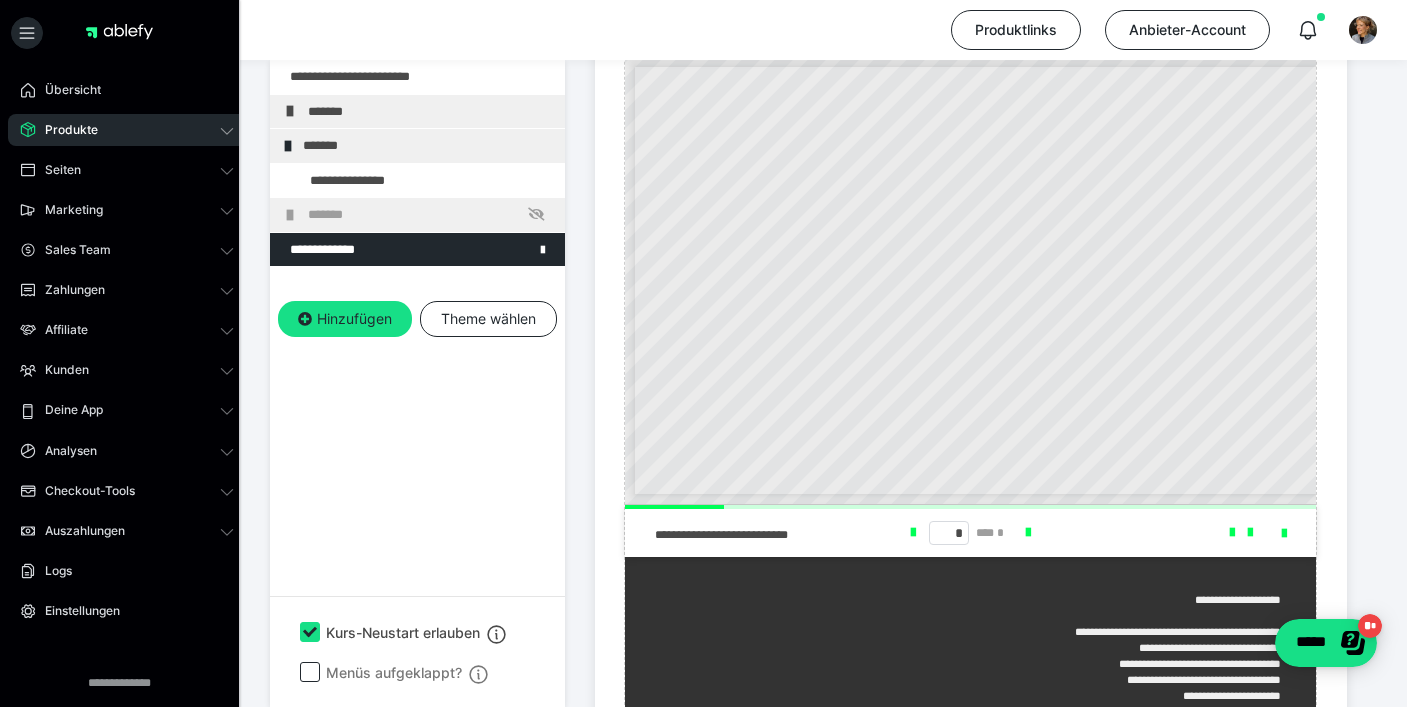 scroll, scrollTop: 2359, scrollLeft: 0, axis: vertical 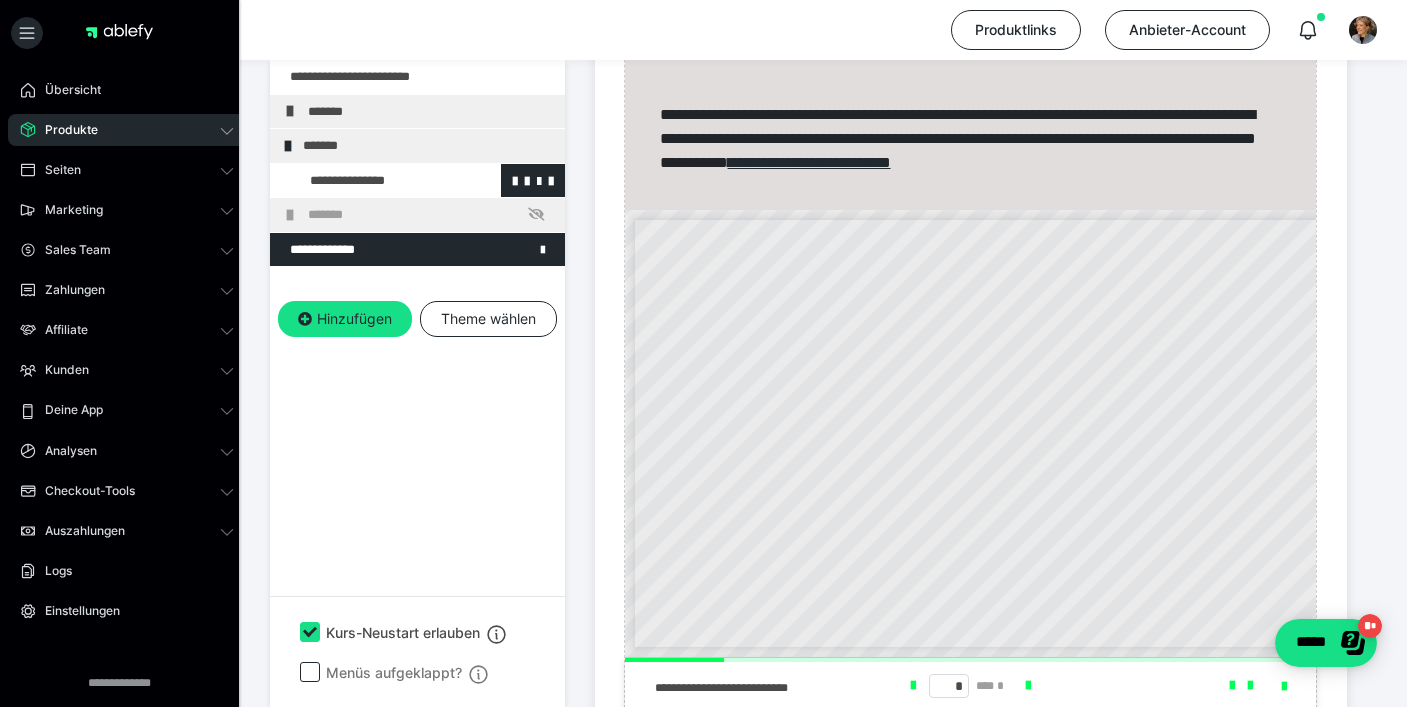 click at bounding box center (375, 181) 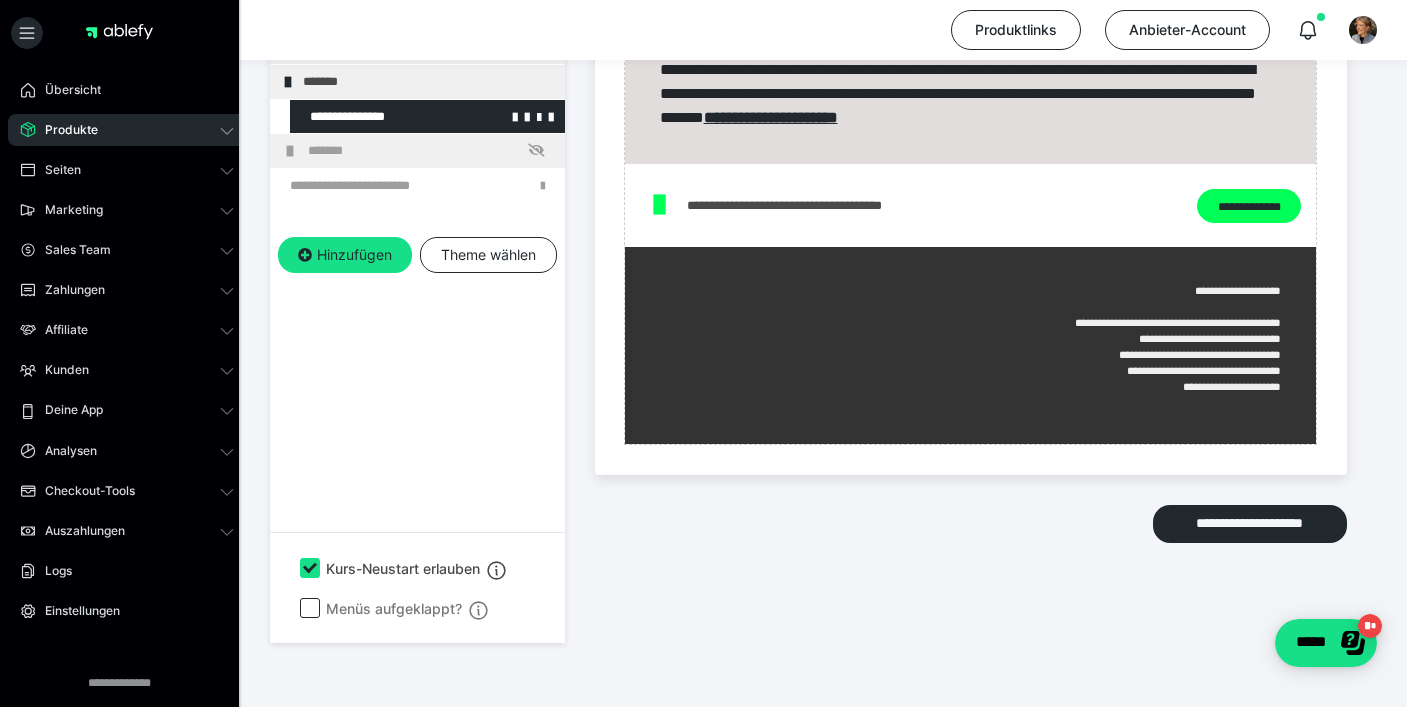 scroll, scrollTop: 2357, scrollLeft: 0, axis: vertical 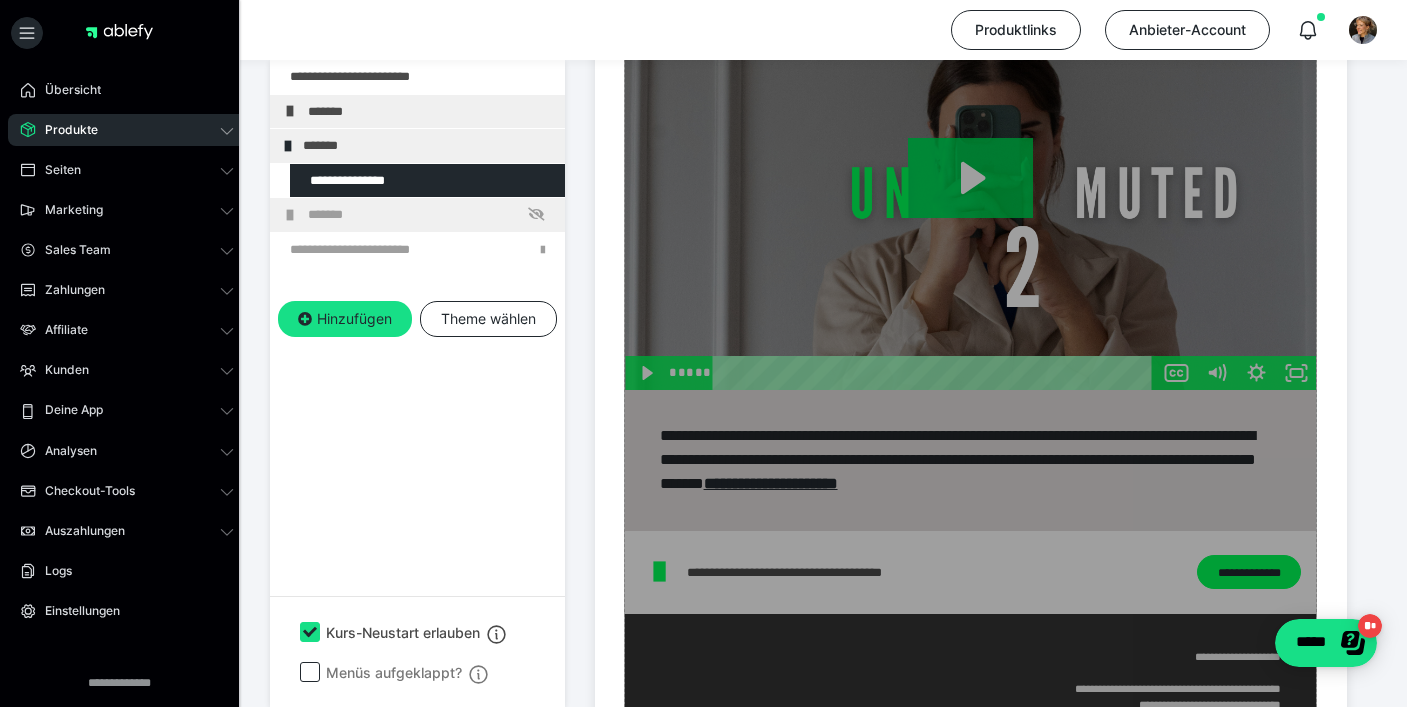 click on "Zum Pagebuilder" at bounding box center [970, -382] 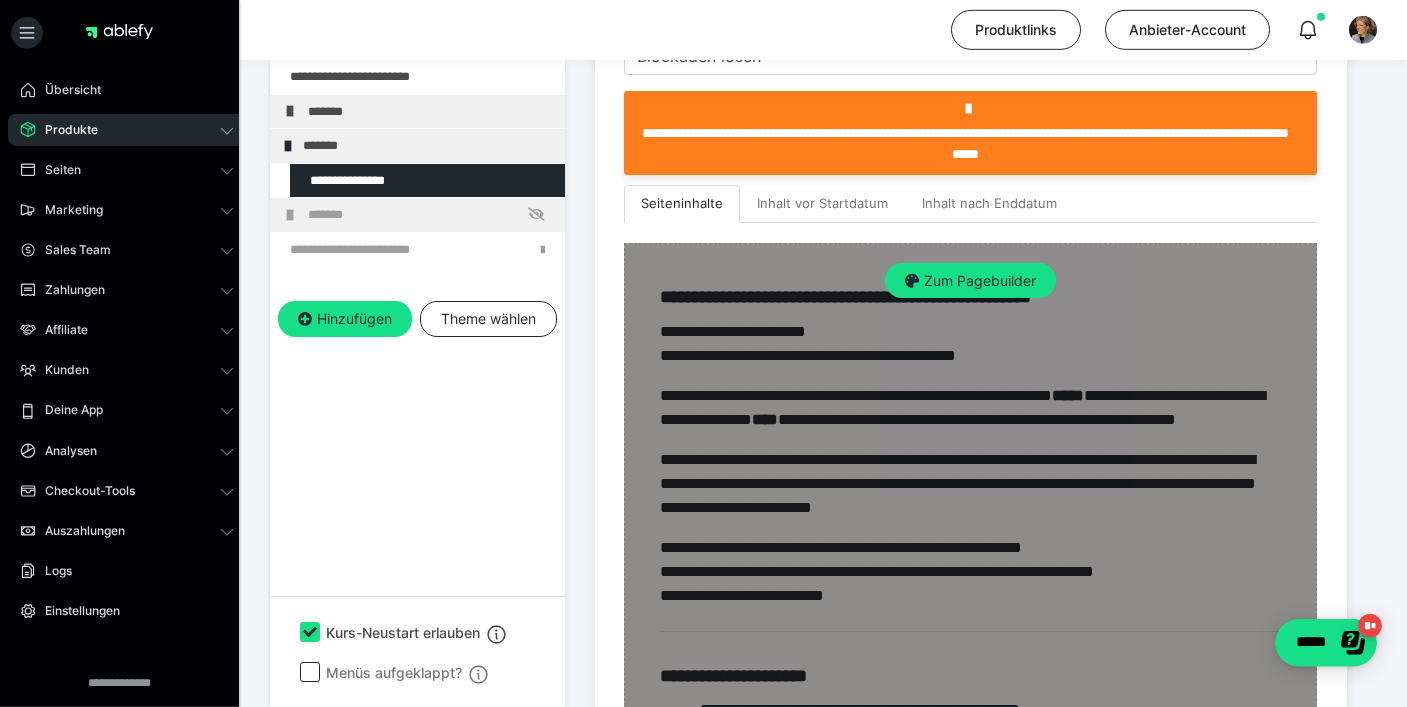 scroll, scrollTop: 531, scrollLeft: 0, axis: vertical 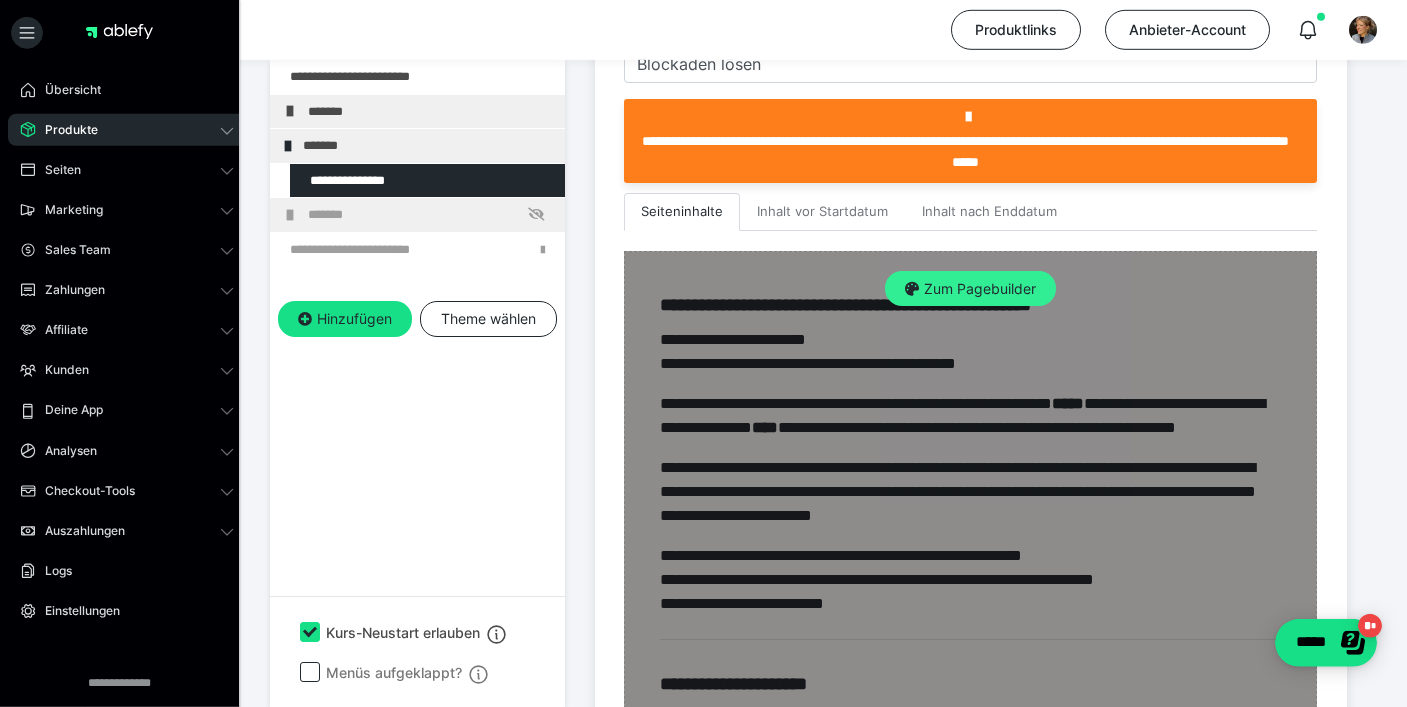 click on "Zum Pagebuilder" at bounding box center [970, 289] 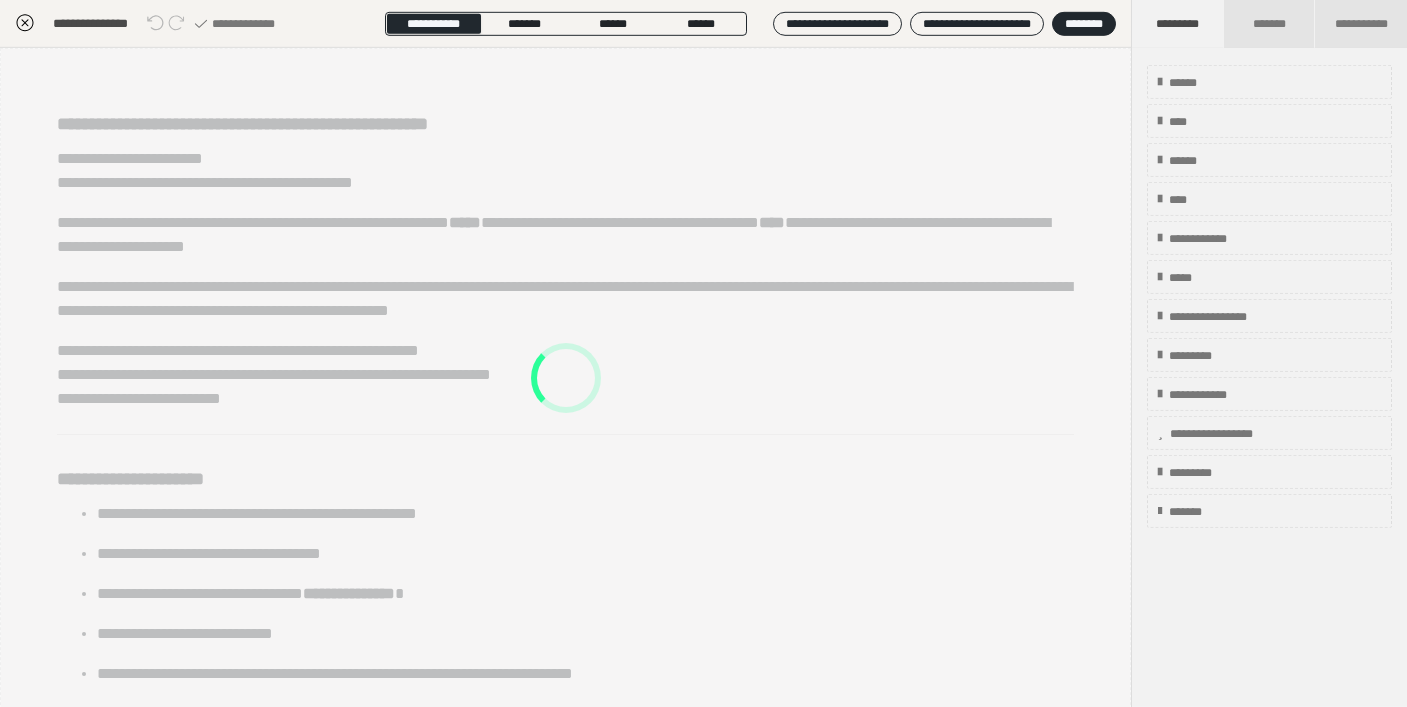 click on "**********" at bounding box center (565, 1362) 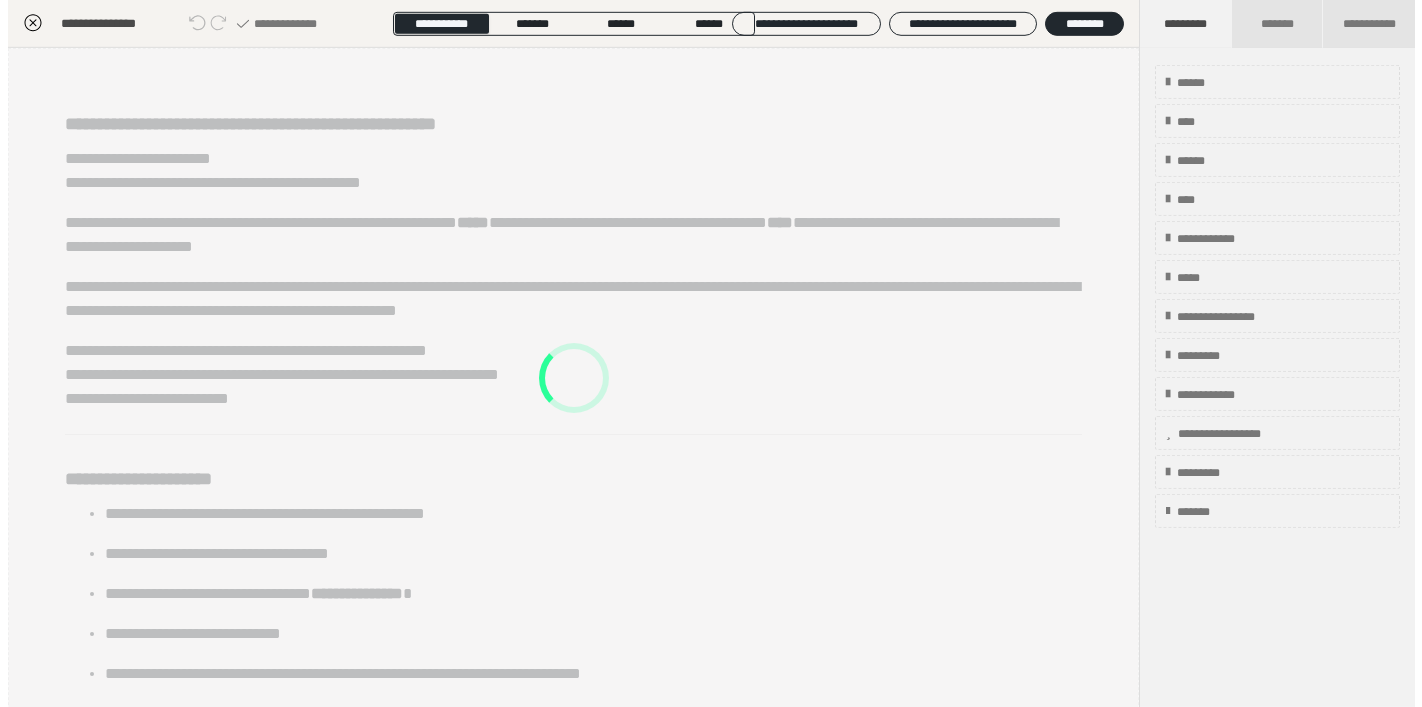 scroll, scrollTop: 349, scrollLeft: 0, axis: vertical 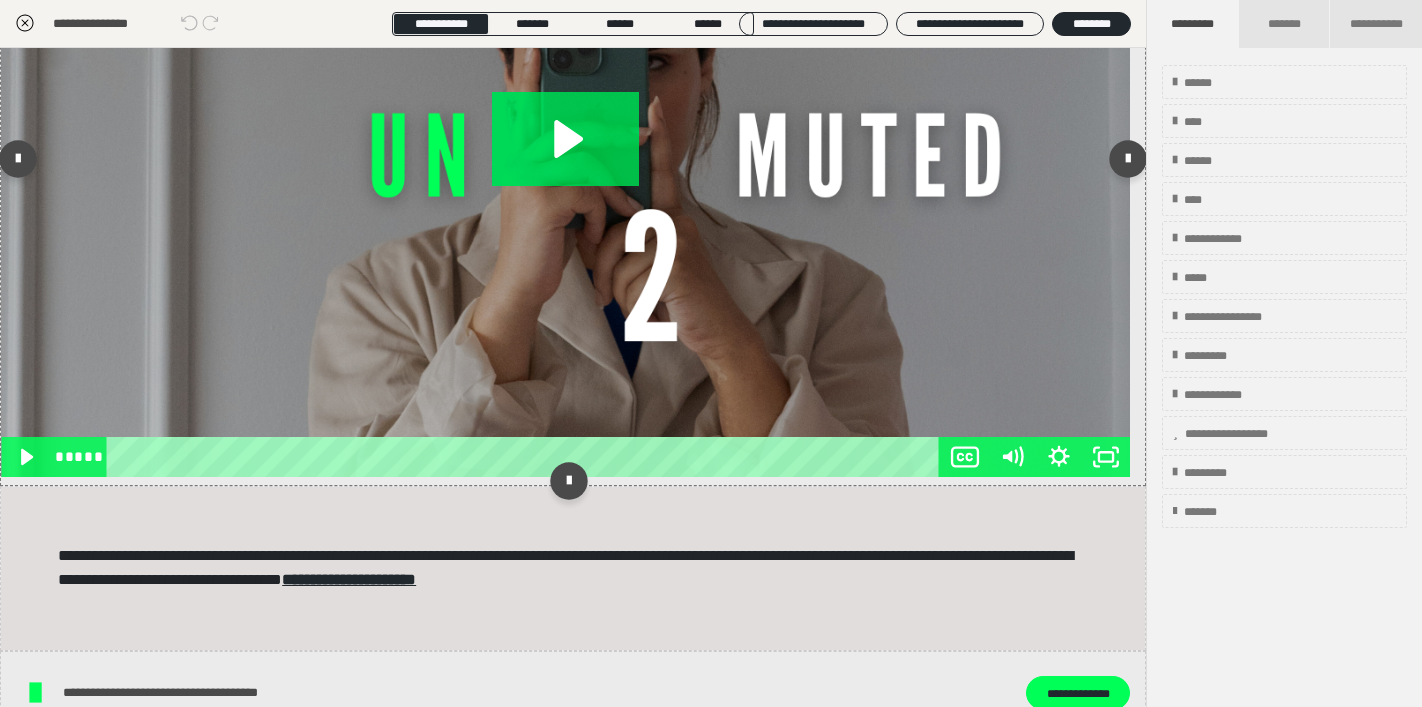 click at bounding box center (565, 159) 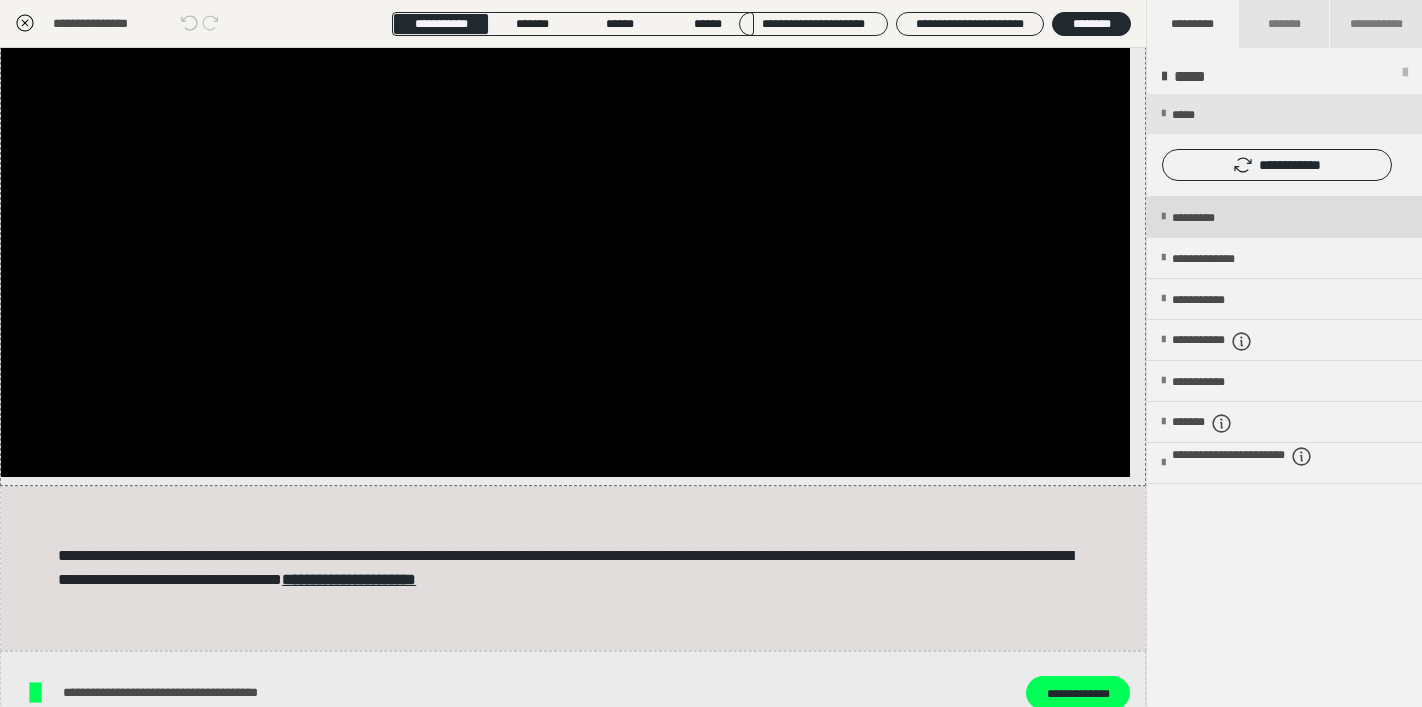 click on "*********" at bounding box center (1284, 217) 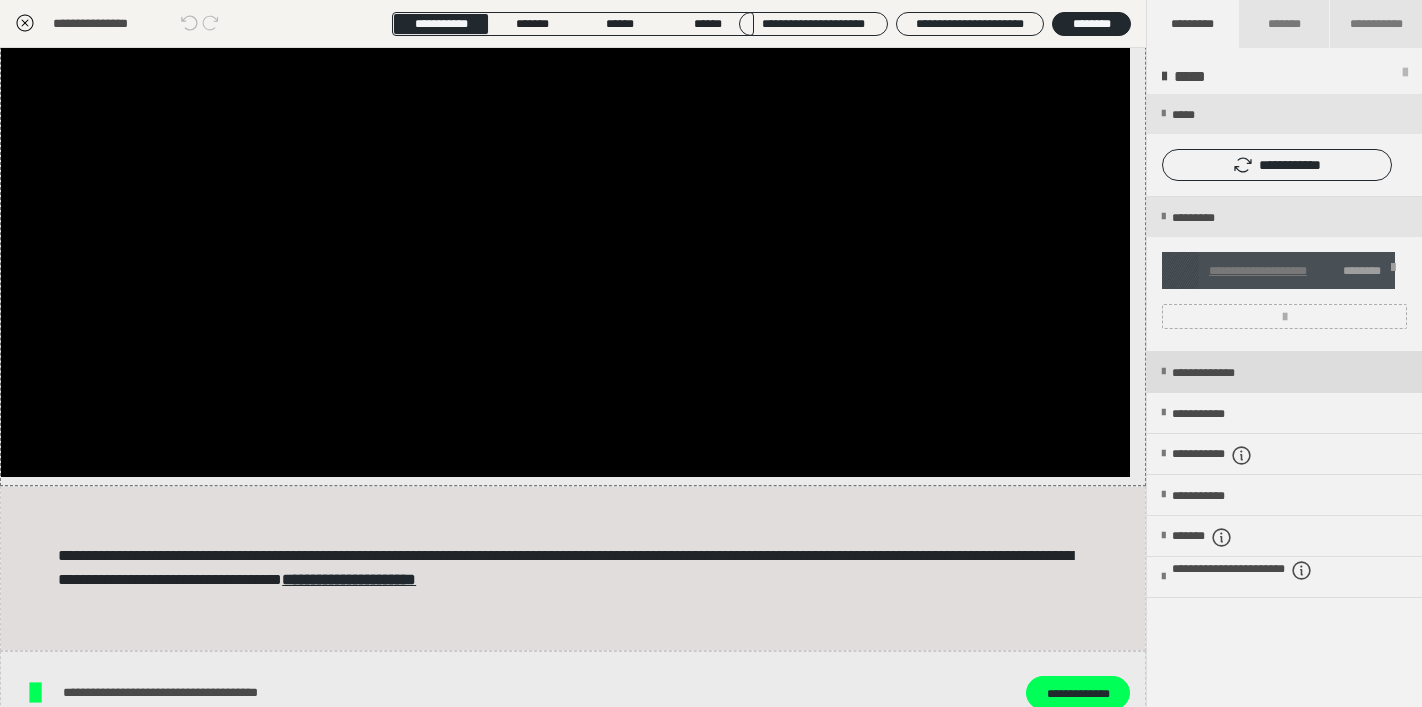 click at bounding box center [1163, 372] 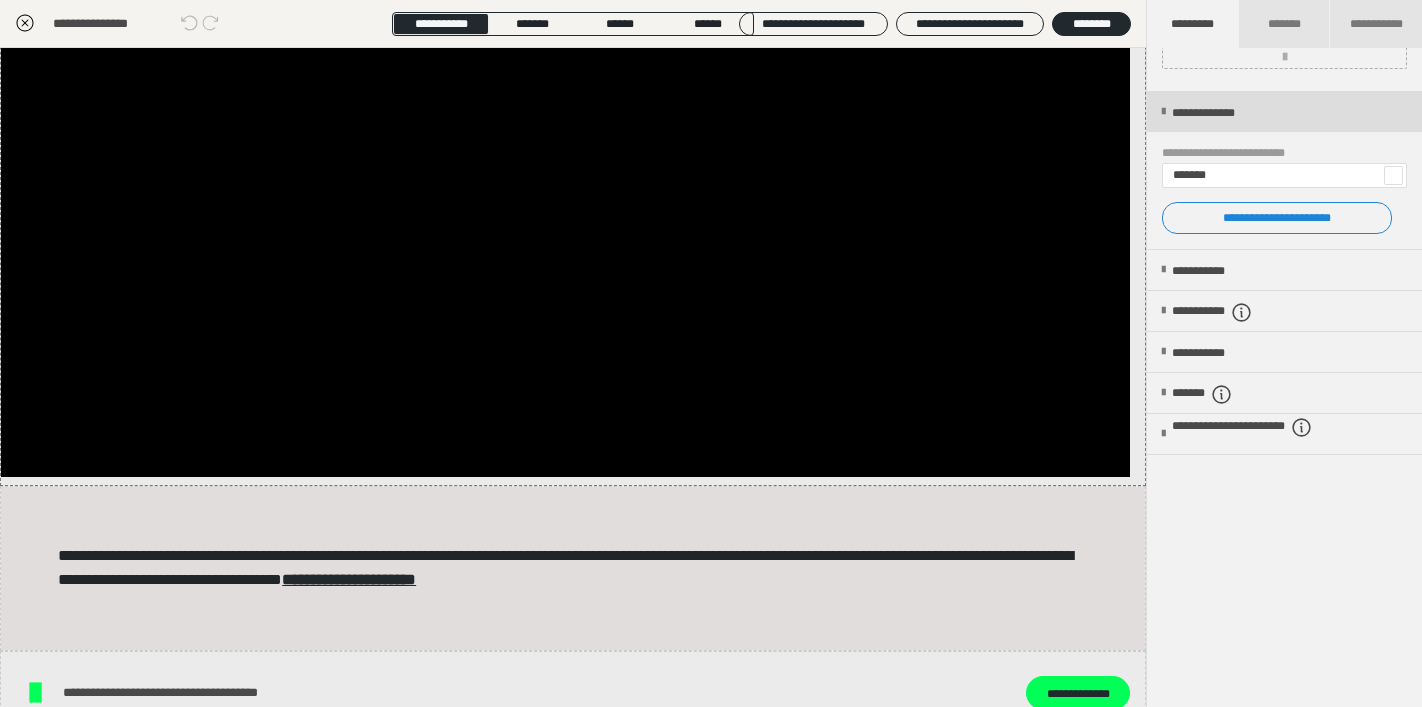 scroll, scrollTop: 261, scrollLeft: 0, axis: vertical 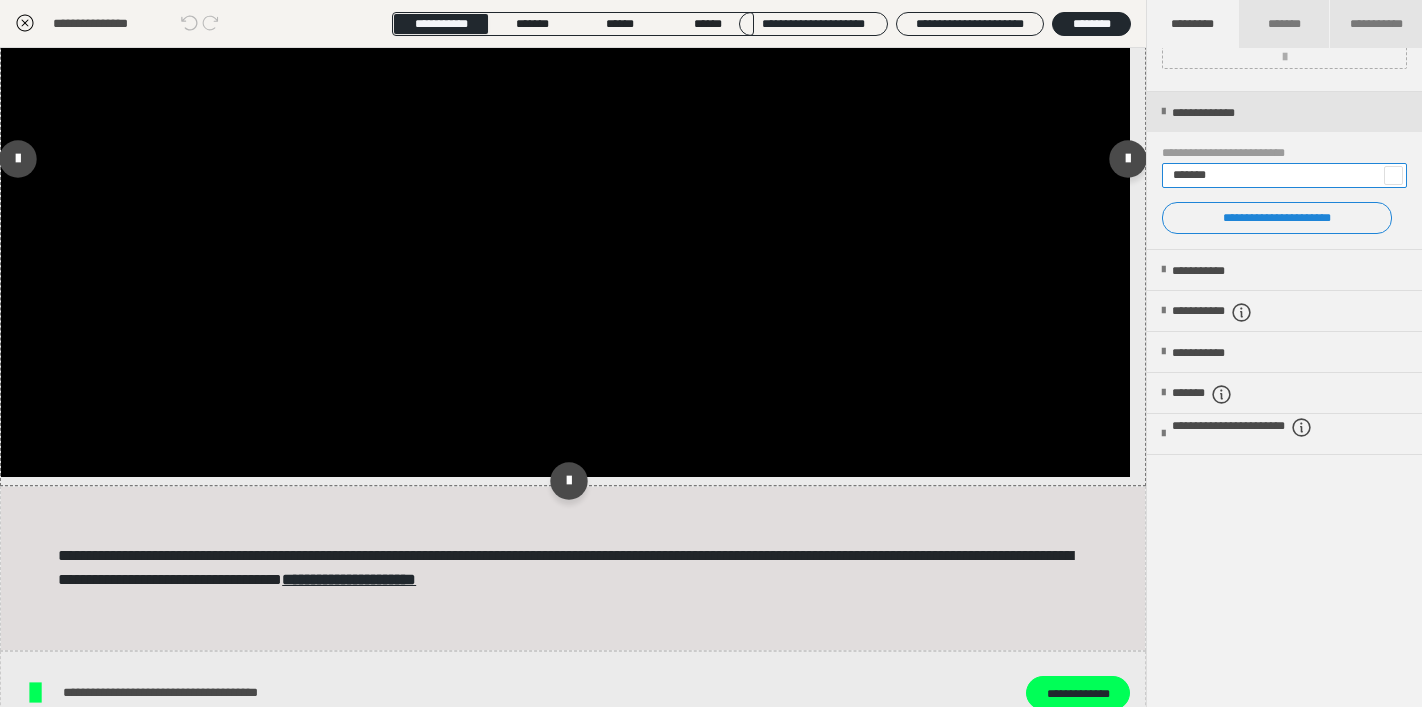drag, startPoint x: 1254, startPoint y: 176, endPoint x: 1123, endPoint y: 178, distance: 131.01526 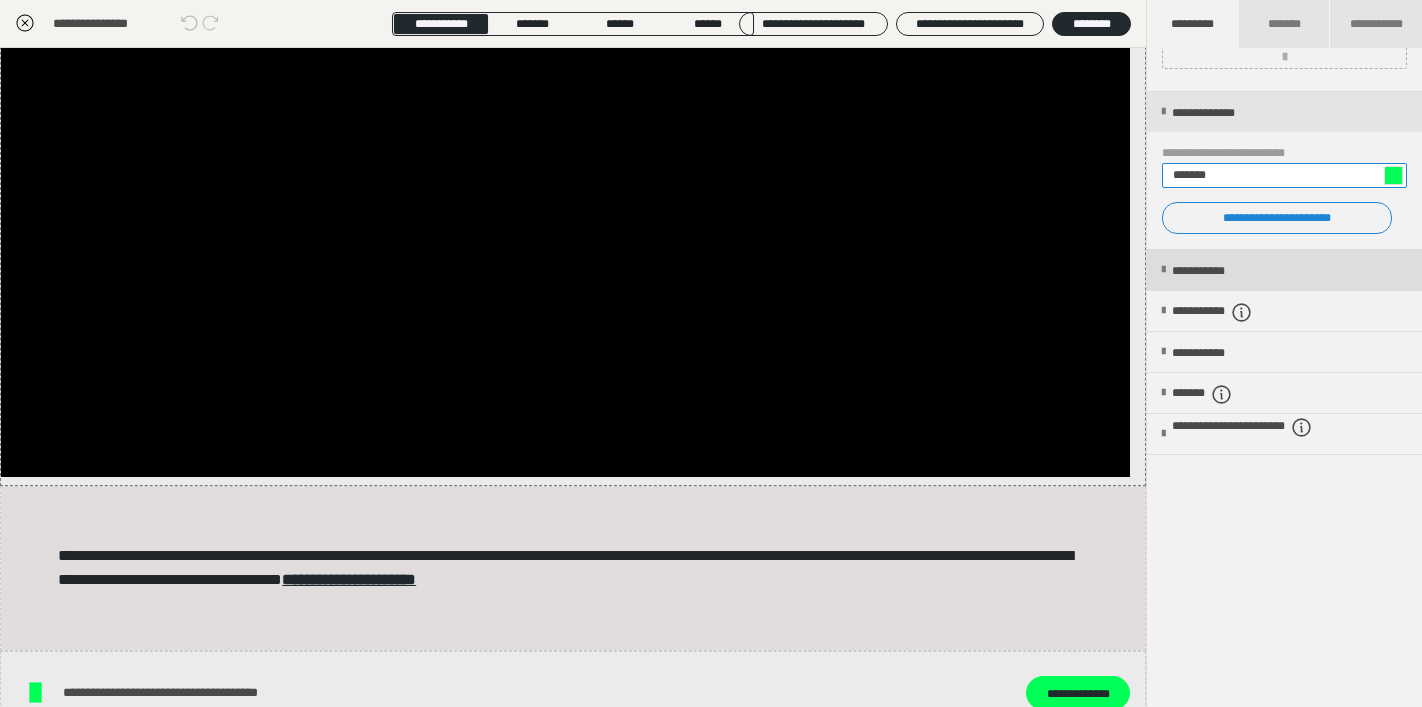type on "*******" 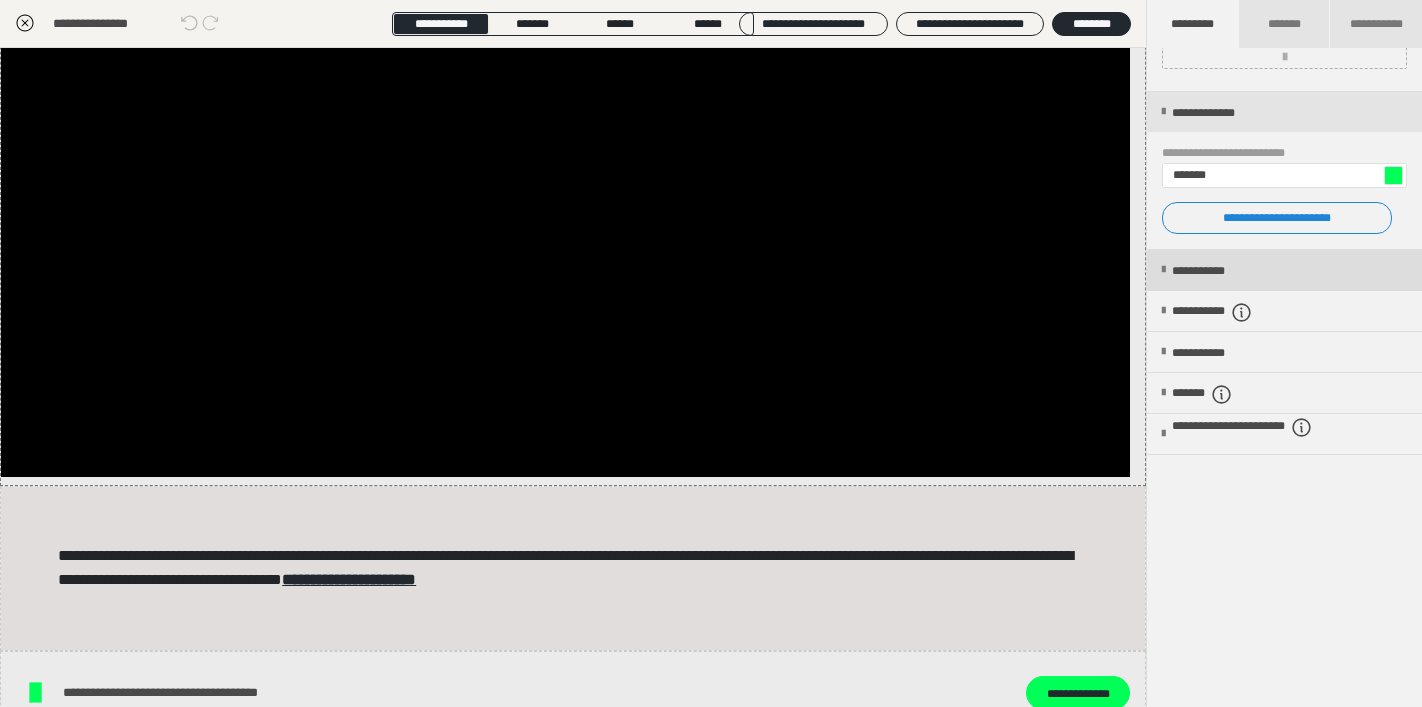 click at bounding box center [1163, 270] 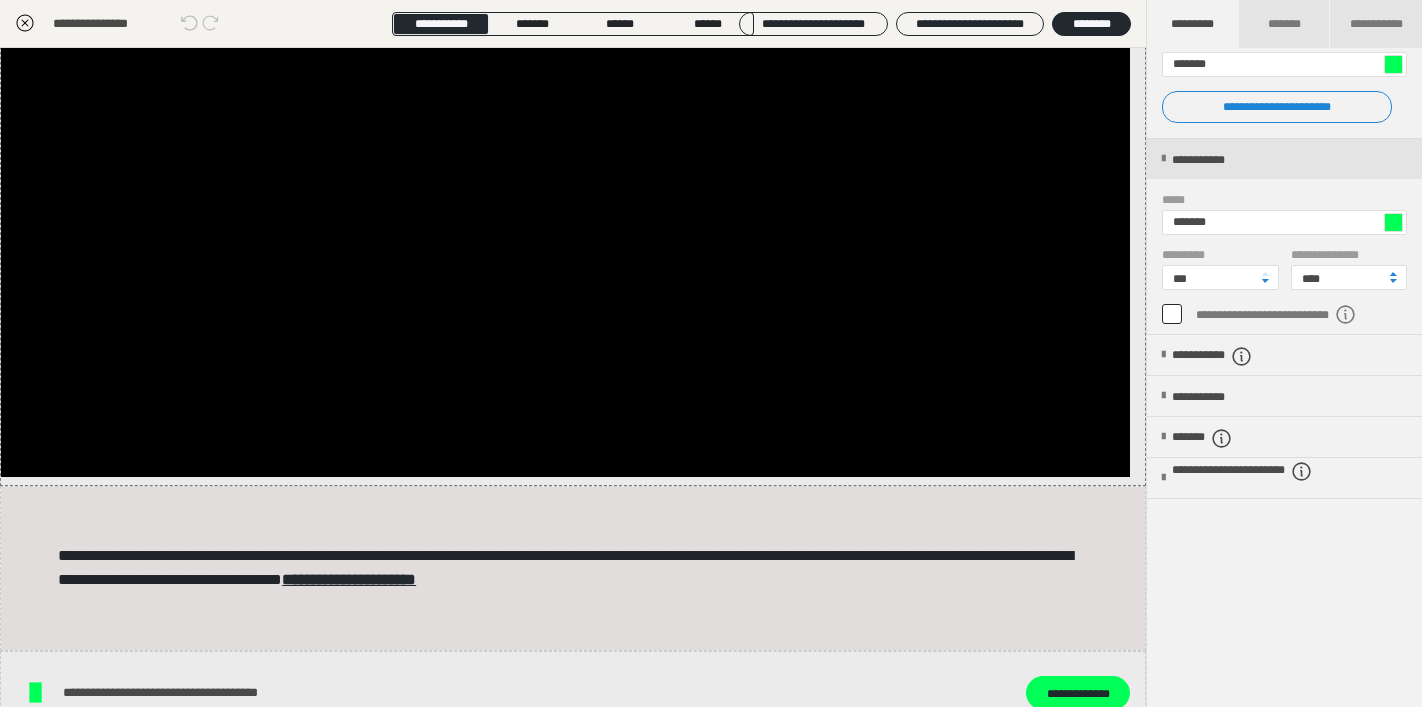 scroll, scrollTop: 374, scrollLeft: 0, axis: vertical 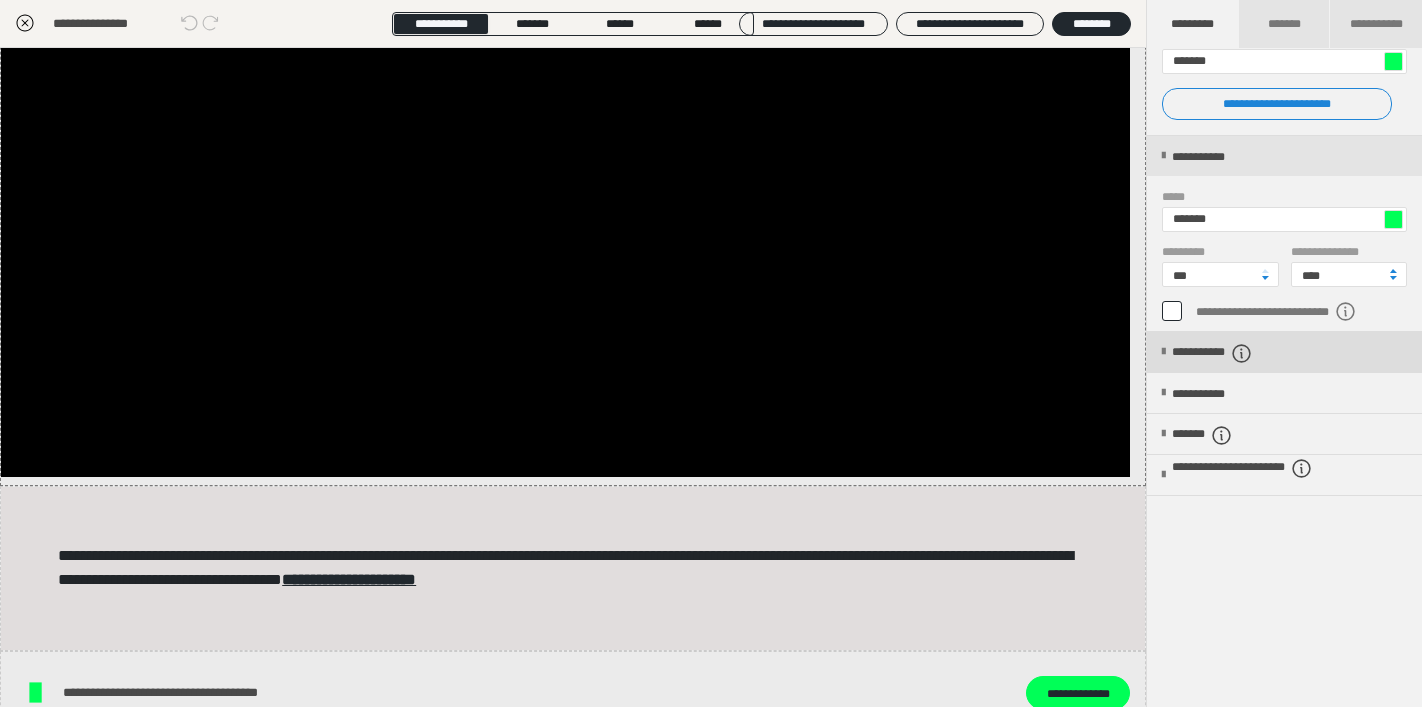 click at bounding box center (1163, 352) 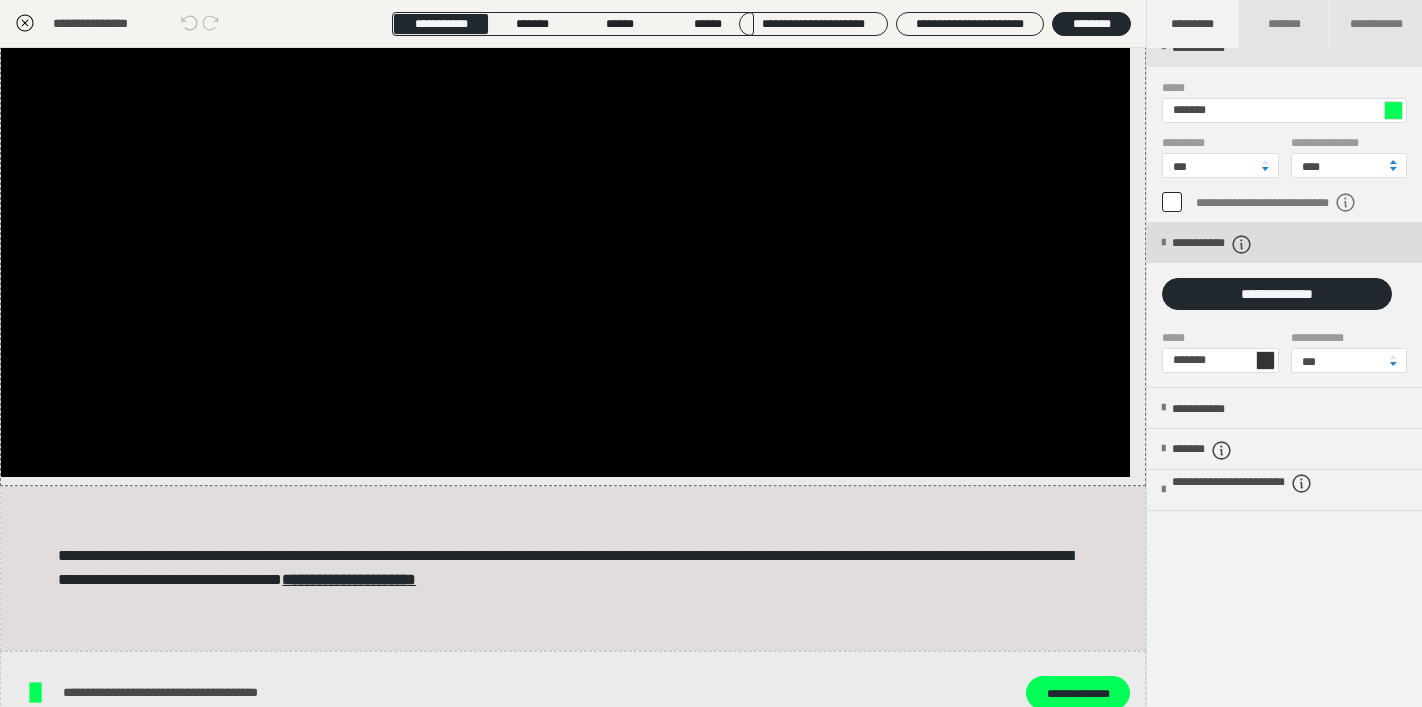 scroll, scrollTop: 489, scrollLeft: 0, axis: vertical 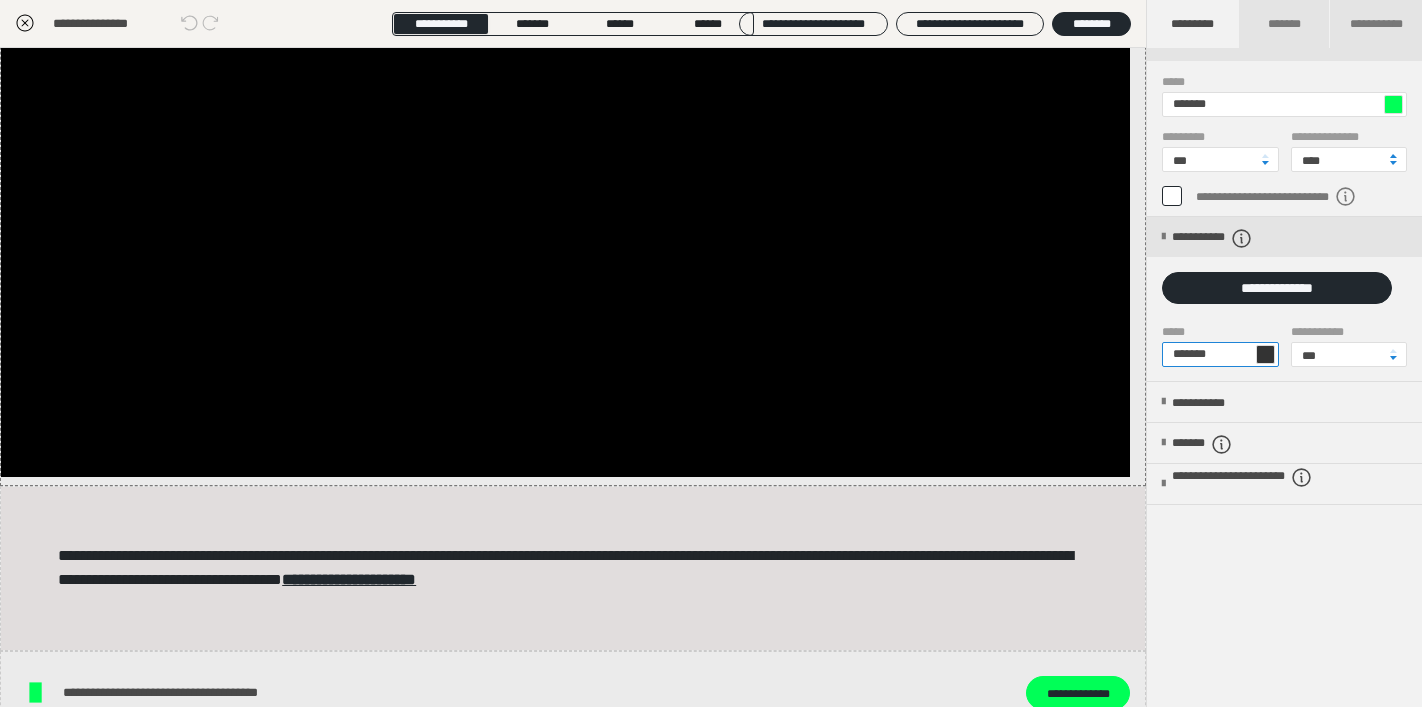 drag, startPoint x: 1236, startPoint y: 362, endPoint x: 1144, endPoint y: 361, distance: 92.00543 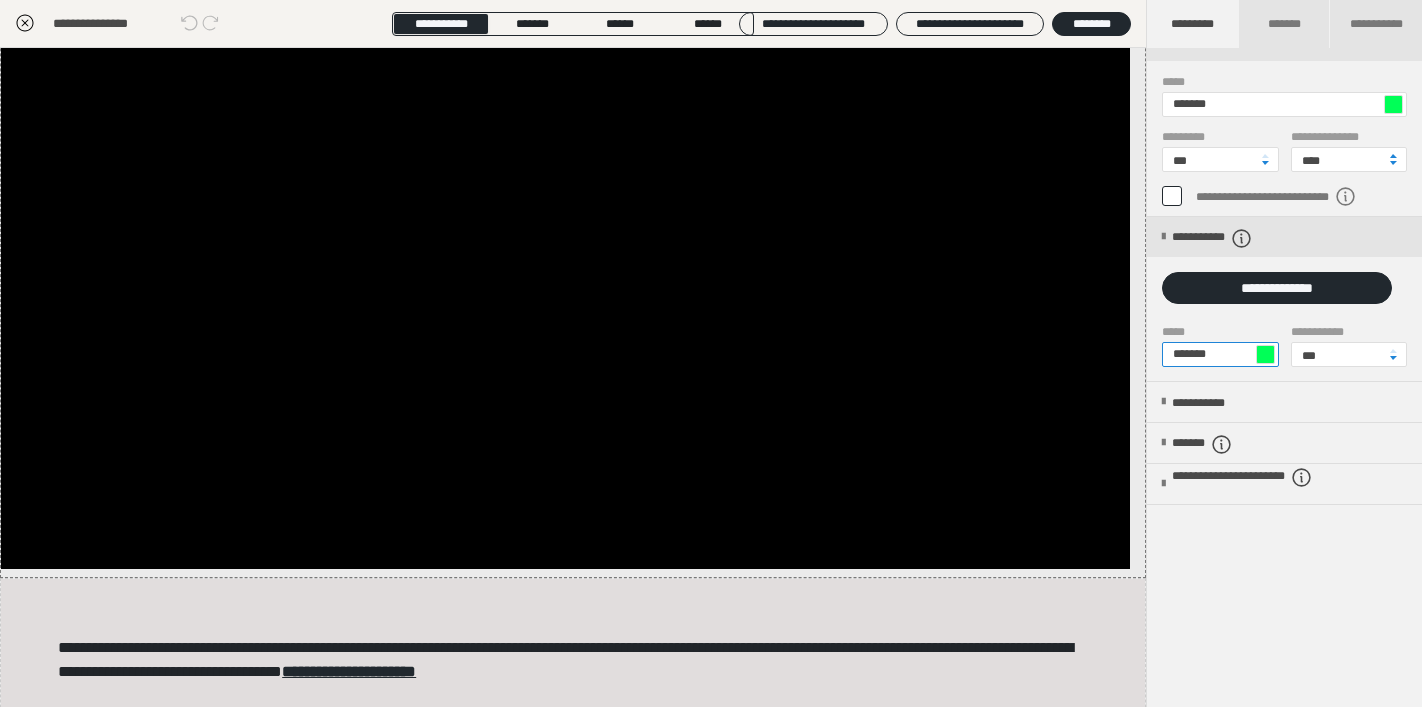 scroll, scrollTop: 1597, scrollLeft: 0, axis: vertical 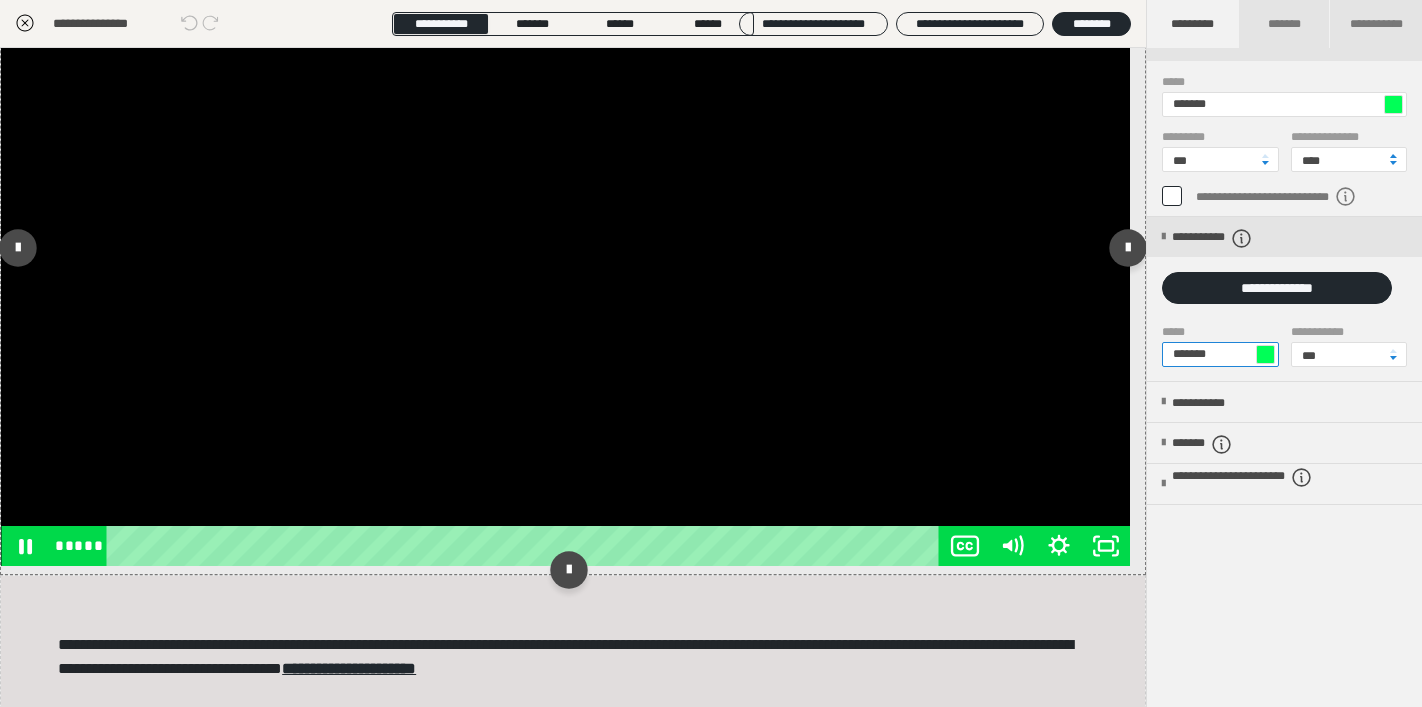type on "*******" 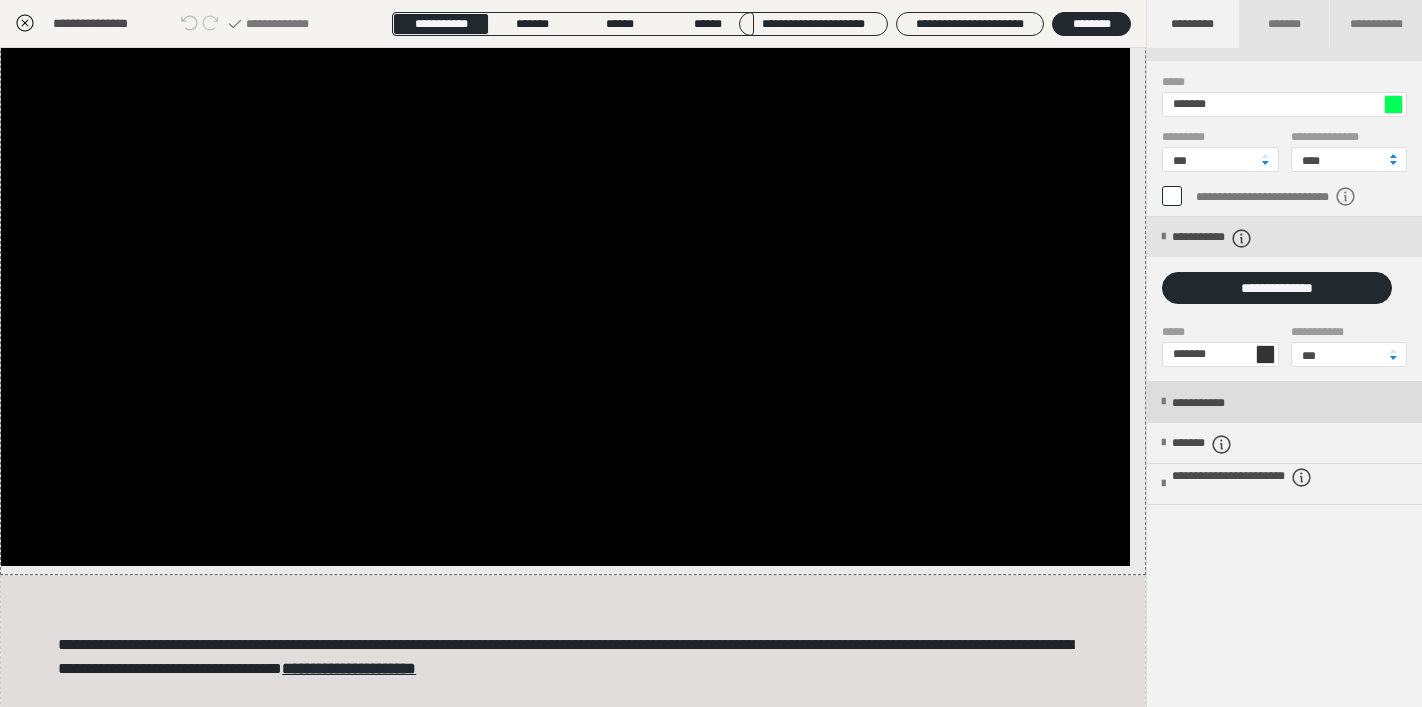 click on "**********" at bounding box center (1218, 403) 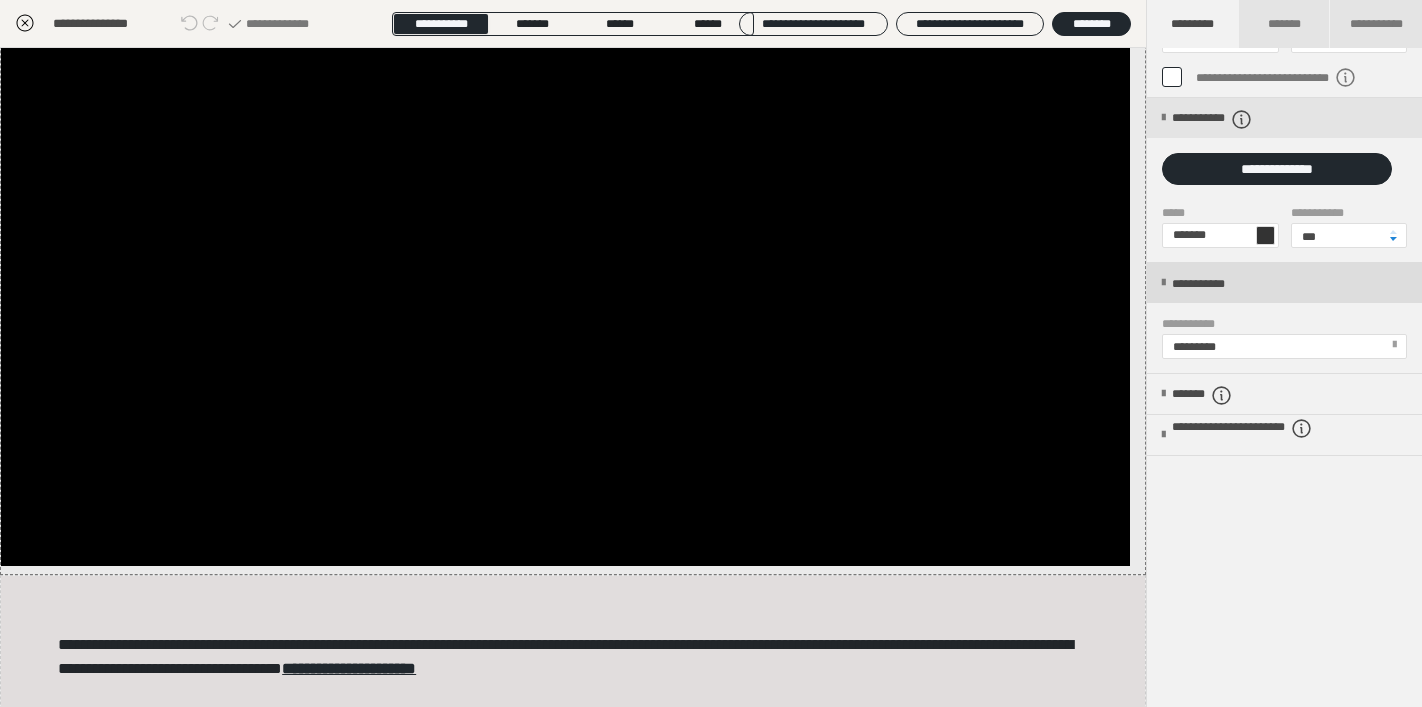 scroll, scrollTop: 610, scrollLeft: 0, axis: vertical 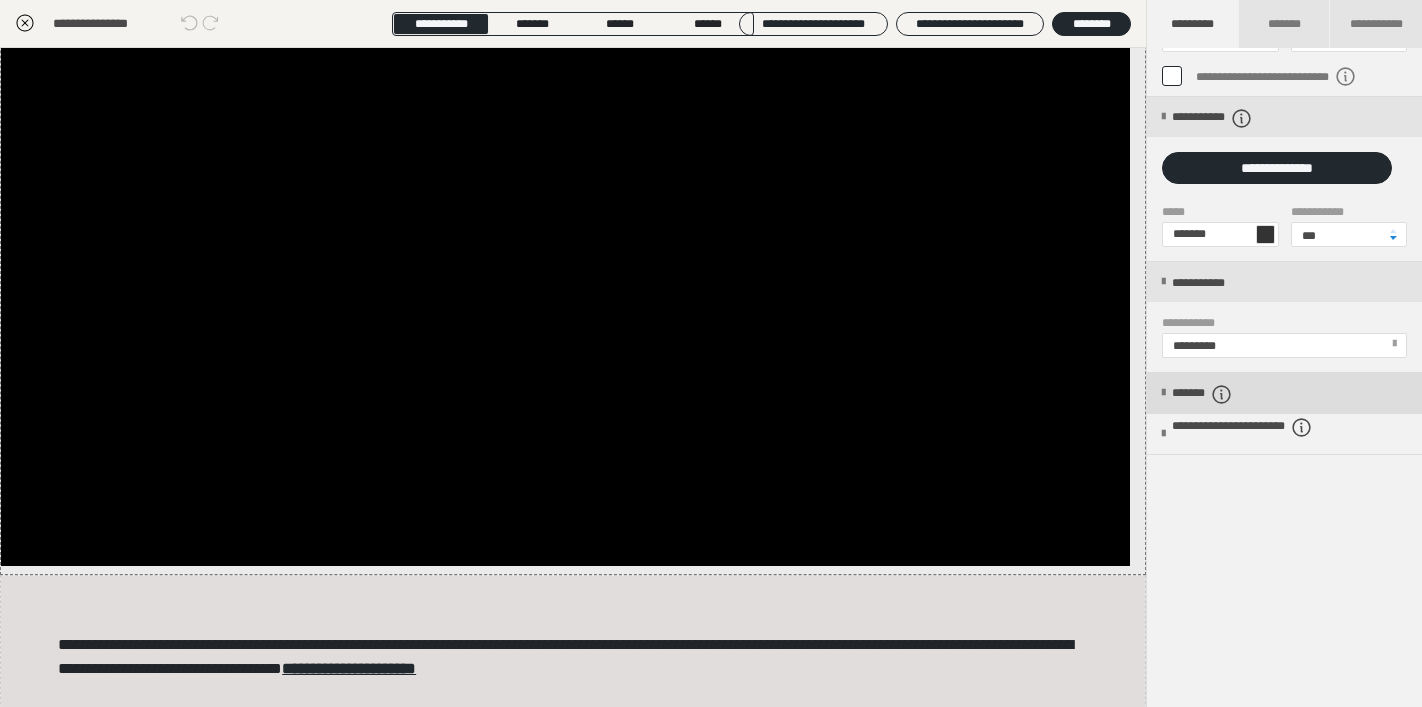 click on "*******" at bounding box center (1219, 394) 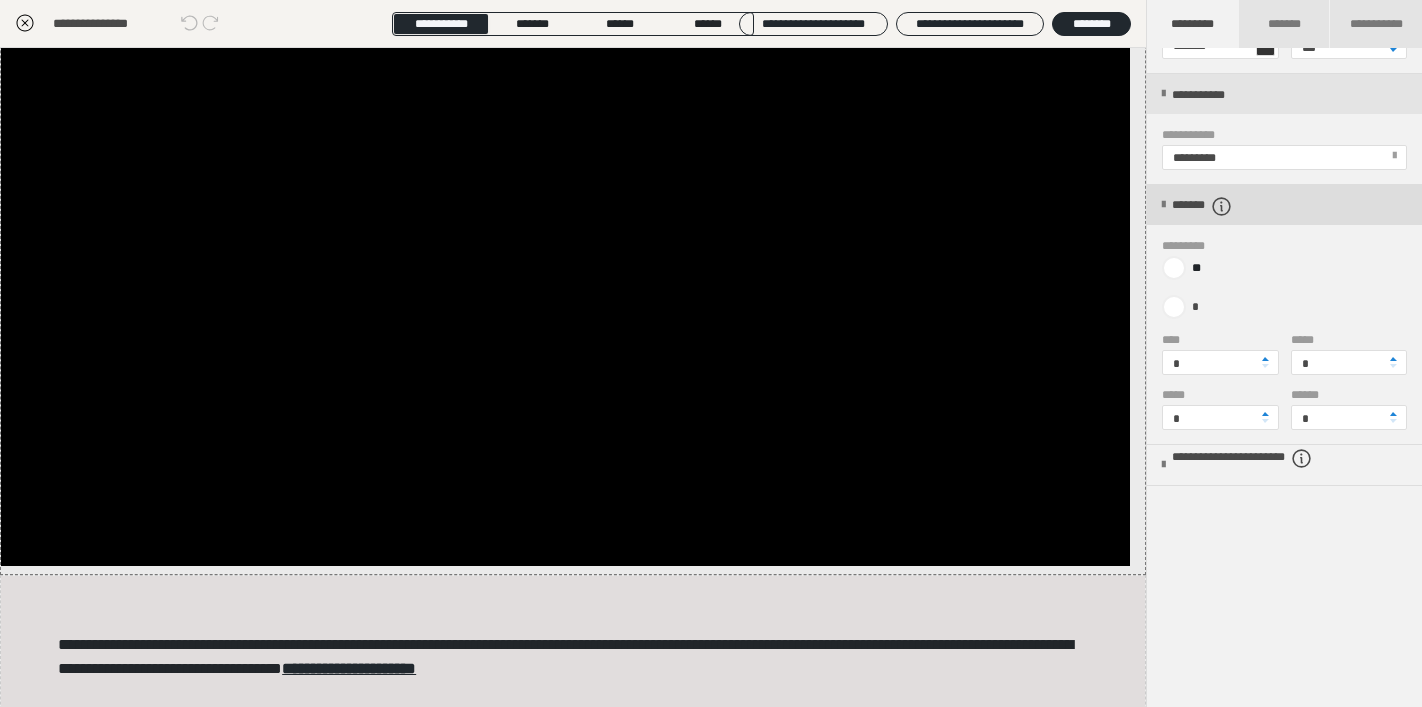 scroll, scrollTop: 829, scrollLeft: 0, axis: vertical 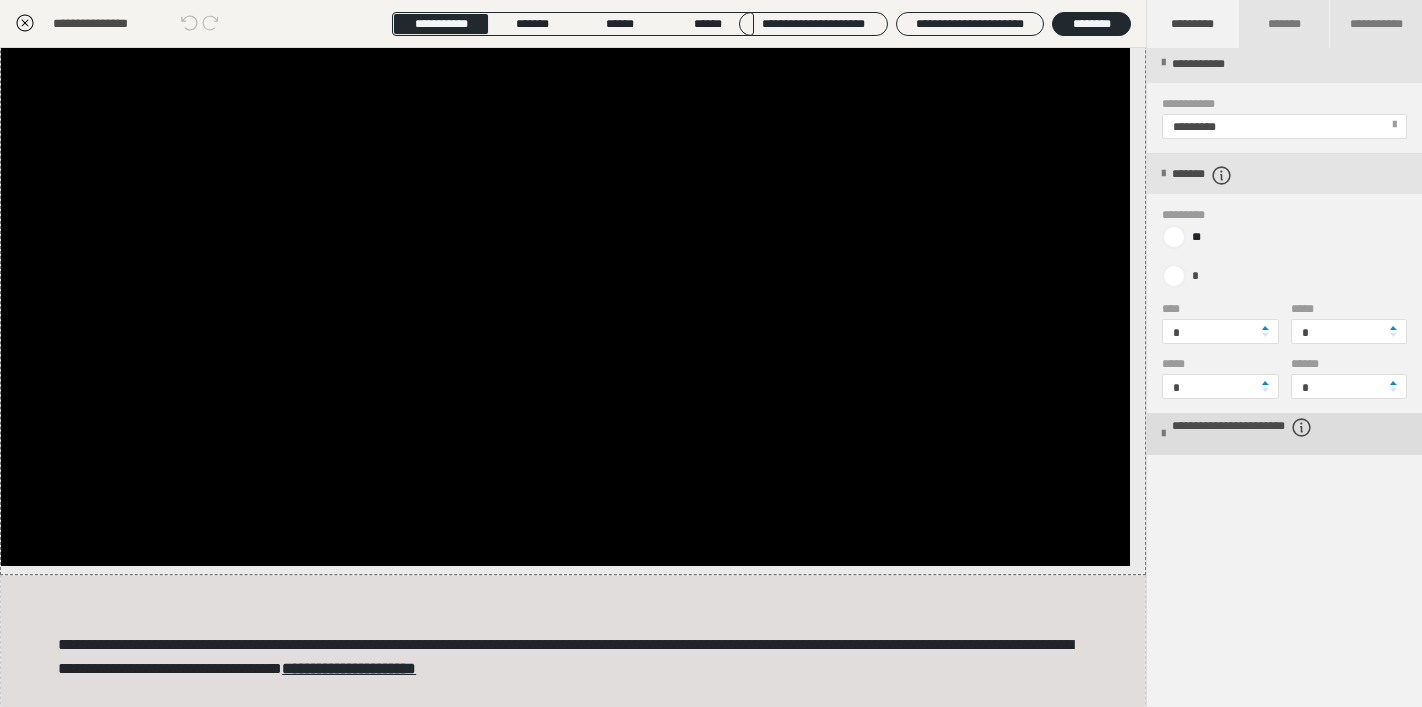 click on "**********" at bounding box center (1276, 435) 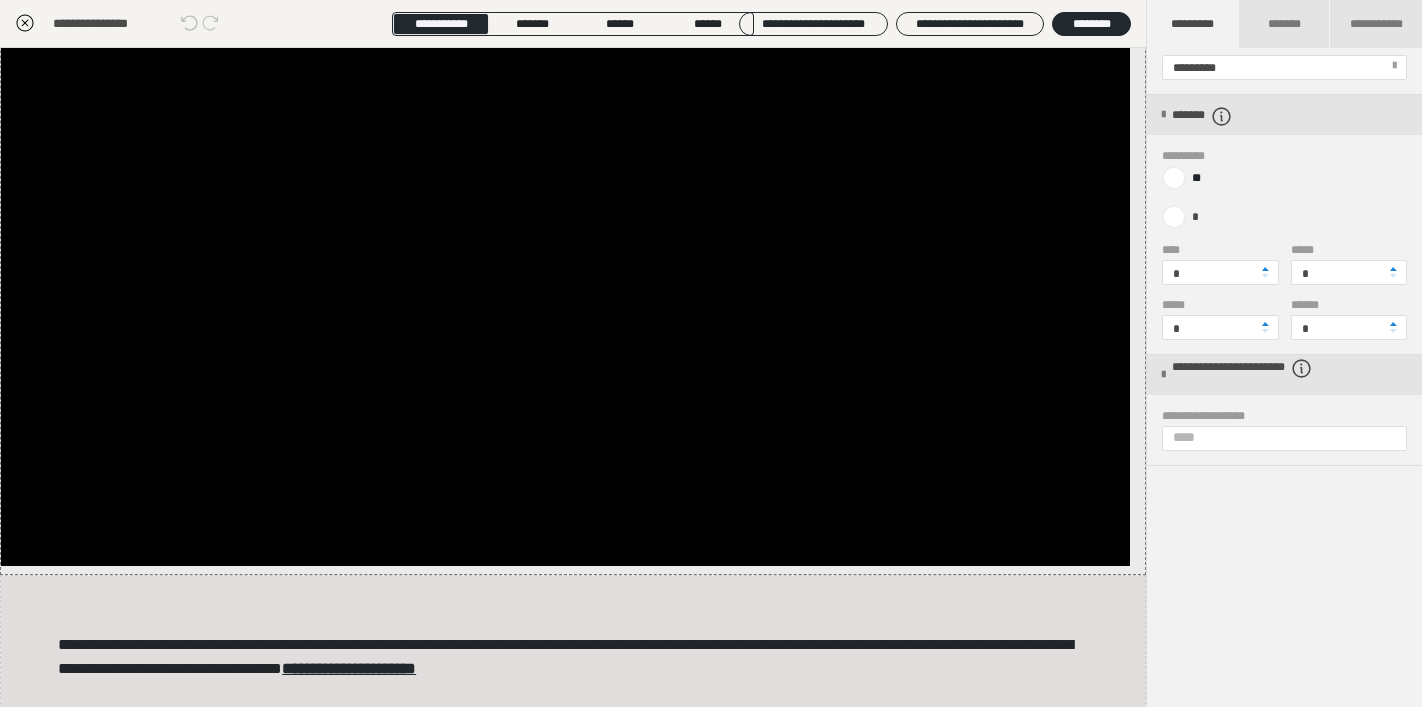 scroll, scrollTop: 899, scrollLeft: 0, axis: vertical 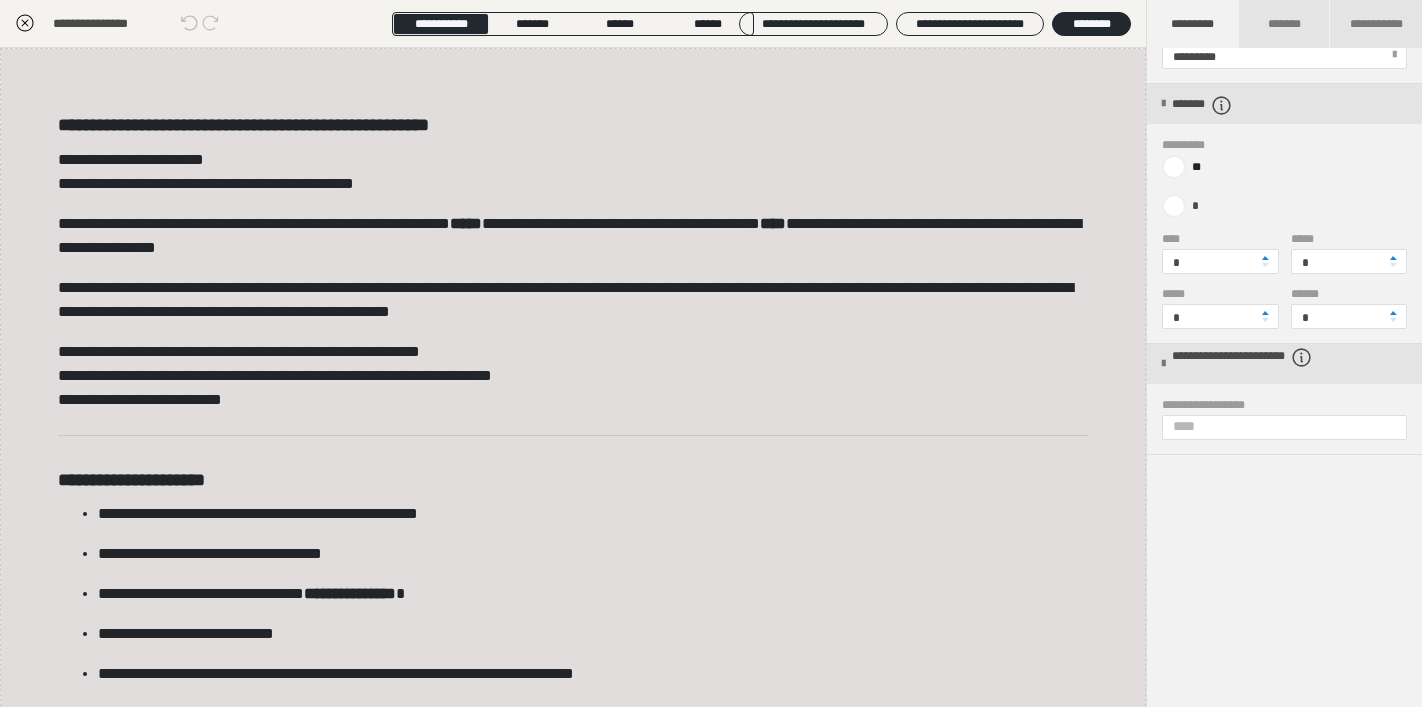 click 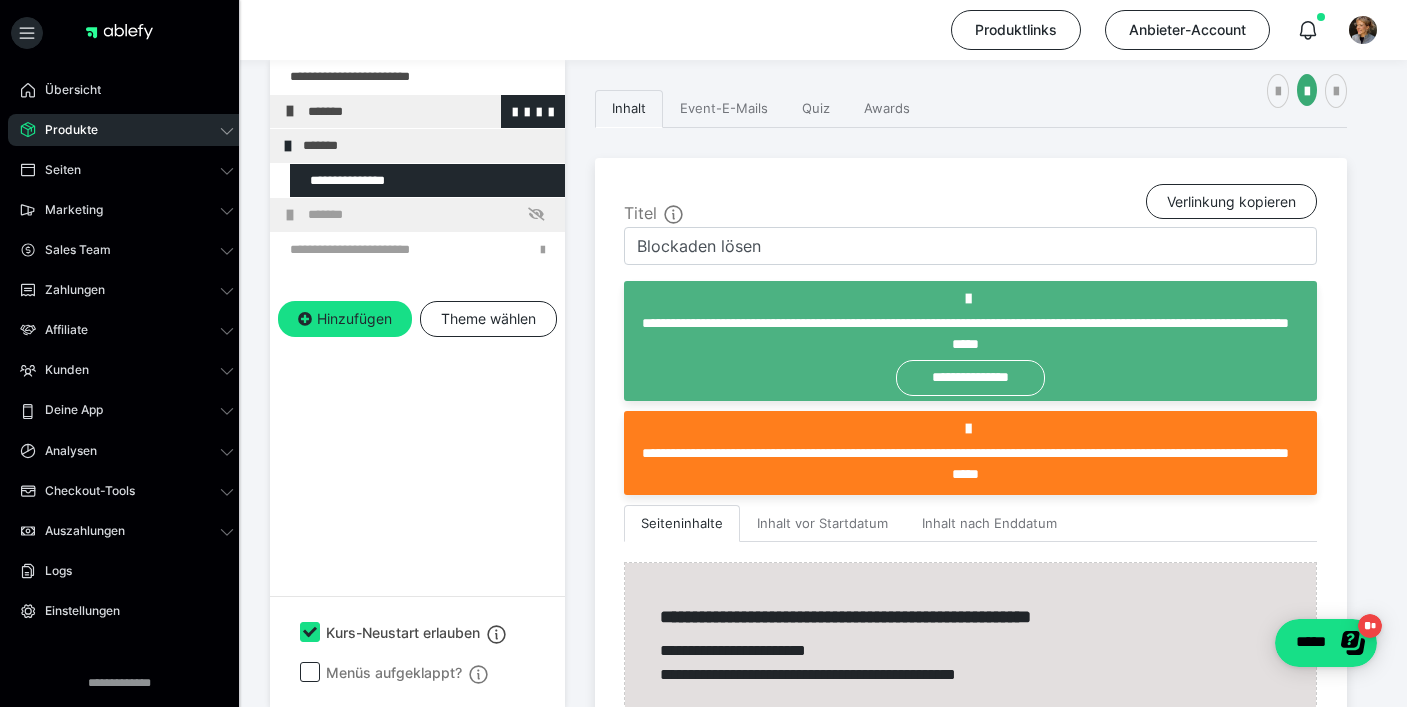 click on "*******" at bounding box center (431, 112) 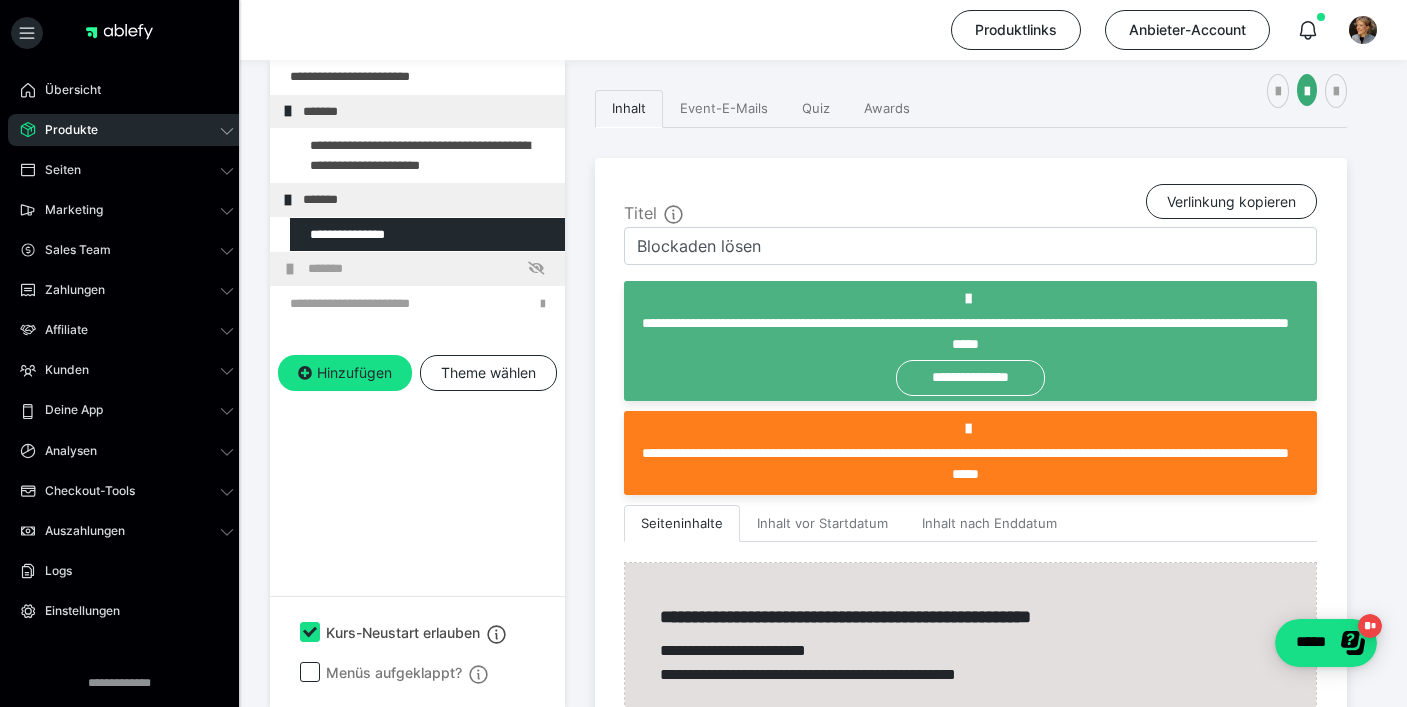 click at bounding box center [310, 672] 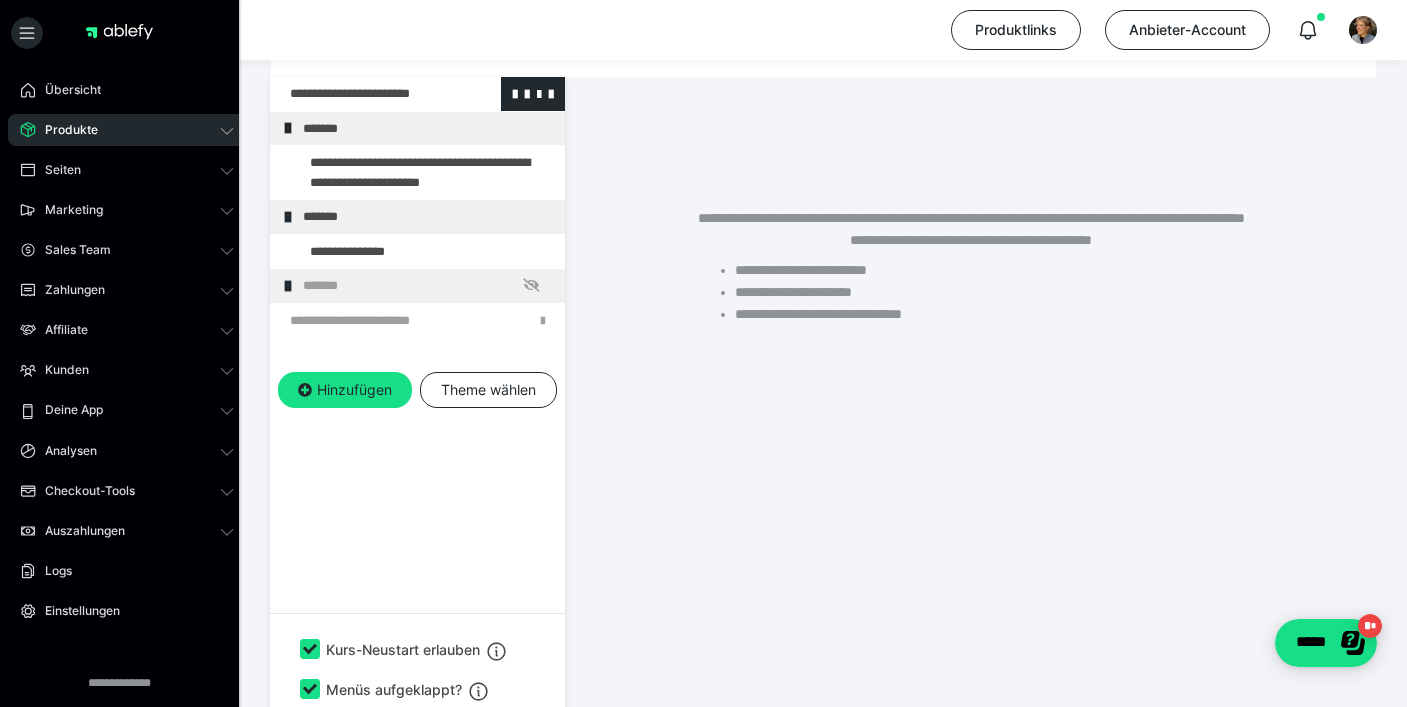 scroll, scrollTop: 349, scrollLeft: 0, axis: vertical 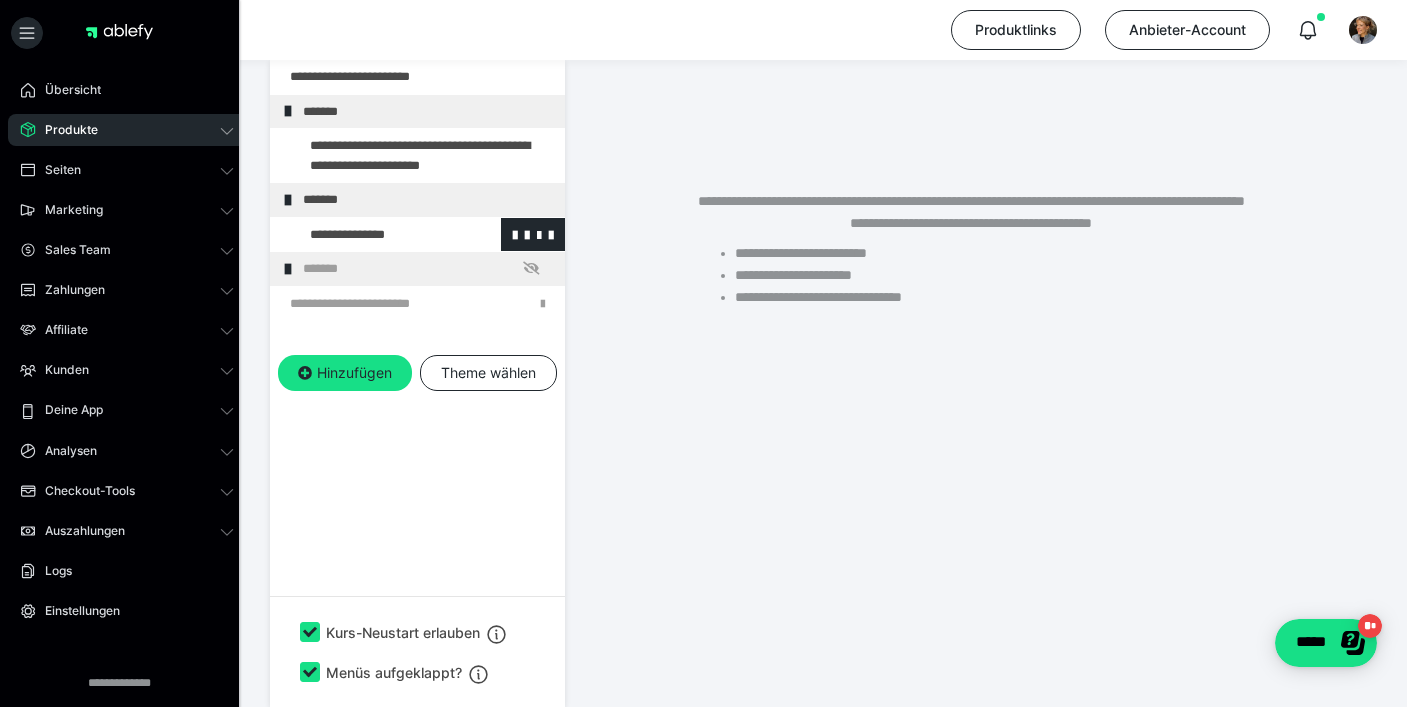 click at bounding box center [375, 235] 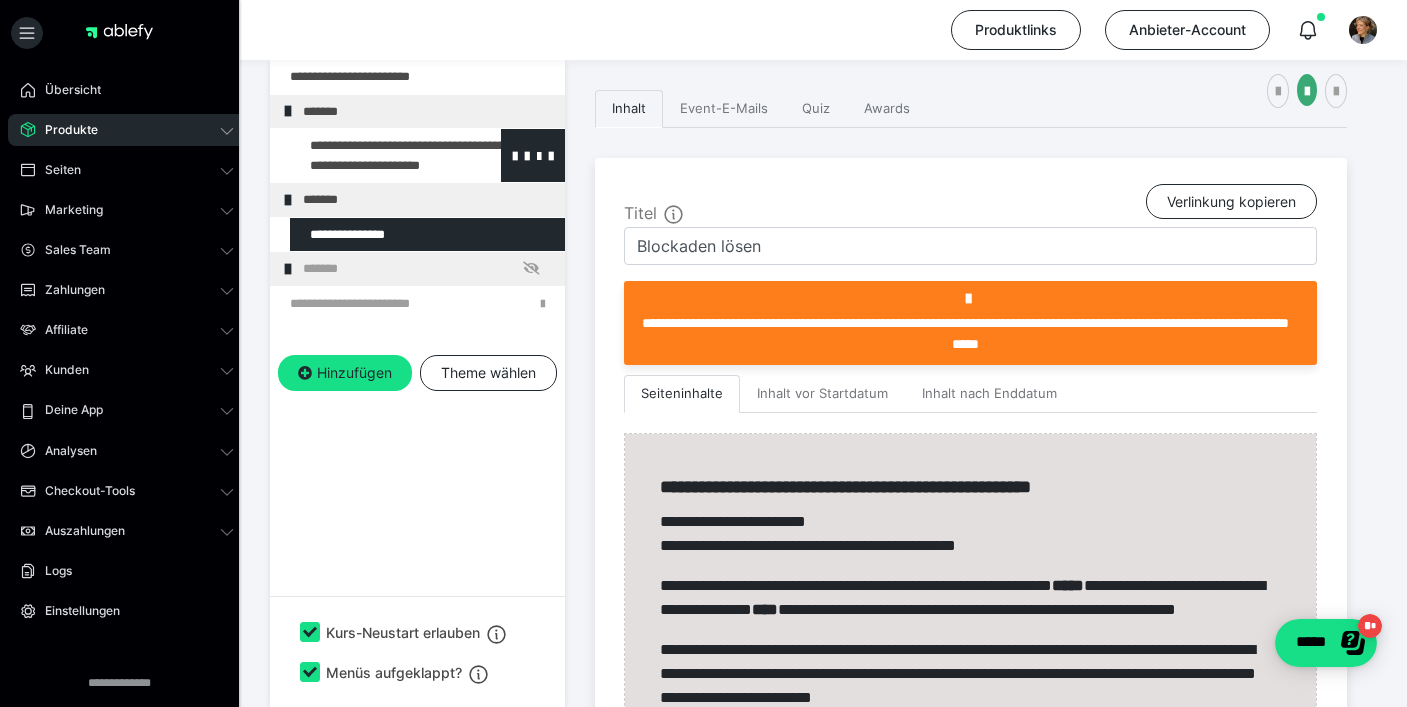 click at bounding box center [375, 155] 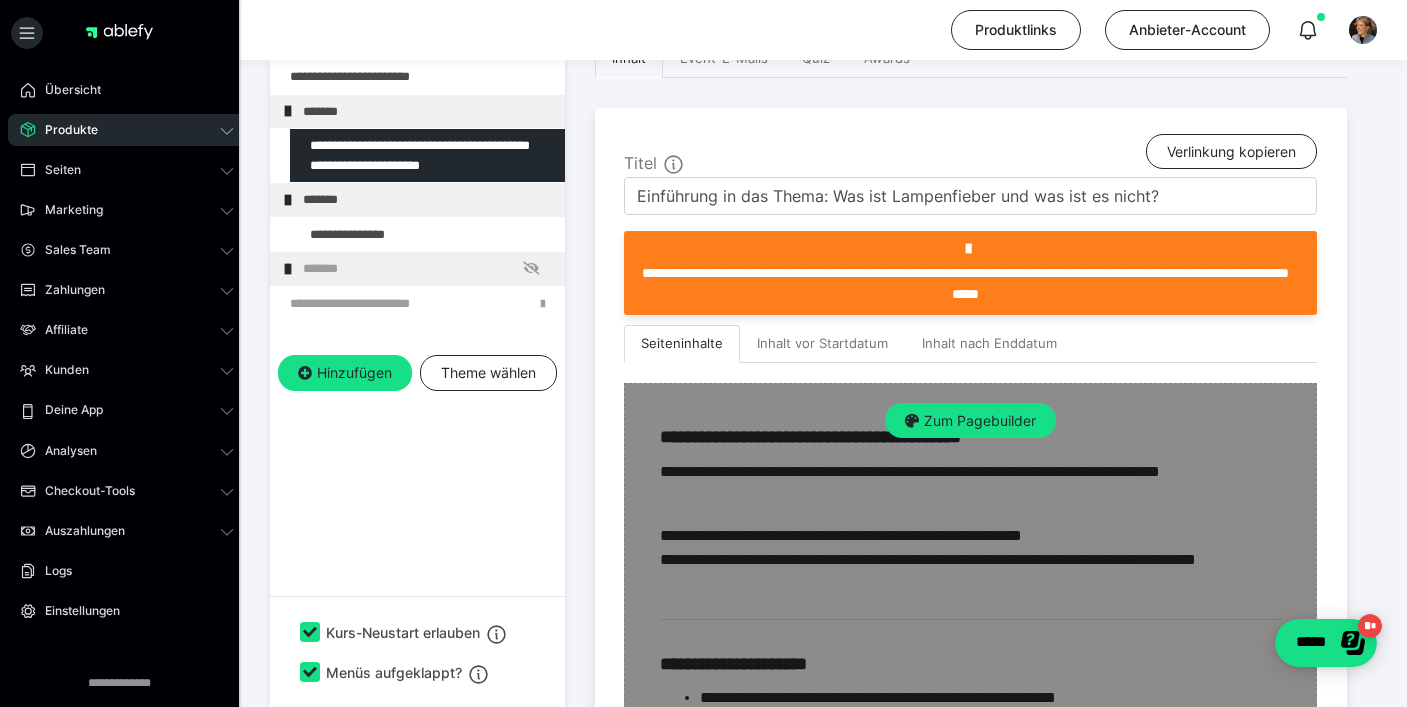 scroll, scrollTop: 374, scrollLeft: 0, axis: vertical 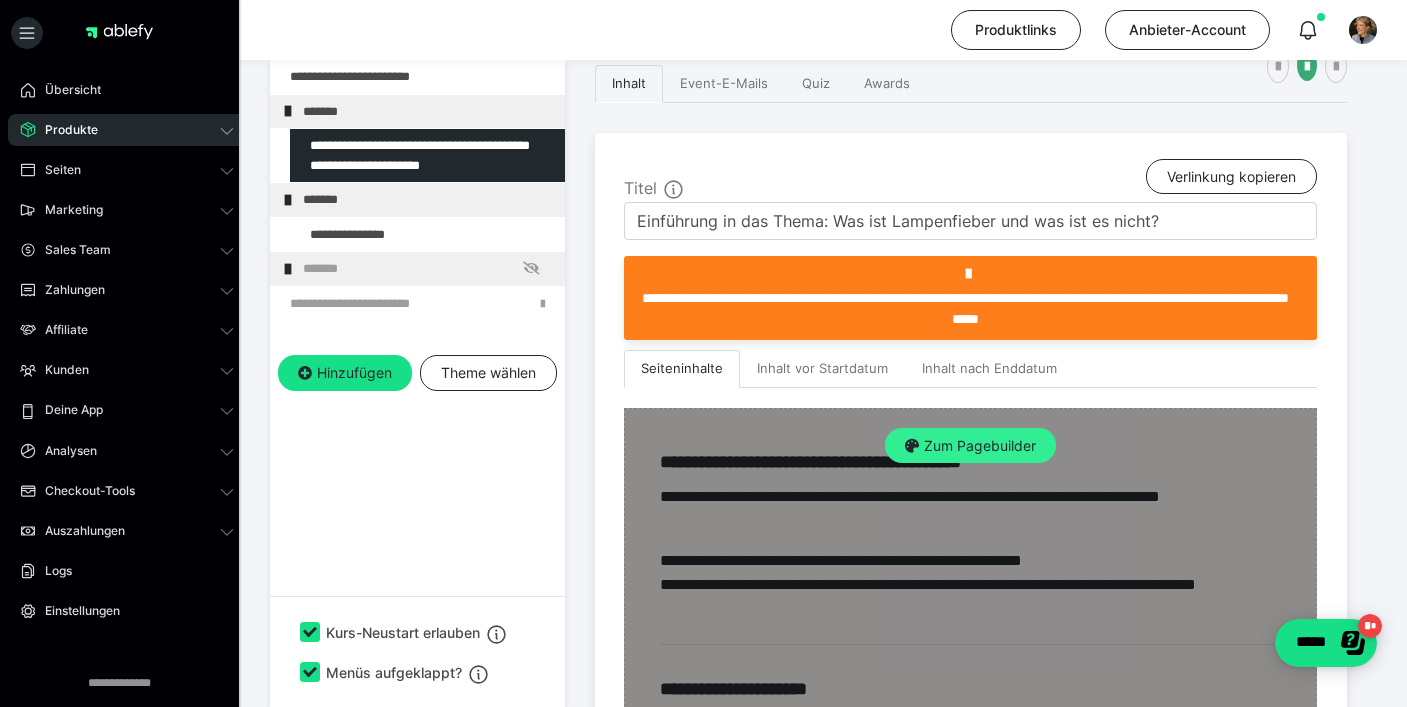 click on "Zum Pagebuilder" at bounding box center (970, 446) 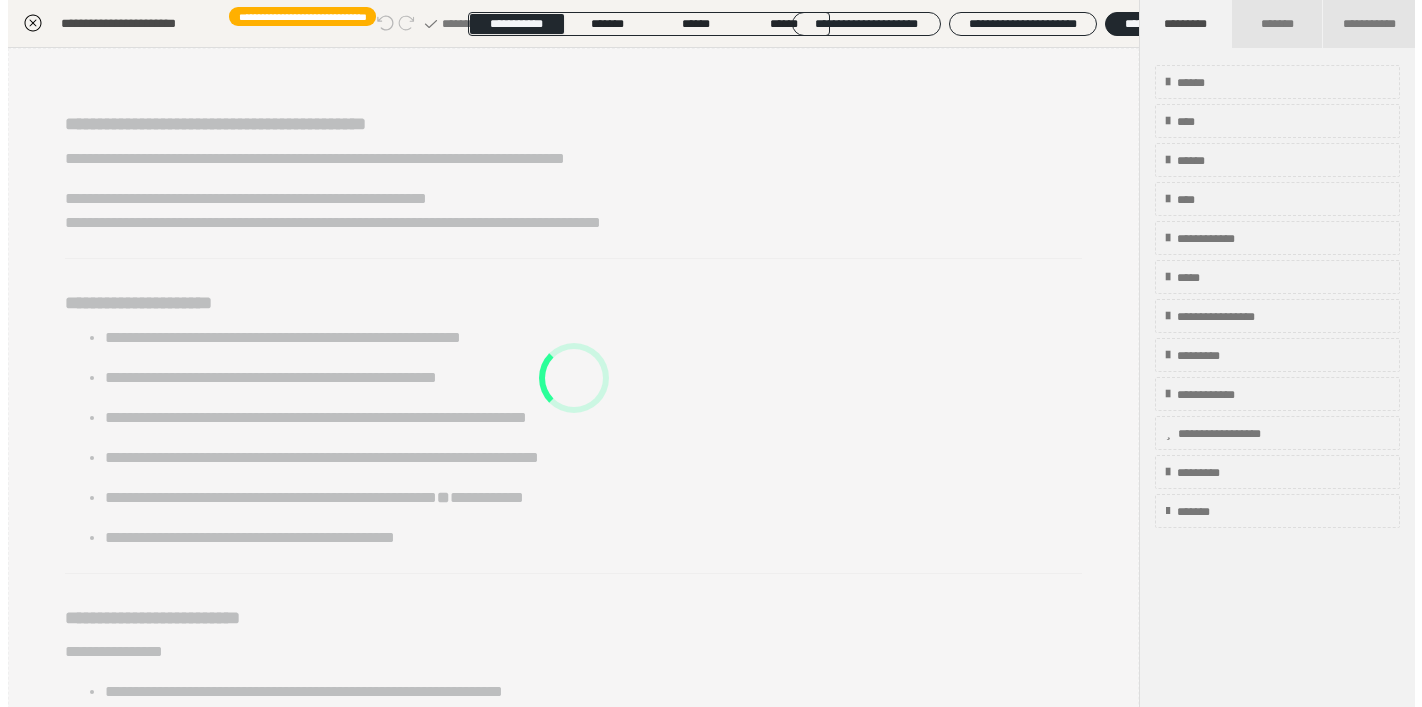 scroll, scrollTop: 349, scrollLeft: 0, axis: vertical 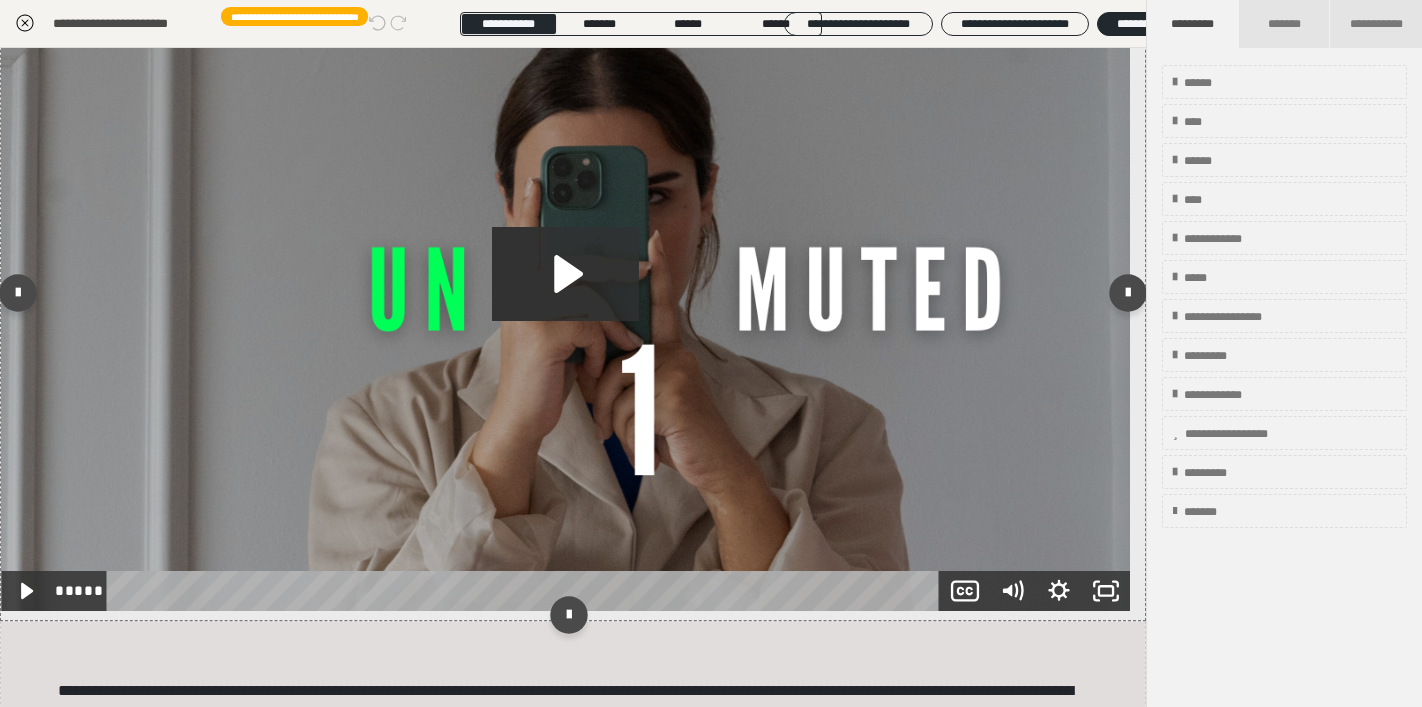 click at bounding box center (565, 293) 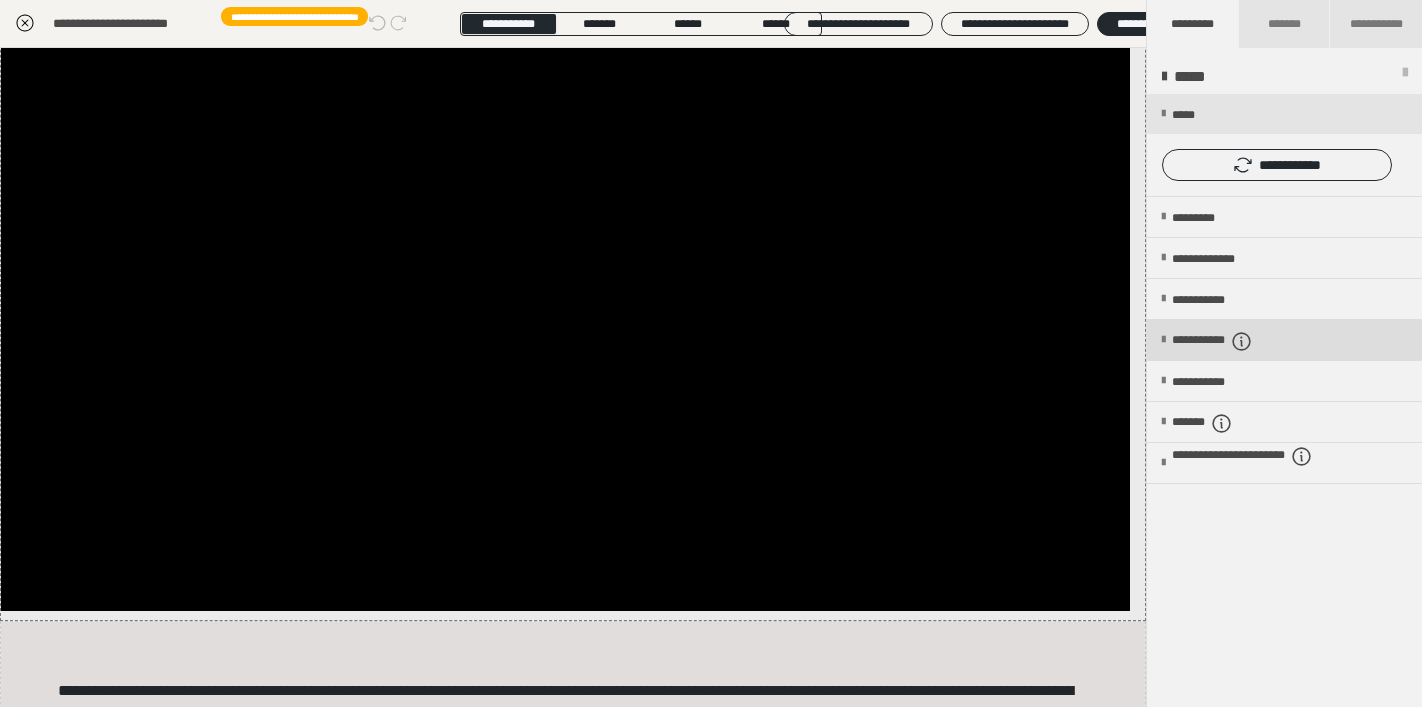 click on "**********" at bounding box center [1236, 341] 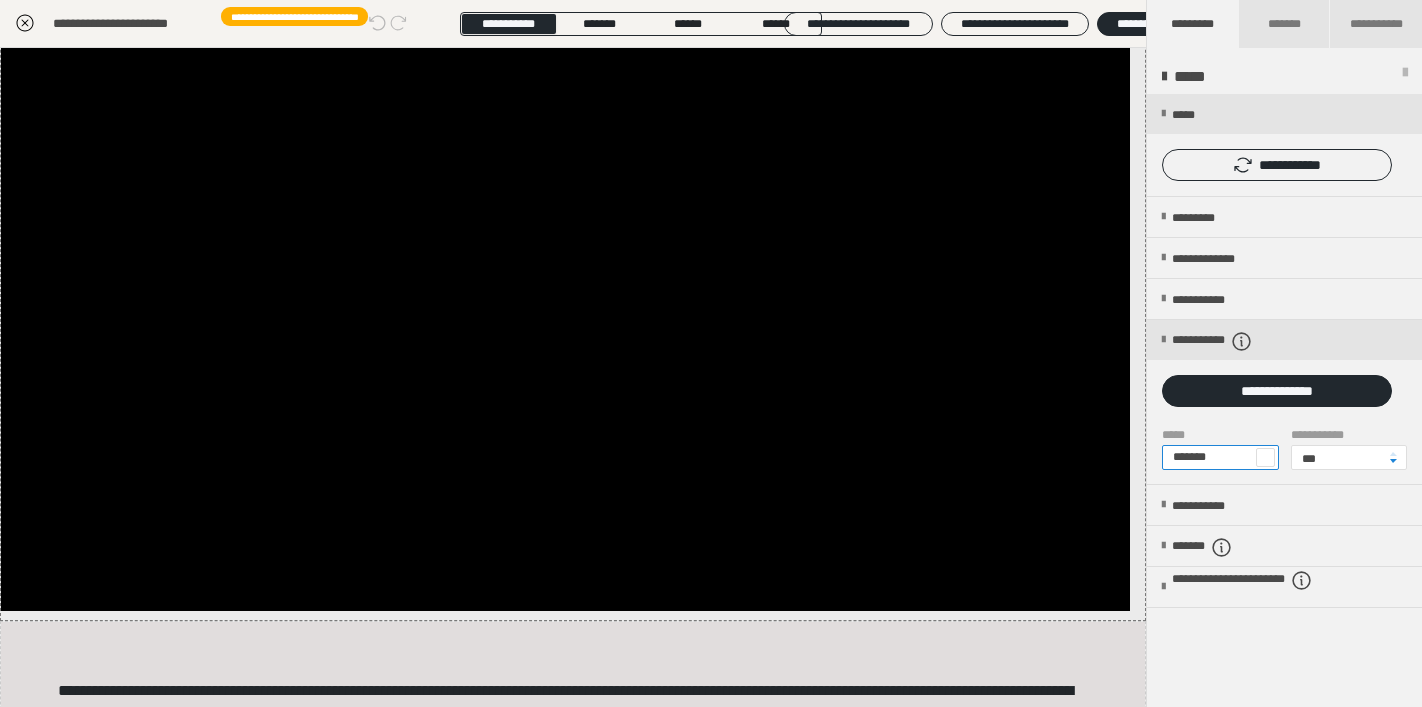 drag, startPoint x: 1241, startPoint y: 454, endPoint x: 1134, endPoint y: 453, distance: 107.00467 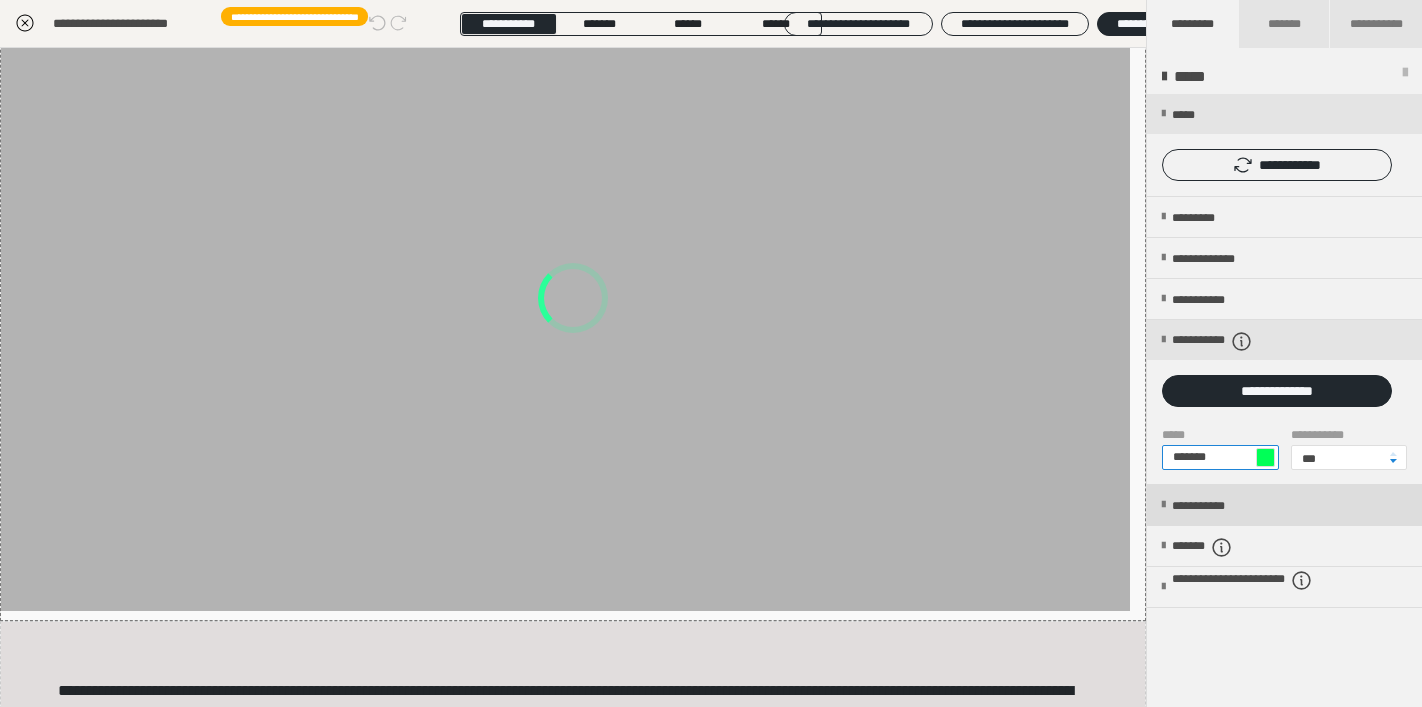 type on "*******" 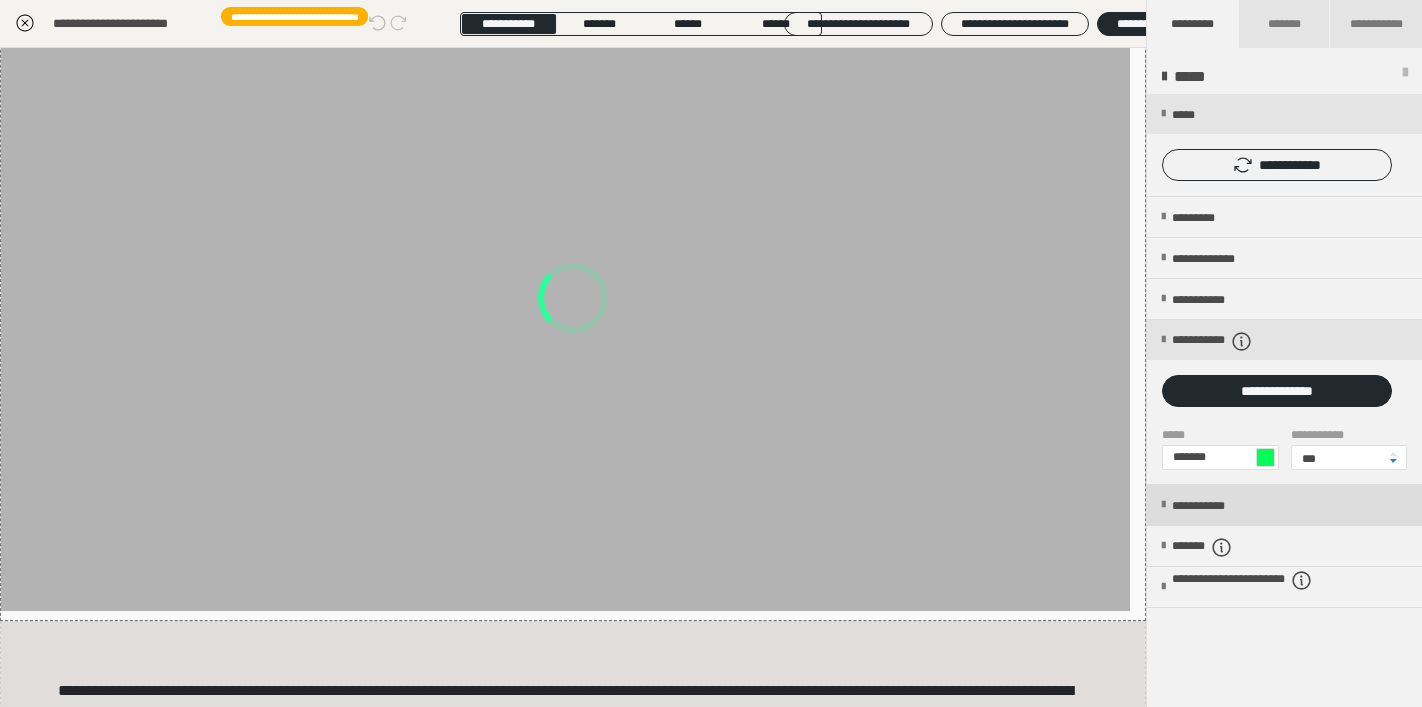 click on "**********" at bounding box center (1218, 506) 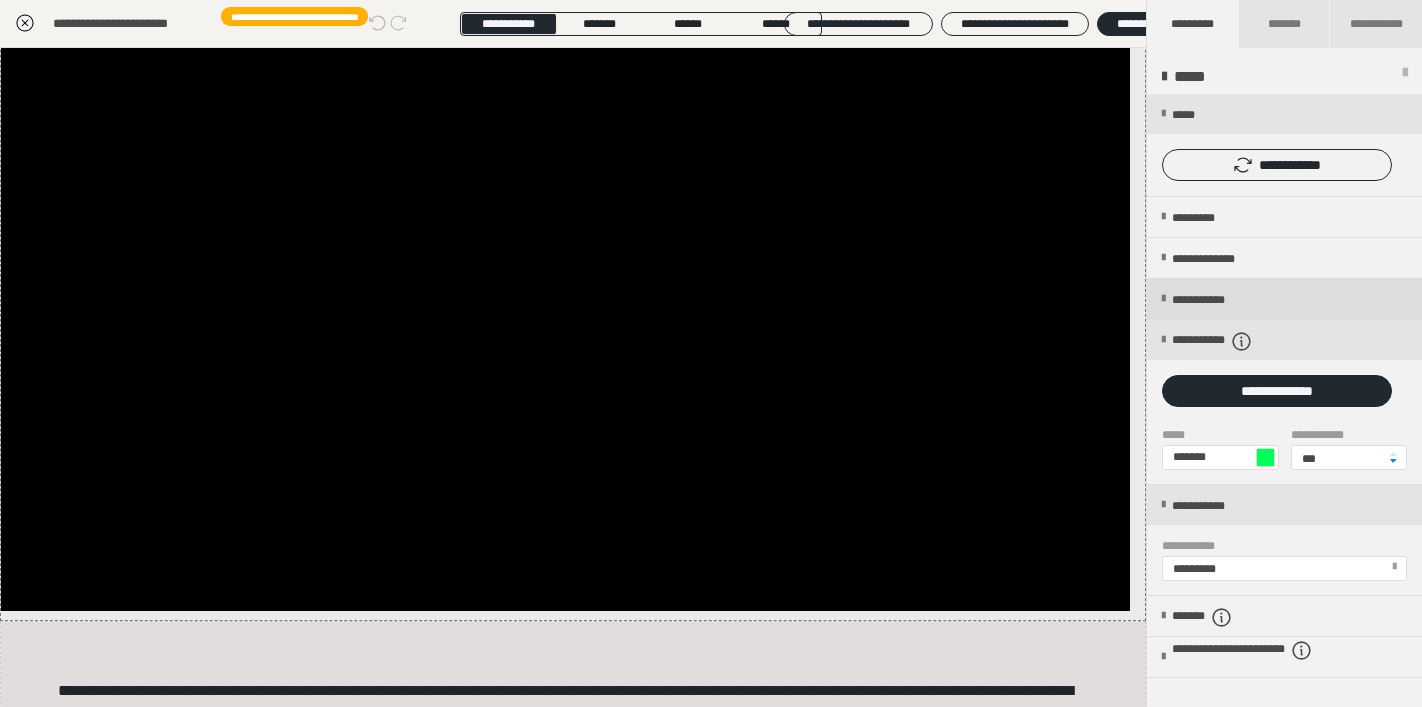 click on "**********" at bounding box center (1216, 300) 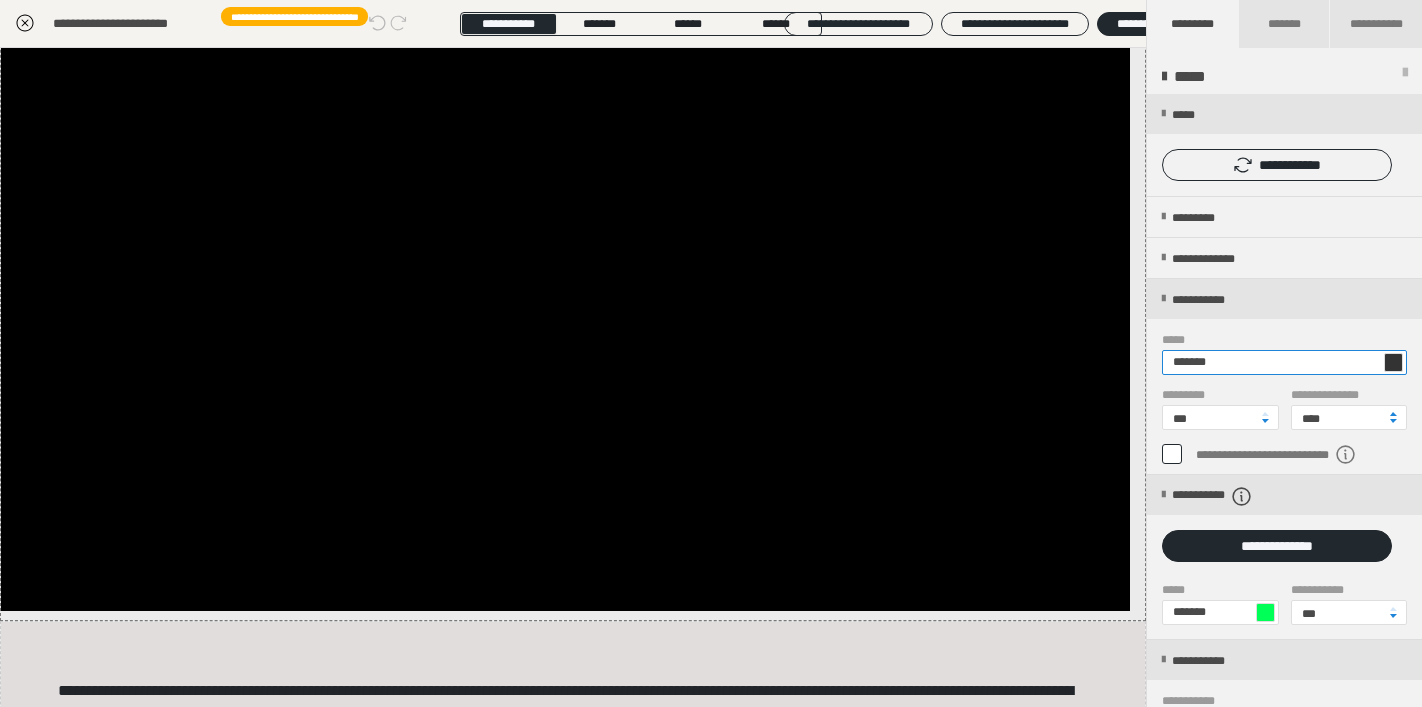 drag, startPoint x: 1242, startPoint y: 361, endPoint x: 1134, endPoint y: 361, distance: 108 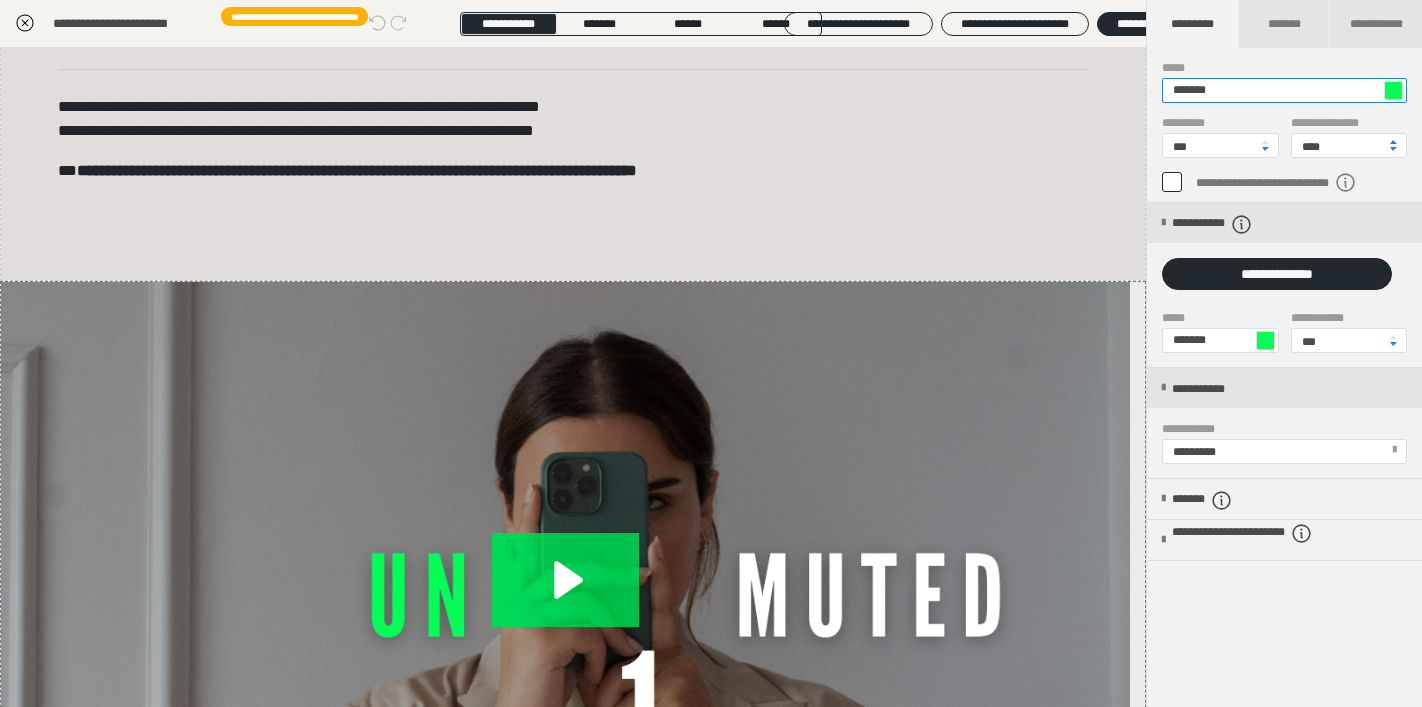 scroll, scrollTop: 273, scrollLeft: 0, axis: vertical 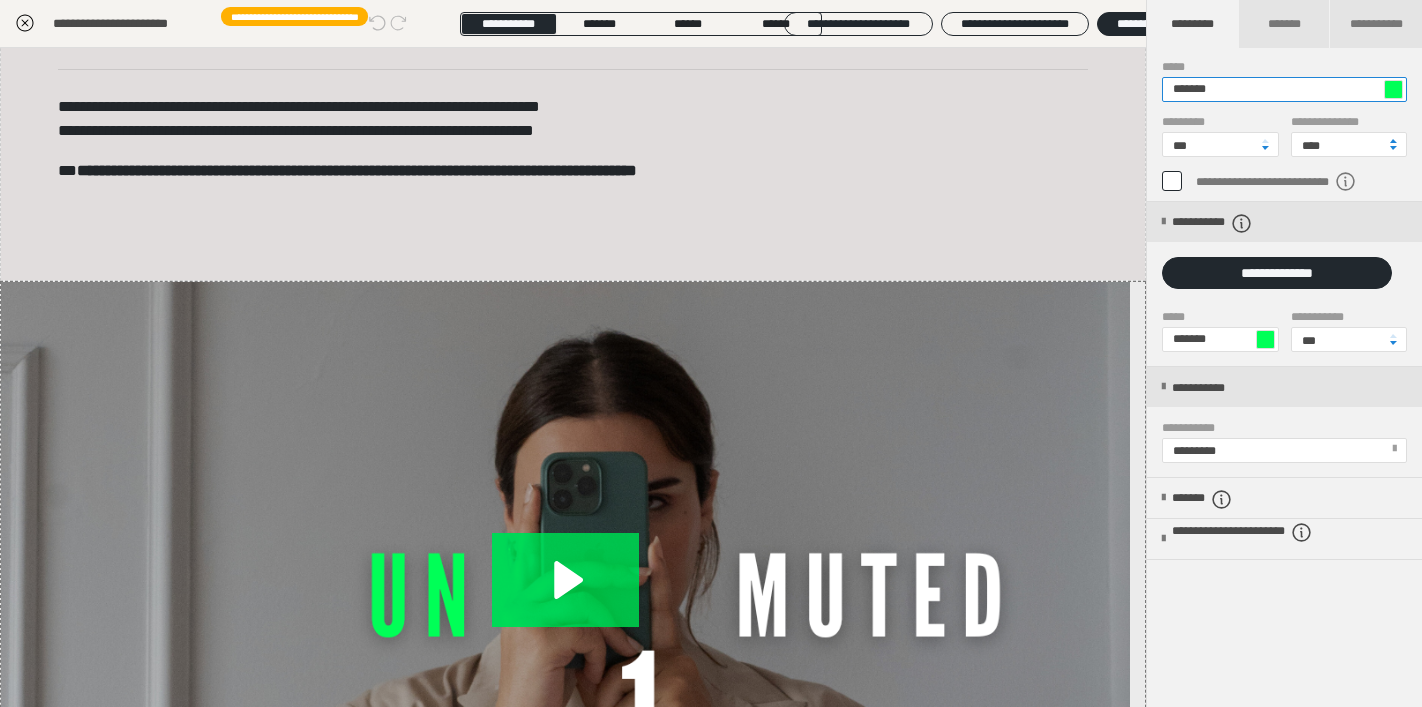 type on "*******" 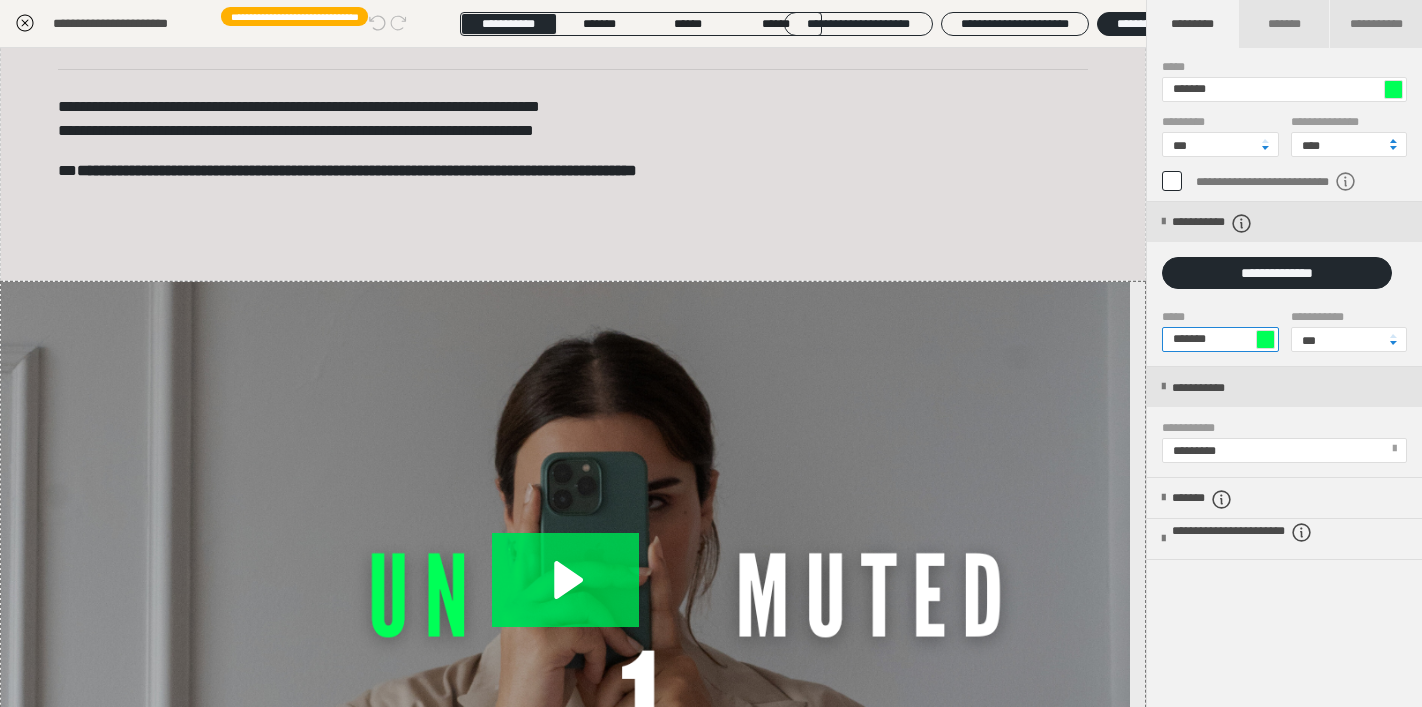 drag, startPoint x: 1222, startPoint y: 336, endPoint x: 1170, endPoint y: 336, distance: 52 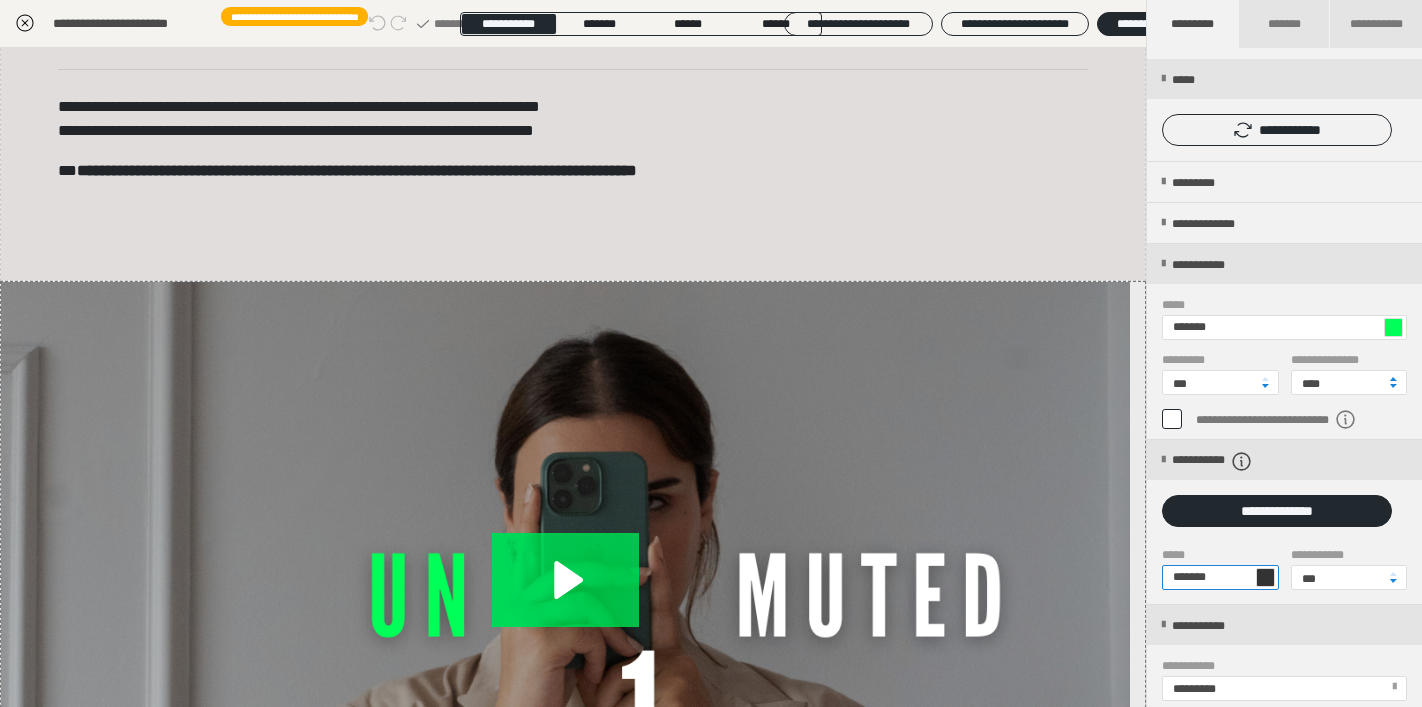scroll, scrollTop: 0, scrollLeft: 0, axis: both 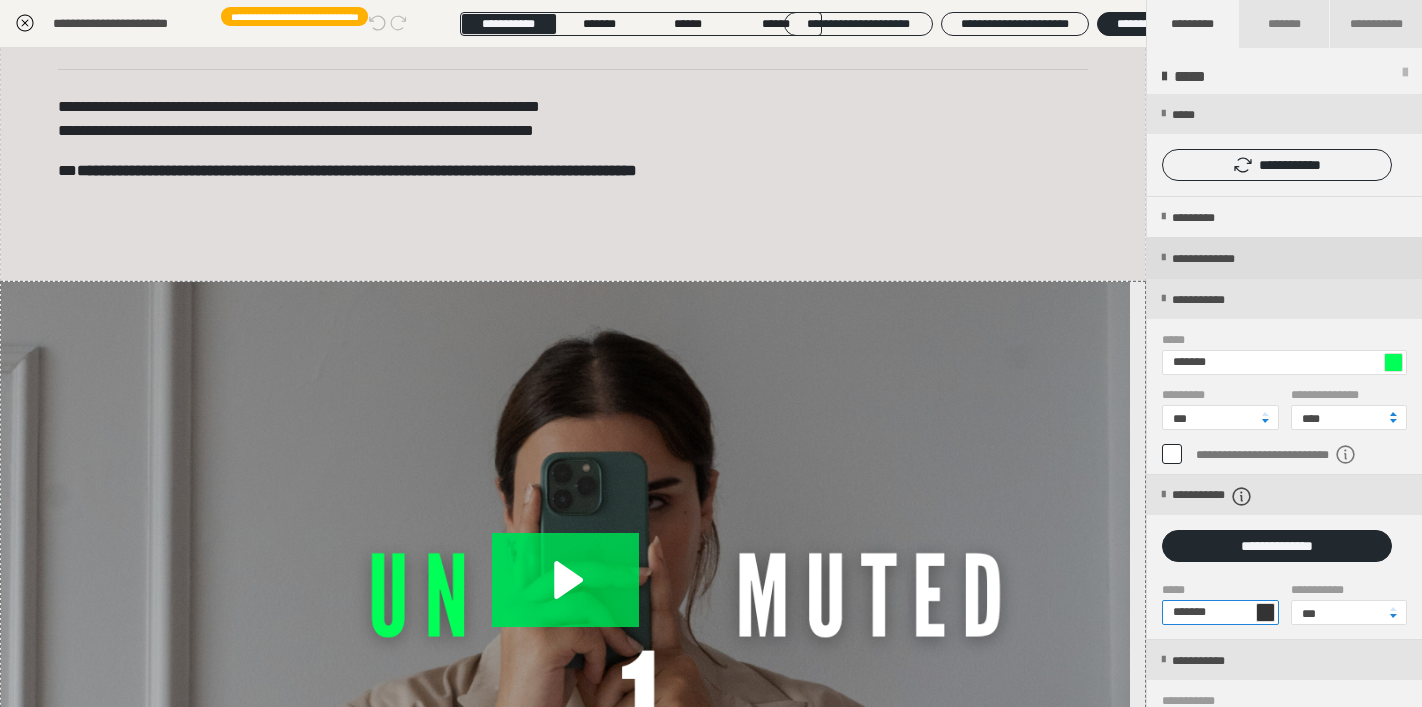 type on "*******" 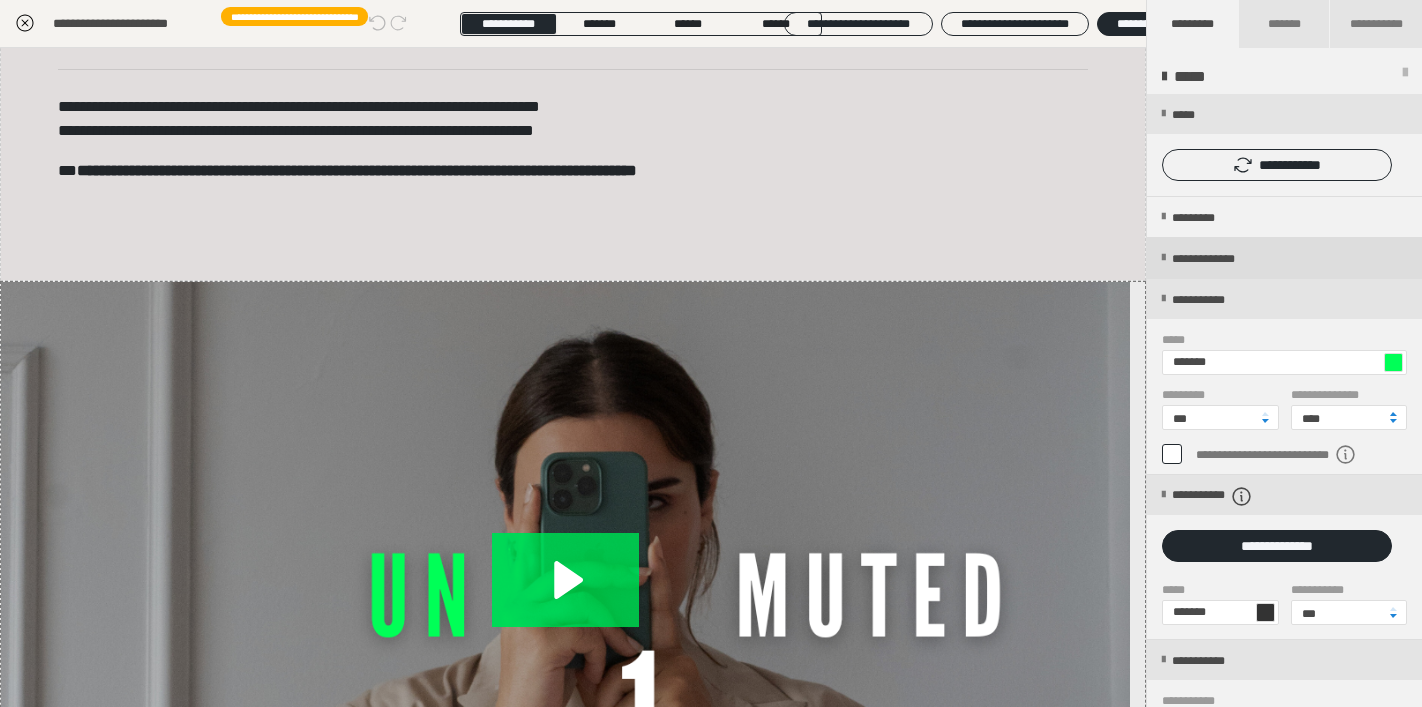 click on "**********" at bounding box center (1223, 259) 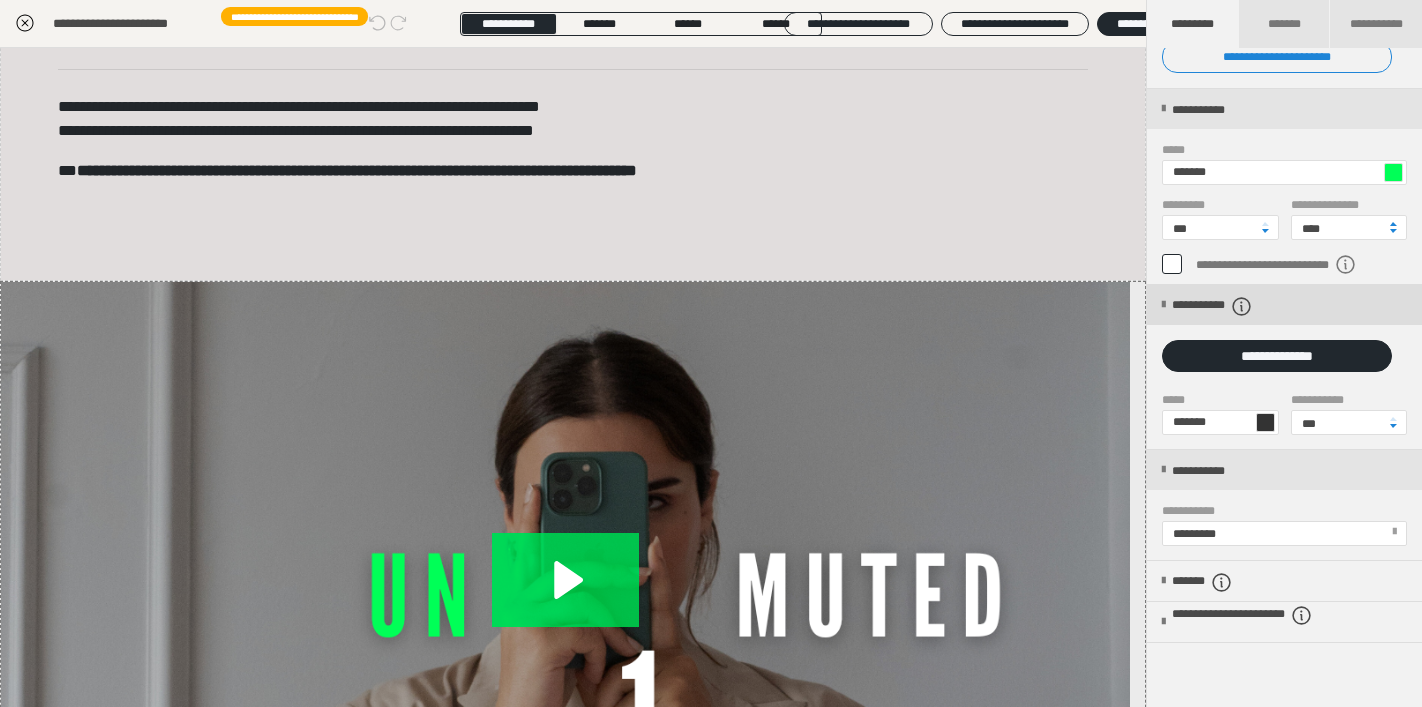 scroll, scrollTop: 329, scrollLeft: 0, axis: vertical 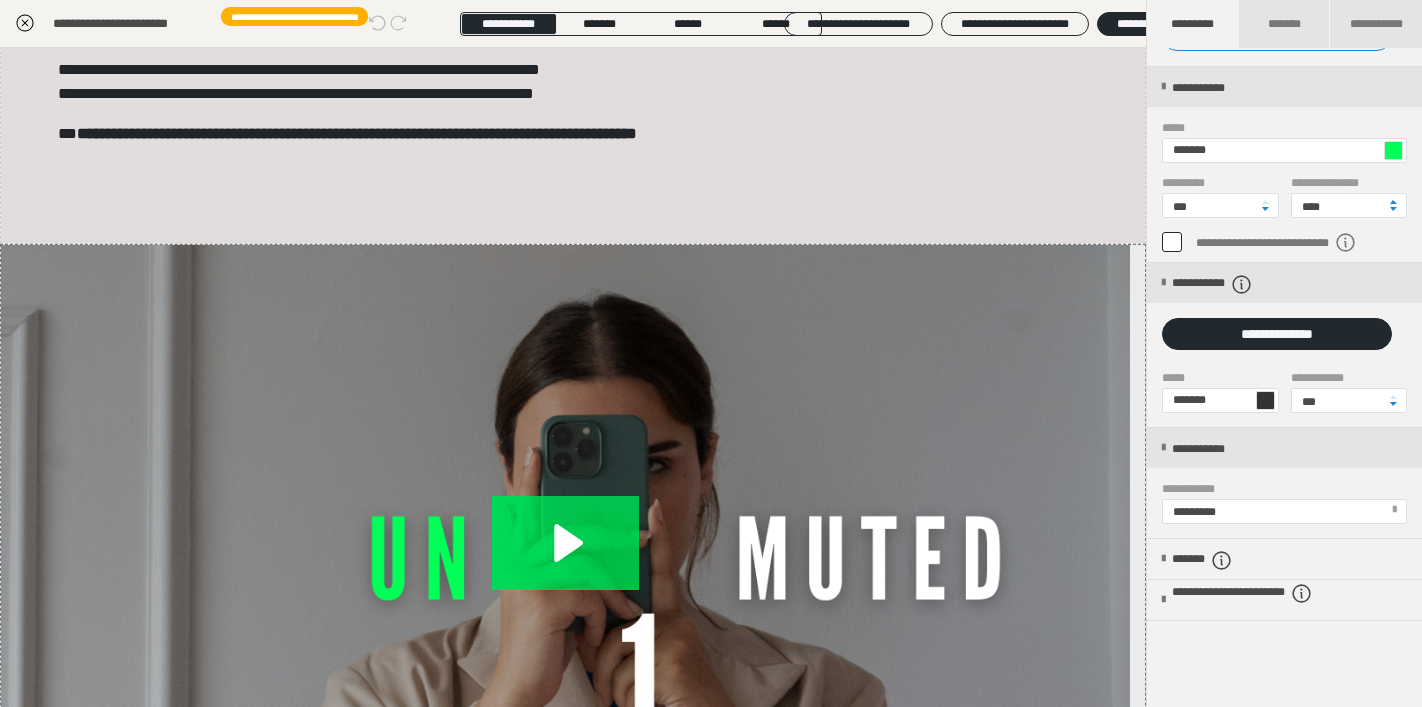click 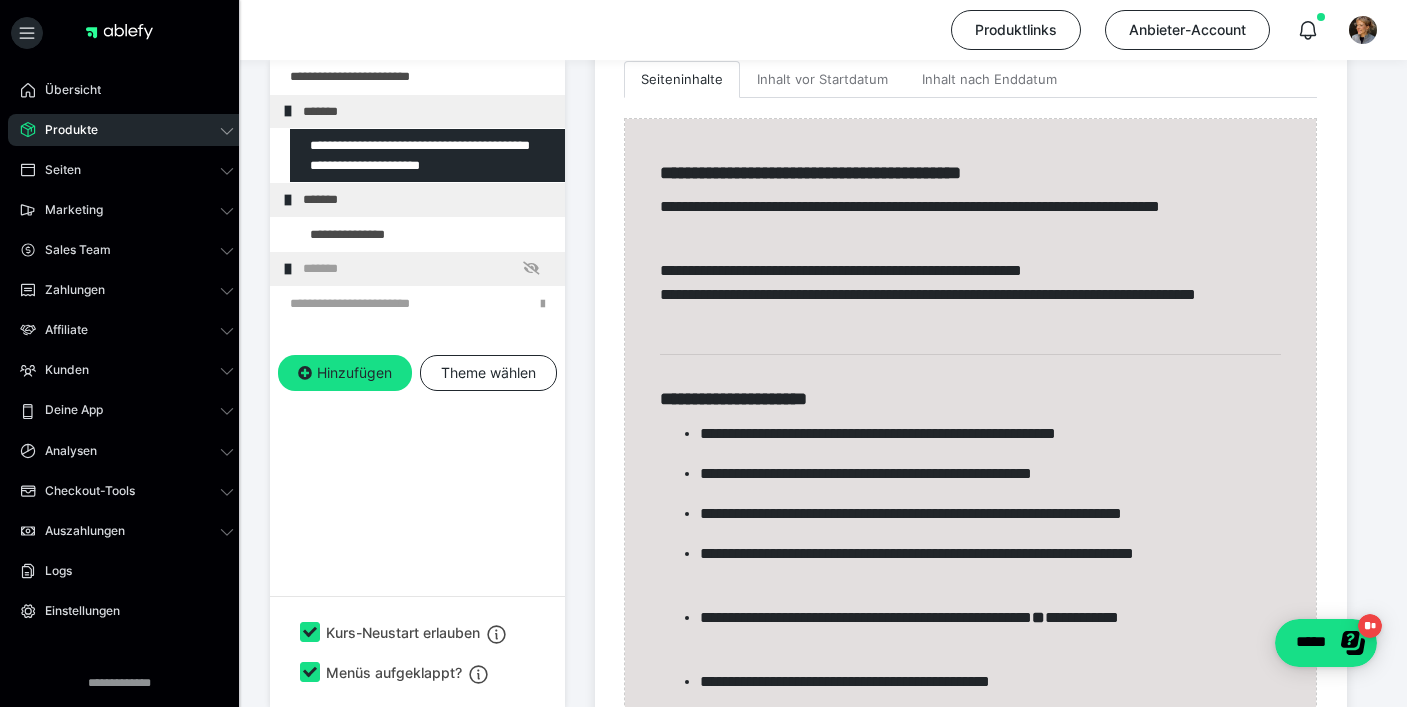scroll, scrollTop: 798, scrollLeft: 0, axis: vertical 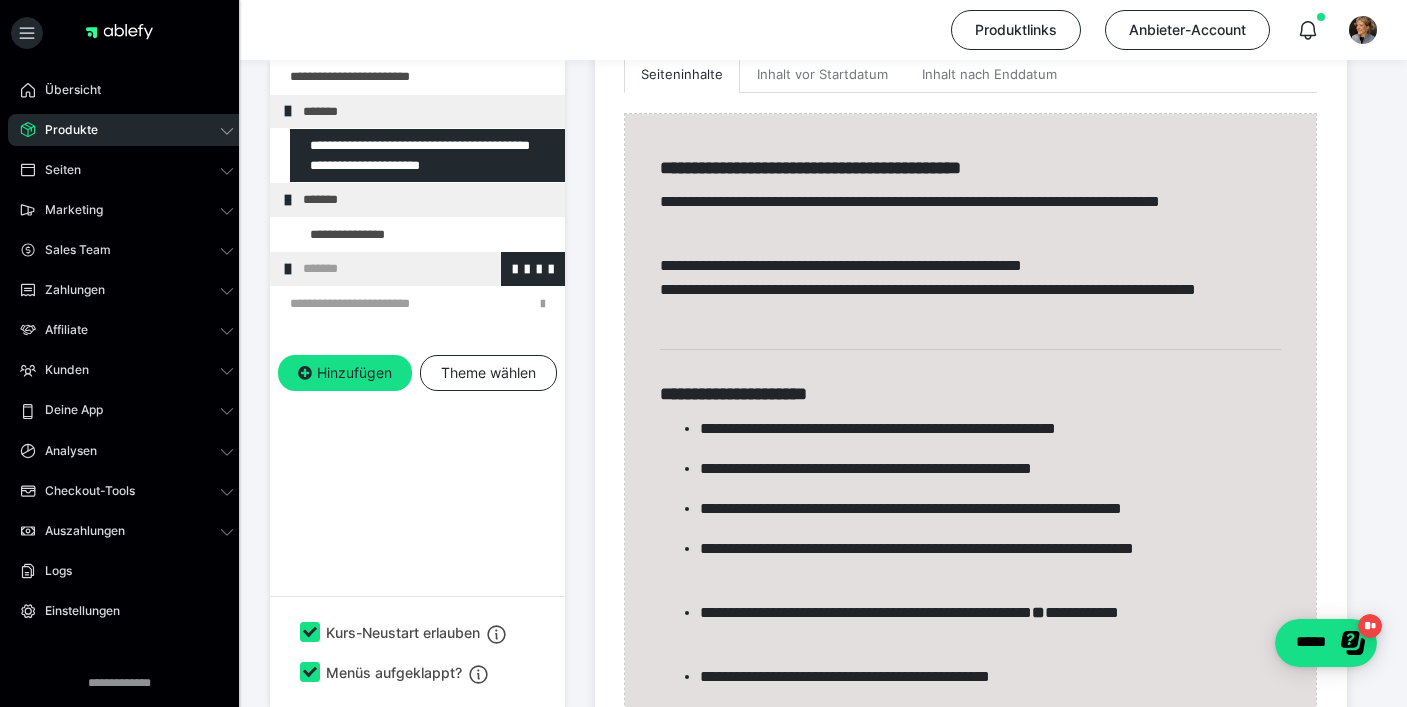 click on "*******" at bounding box center (426, 269) 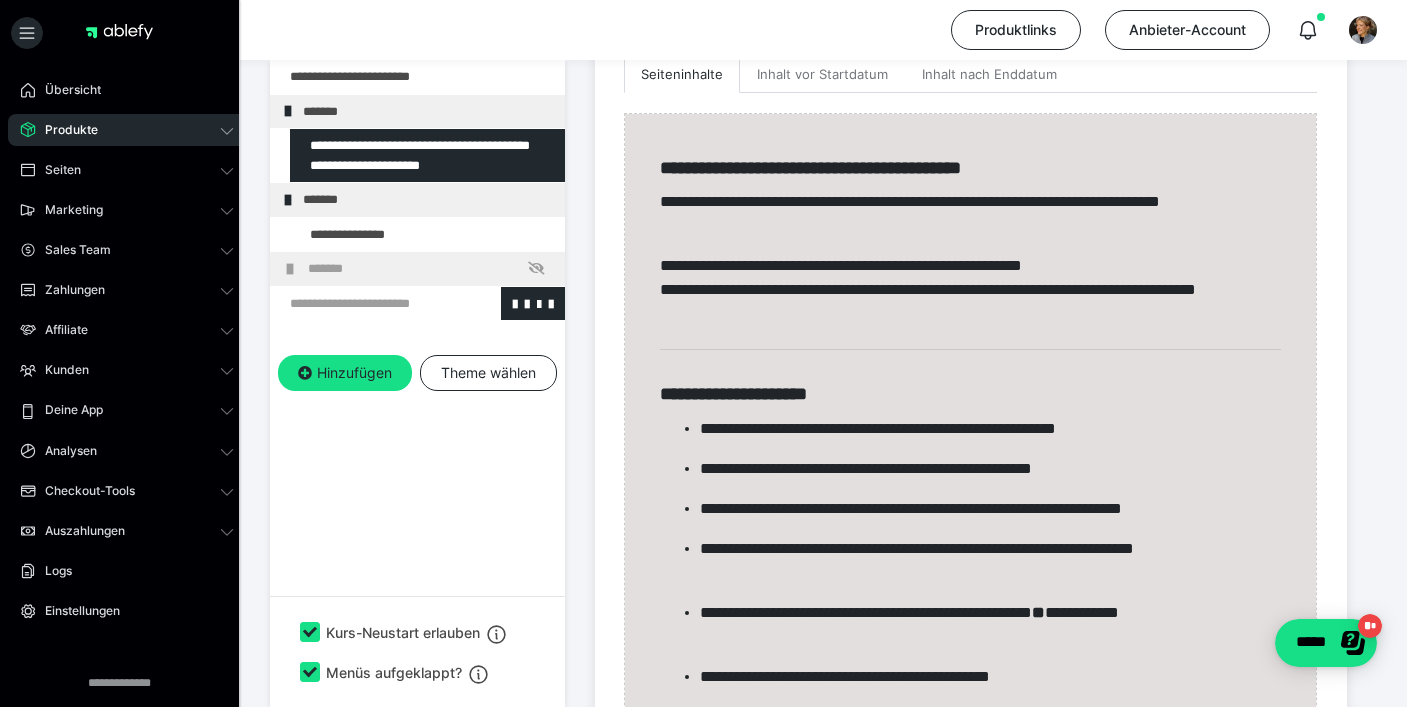 click at bounding box center [365, 304] 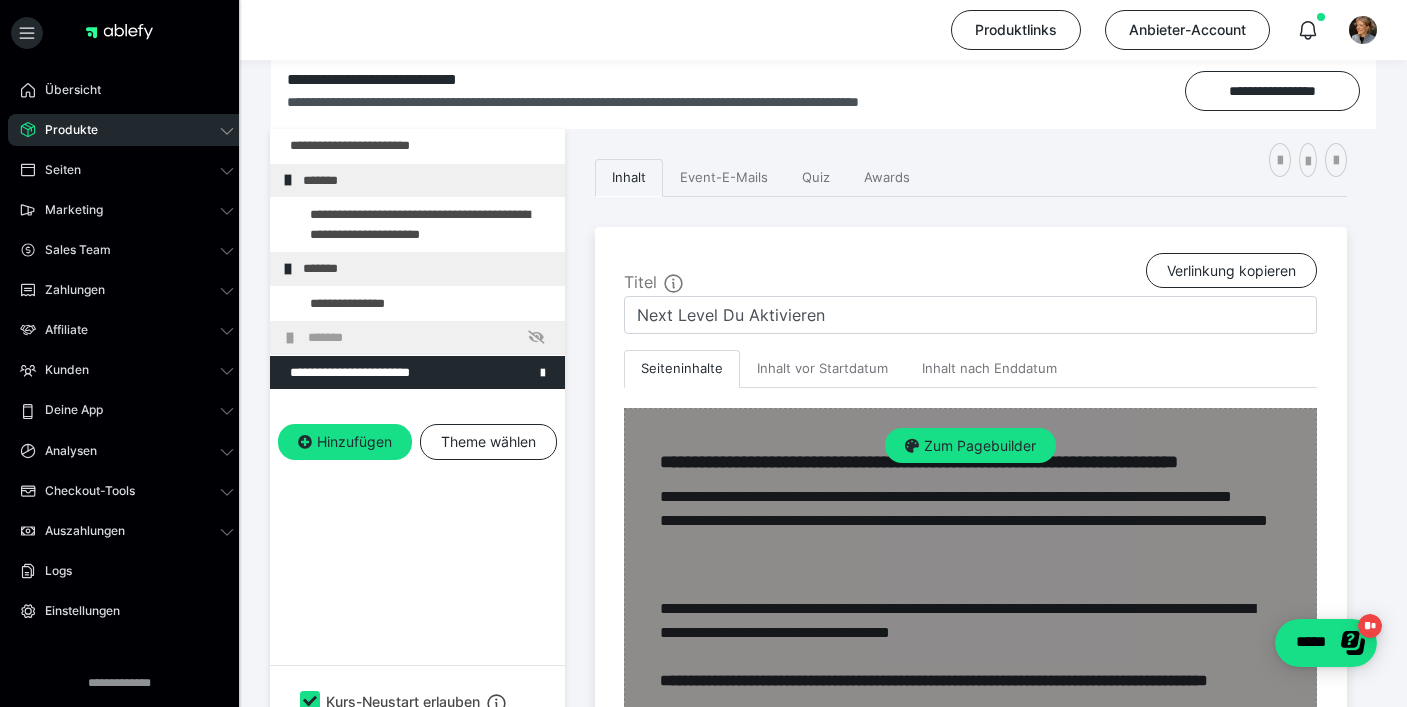 scroll, scrollTop: 276, scrollLeft: 0, axis: vertical 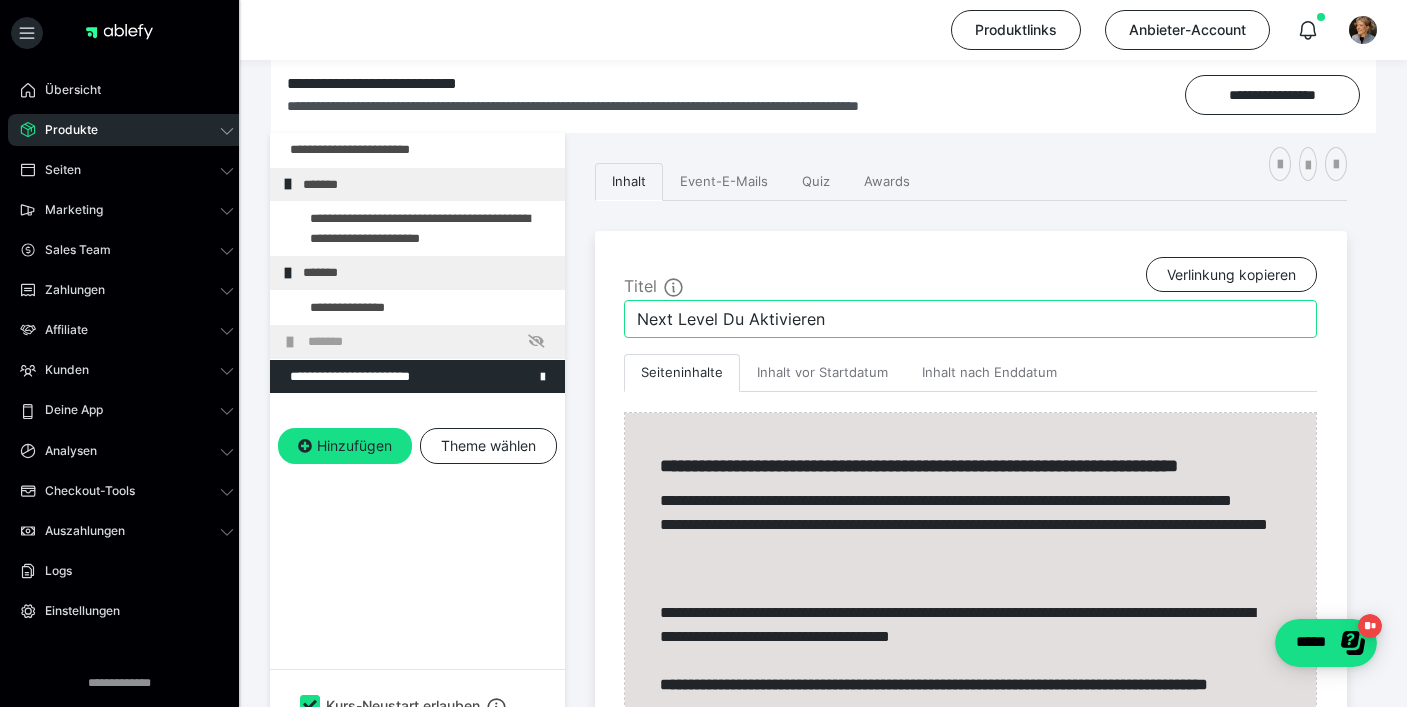 click on "Next Level Du Aktivieren" at bounding box center [970, 319] 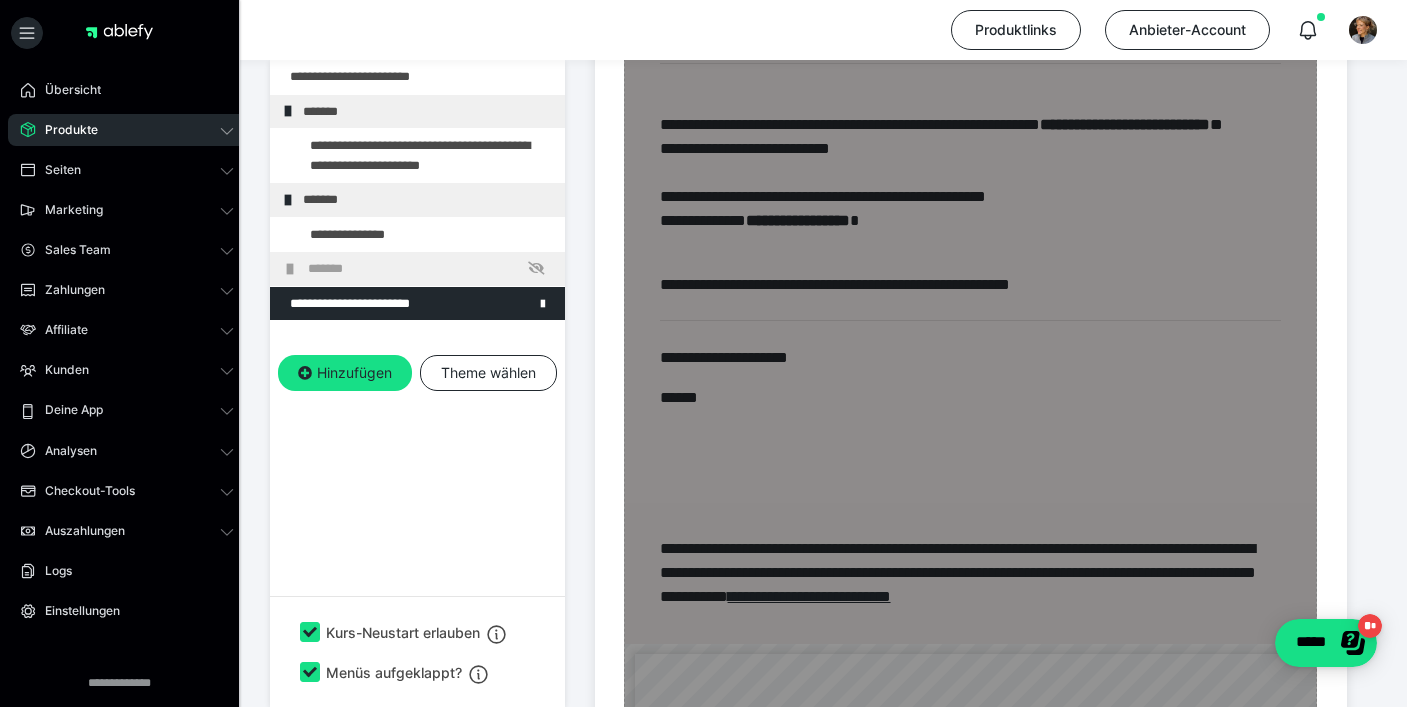 scroll, scrollTop: 1929, scrollLeft: 0, axis: vertical 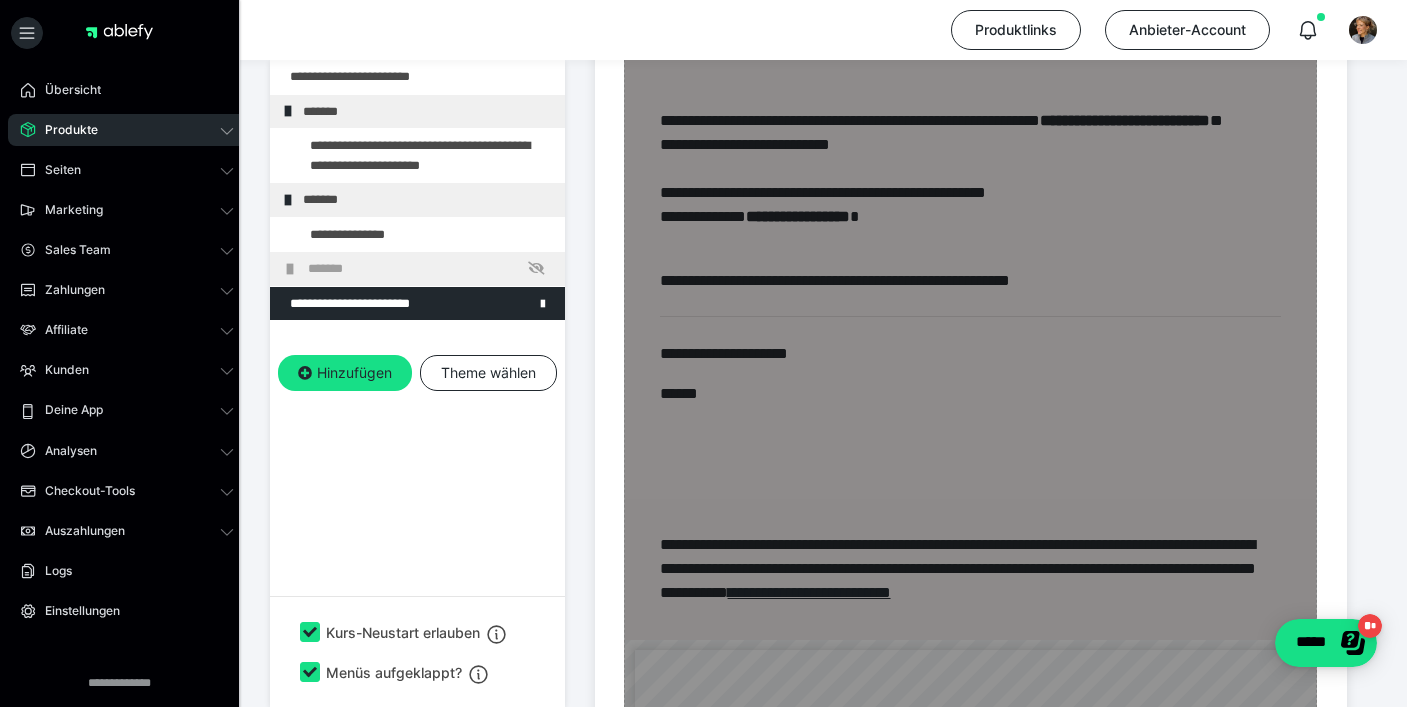 type on "Das Next Level Du Aktivieren" 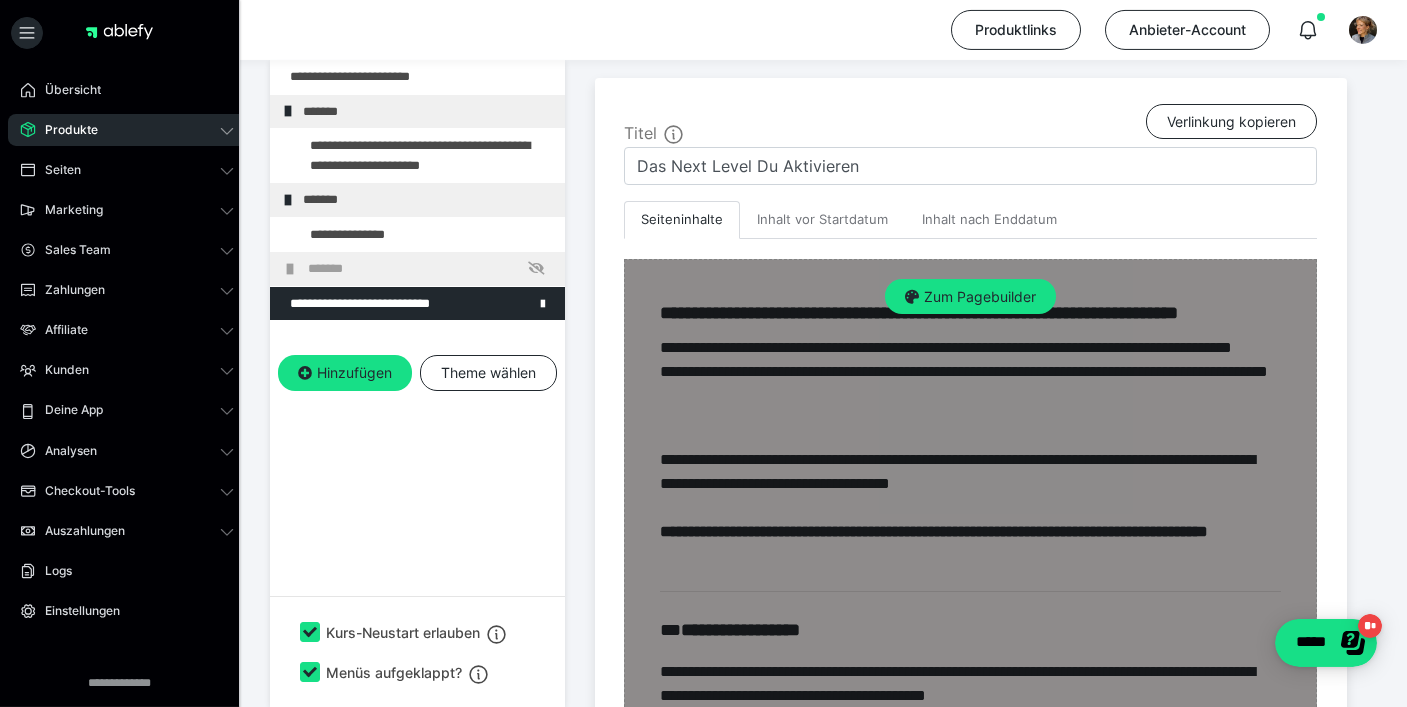 scroll, scrollTop: 406, scrollLeft: 0, axis: vertical 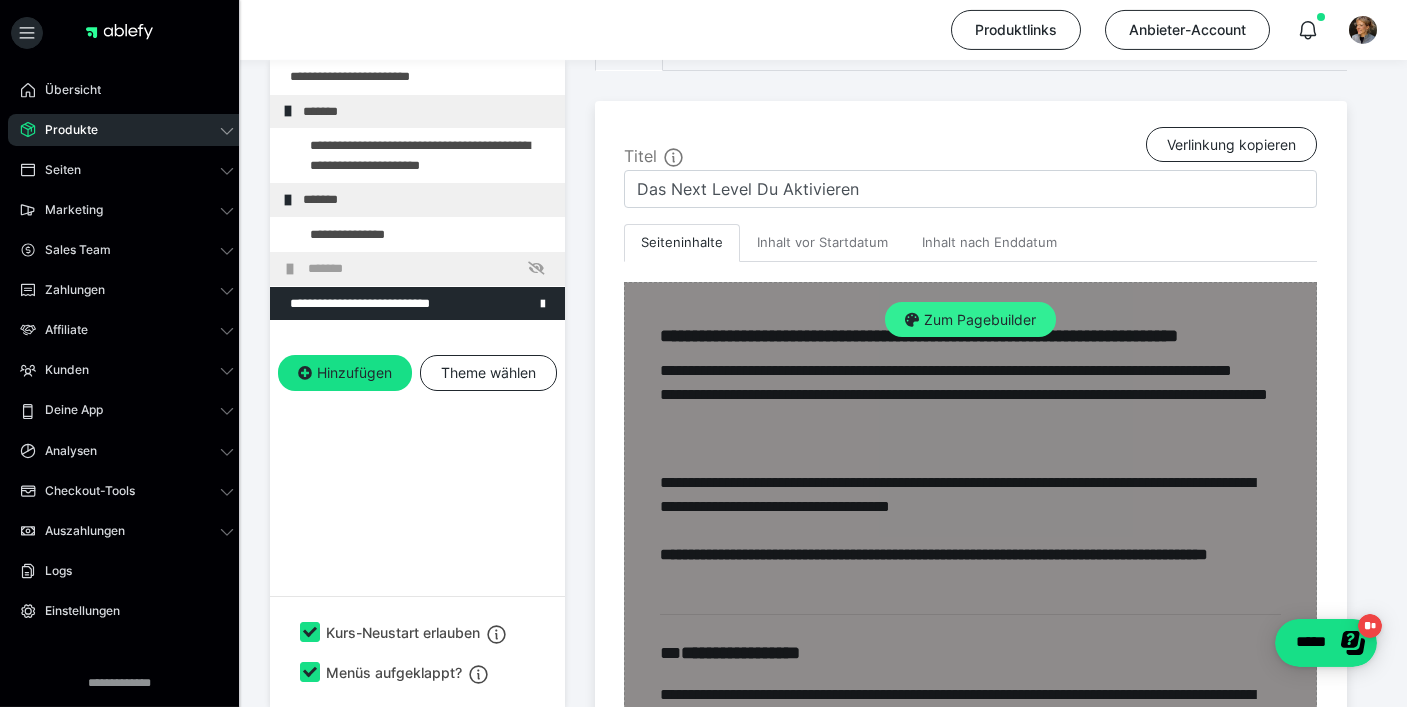click on "Zum Pagebuilder" at bounding box center [970, 320] 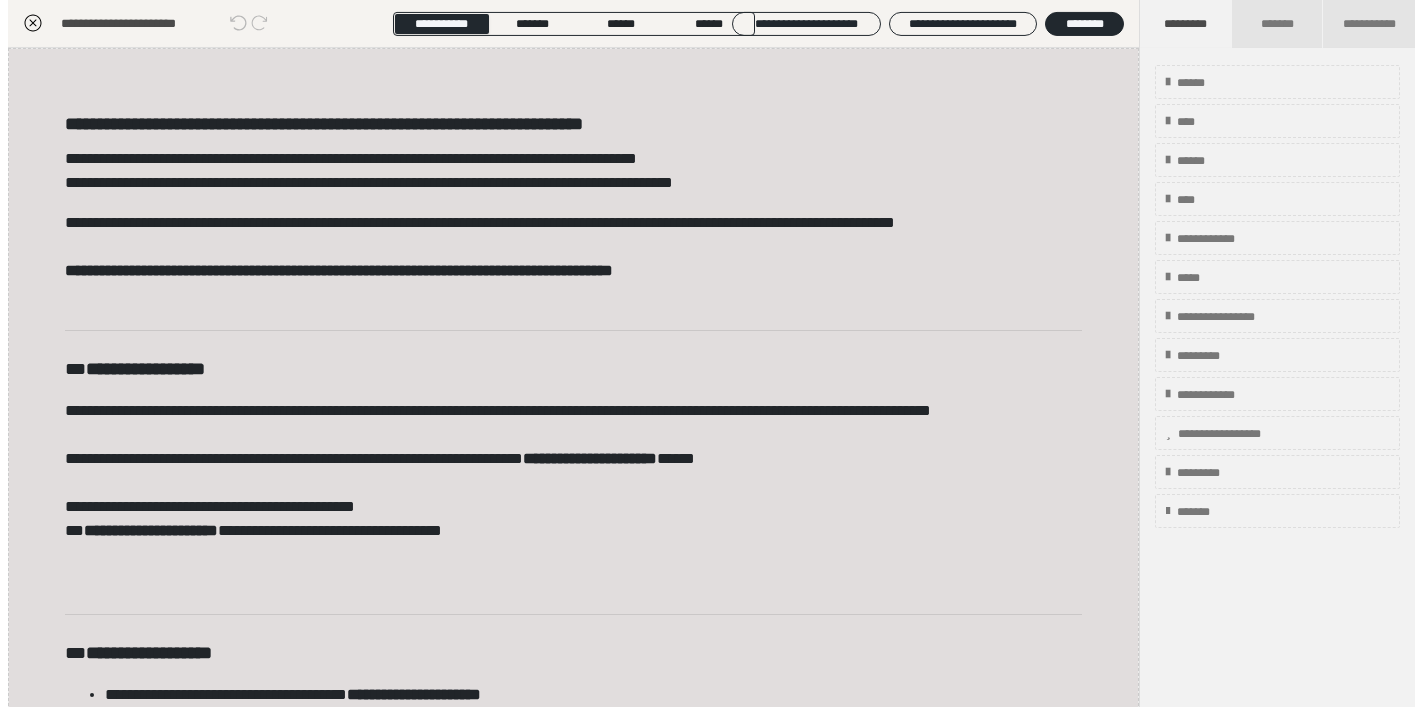scroll, scrollTop: 349, scrollLeft: 0, axis: vertical 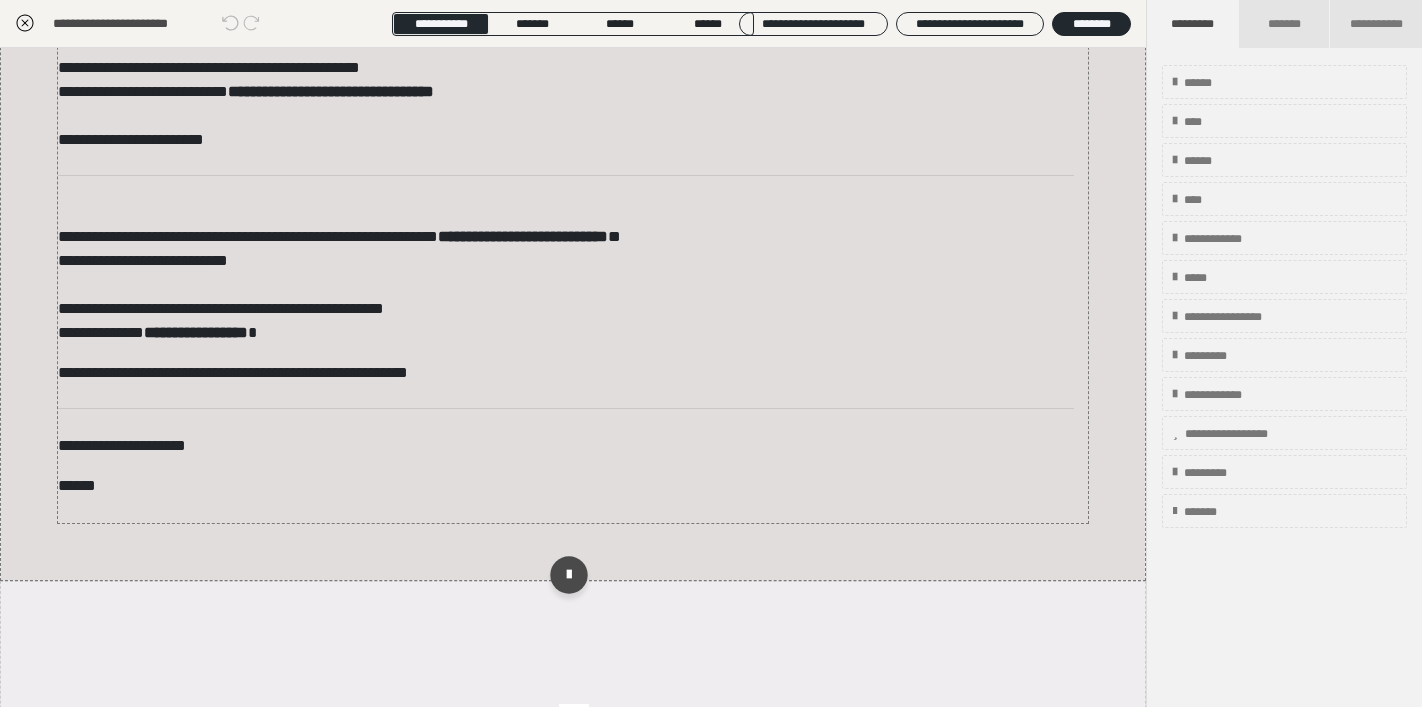 click on "**********" at bounding box center [566, 273] 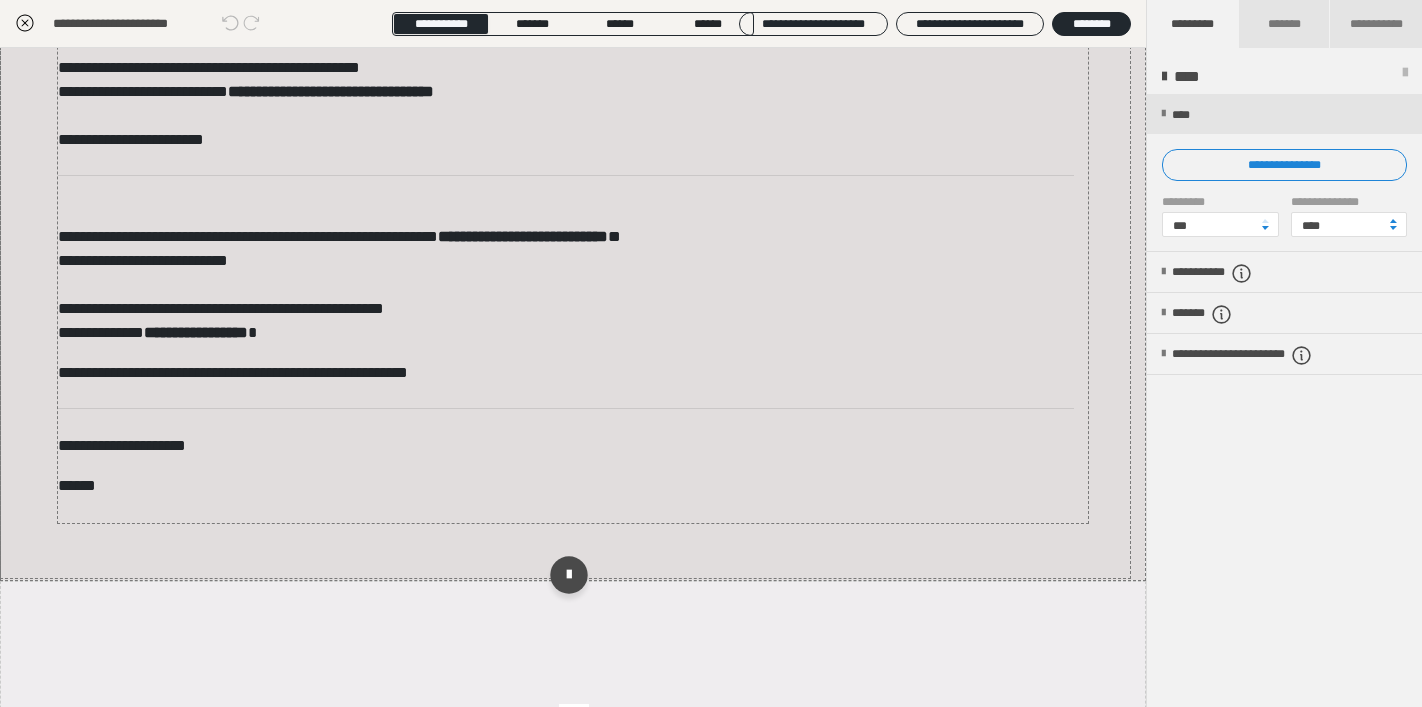 click on "**********" at bounding box center [566, 273] 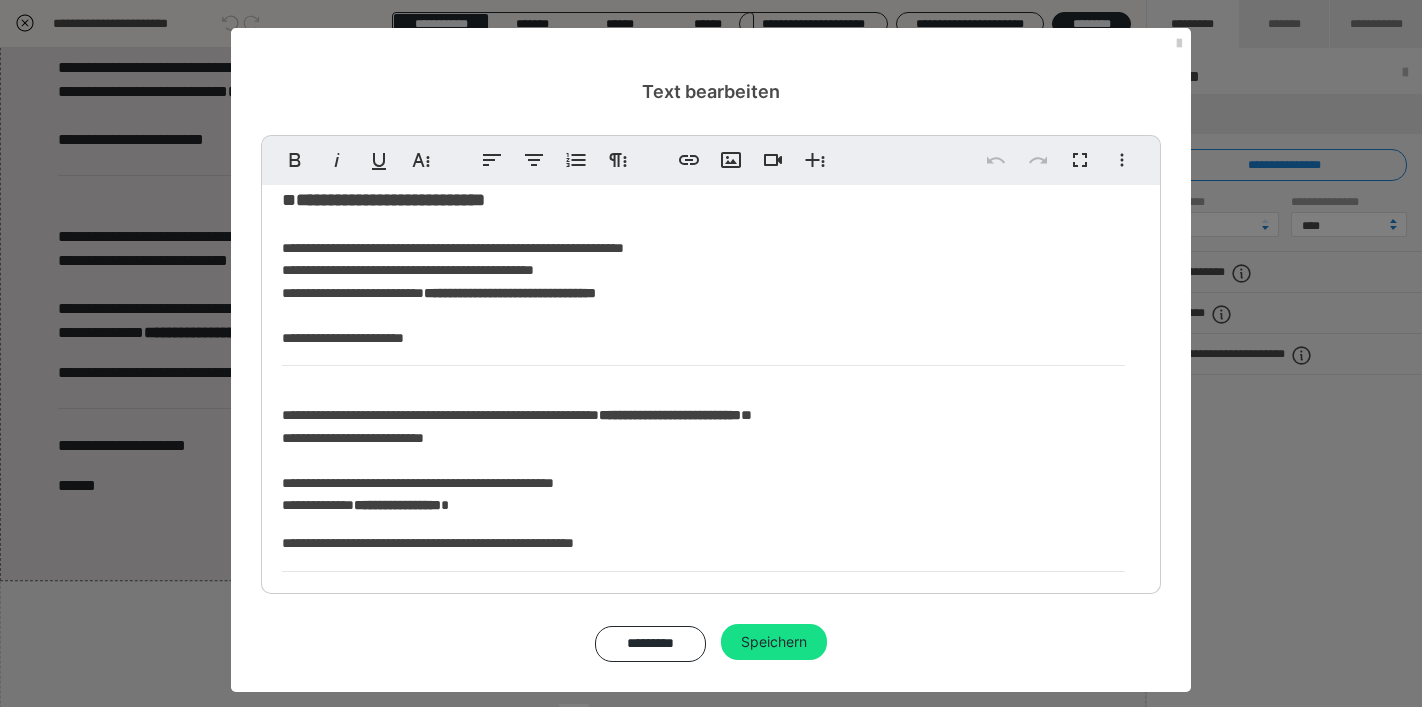 scroll, scrollTop: 893, scrollLeft: 0, axis: vertical 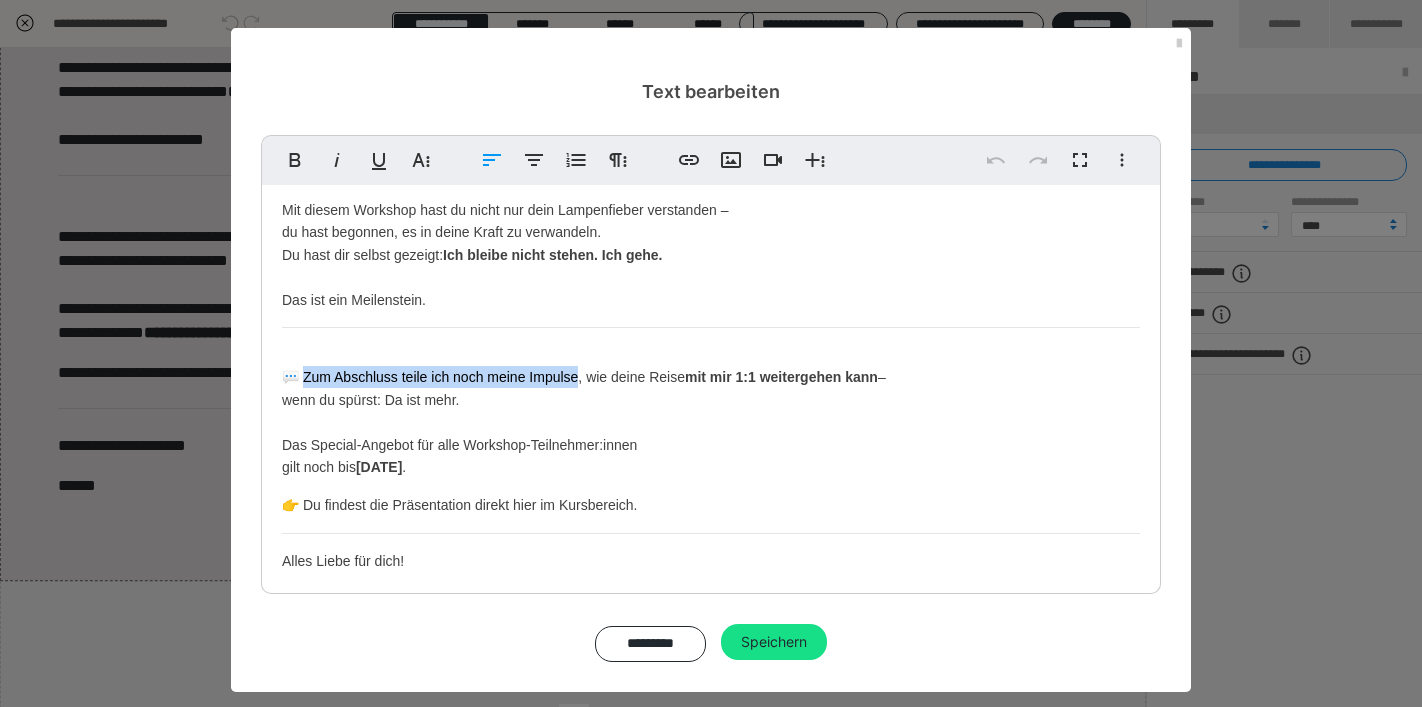 drag, startPoint x: 569, startPoint y: 382, endPoint x: 298, endPoint y: 381, distance: 271.00183 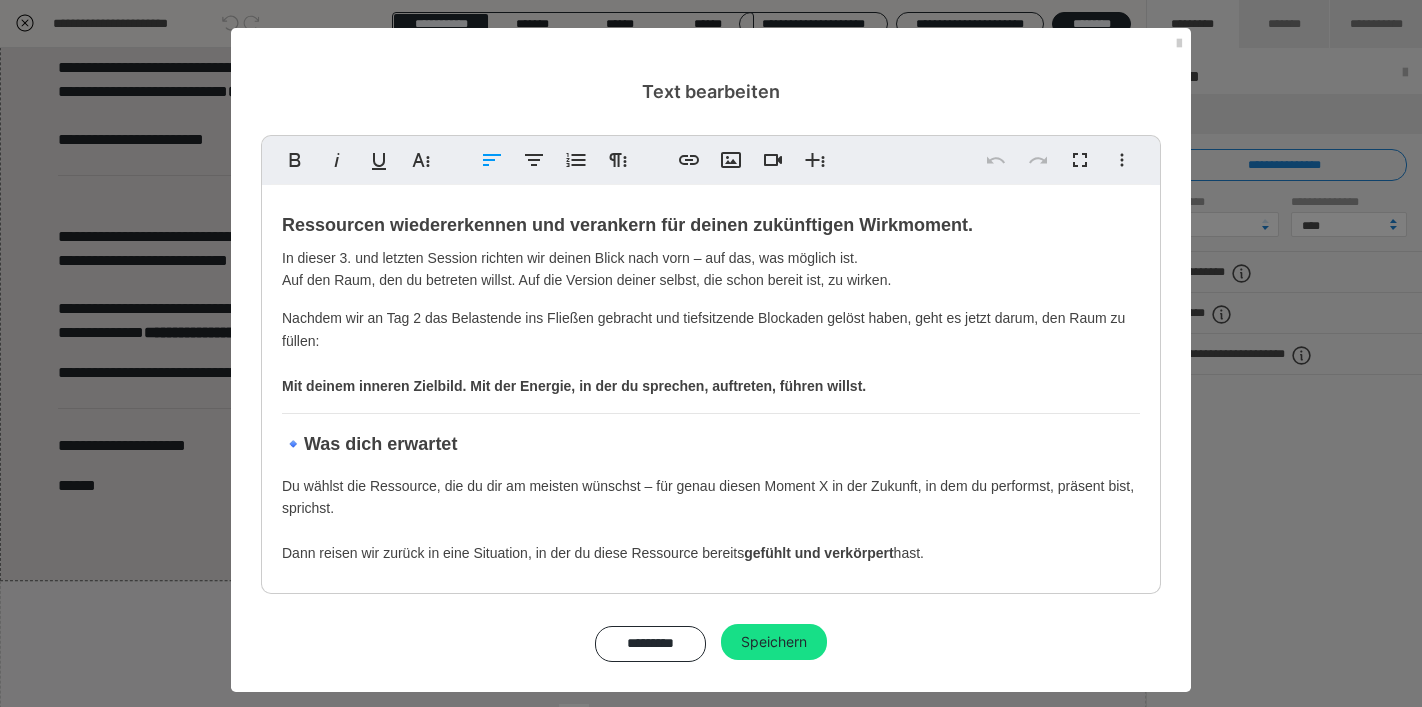 scroll, scrollTop: 893, scrollLeft: 0, axis: vertical 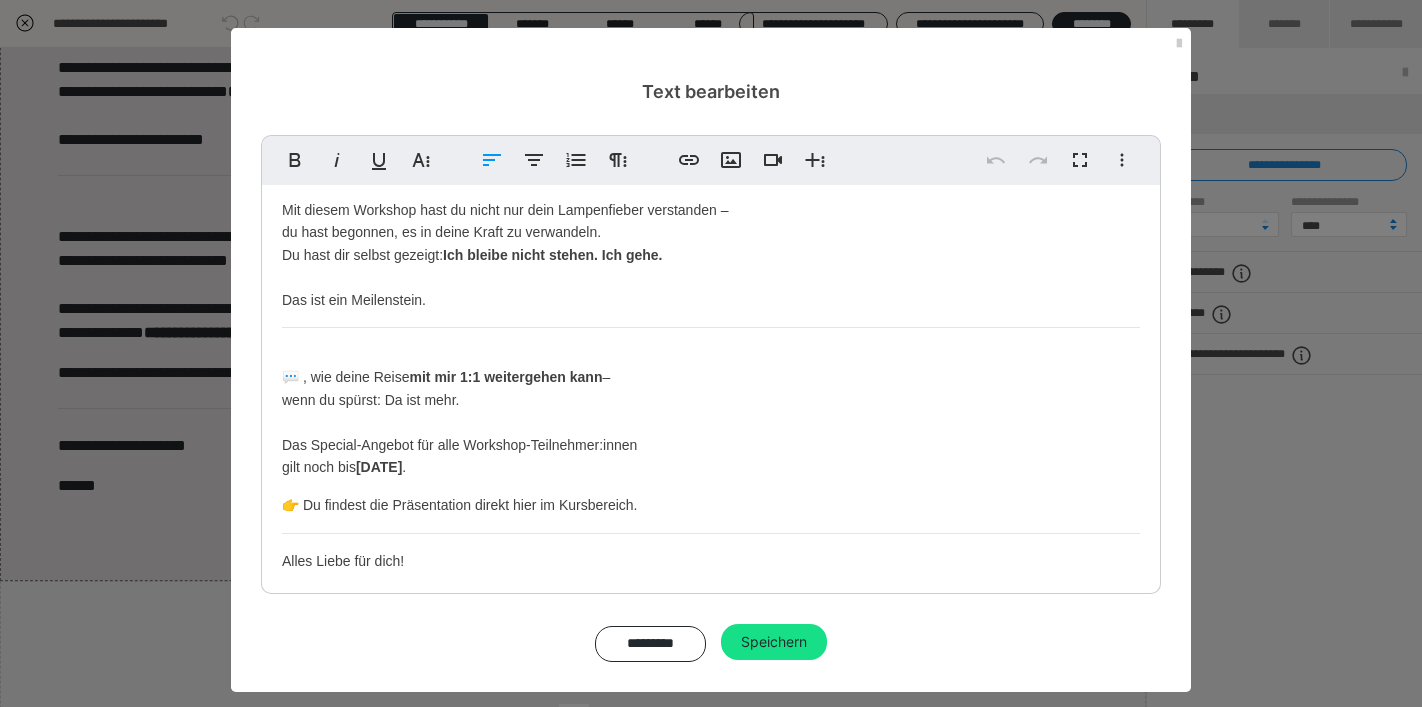 type 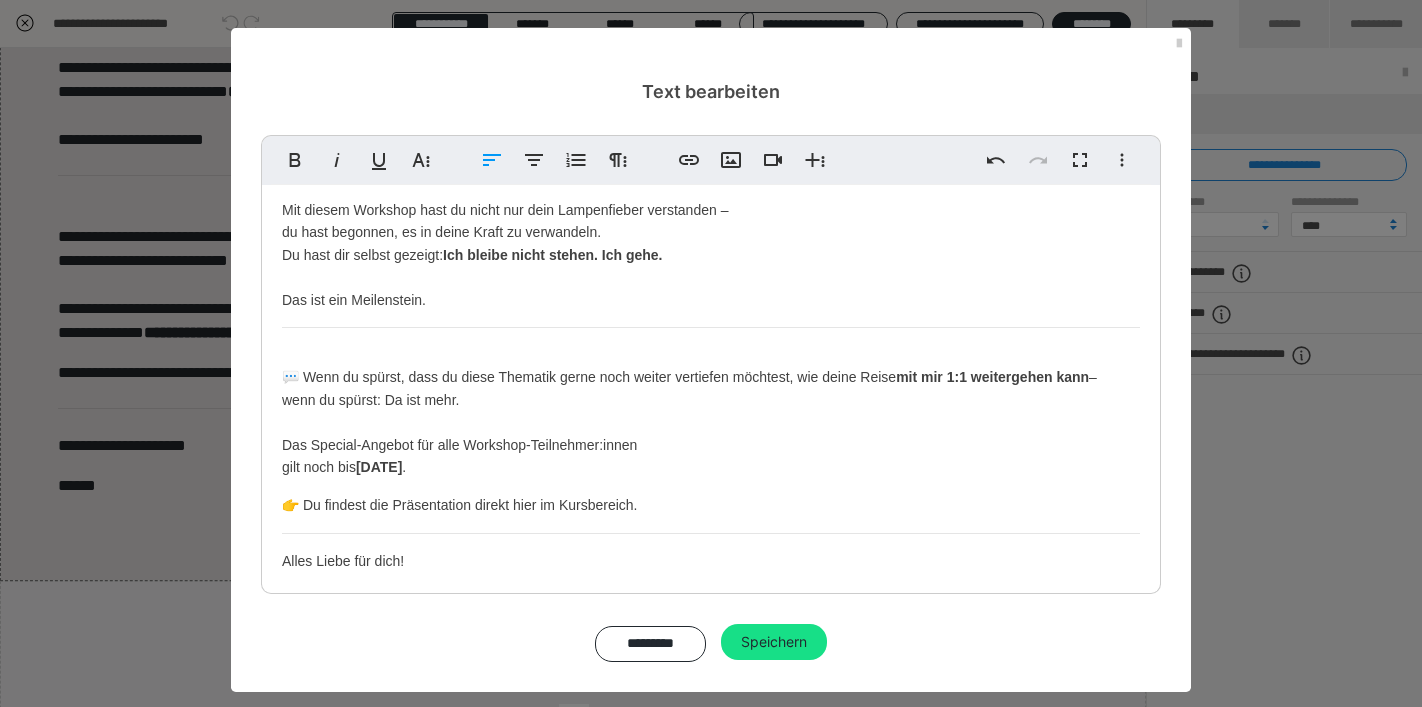 click on "💬 Wenn du spürst, dass du diese Thematik gerne noch weiter vertiefen möchtest, wie deine Reise  mit mir 1:1 weitergehen kann  – wenn du spürst: Da ist mehr. Das Special-Angebot für alle Workshop-Teilnehmer:innen gilt noch bis  [DATE] ." at bounding box center [711, 411] 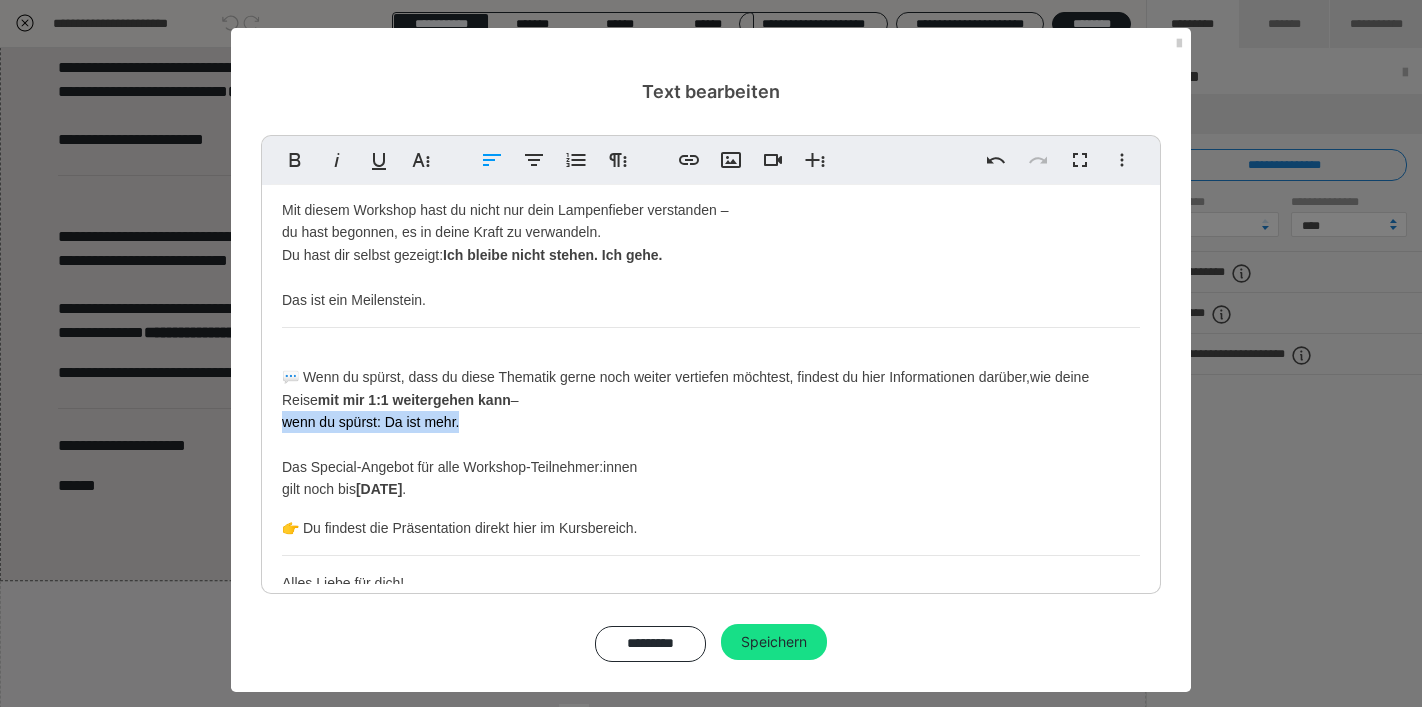 drag, startPoint x: 464, startPoint y: 422, endPoint x: 238, endPoint y: 422, distance: 226 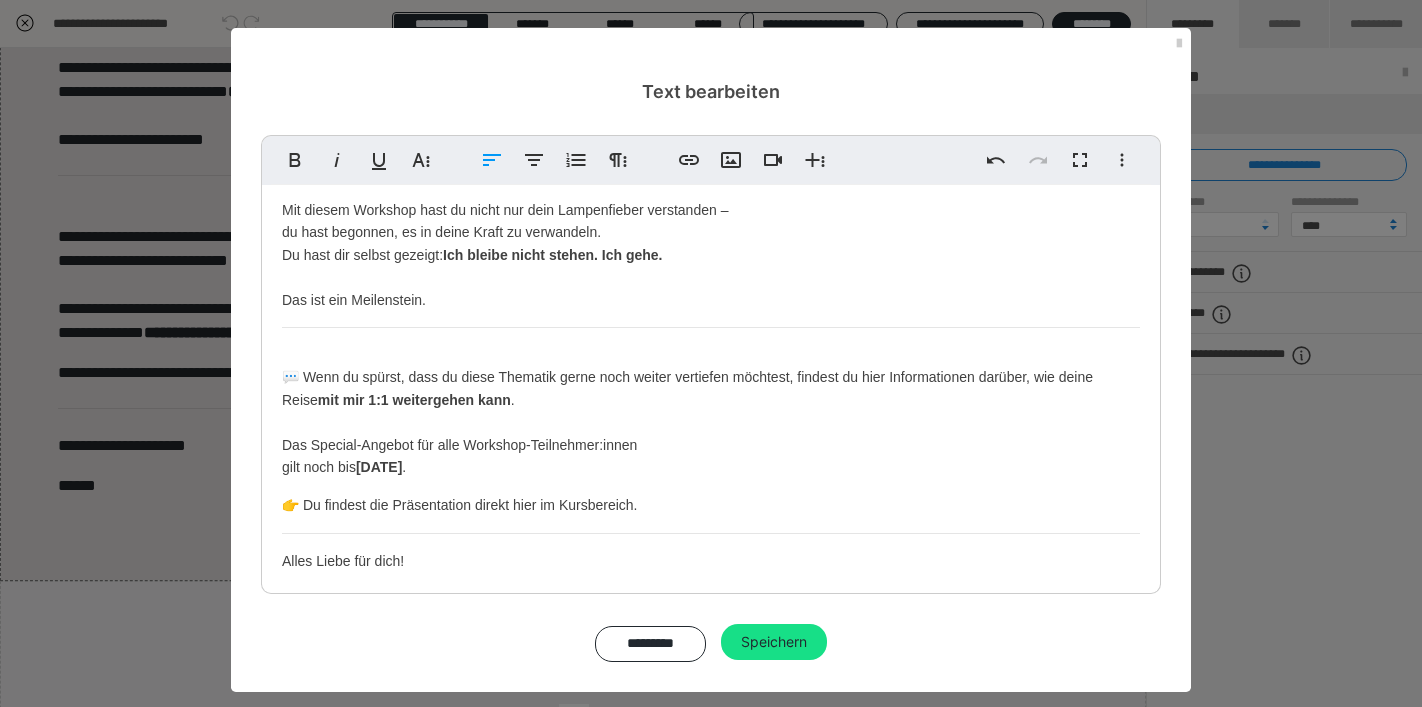 click on "💬 Wenn du spürst, dass du diese Thematik gerne noch weiter vertiefen möchtest, findest du hier Informationen darüber, wie deine Reise  mit mir 1:1 weitergehen kann ​. Das Special-Angebot für alle Workshop-Teilnehmer:innen gilt noch bis  [DATE] ." at bounding box center (711, 411) 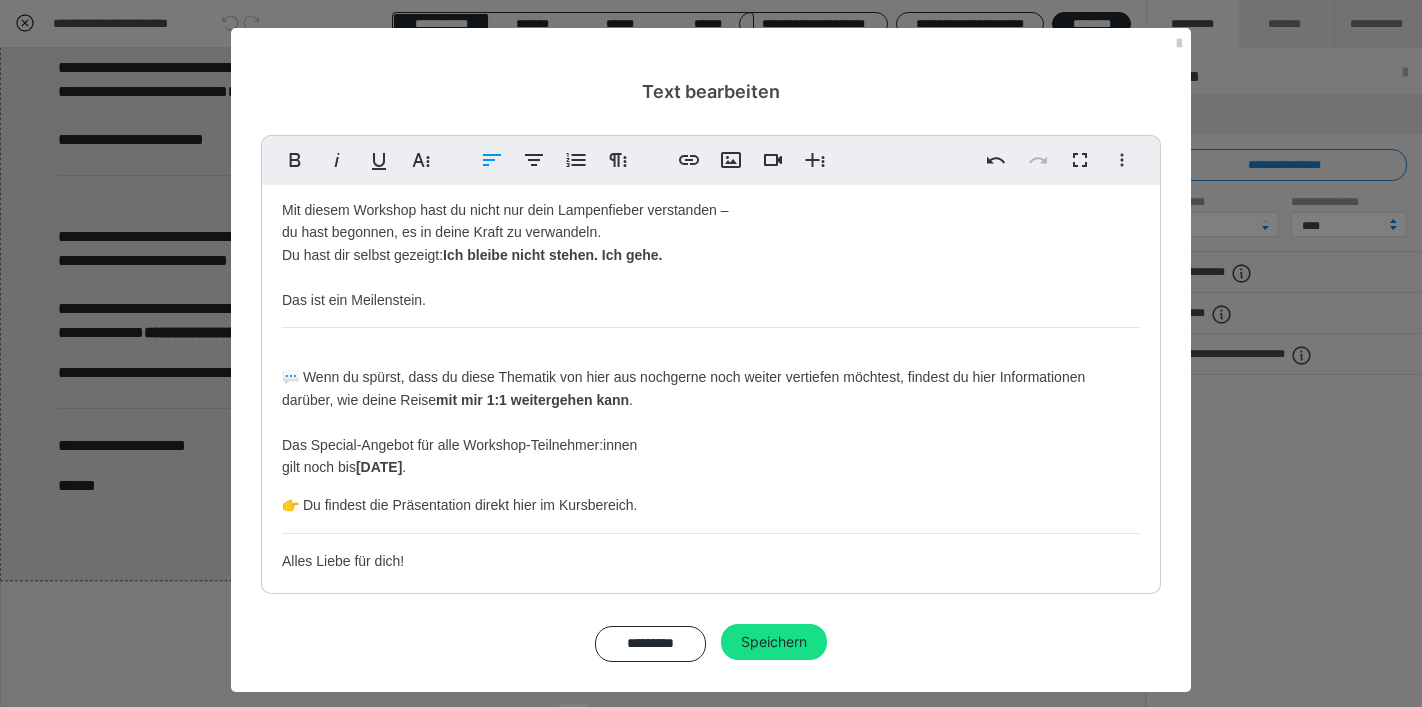 click on "💬 Wenn du spürst, dass du diese Thematik von hier aus noch  gerne noch weiter vertiefen möchtest, findest du hier Informationen darüber, wie deine Reise  mit mir 1:1 weitergehen kann . Das Special-Angebot für alle Workshop-Teilnehmer:innen gilt noch bis  [DATE] ." at bounding box center (711, 411) 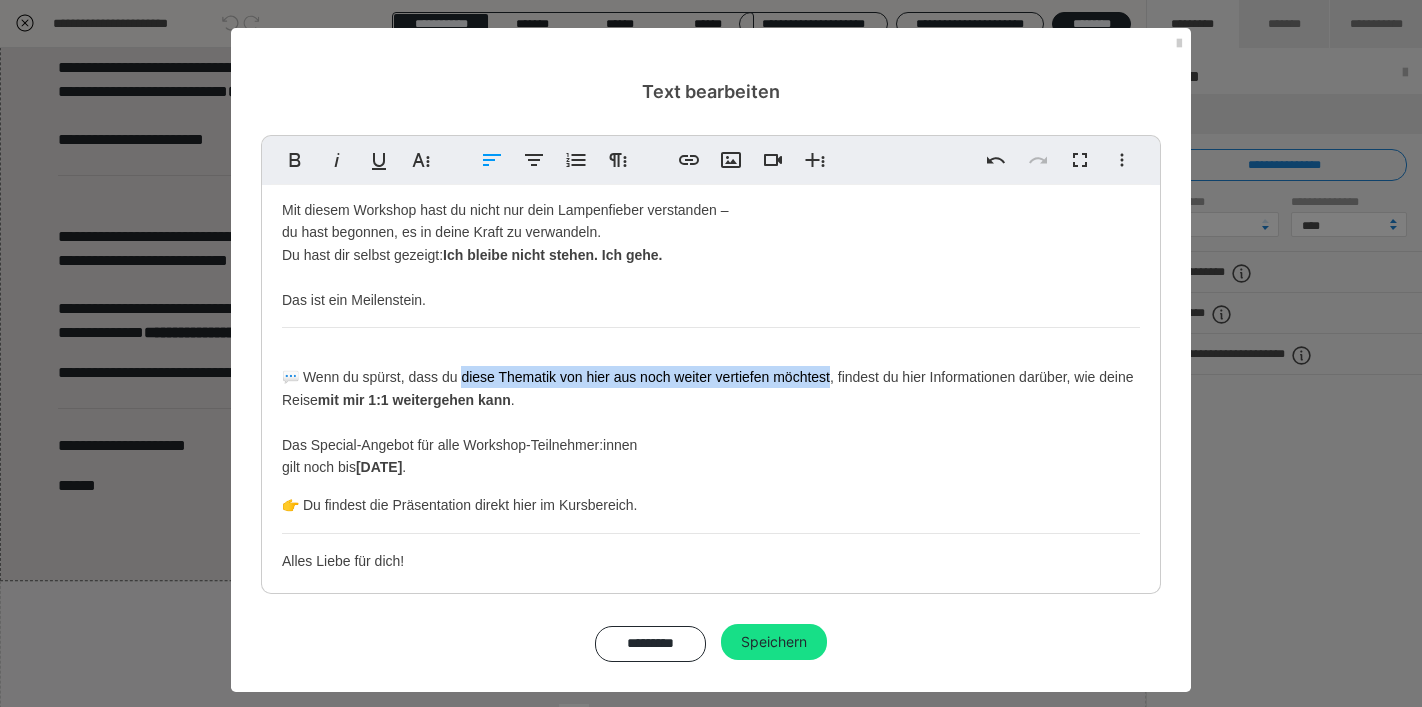 drag, startPoint x: 454, startPoint y: 381, endPoint x: 818, endPoint y: 355, distance: 364.9274 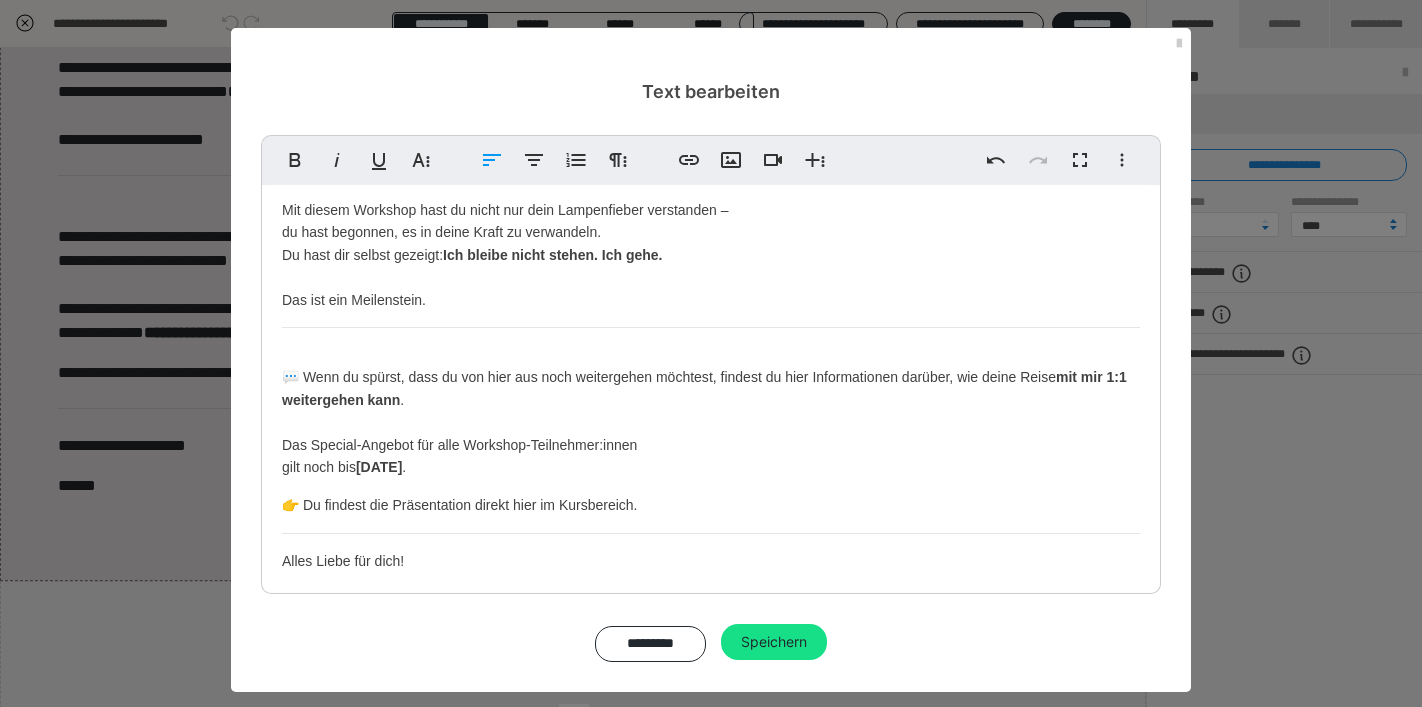 click on "💬 Wenn du spürst, dass du von hier aus noch weitergehen möchtes t, findest du hier Informationen darüber, wie deine Reise  mit mir 1:1 weitergehen kann . Das Special-Angebot für alle Workshop-Teilnehmer:innen gilt noch bis  [DATE] ." at bounding box center (711, 411) 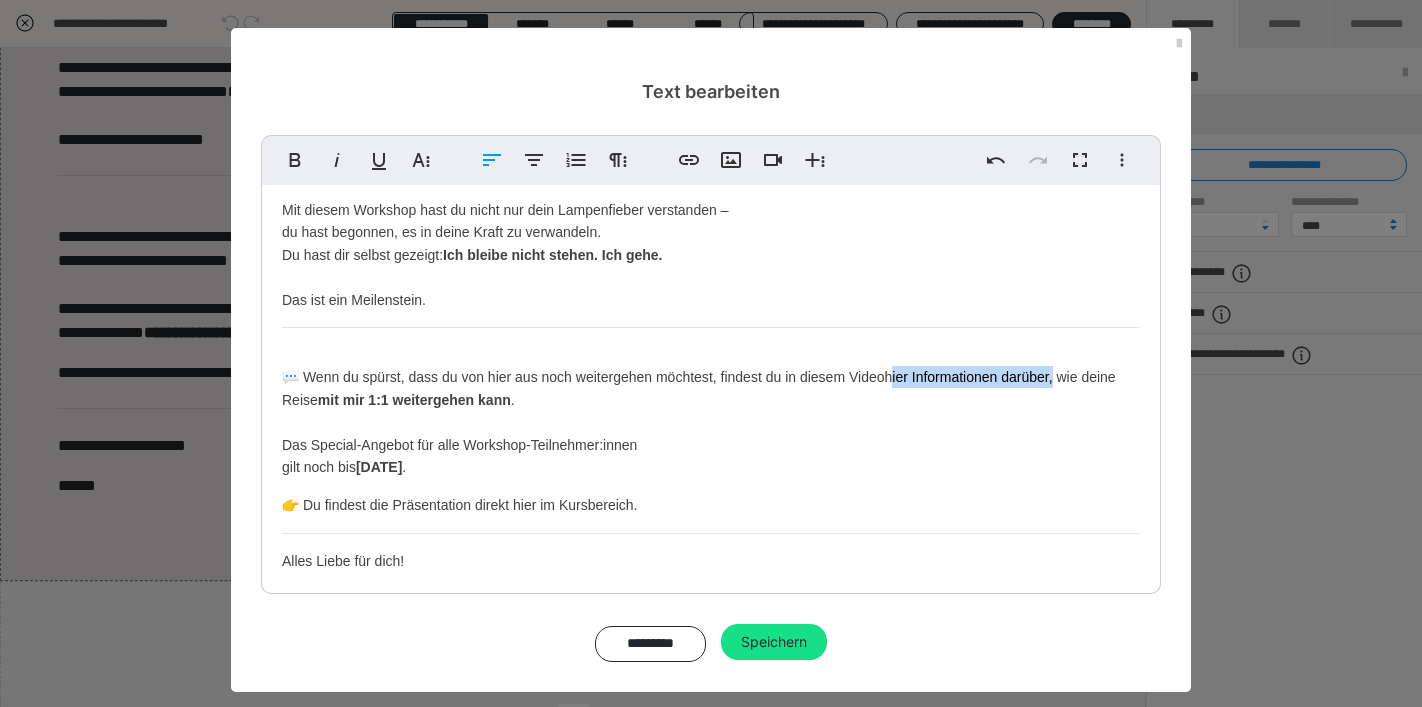 drag, startPoint x: 1043, startPoint y: 374, endPoint x: 880, endPoint y: 373, distance: 163.00307 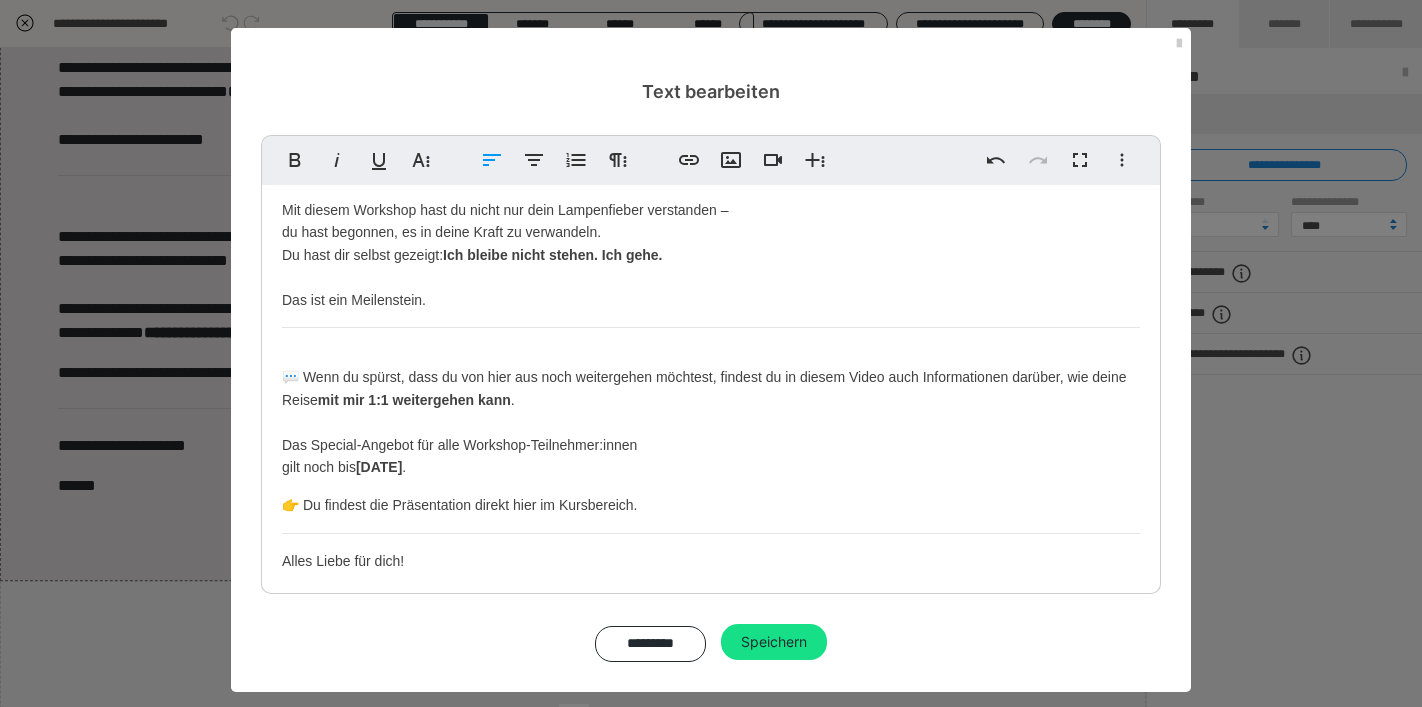 click on "mit mir 1:1 weitergehen kann" at bounding box center [380, -448] 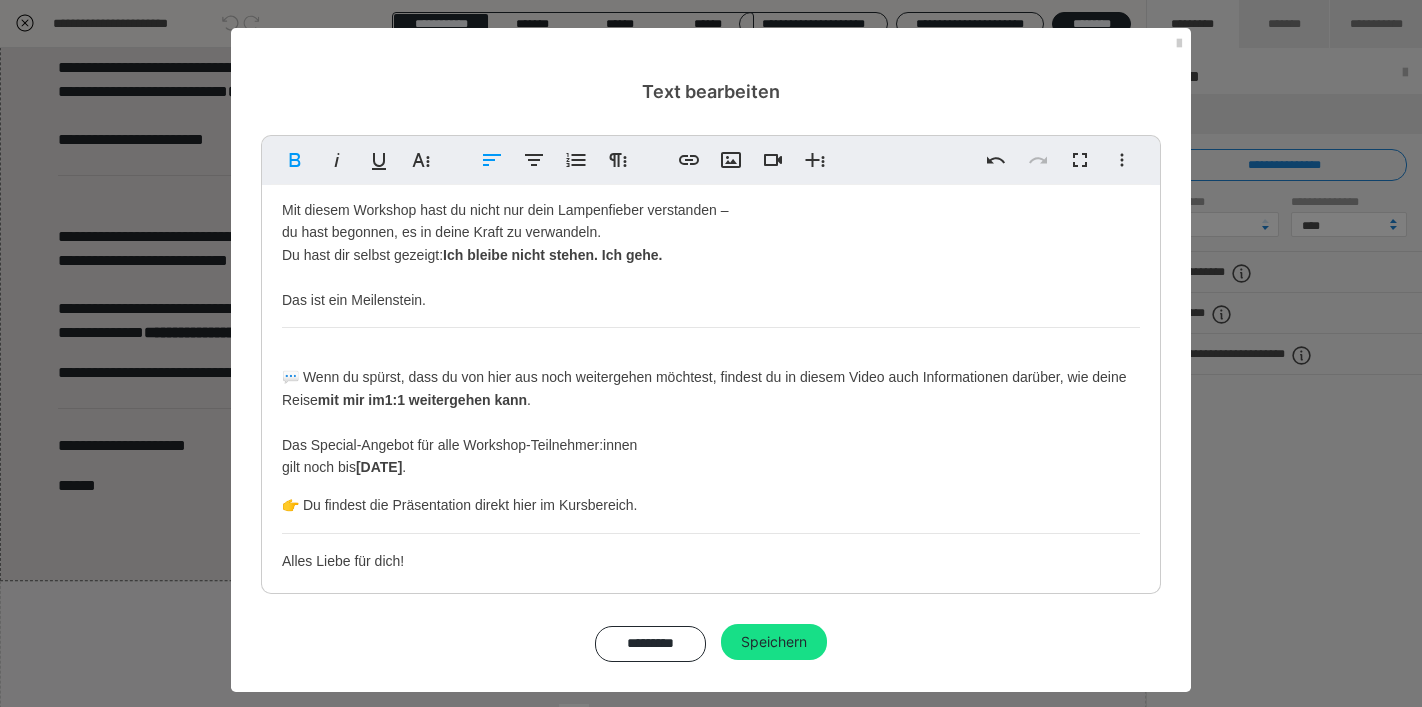 click on "💬 Wenn du spürst, dass du von hier aus noch weitergehen möchtest, findest du in diesem Video auch Informationen darüber , wie deine Reise  mit mir im  1:1 weitergehen kann . Das Special-Angebot für alle Workshop-Teilnehmer:innen gilt noch bis  [DATE] ." at bounding box center [711, 411] 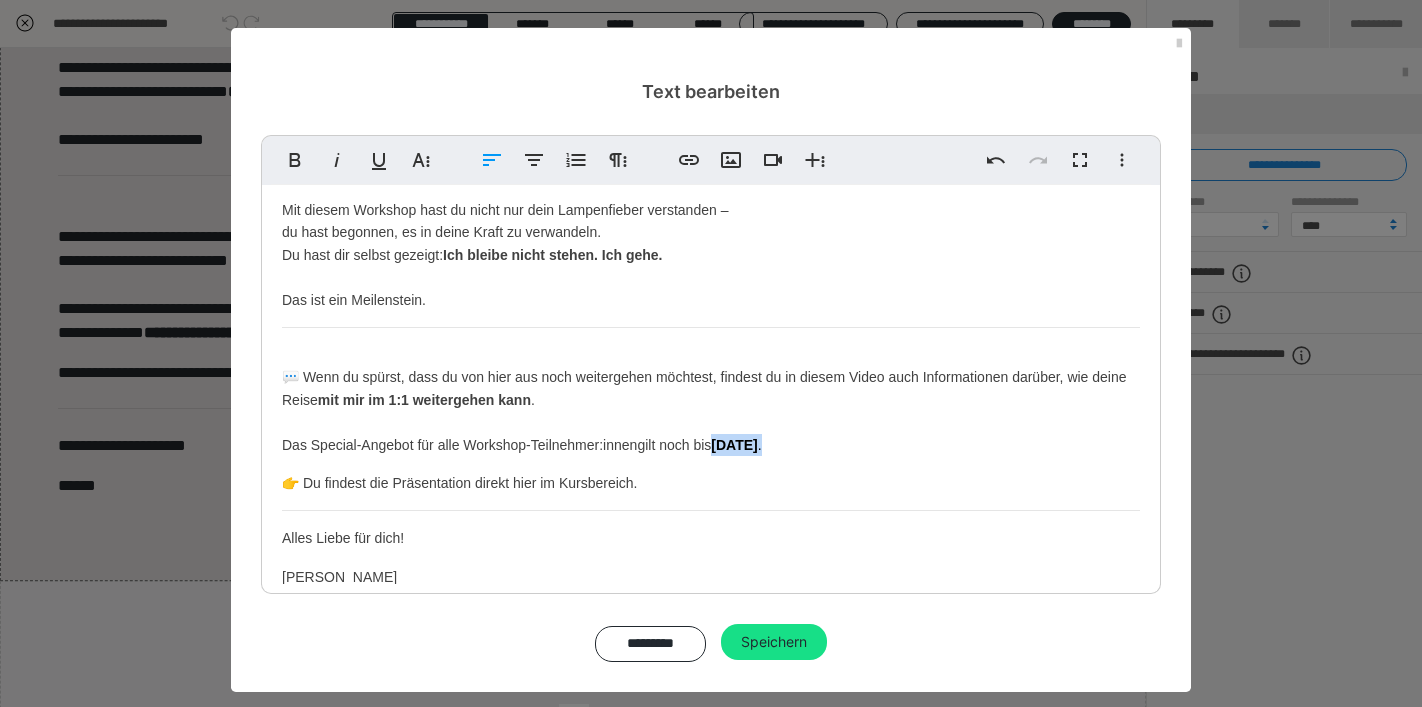 drag, startPoint x: 712, startPoint y: 446, endPoint x: 846, endPoint y: 446, distance: 134 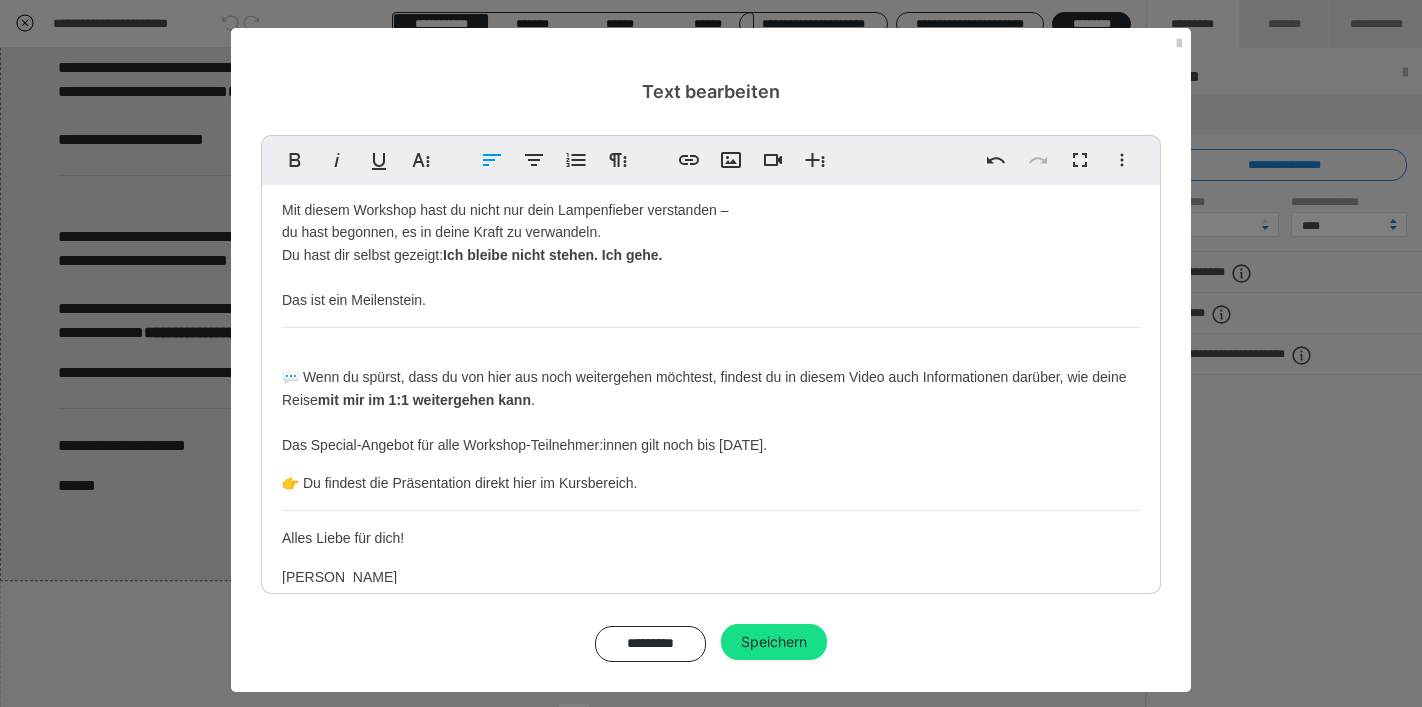 click on "💬 Wenn du spürst, dass du von hier aus noch weitergehen möchtest, findest du in diesem Video auch Informationen darüber, wie deine Reise  mit mir im 1:1 weitergehen kann . Das Special-Angebot für alle Workshop-Teilnehmer:innen gilt noch bis [DATE]." at bounding box center [711, 400] 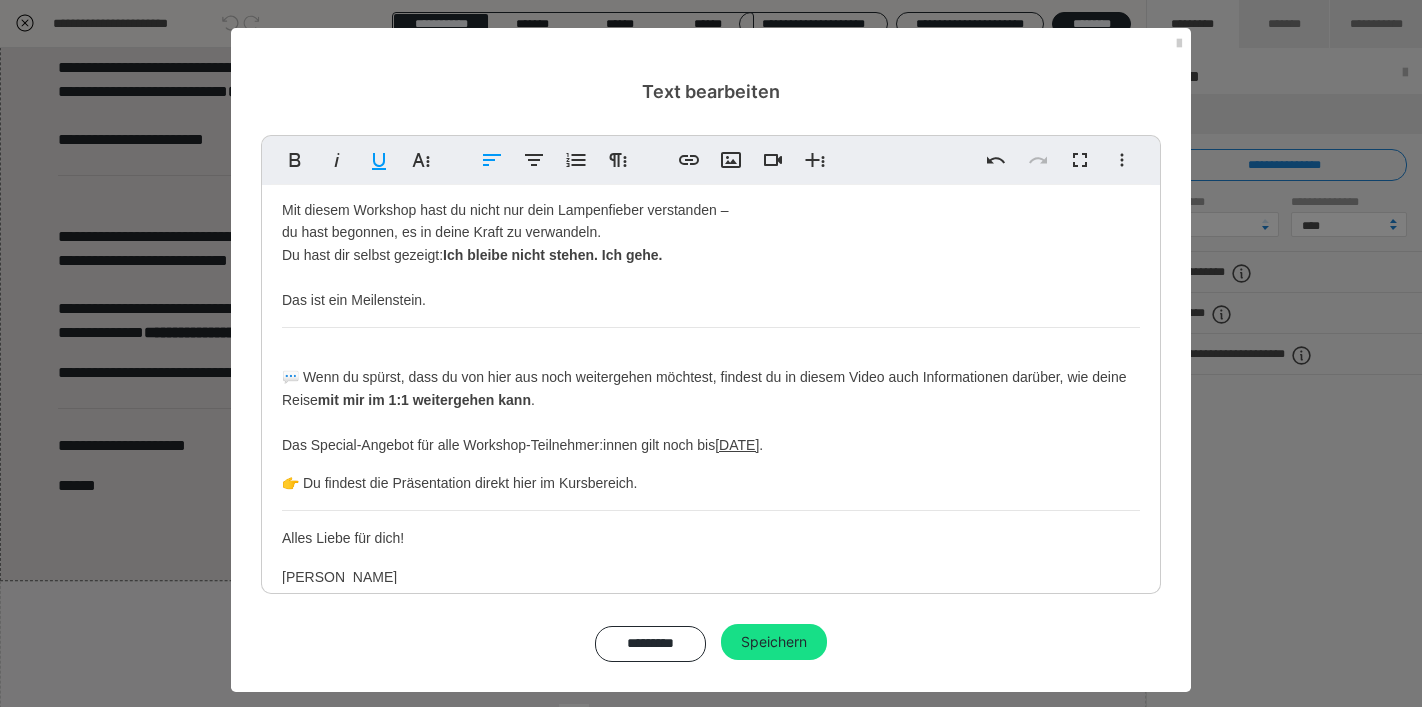 click on "Ressourcen wiedererkennen und verankern für deinen zukünftigen Wirkmoment. In dieser 3. und letzten Session richten wir deinen Blick nach vorn – auf das, was möglich ist. Auf den Raum, den du betreten willst. Auf die Version deiner selbst, die schon bereit ist, zu wirken. Nachdem wir an Tag 2 das Belastende ins Fließen gebracht und tiefsitzende Blockaden gelöst haben, geht es jetzt darum, den Raum zu füllen: Mit deinem inneren Zielbild. Mit der Energie, in der du sprechen, auftreten, führen willst. 🔹  Was dich erwartet Du wählst die Ressource, die du dir am meisten wünschst – für genau diesen Moment X in der Zukunft, in dem du performst, präsent bist, sprichst. Dann reisen wir zurück in eine Situation, in der du diese Ressource bereits  gefühlt und verkörpert  hast. Denn allein, dass du sie benennen kannst, zeigt: 🌀  Sie ist längst in dir.  Du brauchst sie nur zu reaktivieren. 💎  Was dich erwartet: eine kraftvolle Hypnose-Reise zu deinem  inneren Ressourcenraum 🔵  ✨  . ." at bounding box center [711, -39] 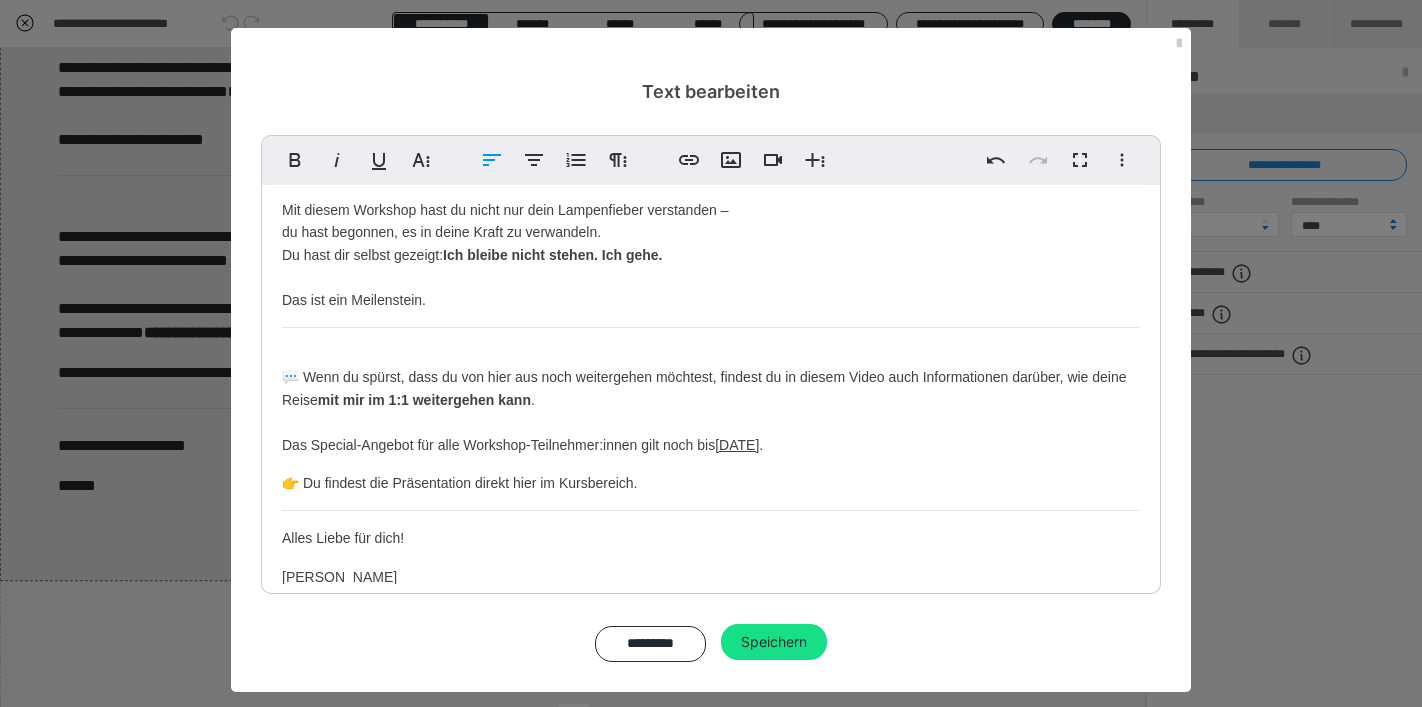 click on "💬 Wenn du spürst, dass du von hier aus noch weitergehen möchtest, findest du in diesem Video auch Informationen darüber, wie deine Reise  mit mir im 1:1 weitergehen kann . Das Special-Angebot für alle Workshop-Teilnehmer:innen gilt noch bis  [DATE] ." at bounding box center [711, 400] 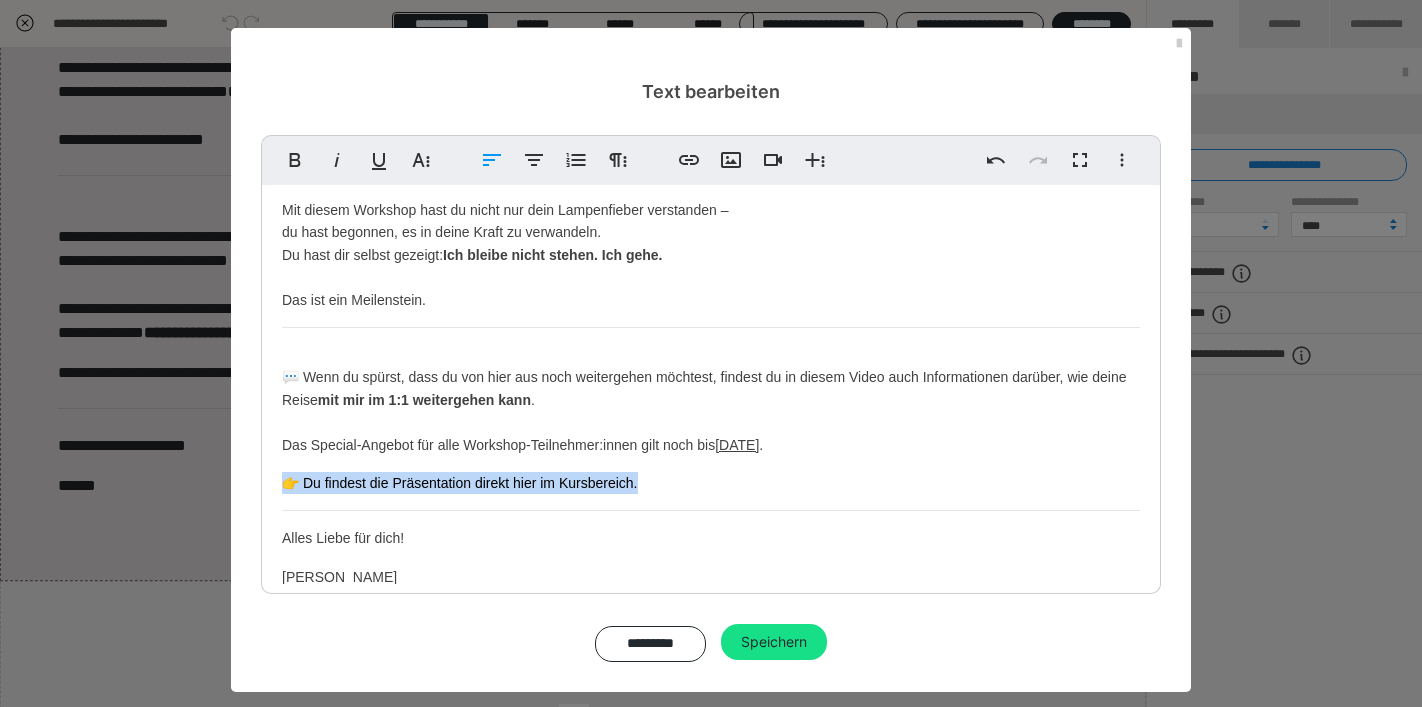 drag, startPoint x: 641, startPoint y: 482, endPoint x: 236, endPoint y: 470, distance: 405.17773 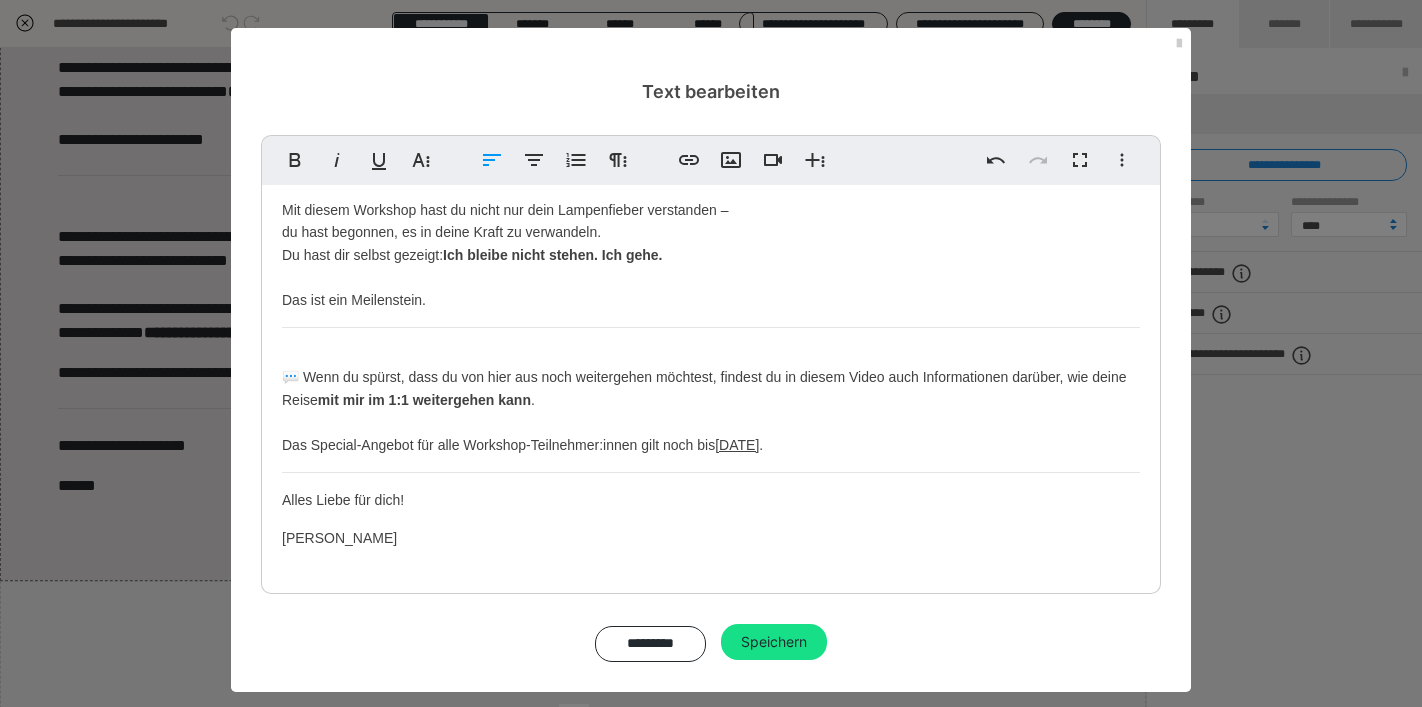 drag, startPoint x: 713, startPoint y: 442, endPoint x: 824, endPoint y: 447, distance: 111.11256 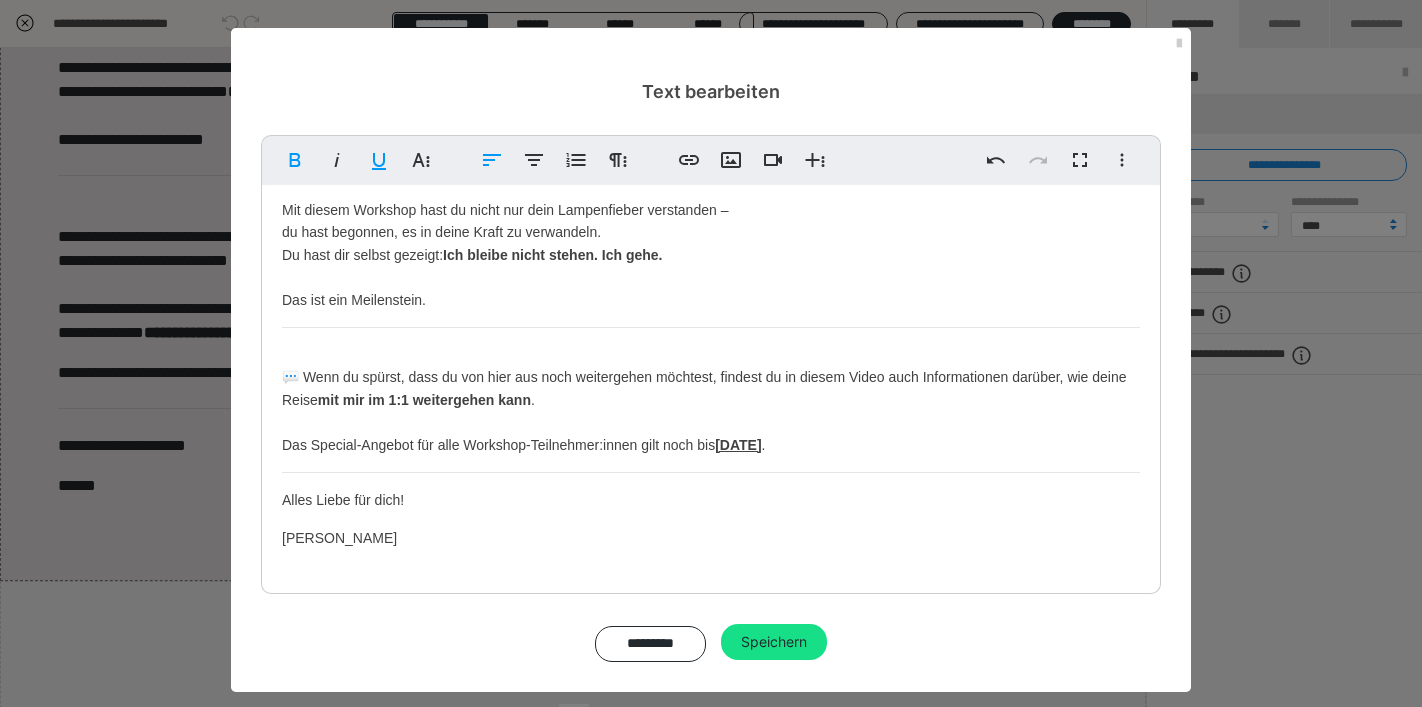 click on "💬 Wenn du spürst, dass du von hier aus noch weitergehen möchtest, findest du in diesem Video auch Informationen darüber, wie deine Reise  mit mir im 1:1 weitergehen kann . Das Special-Angebot für alle Workshop-Teilnehmer:innen gilt noch bis  [DATE] ." at bounding box center [711, 400] 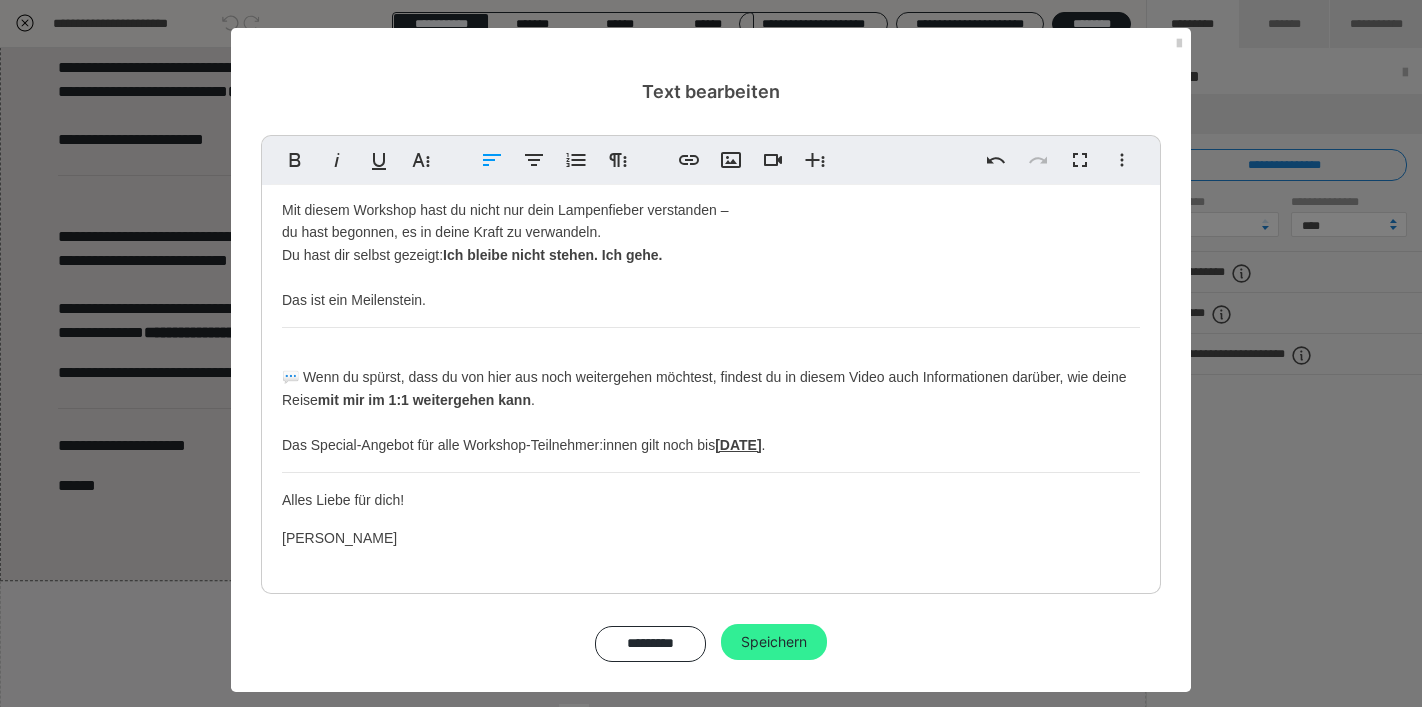 click on "Speichern" at bounding box center (774, 642) 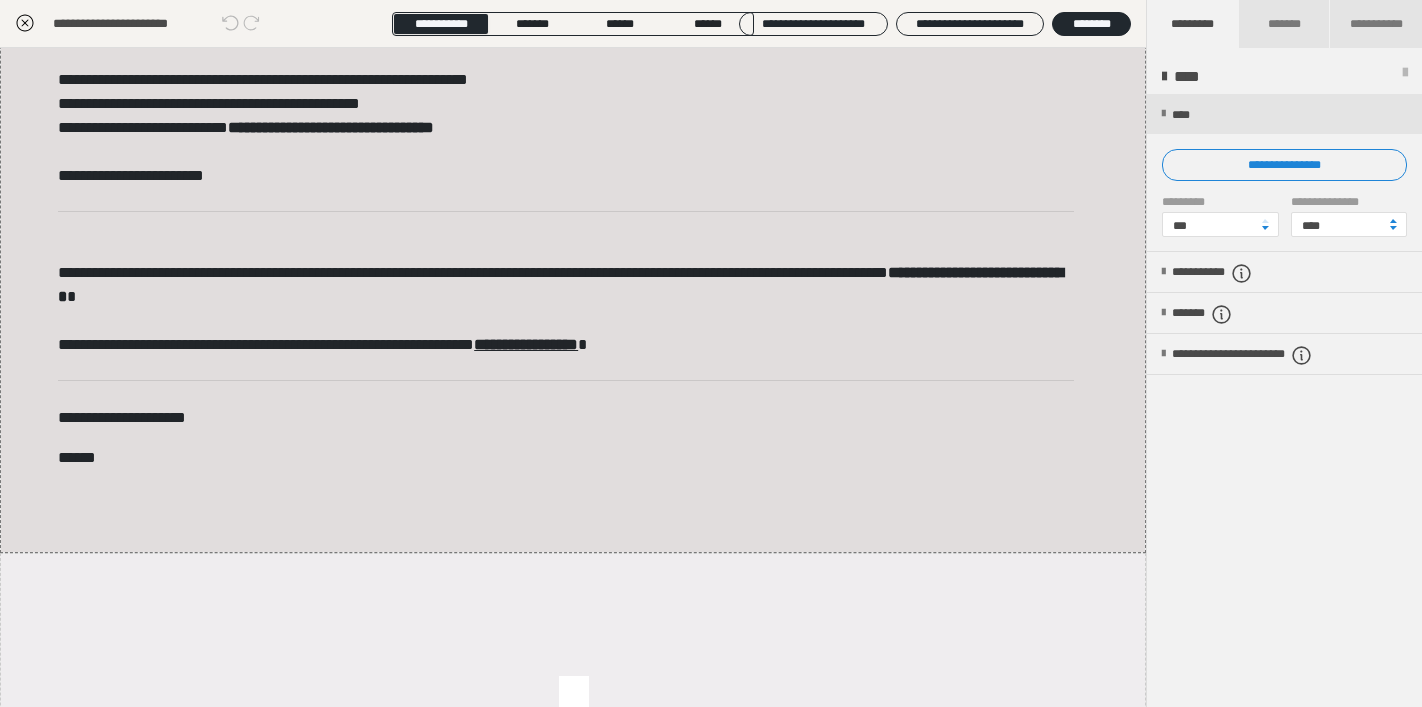 scroll, scrollTop: 1009, scrollLeft: 0, axis: vertical 